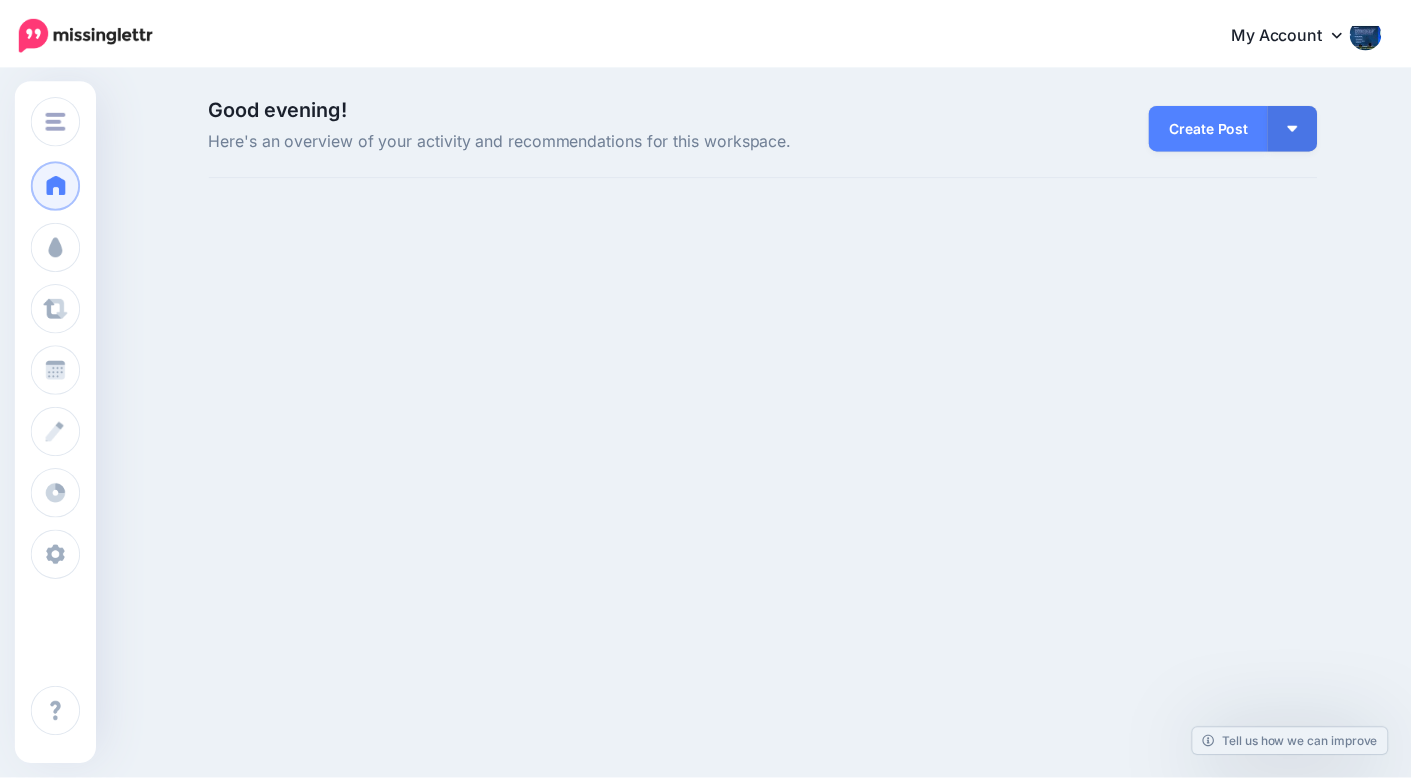 scroll, scrollTop: 0, scrollLeft: 0, axis: both 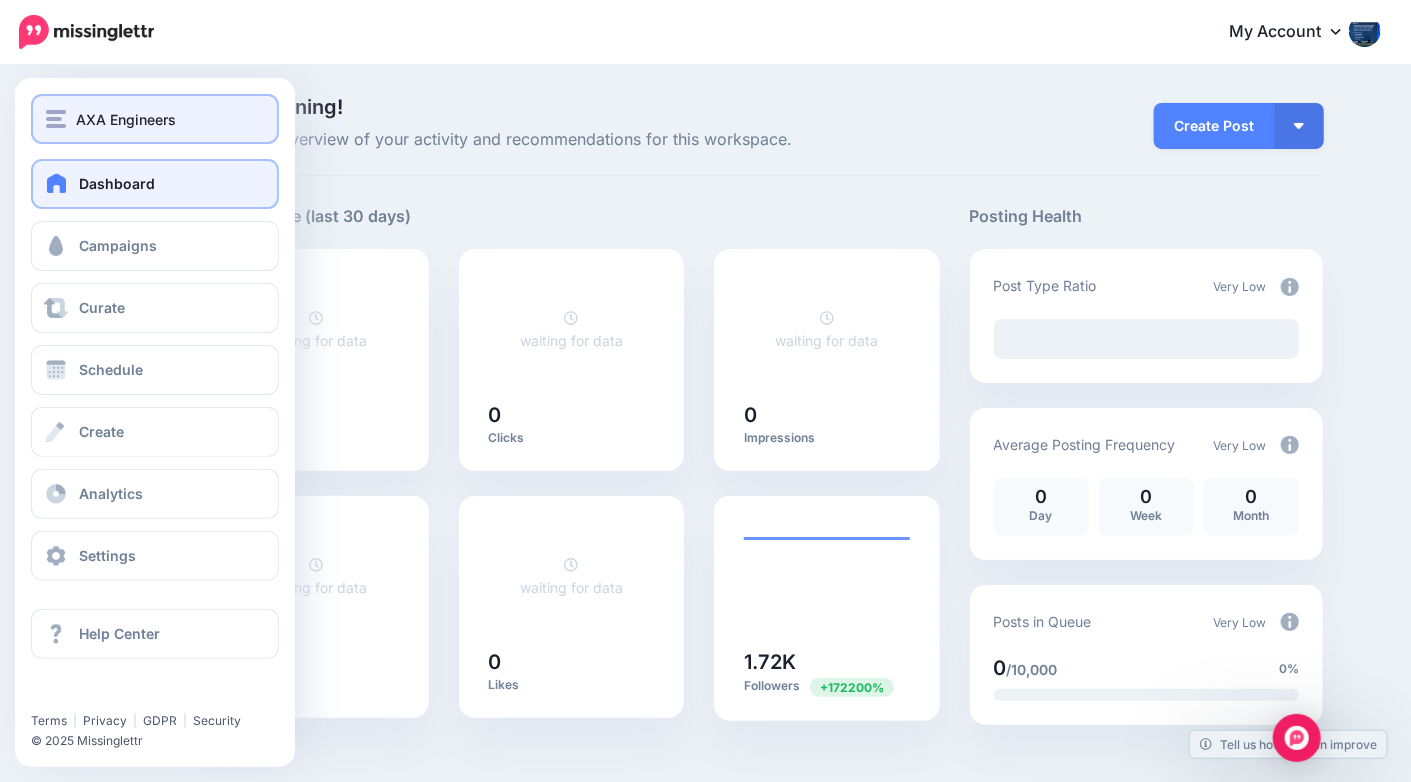 click on "AXA Engineers" at bounding box center (126, 119) 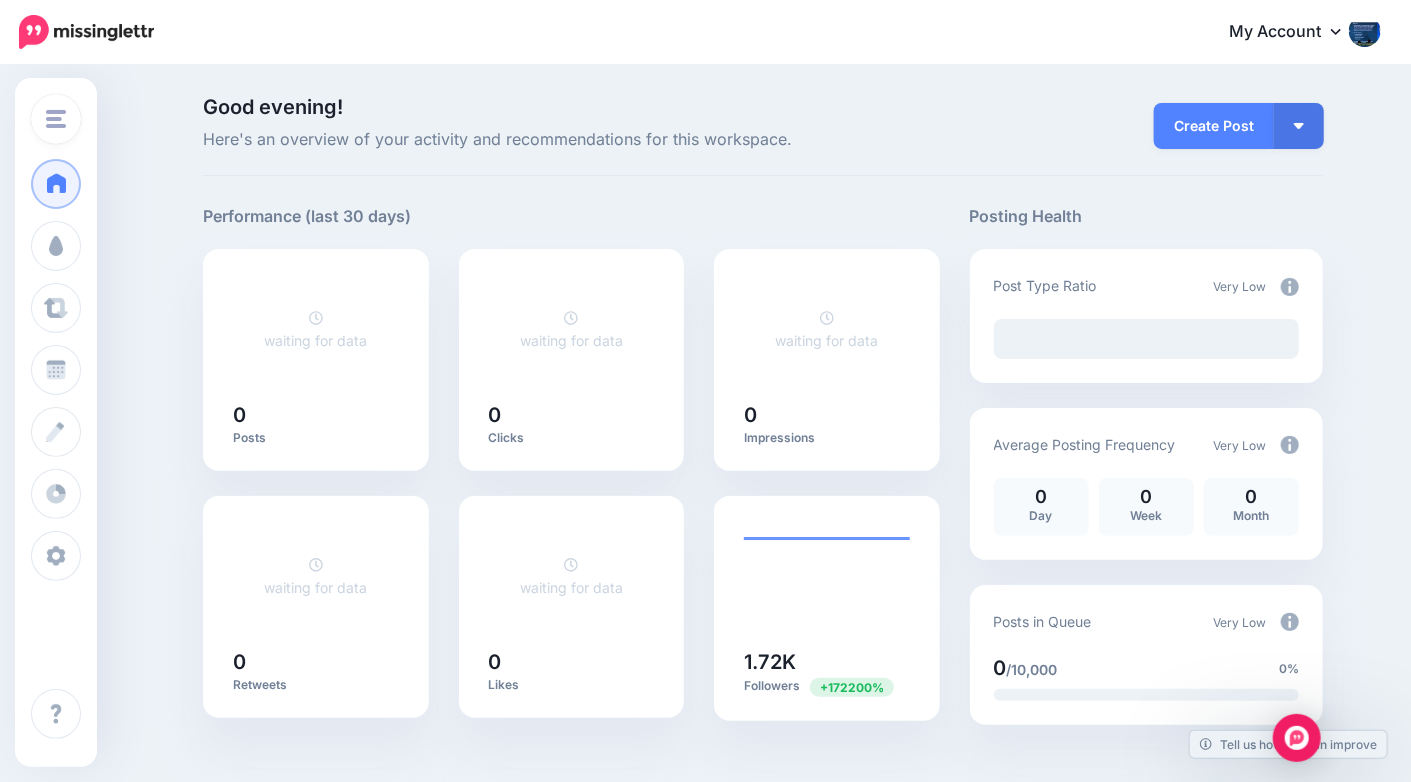 type 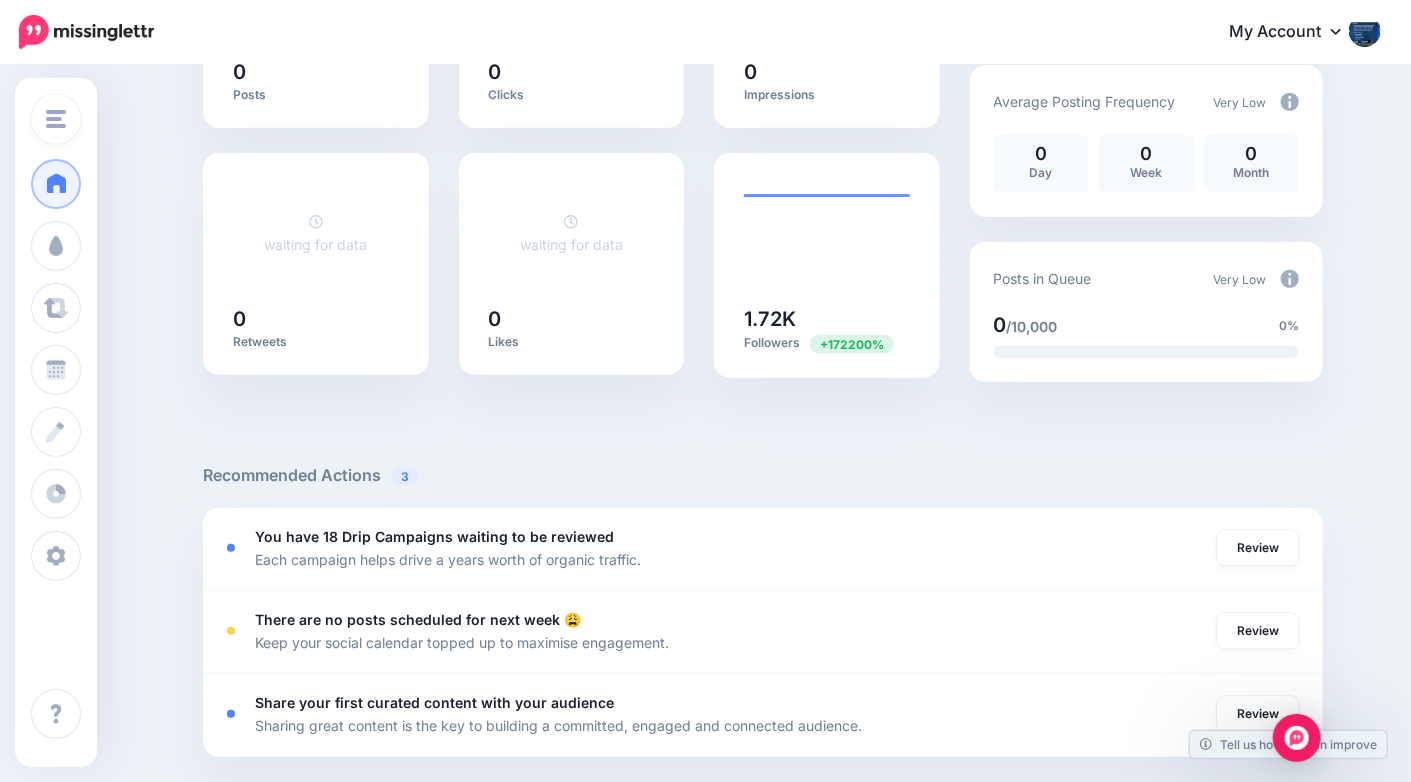 scroll, scrollTop: 342, scrollLeft: 0, axis: vertical 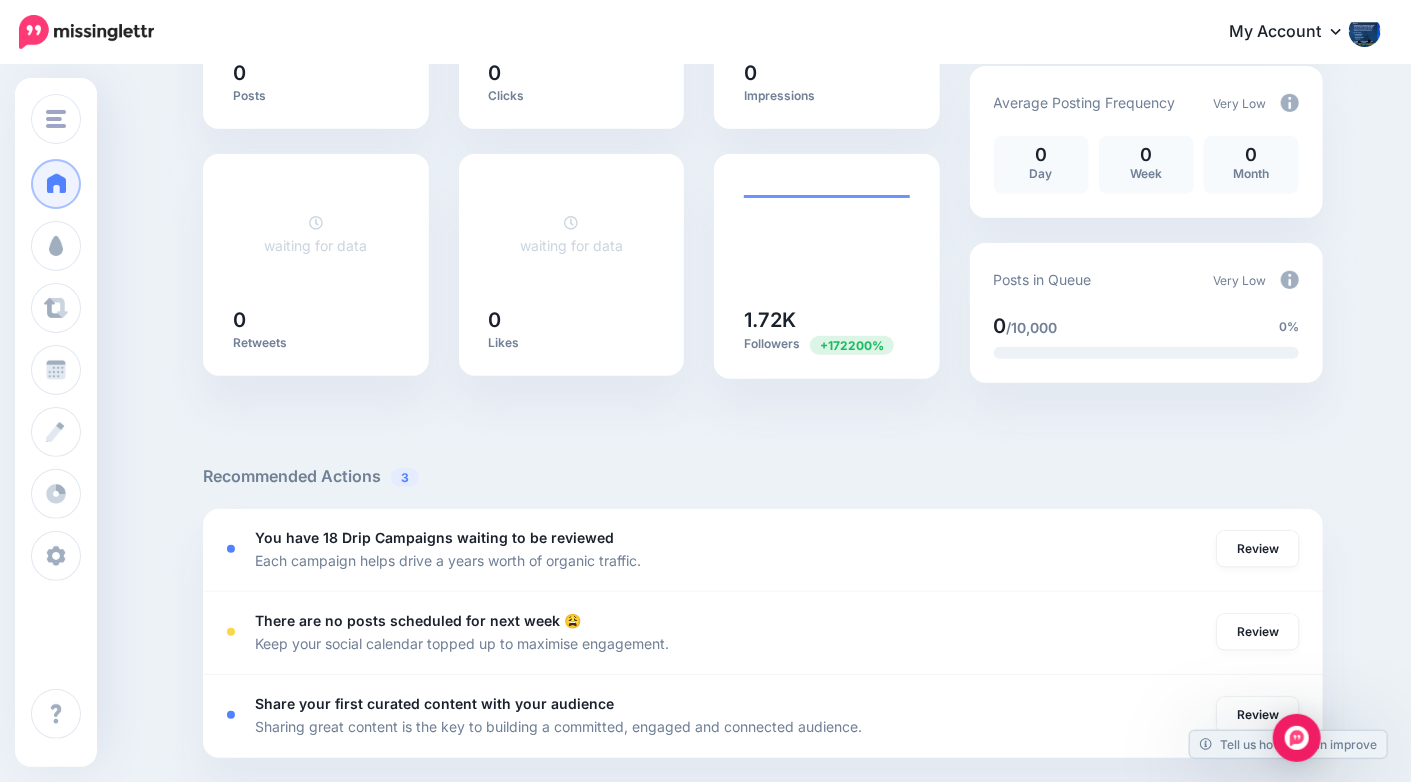drag, startPoint x: 833, startPoint y: 292, endPoint x: 709, endPoint y: 424, distance: 181.1077 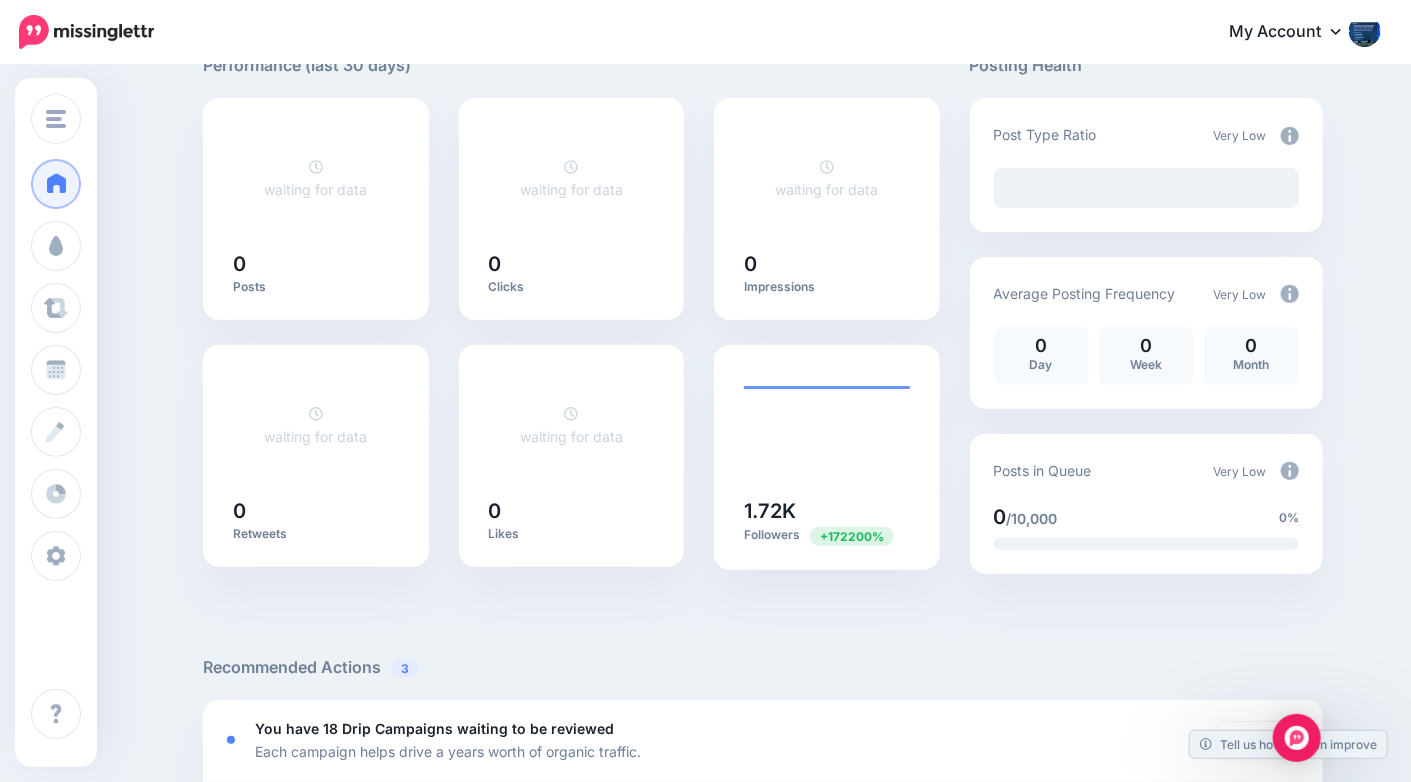 scroll, scrollTop: 0, scrollLeft: 0, axis: both 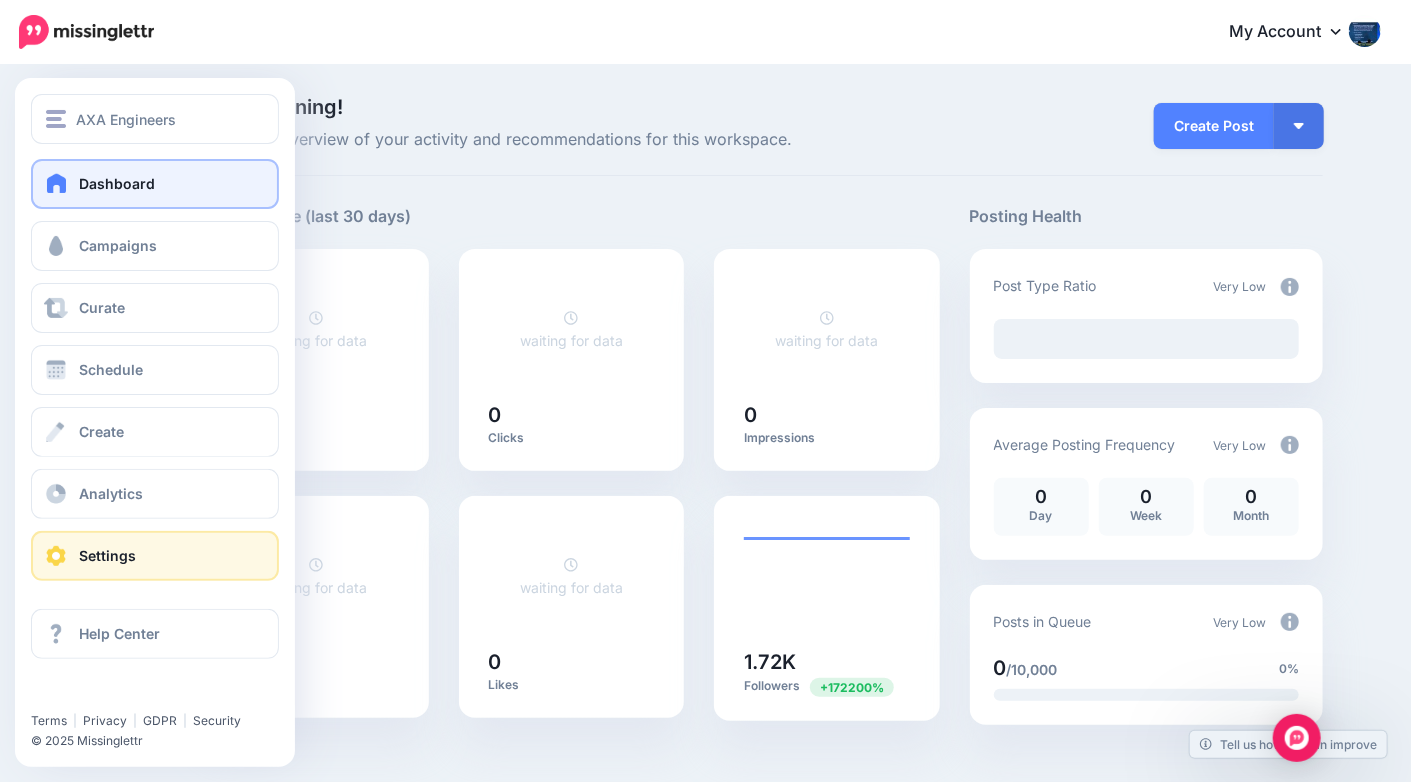 click on "Settings" at bounding box center (155, 556) 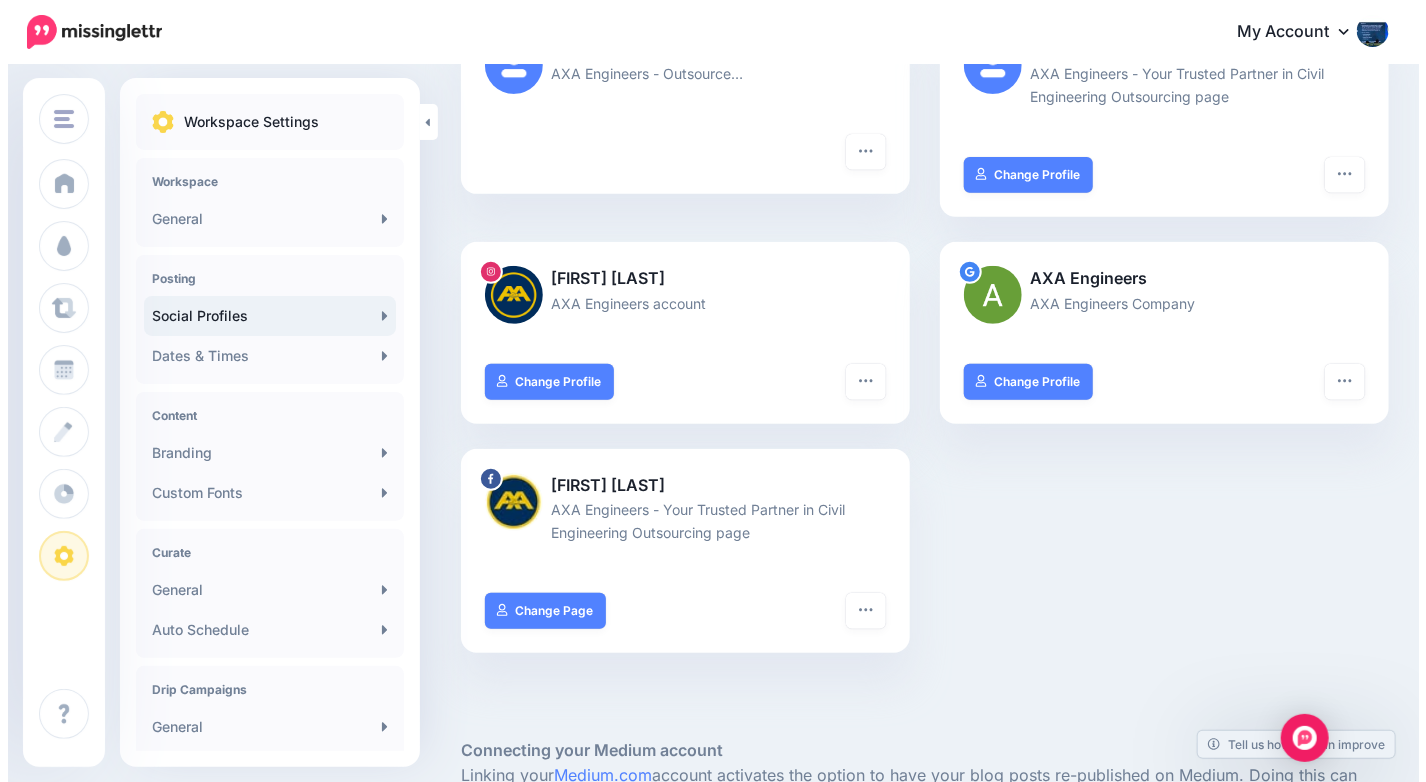 scroll, scrollTop: 0, scrollLeft: 0, axis: both 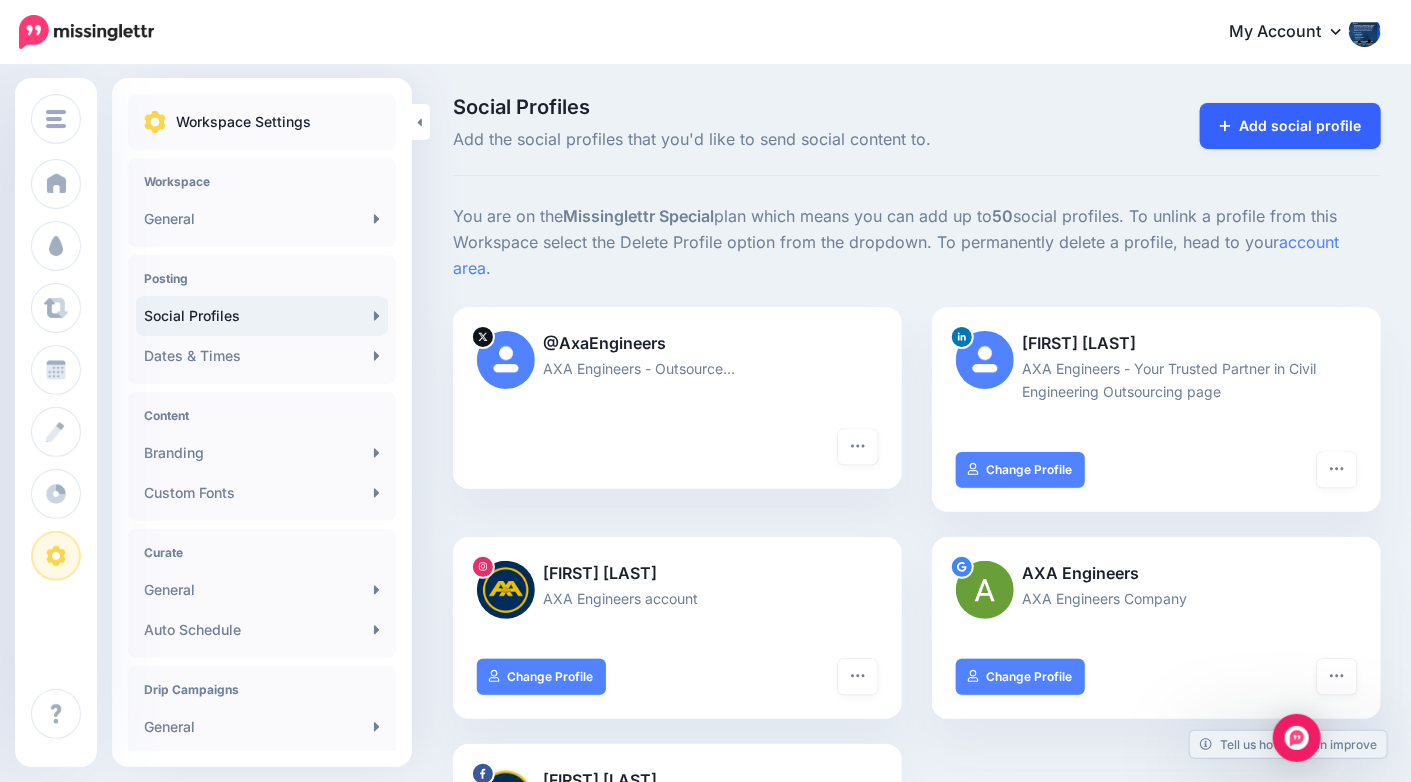 click on "Add social profile" at bounding box center (1290, 126) 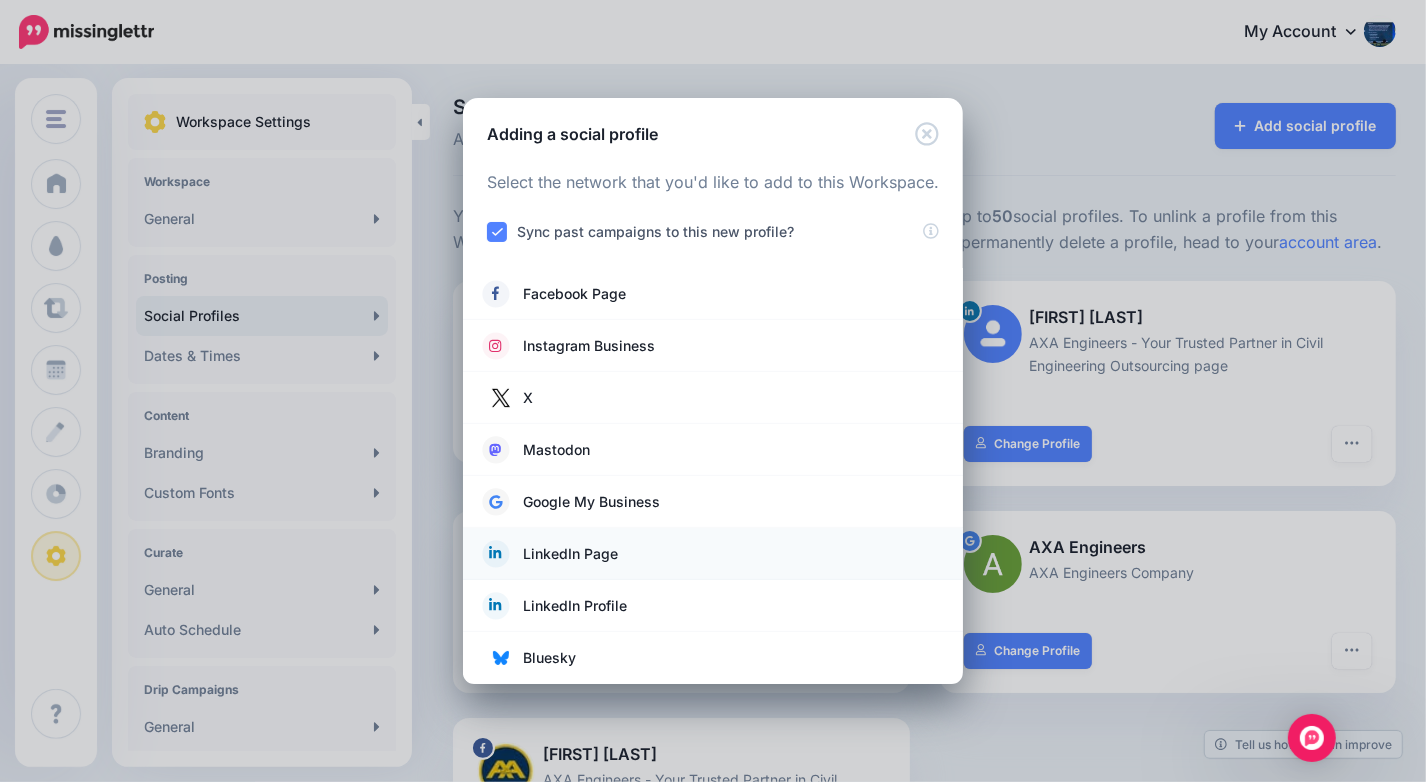 click on "LinkedIn Page" at bounding box center [570, 554] 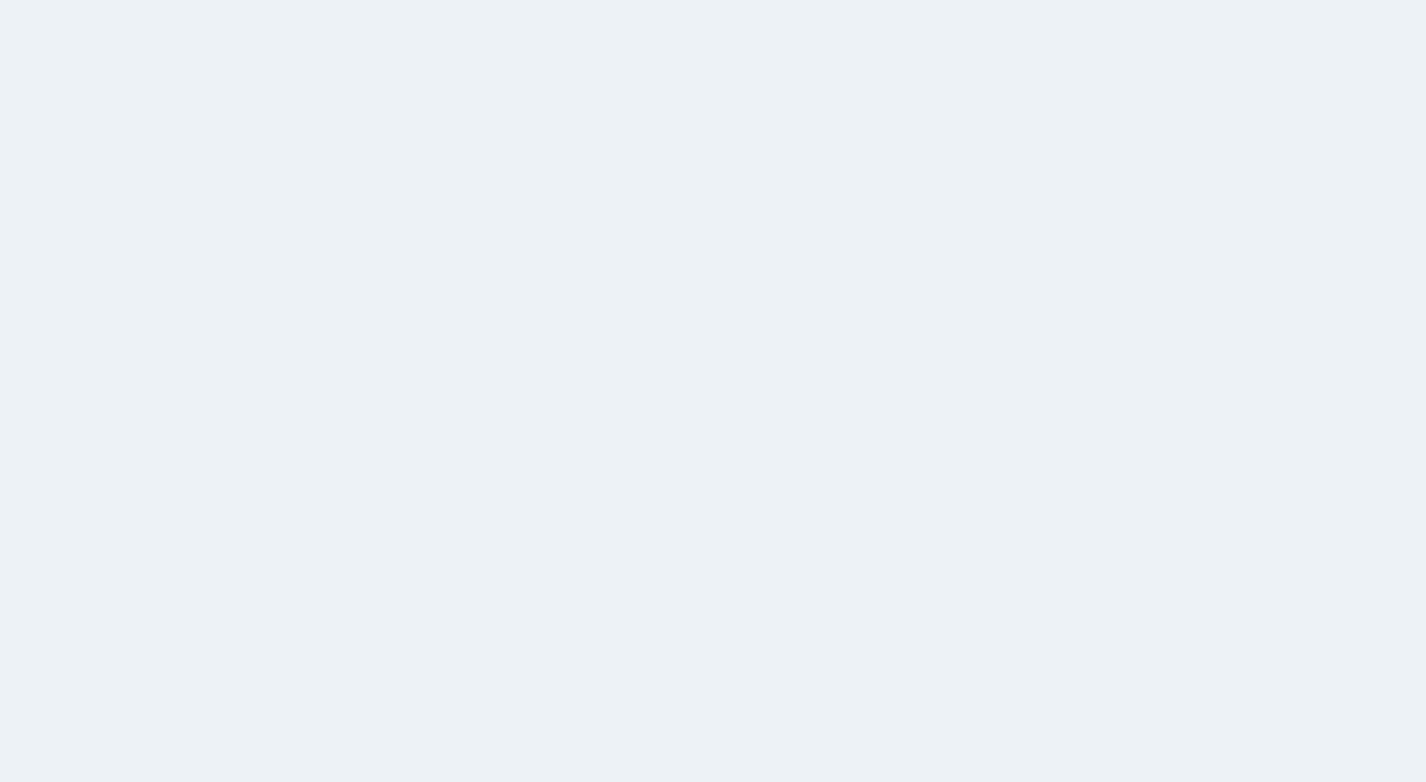 scroll, scrollTop: 0, scrollLeft: 0, axis: both 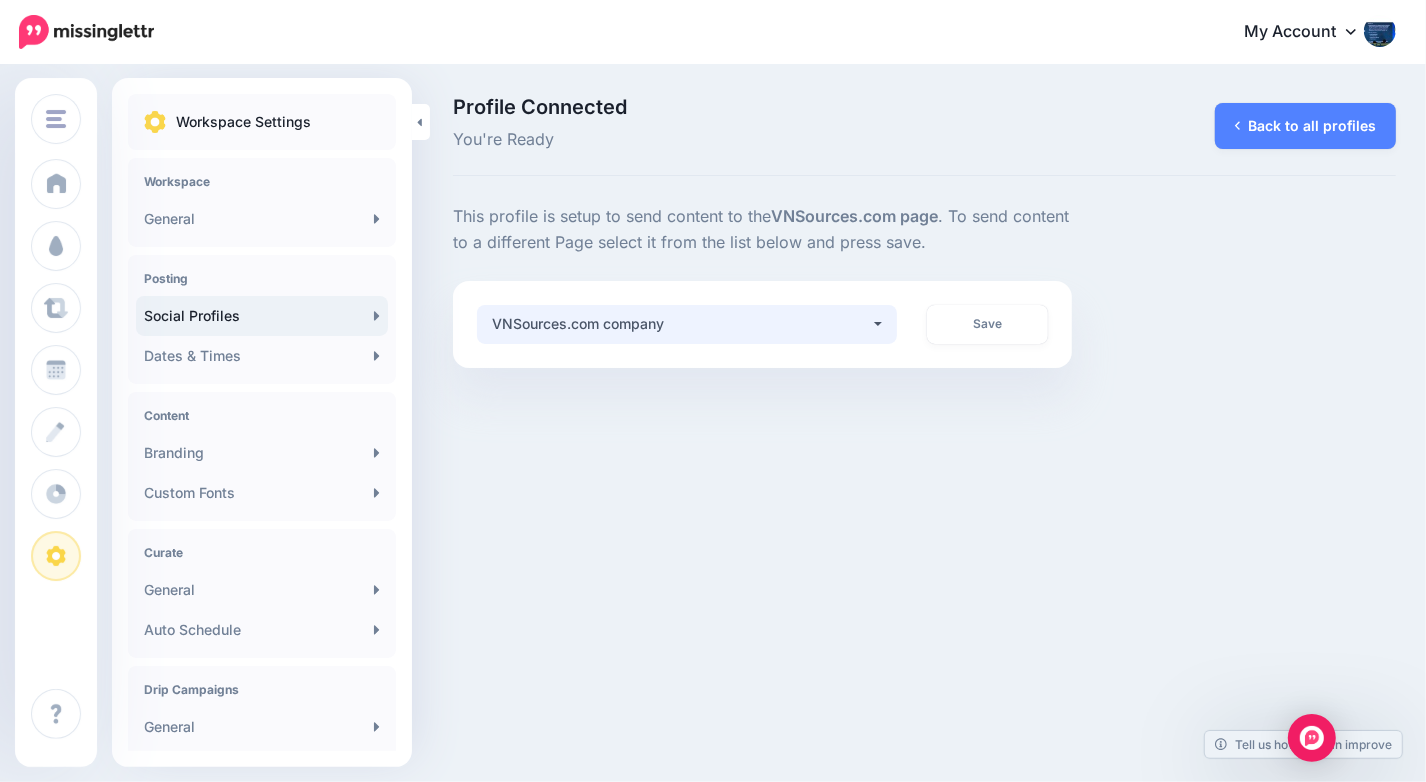 click on "VNSources.com company" at bounding box center (687, 324) 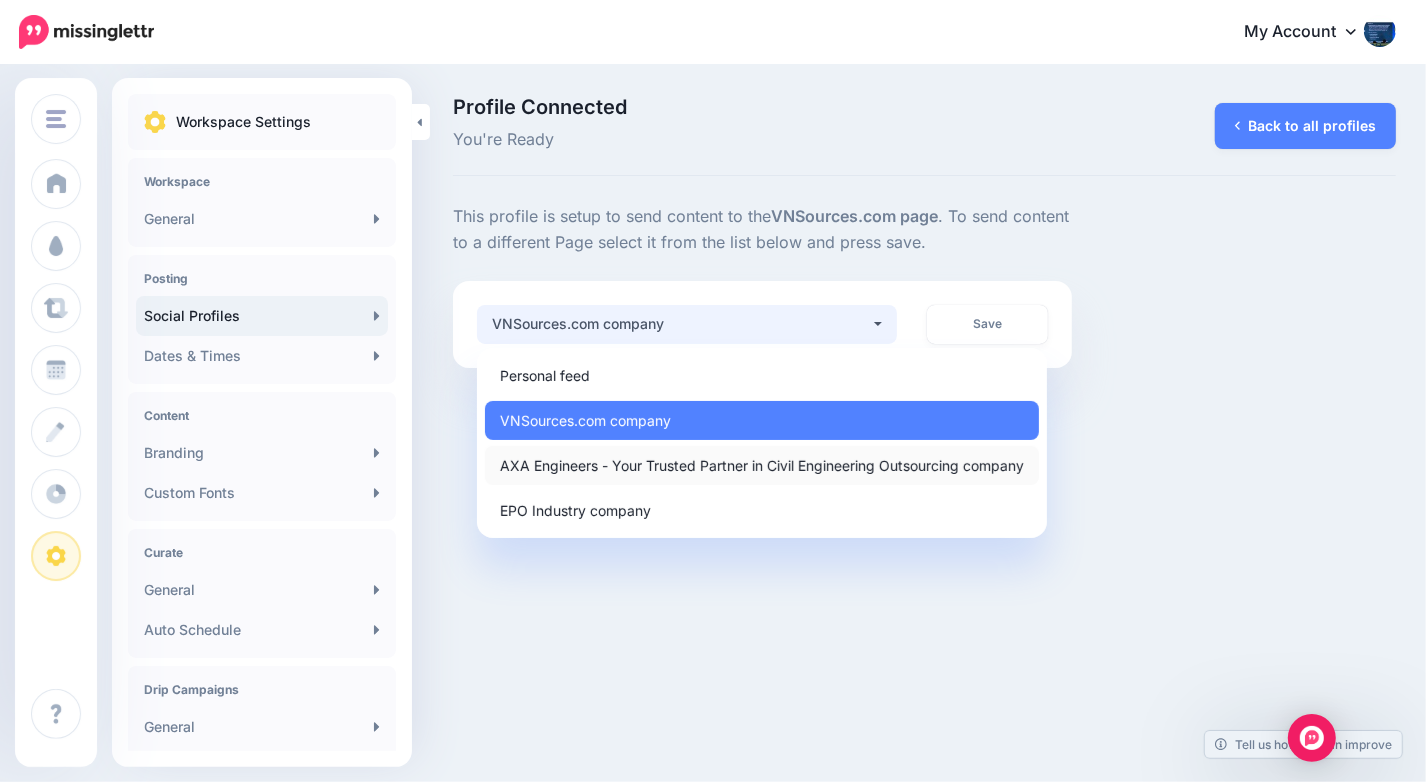 click on "AXA Engineers - Your Trusted Partner in Civil Engineering Outsourcing company" at bounding box center (762, 465) 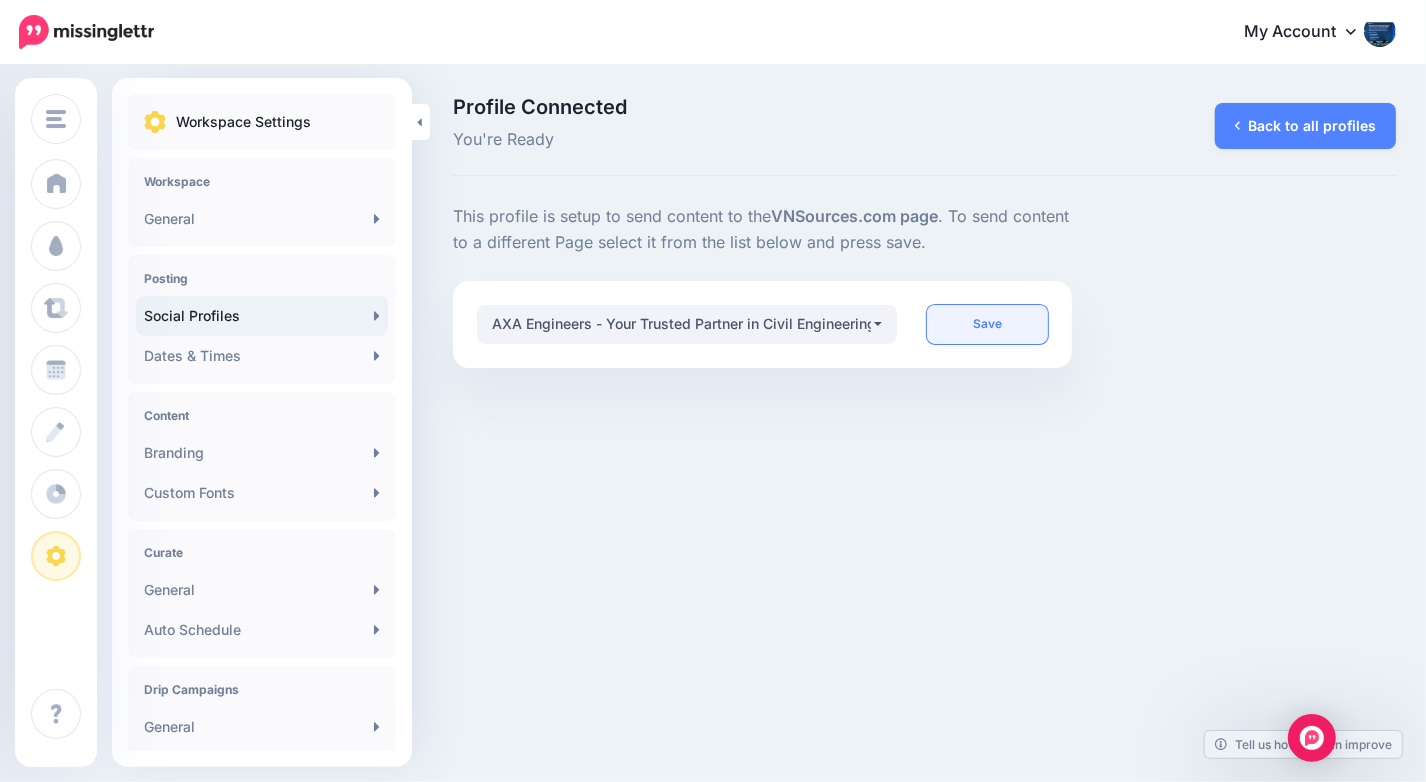 click on "Save" at bounding box center (987, 324) 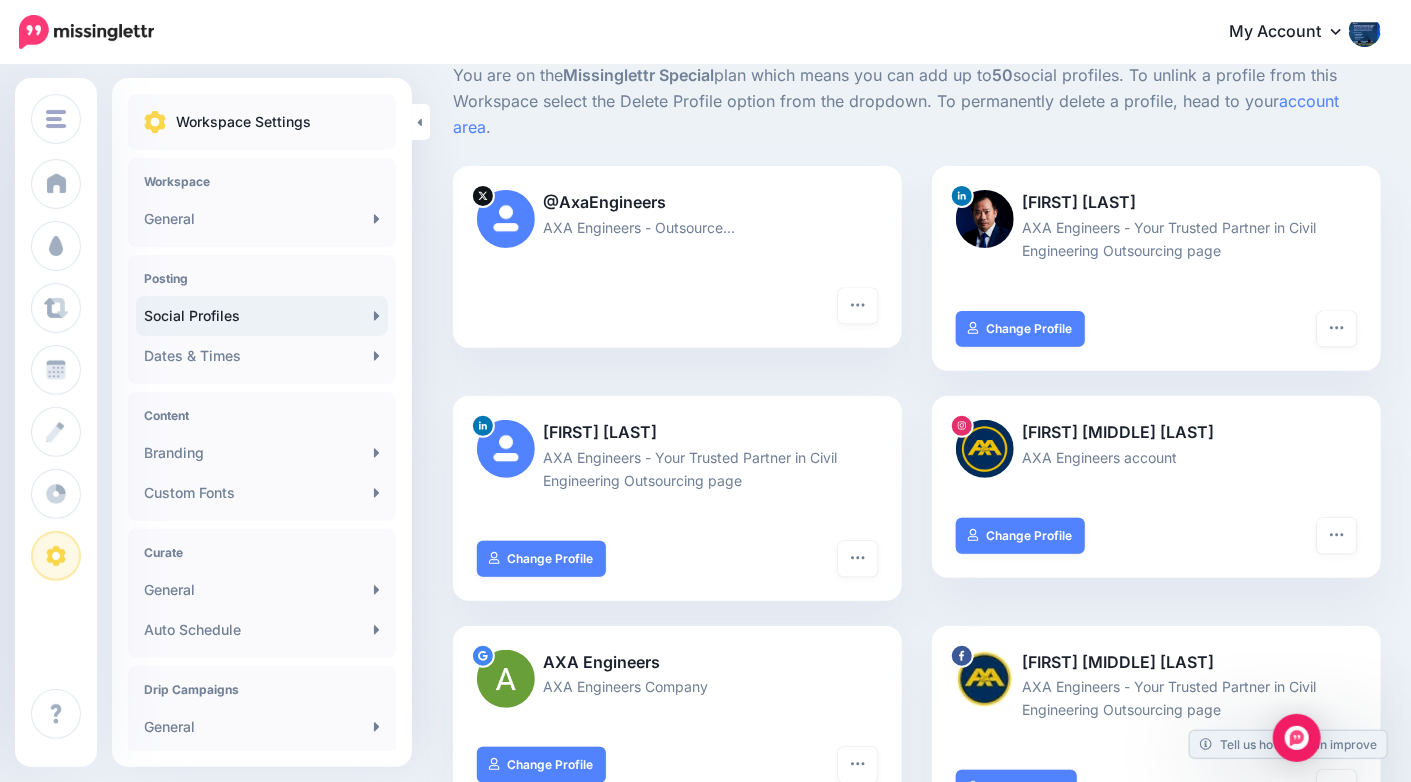 scroll, scrollTop: 138, scrollLeft: 0, axis: vertical 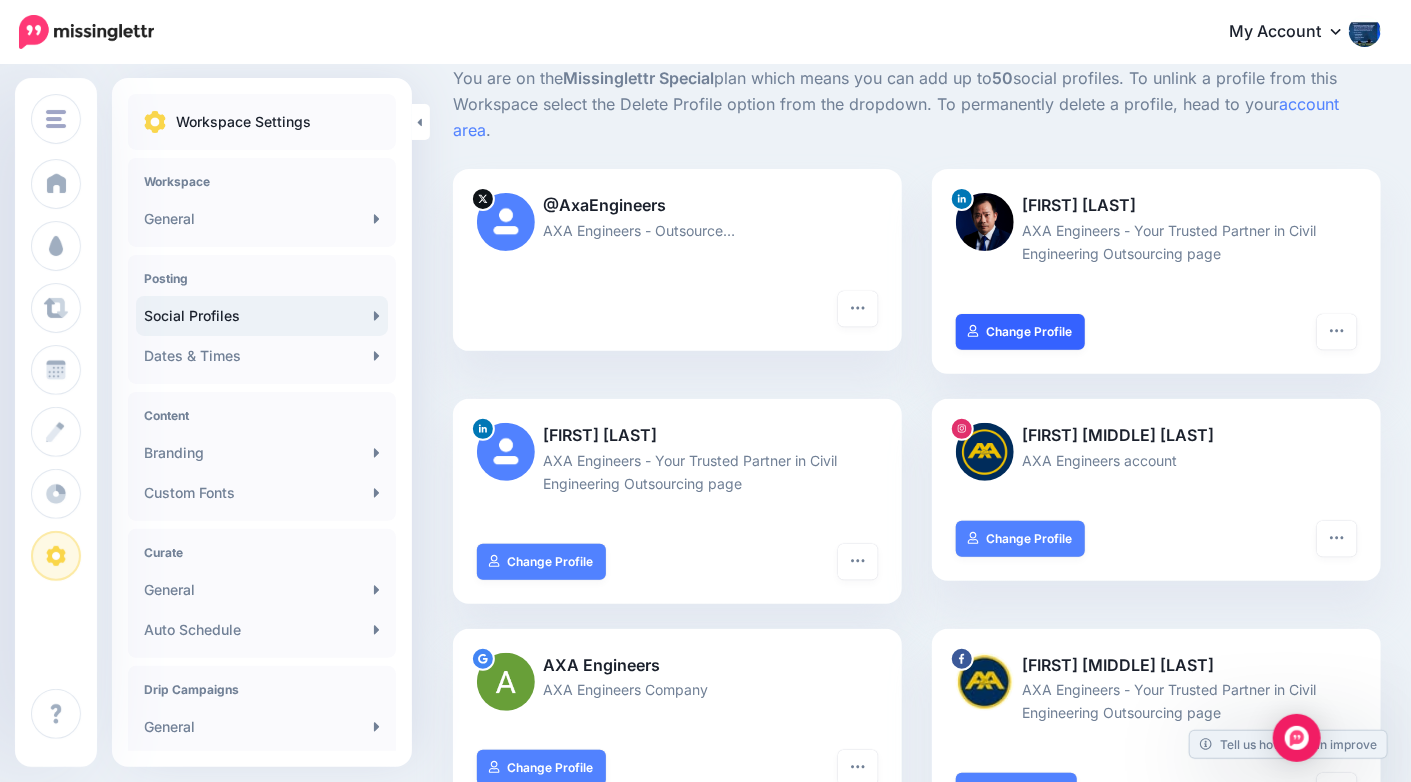 click on "Change Profile" at bounding box center (1020, 332) 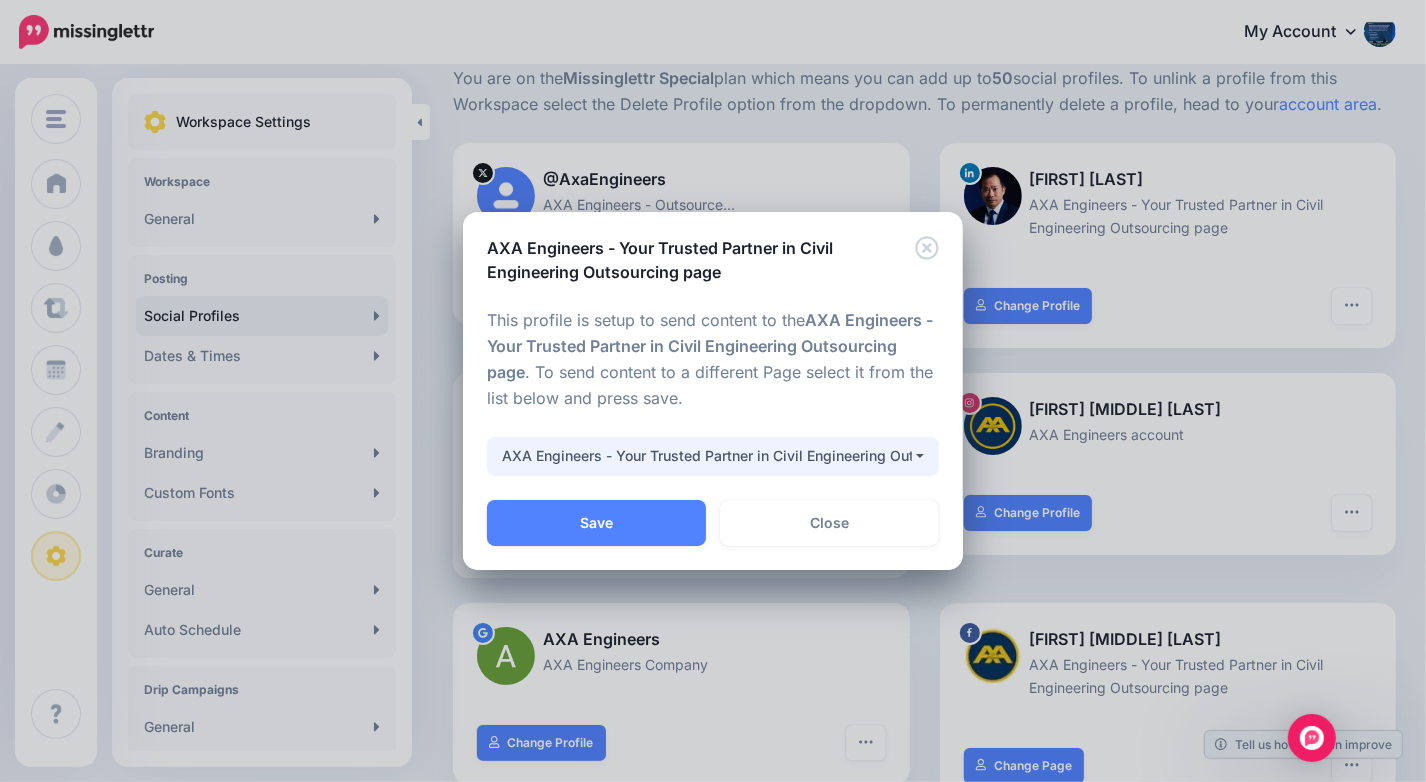 click on "AXA Engineers - Your Trusted Partner in Civil Engineering Outsourcing company" at bounding box center [707, 456] 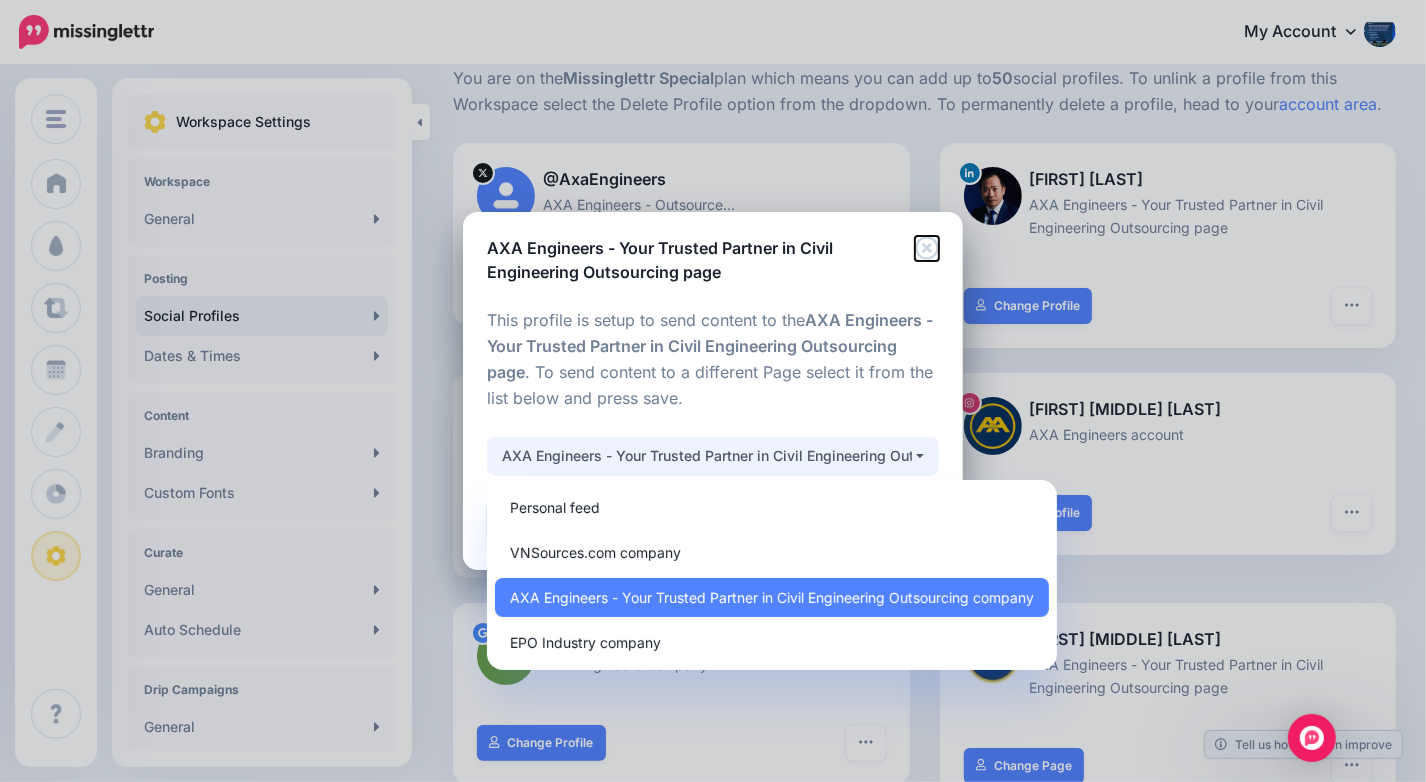 click 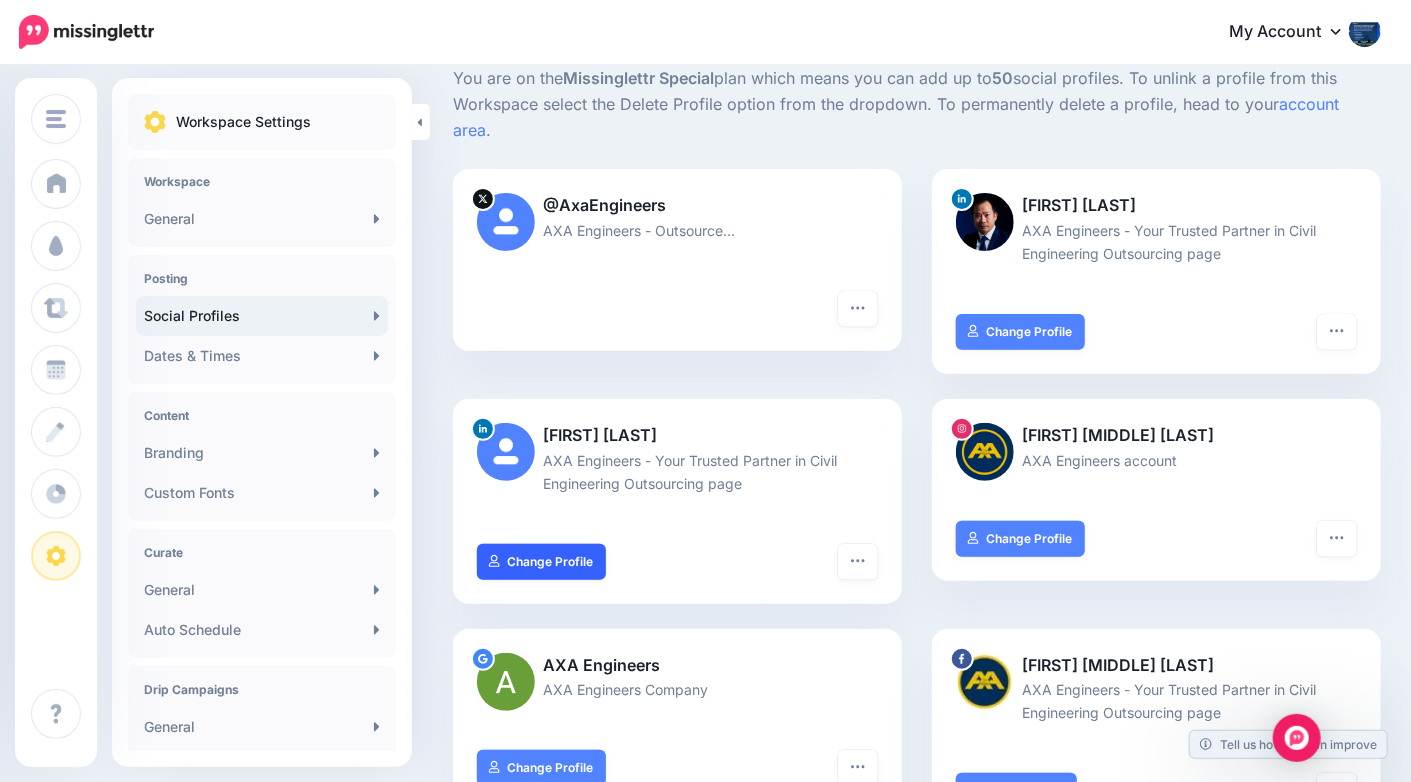 click on "Change Profile" at bounding box center (541, 562) 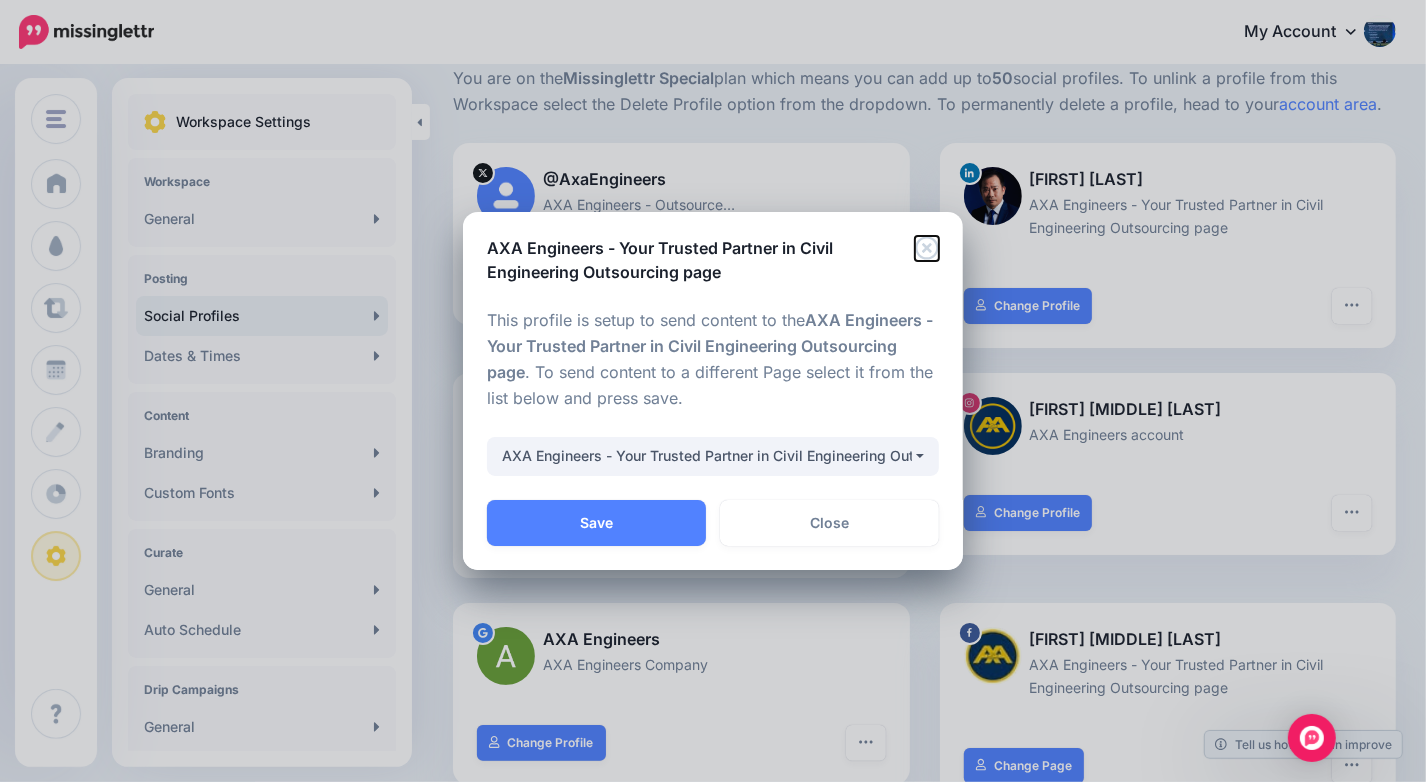 click 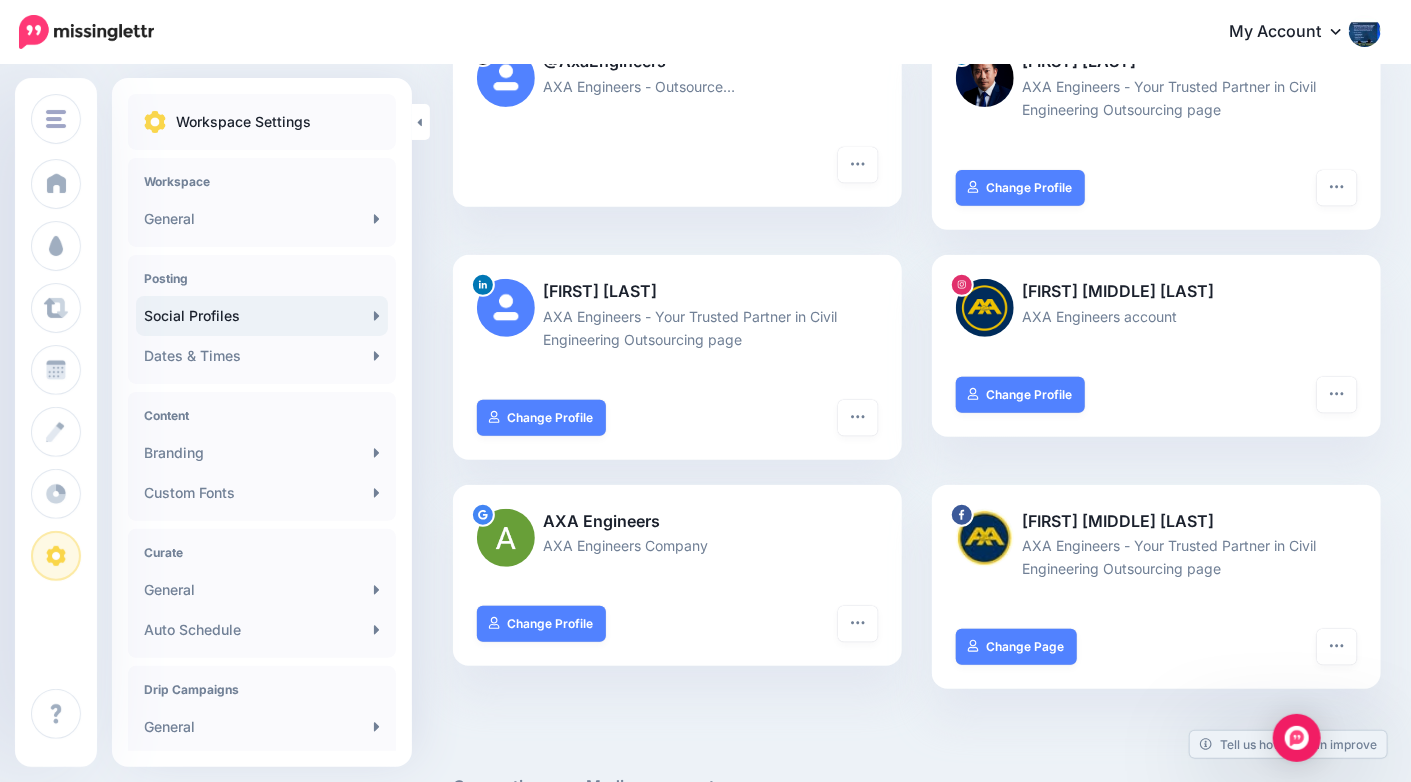 scroll, scrollTop: 284, scrollLeft: 0, axis: vertical 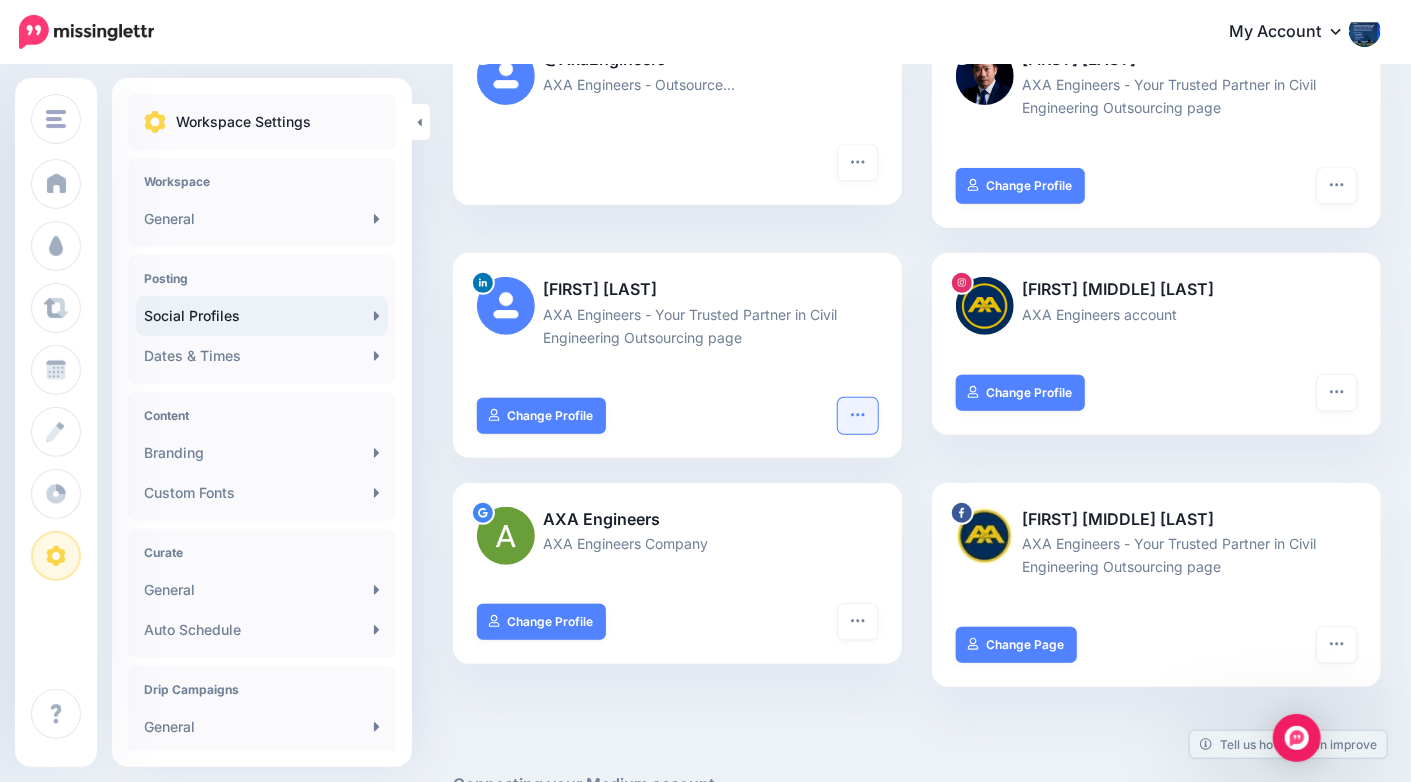 click 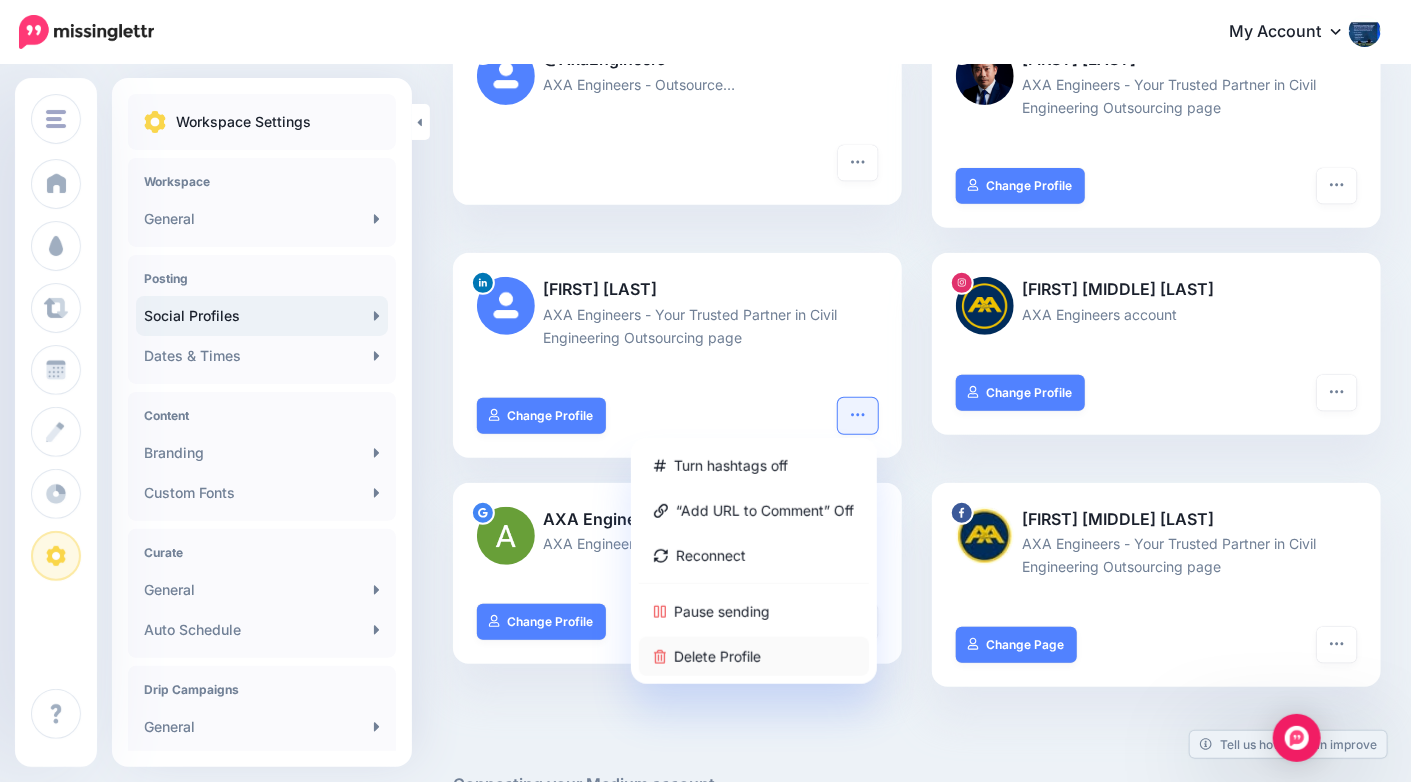 click on "Delete Profile" at bounding box center (754, 656) 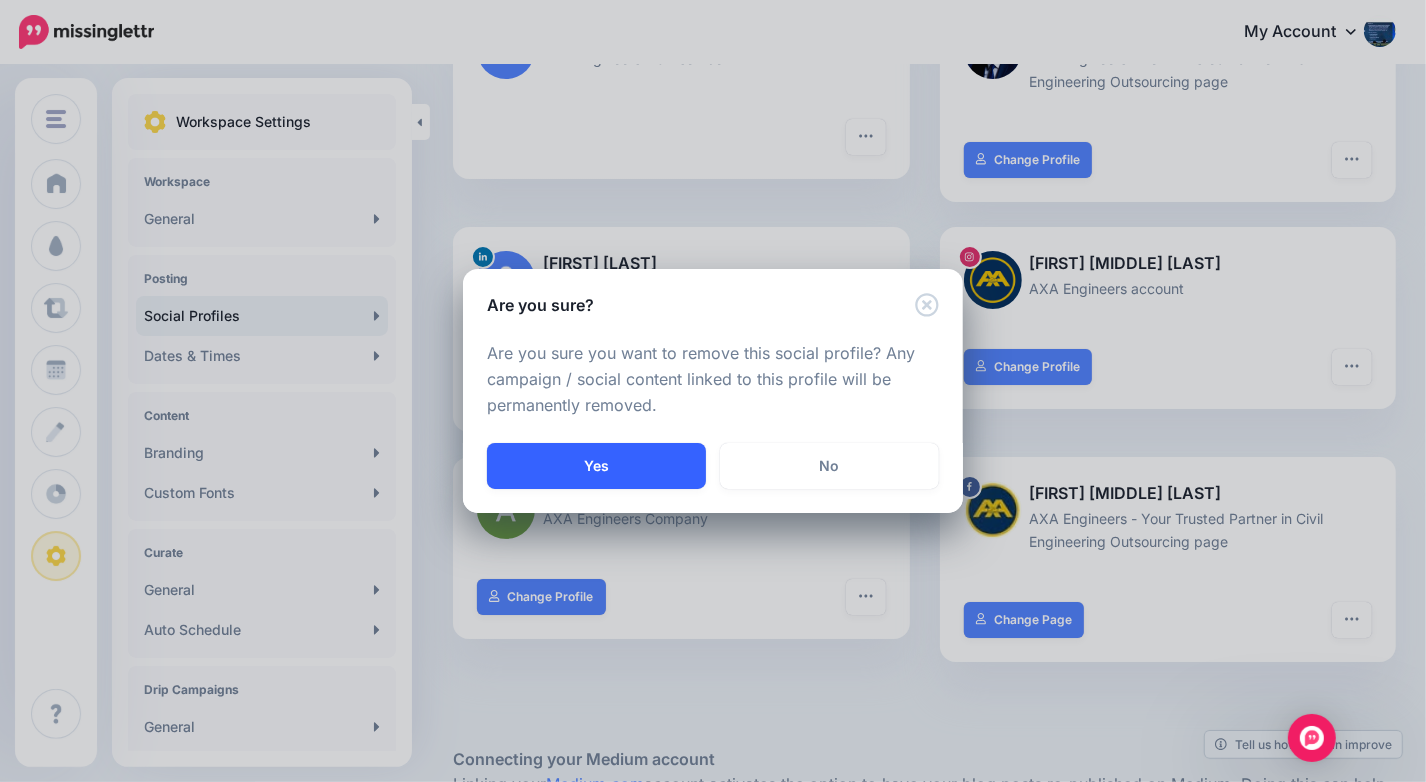 click on "Yes" at bounding box center (596, 466) 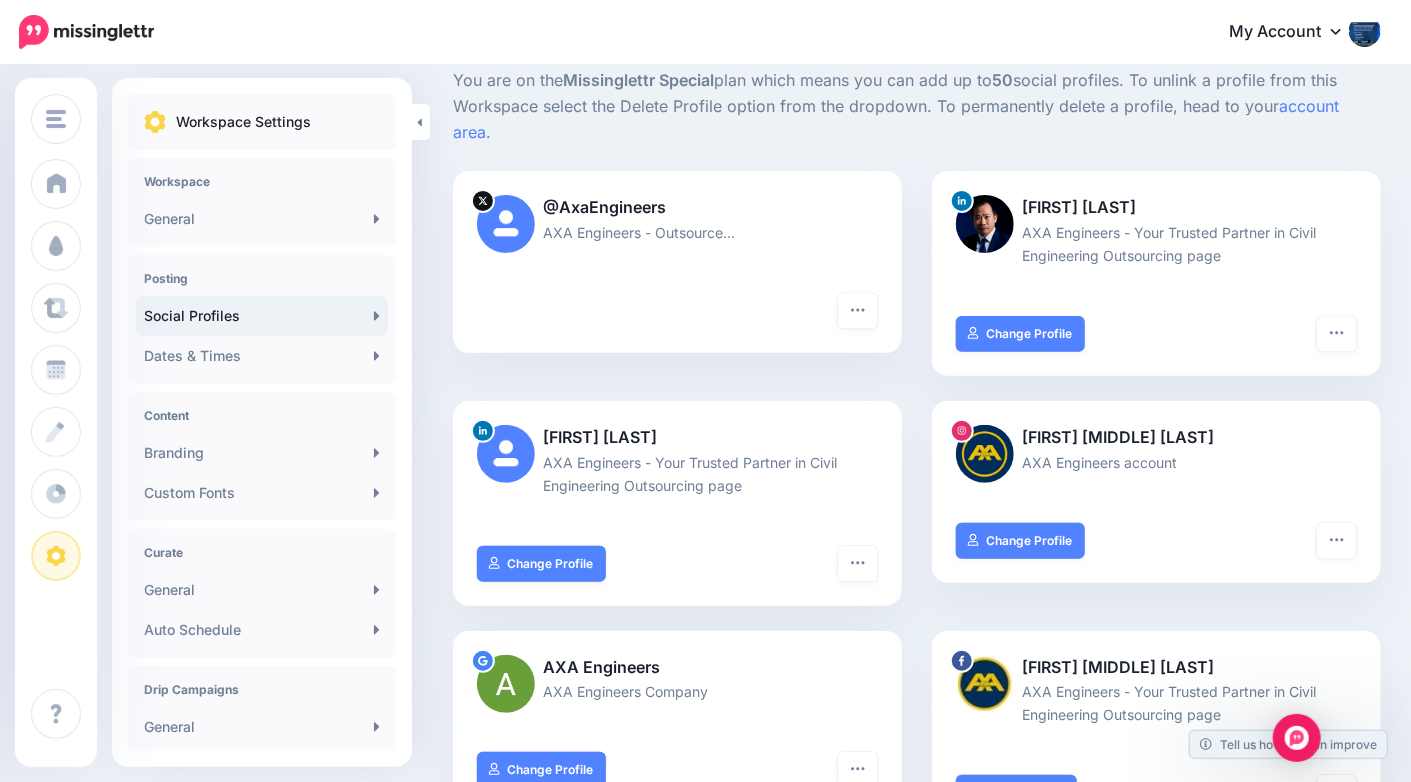 scroll, scrollTop: 116, scrollLeft: 0, axis: vertical 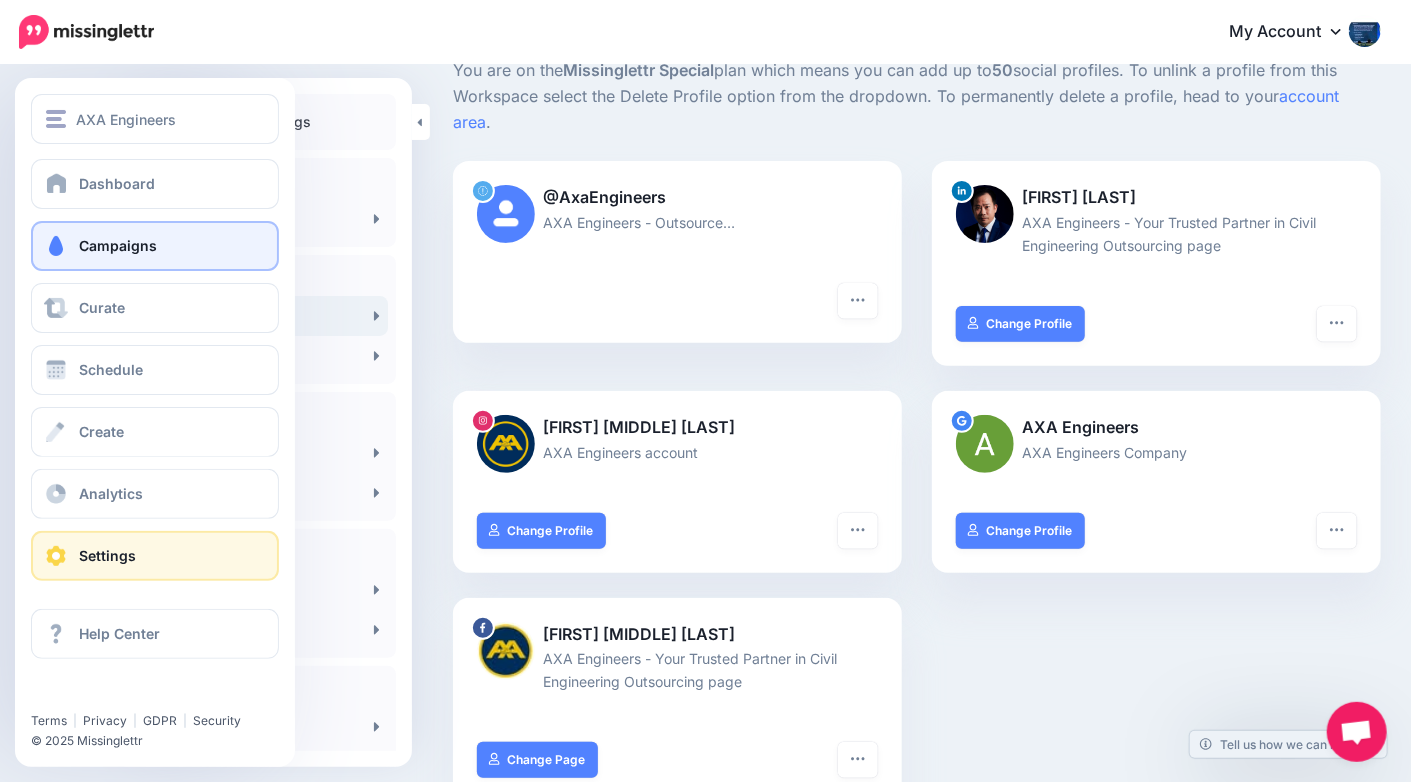 click on "Campaigns" at bounding box center [155, 246] 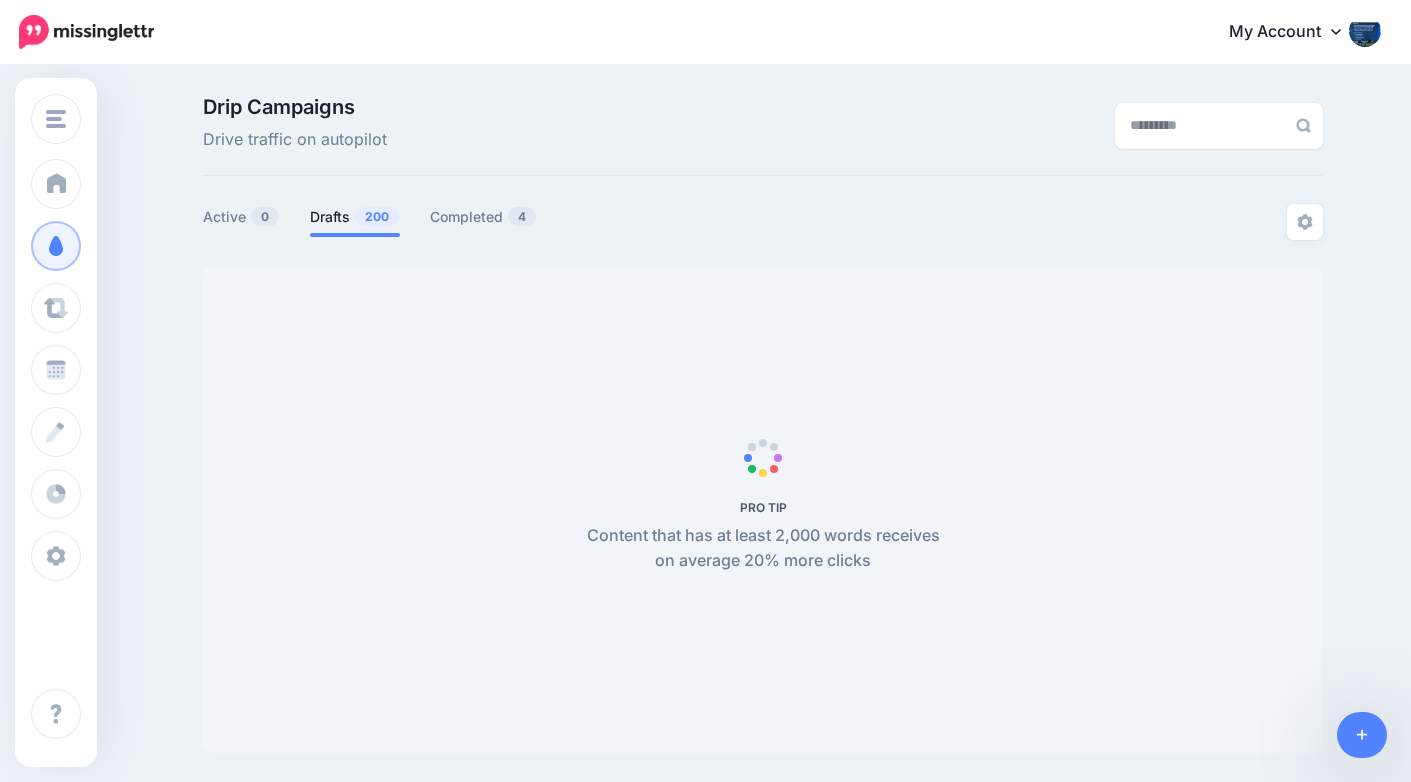 scroll, scrollTop: 0, scrollLeft: 0, axis: both 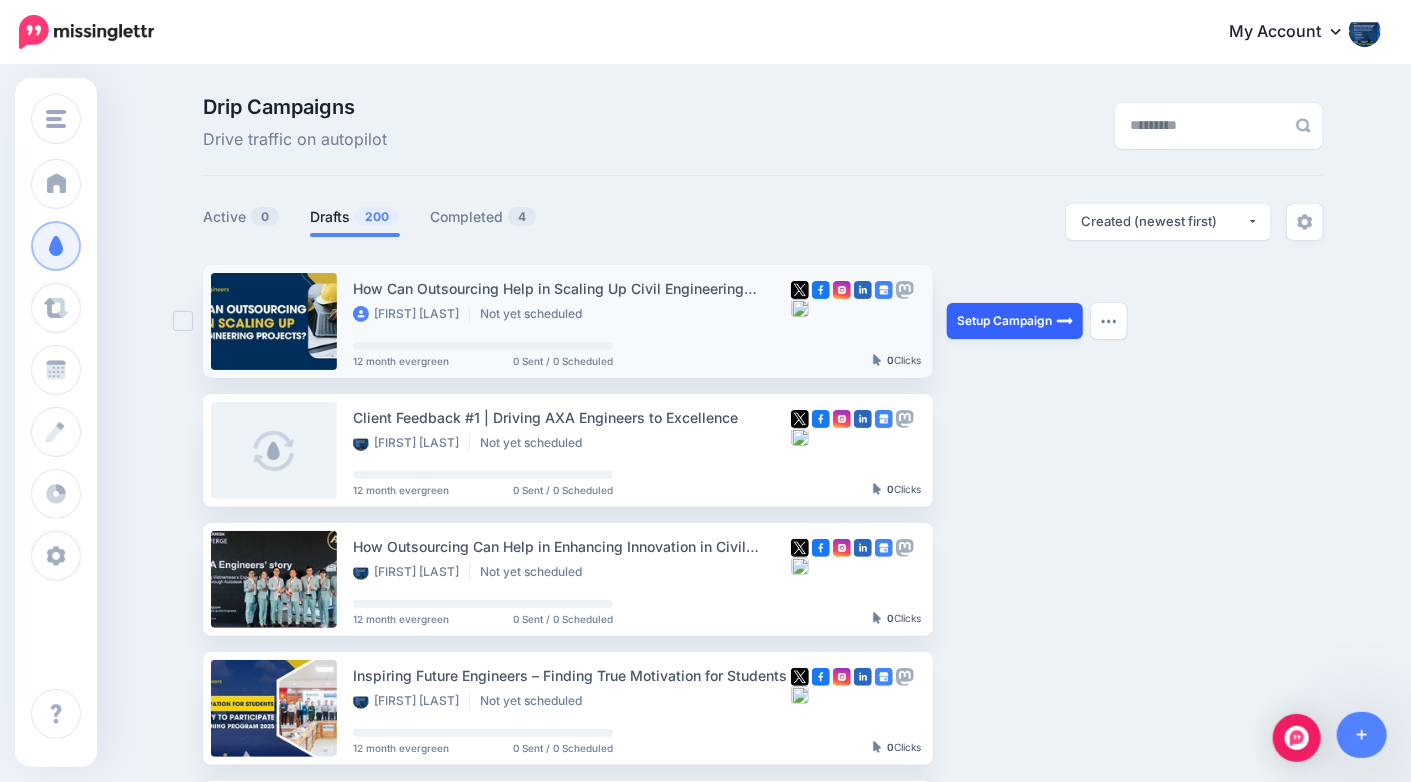 click on "Setup Campaign" at bounding box center [1015, 321] 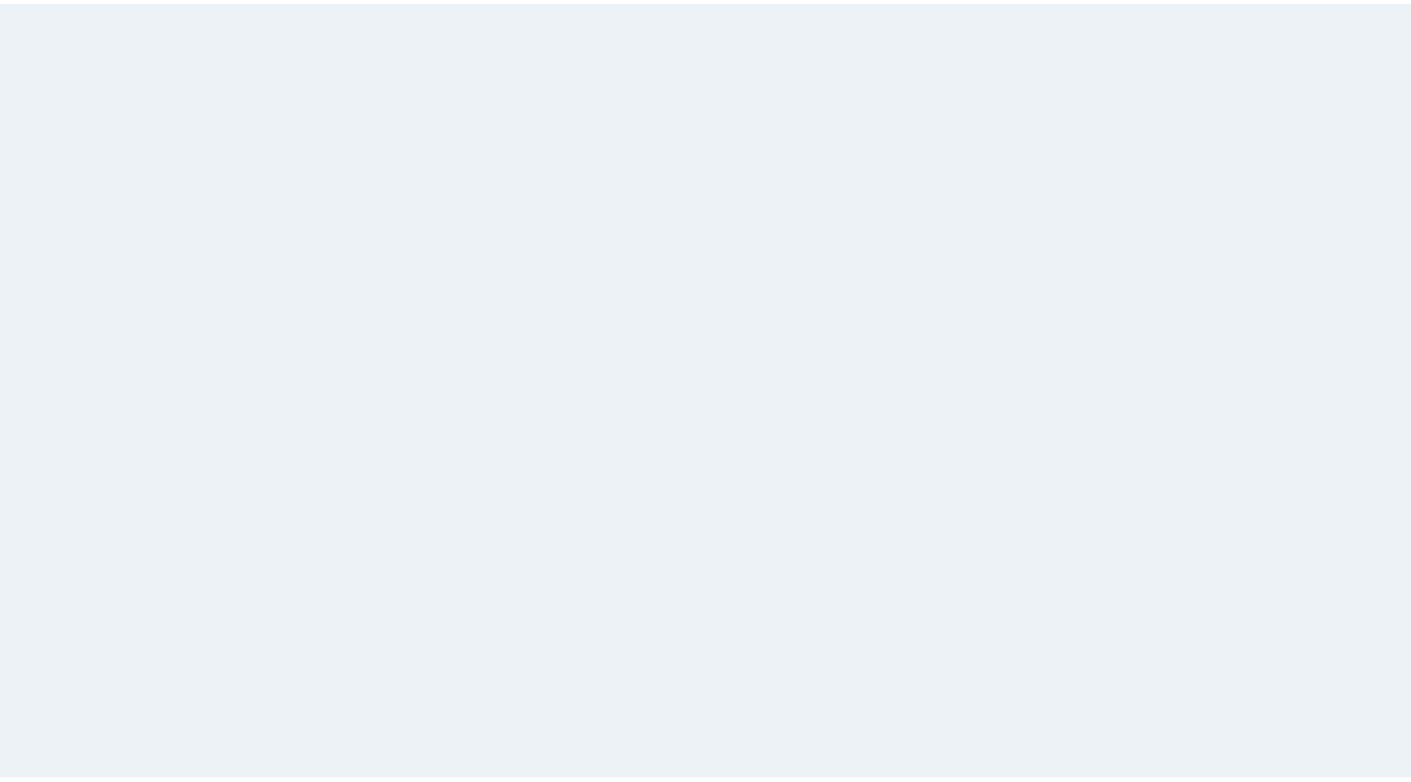 scroll, scrollTop: 0, scrollLeft: 0, axis: both 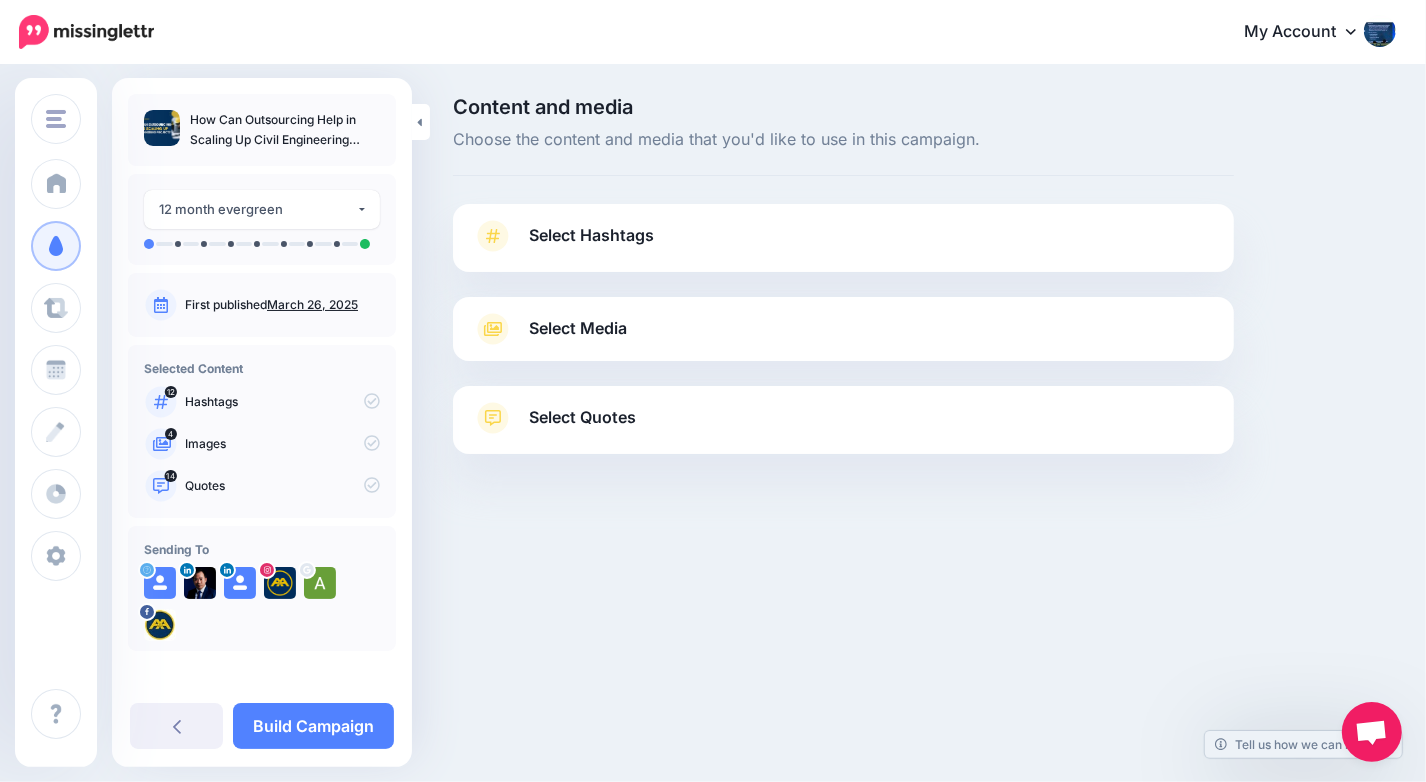 click on "Select Hashtags" at bounding box center (843, 246) 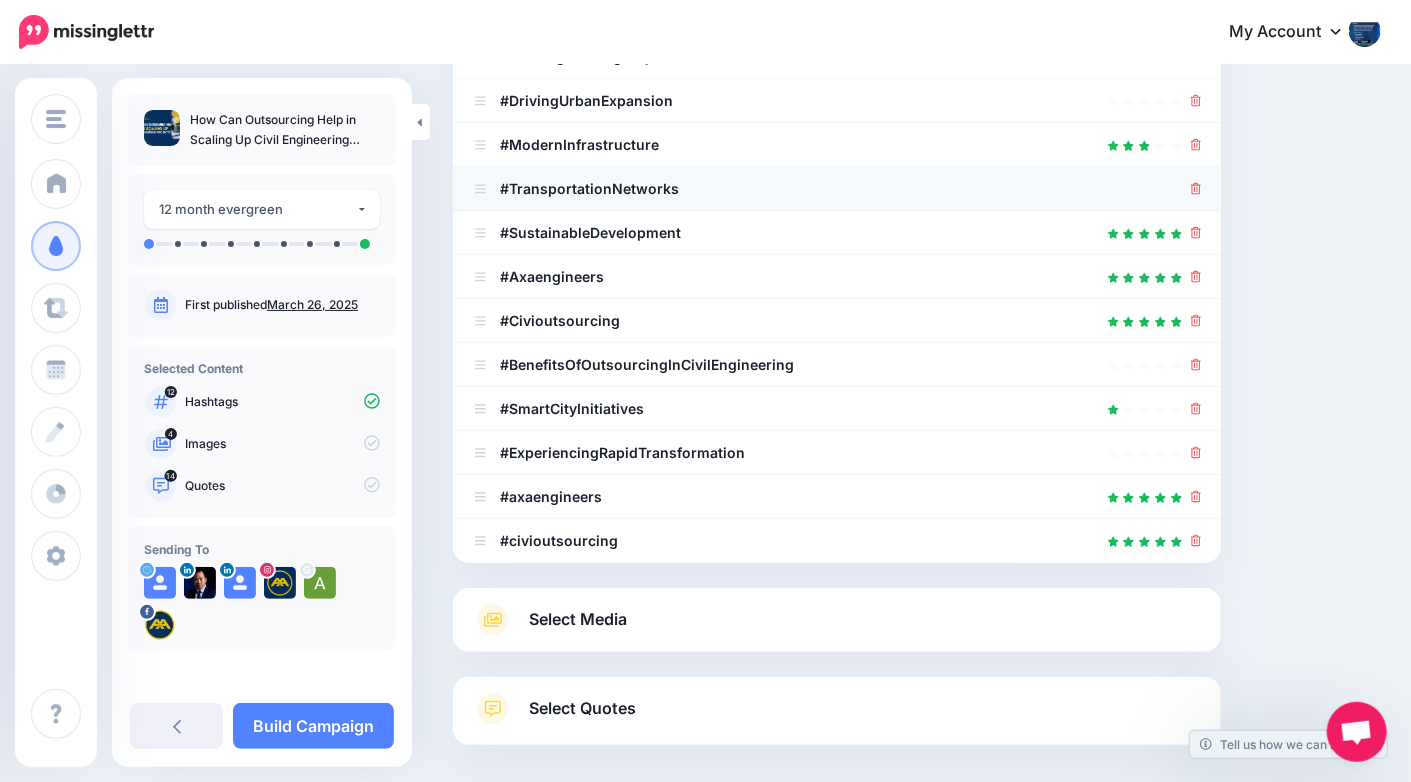 scroll, scrollTop: 506, scrollLeft: 0, axis: vertical 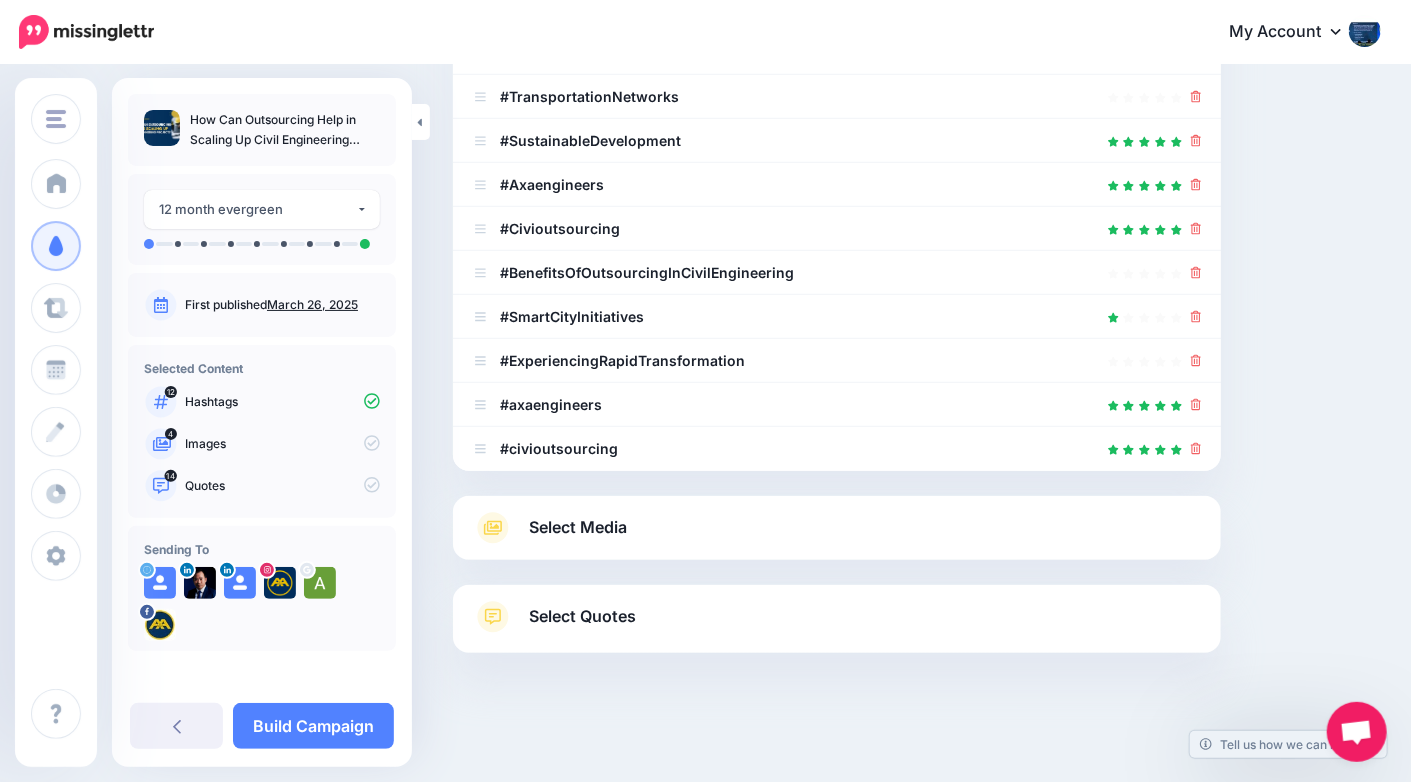 click on "Select Media" at bounding box center [837, 528] 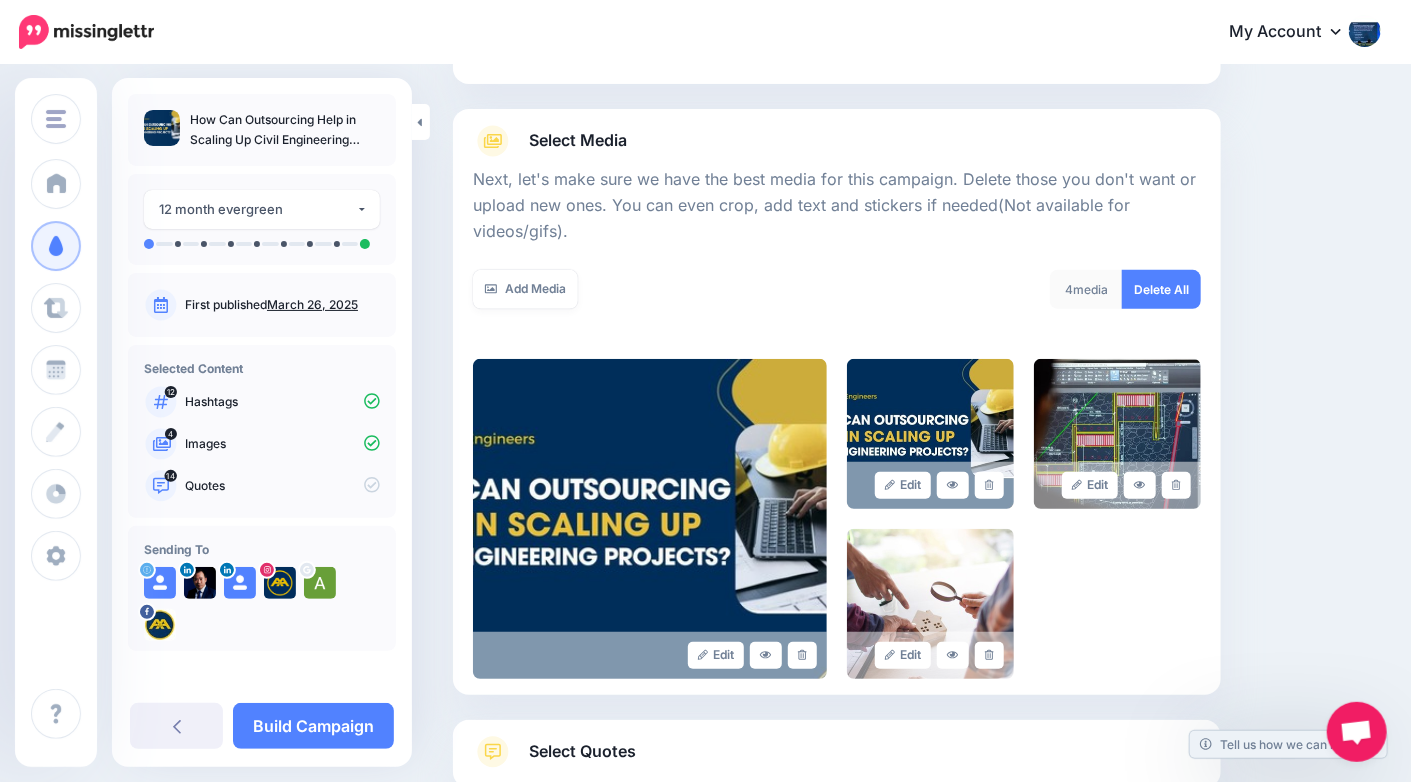 scroll, scrollTop: 187, scrollLeft: 0, axis: vertical 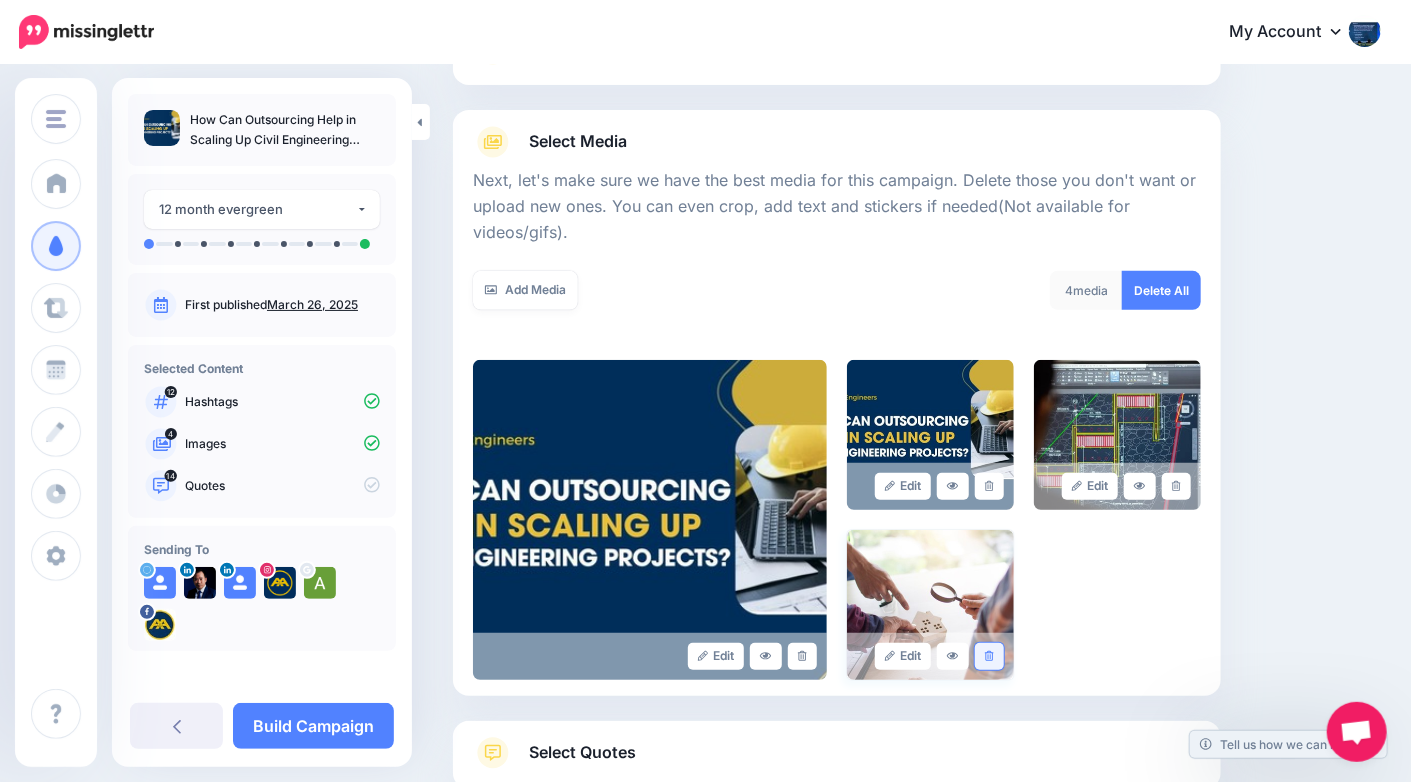 click 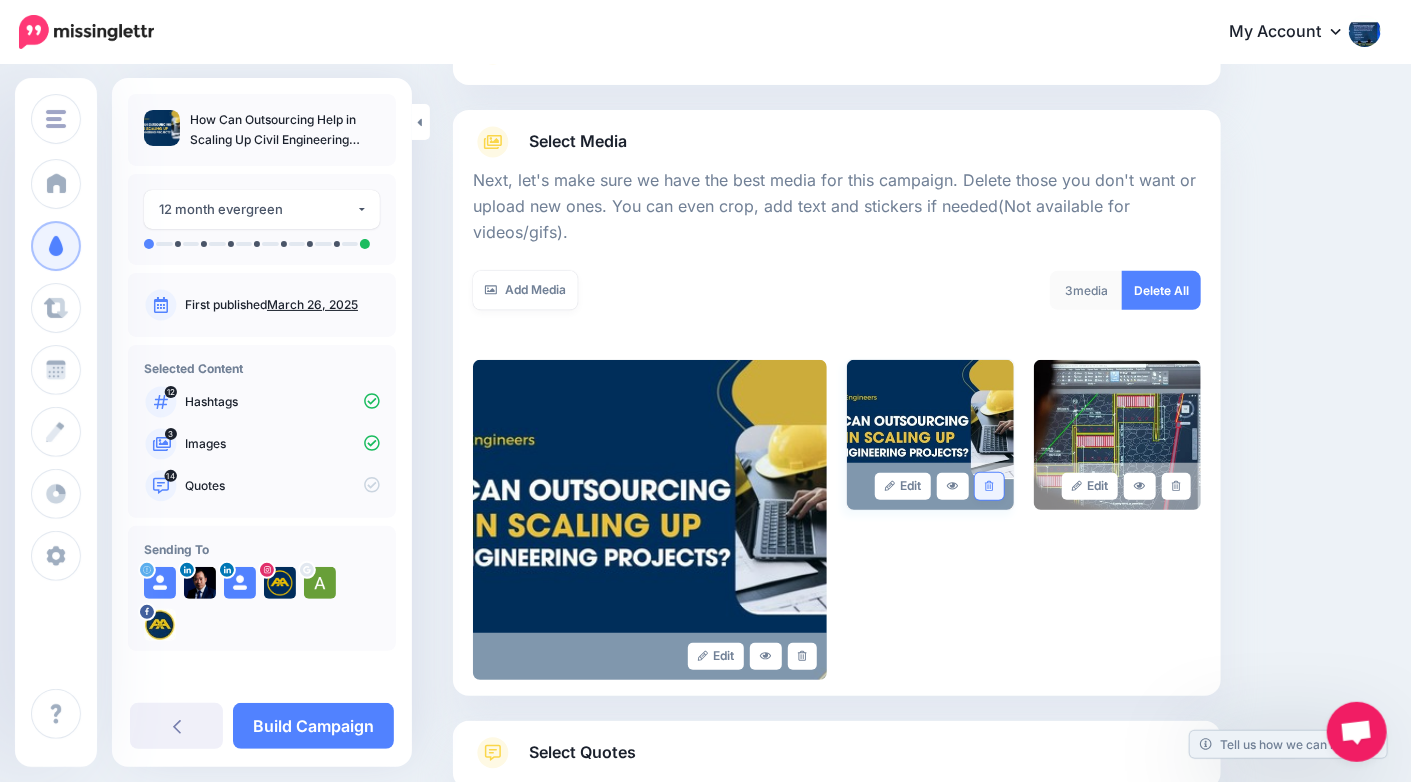 click at bounding box center [989, 486] 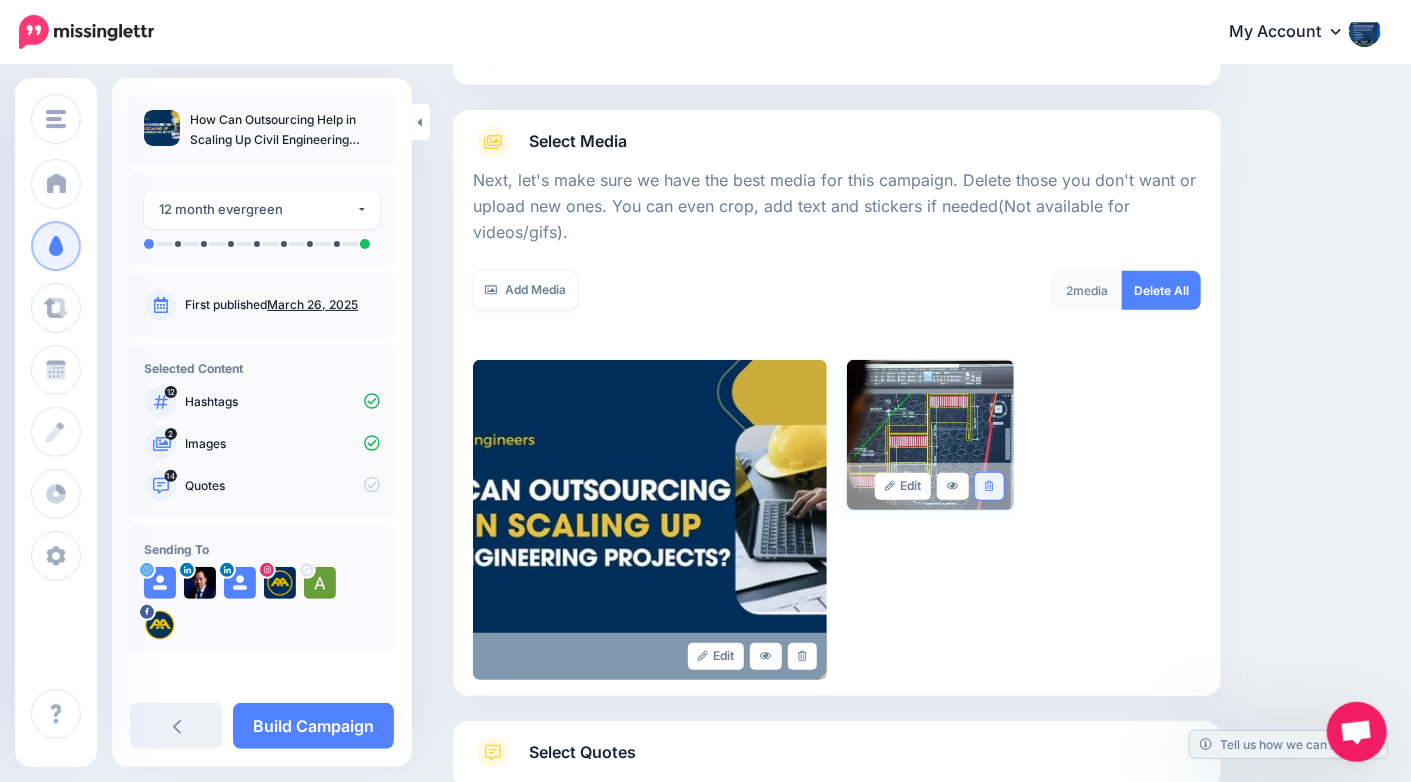 click 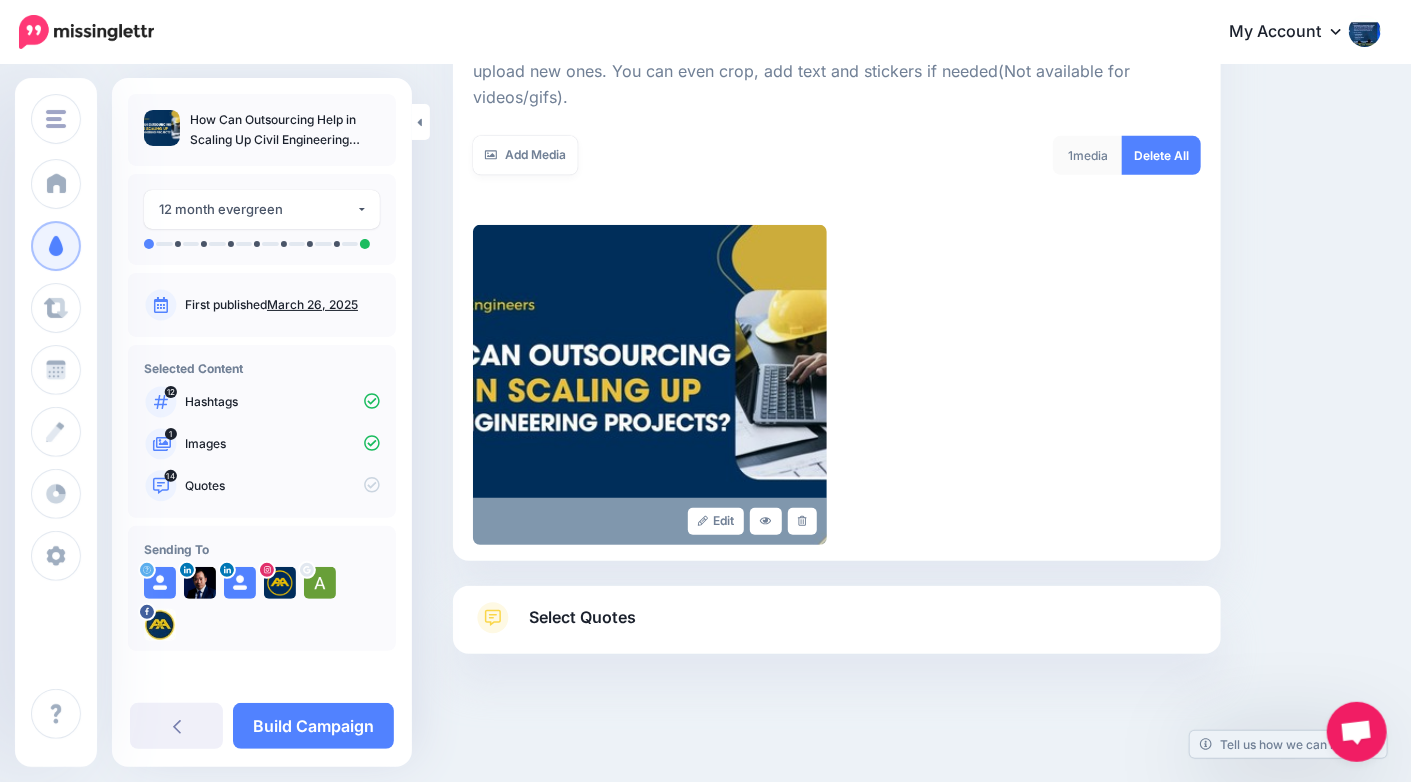 scroll, scrollTop: 323, scrollLeft: 0, axis: vertical 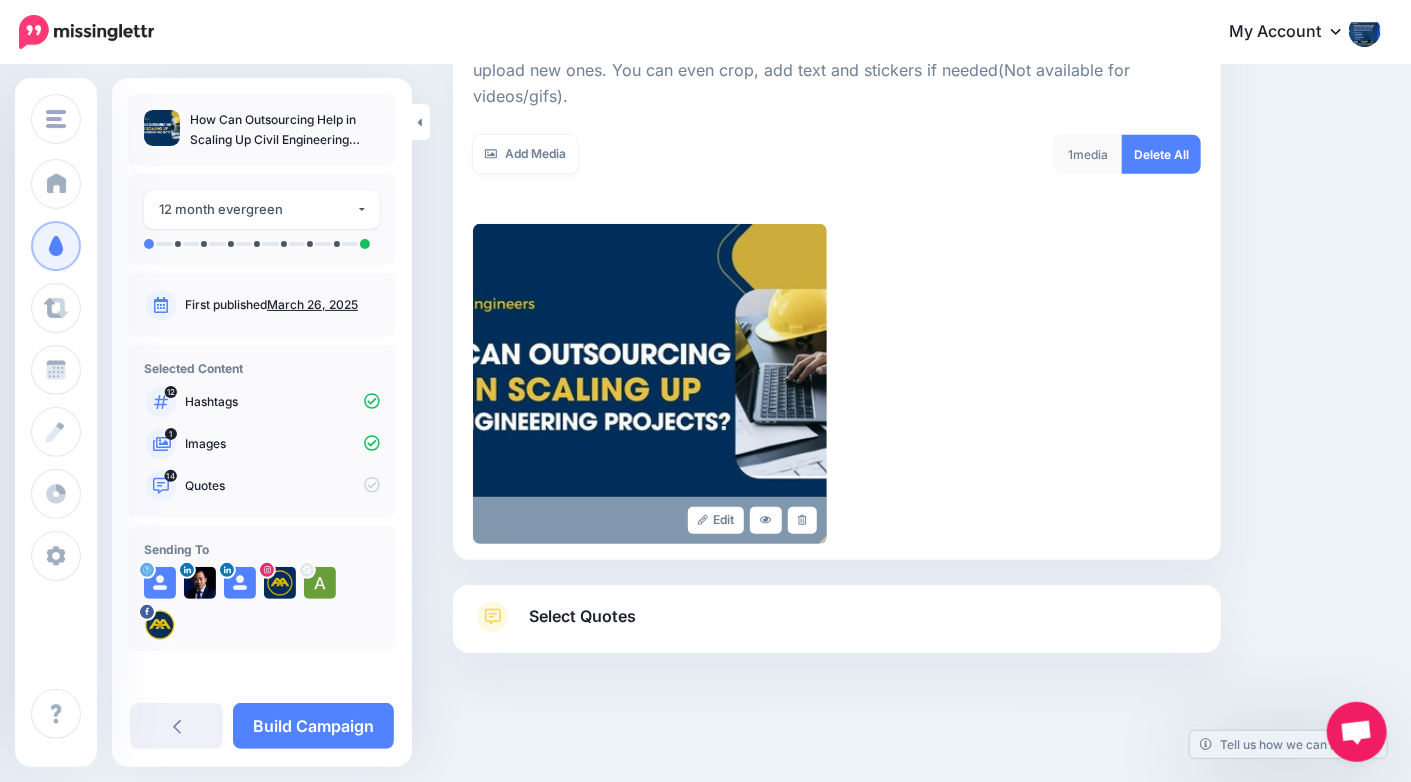 click on "Select Quotes" at bounding box center (837, 627) 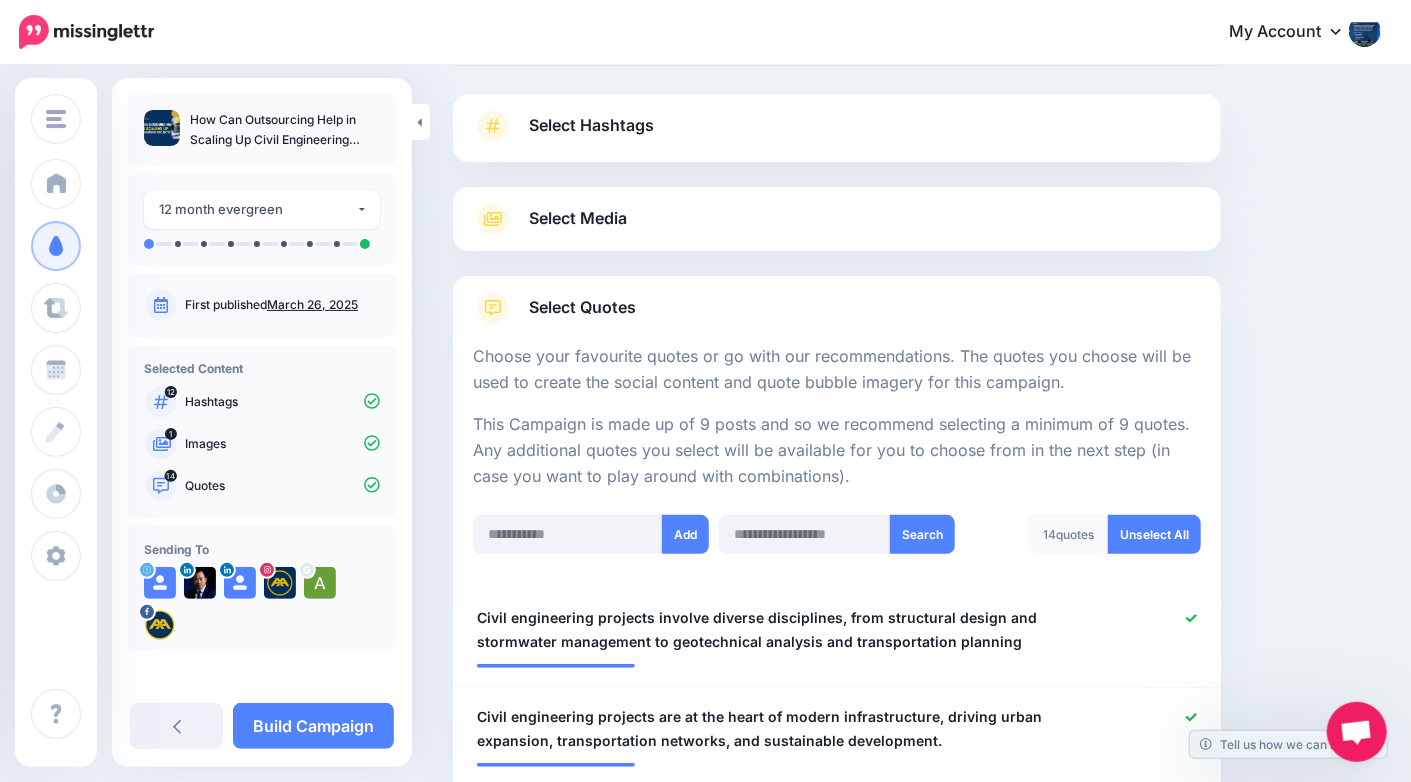 scroll, scrollTop: 109, scrollLeft: 0, axis: vertical 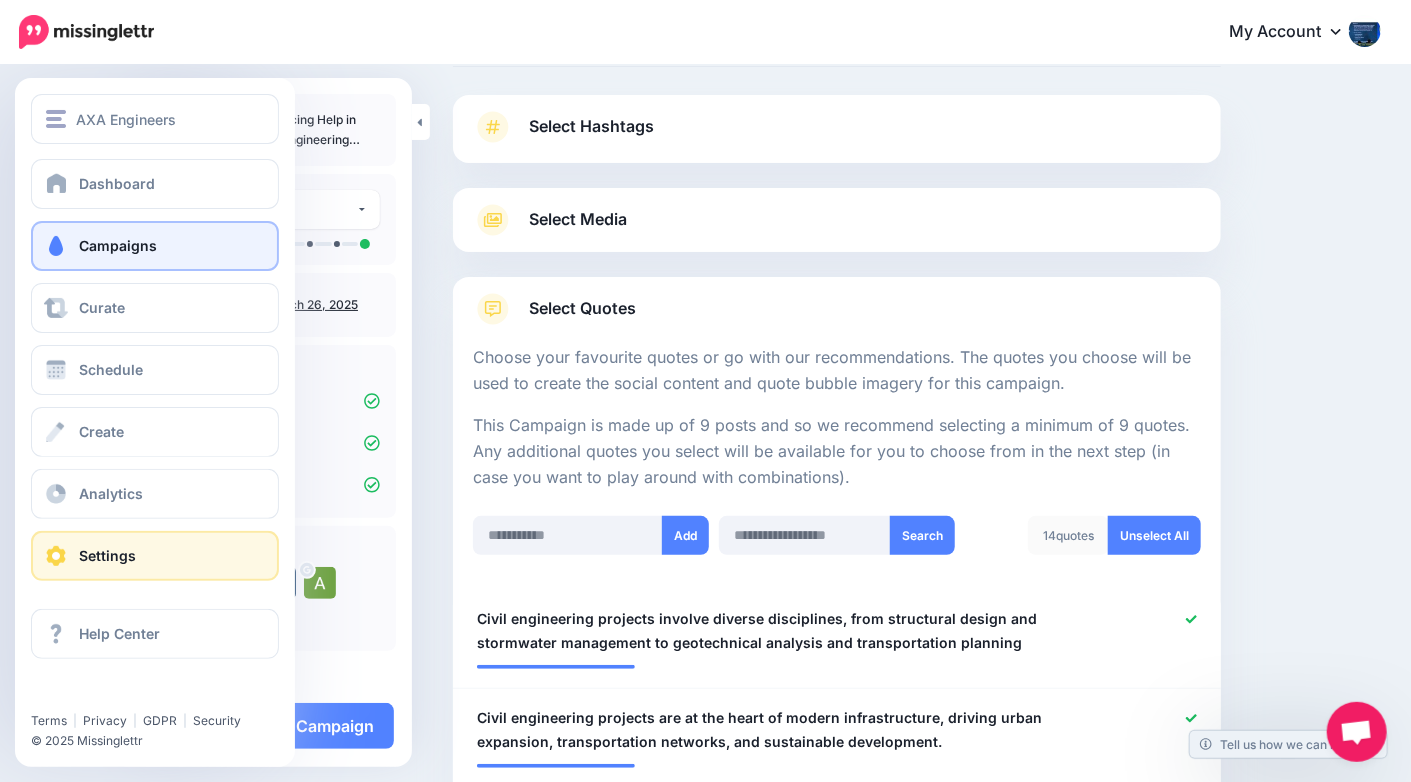 click on "Settings" at bounding box center [107, 555] 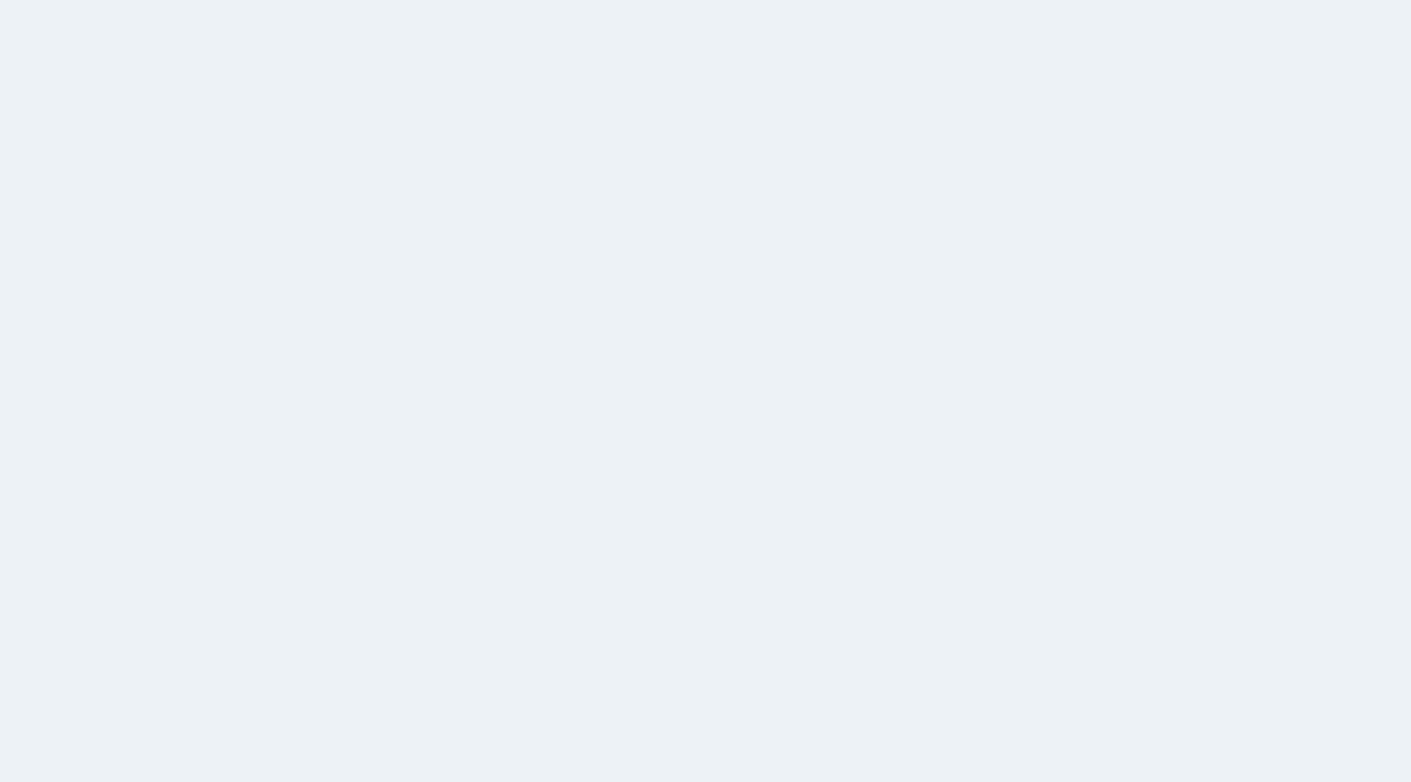 scroll, scrollTop: 0, scrollLeft: 0, axis: both 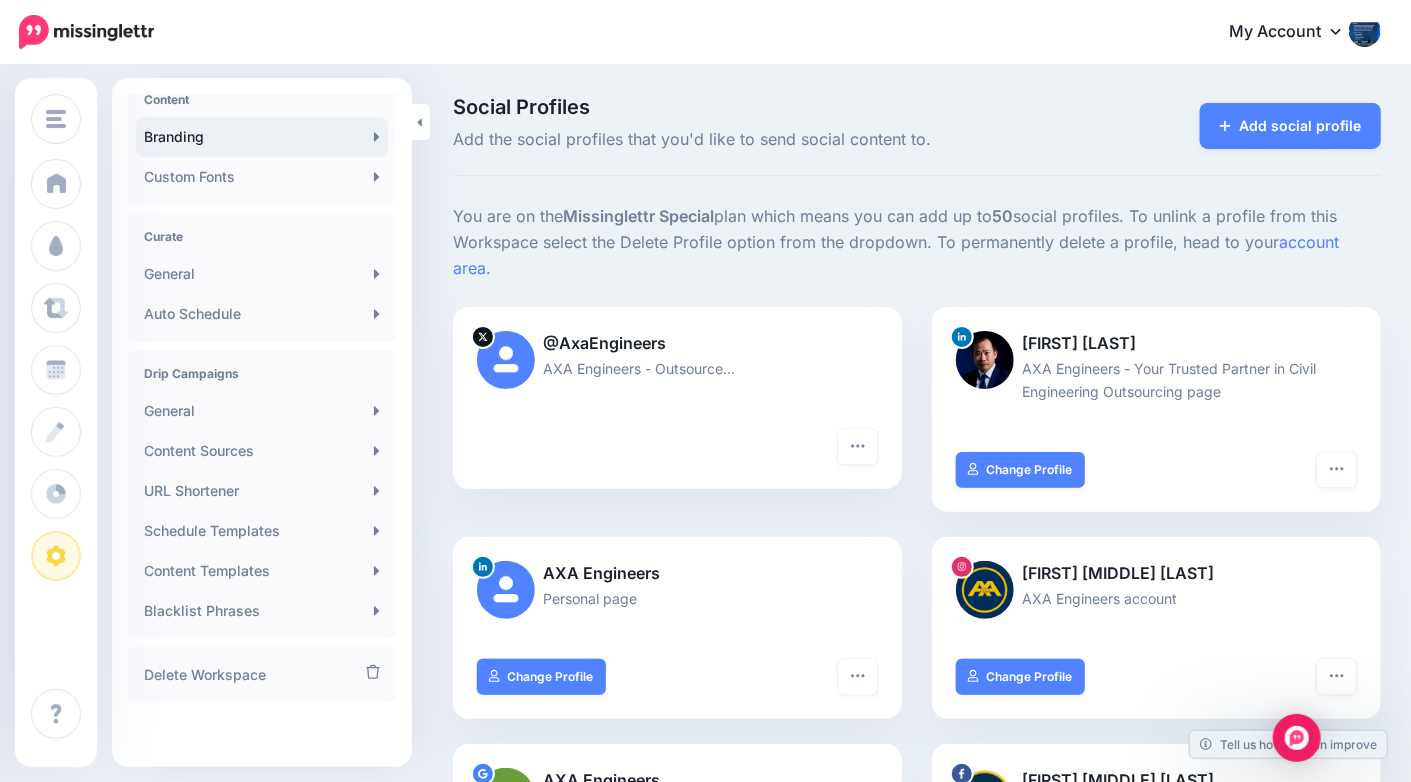click on "Branding" at bounding box center (262, 137) 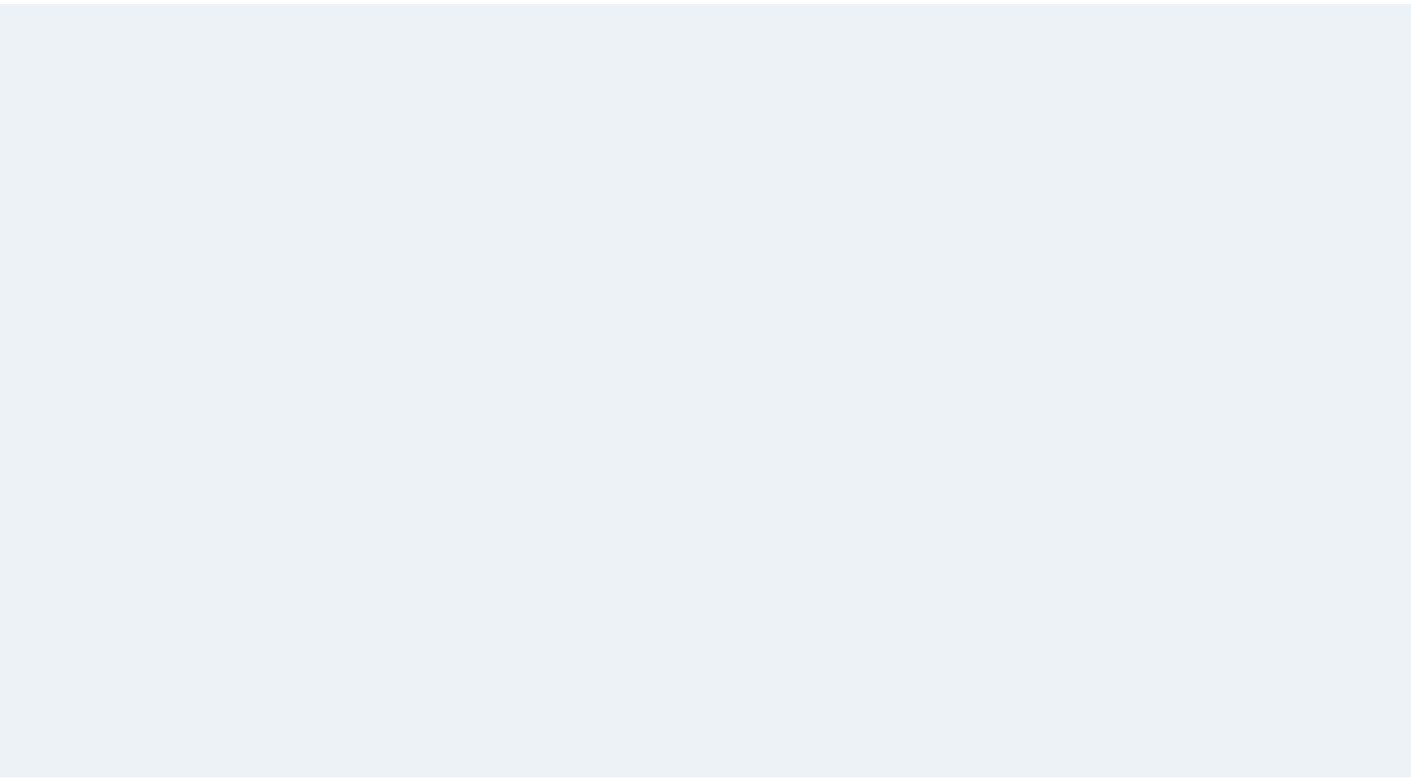 scroll, scrollTop: 0, scrollLeft: 0, axis: both 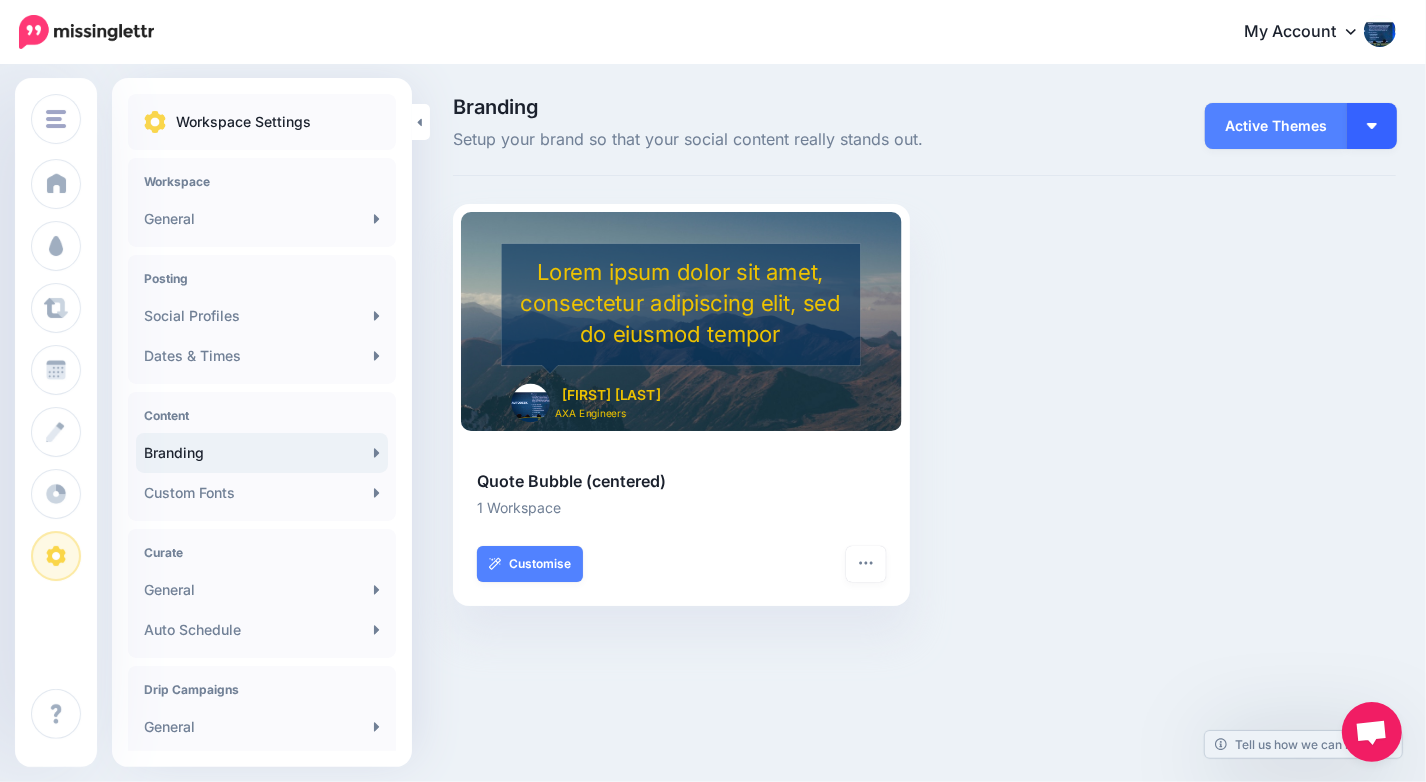 click at bounding box center [1372, 126] 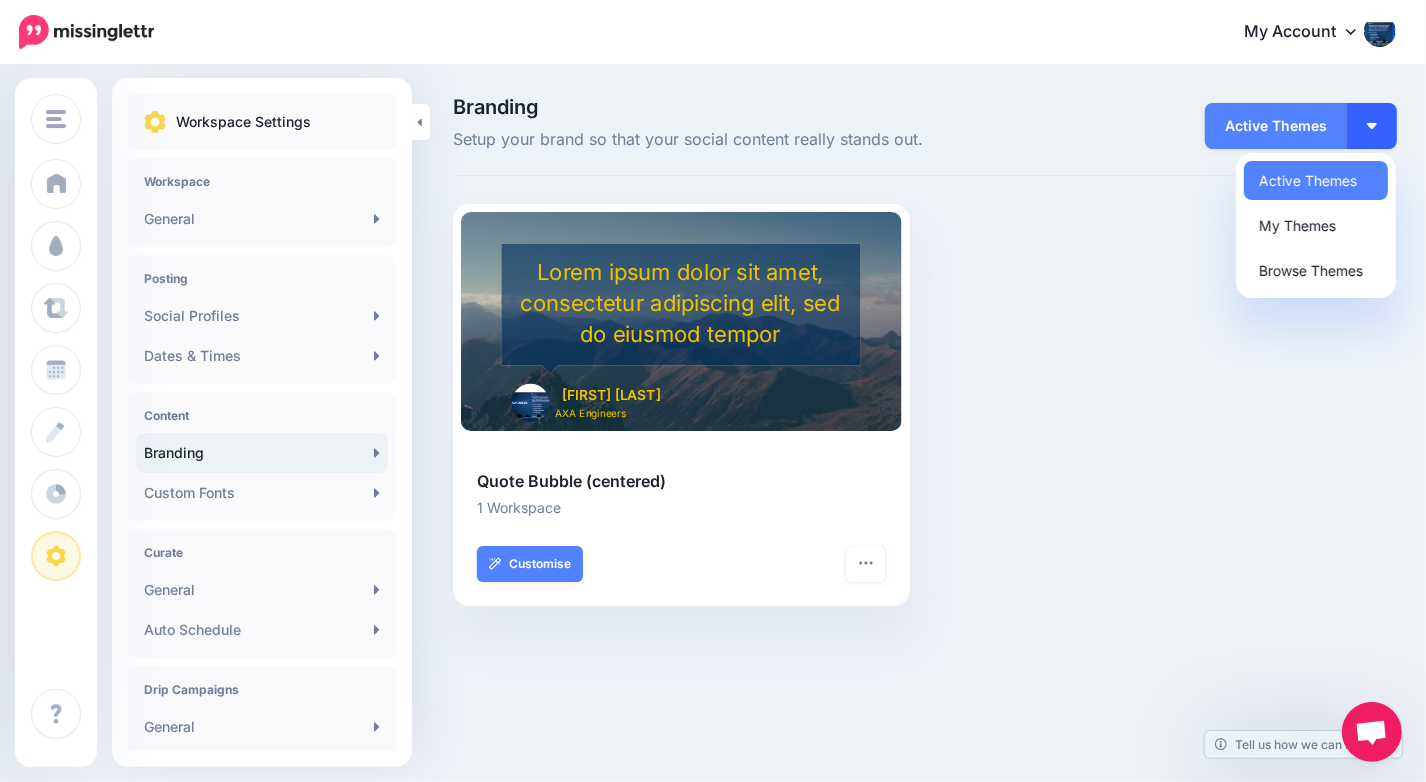 click at bounding box center (1372, 126) 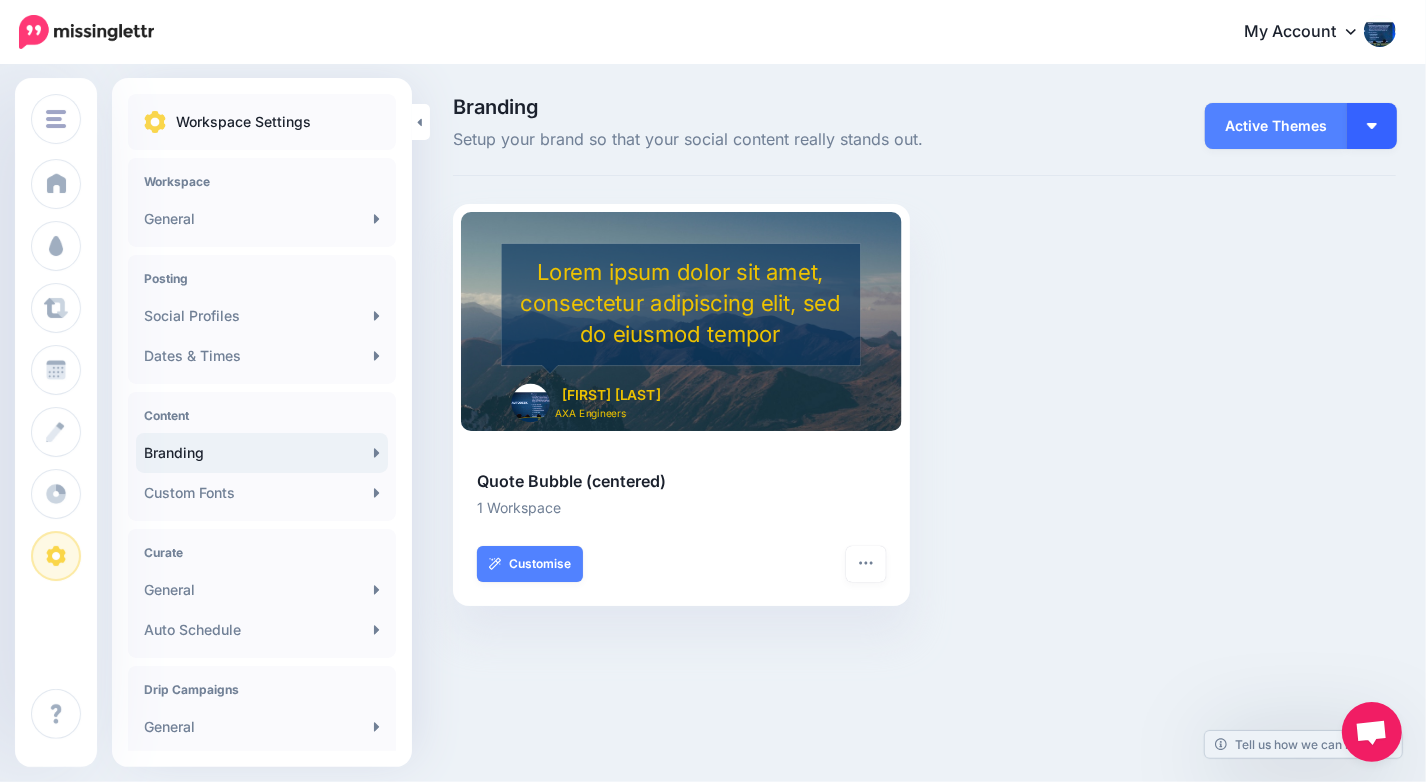 click at bounding box center [1372, 126] 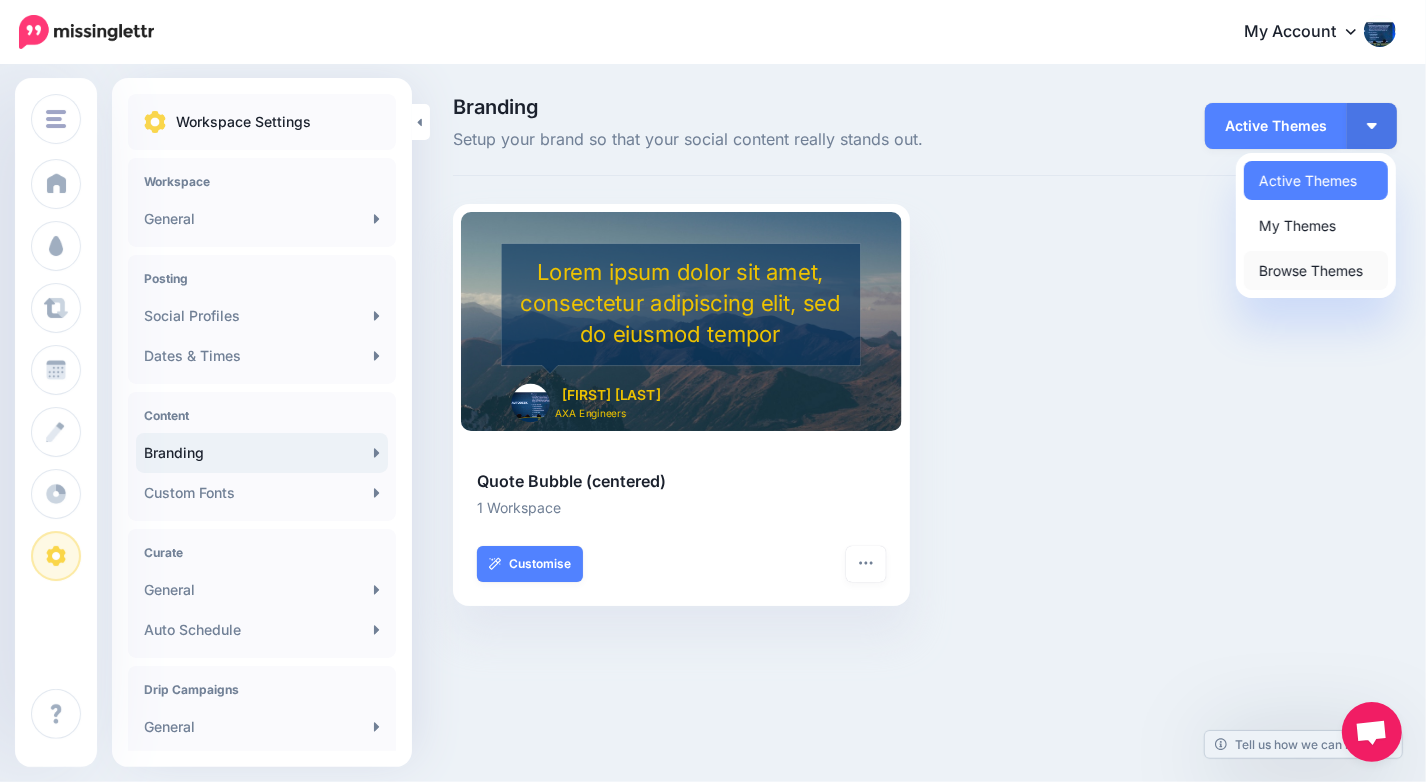 click on "Browse Themes" at bounding box center (1316, 270) 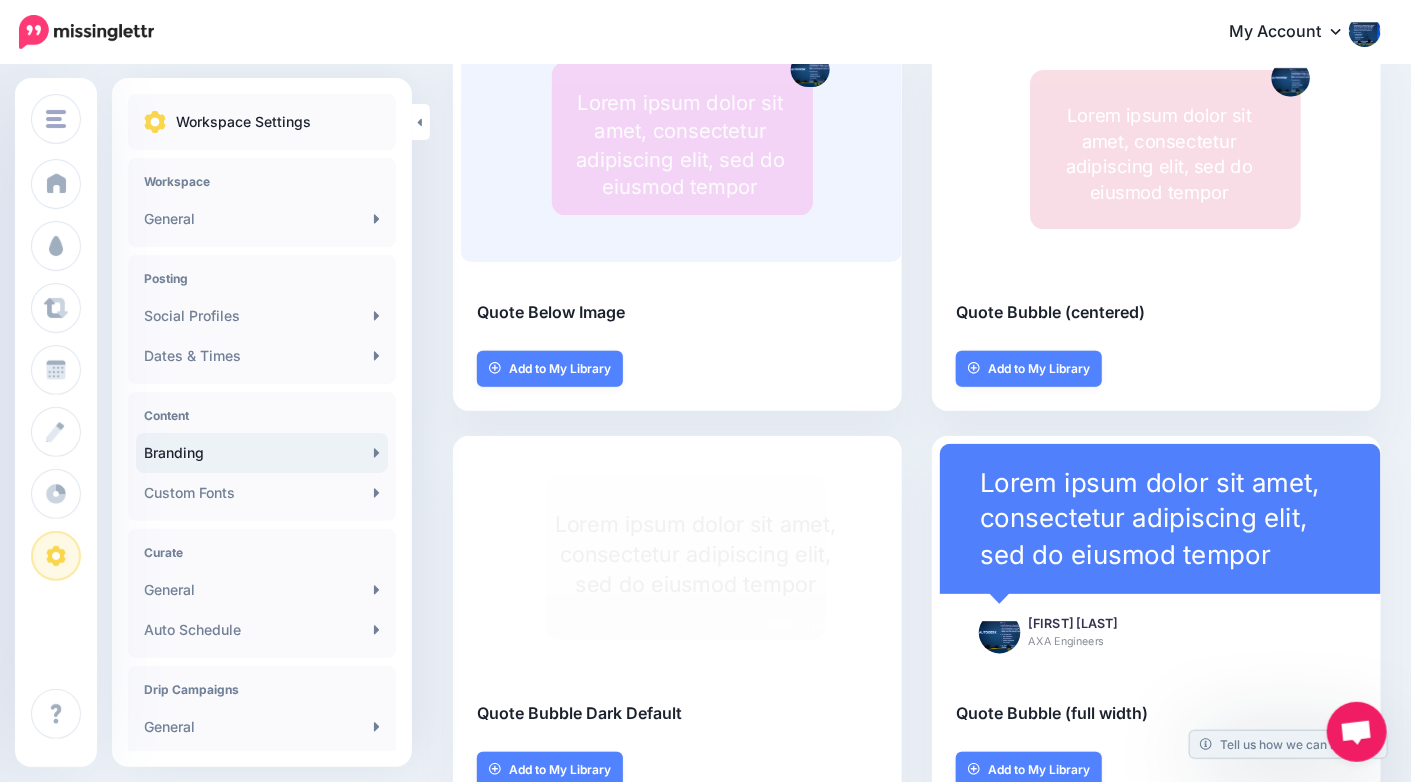 scroll, scrollTop: 0, scrollLeft: 0, axis: both 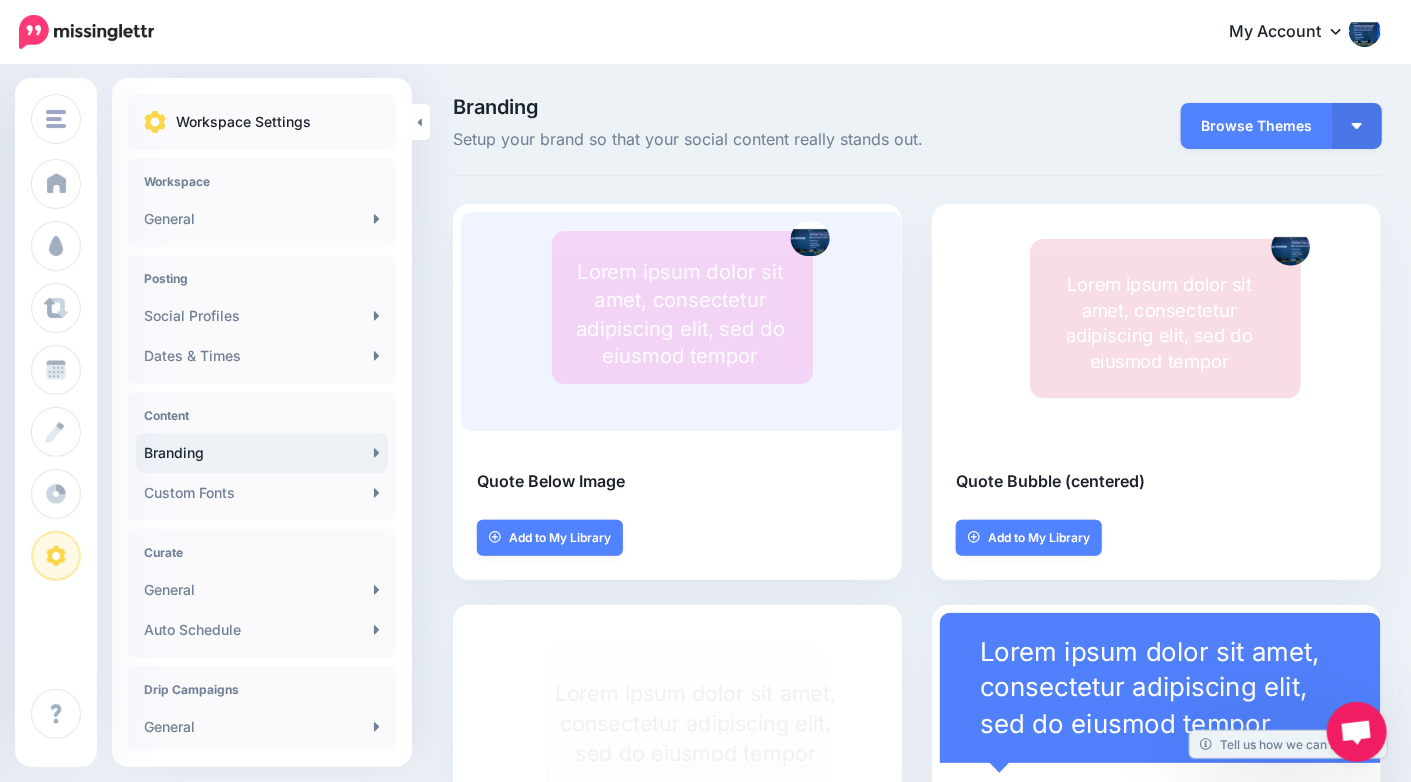 click on "Branding" at bounding box center (262, 453) 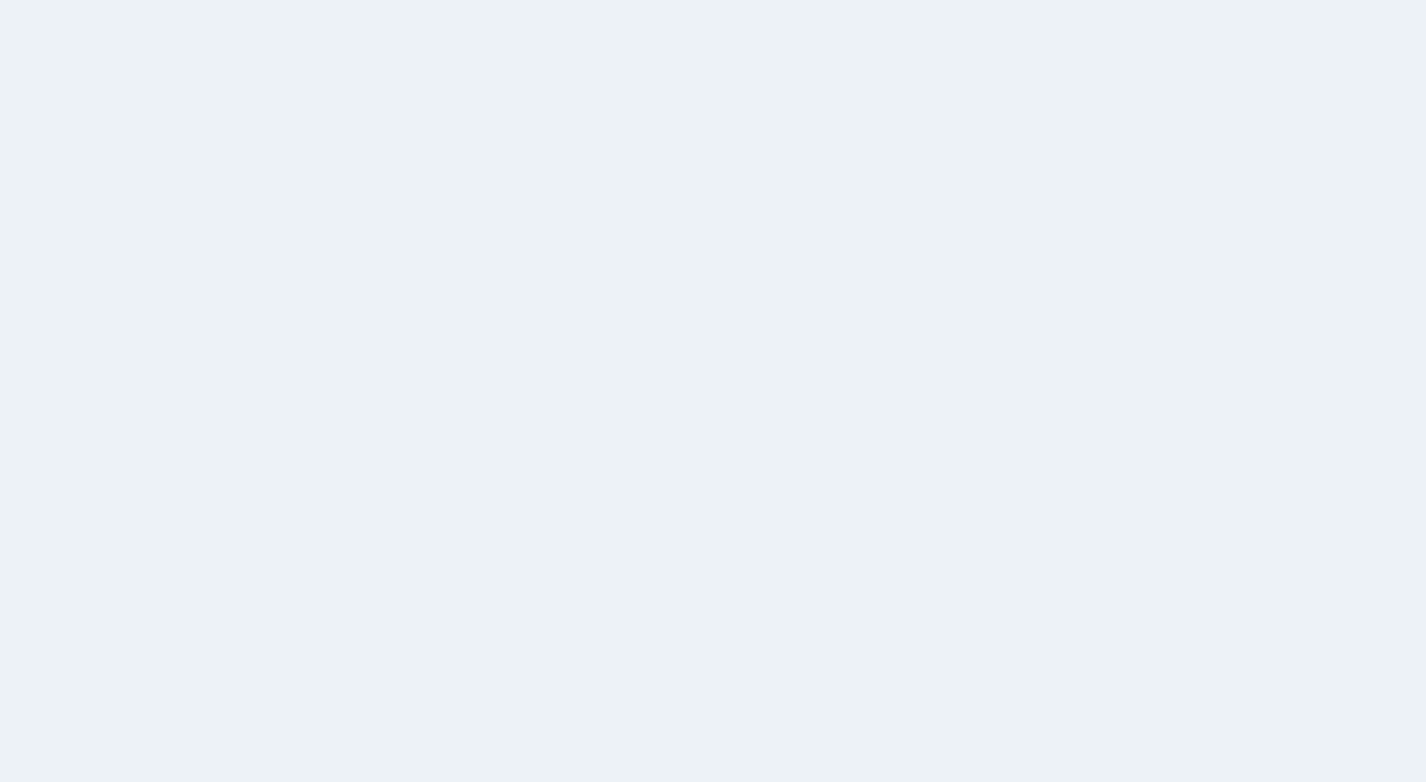 scroll, scrollTop: 0, scrollLeft: 0, axis: both 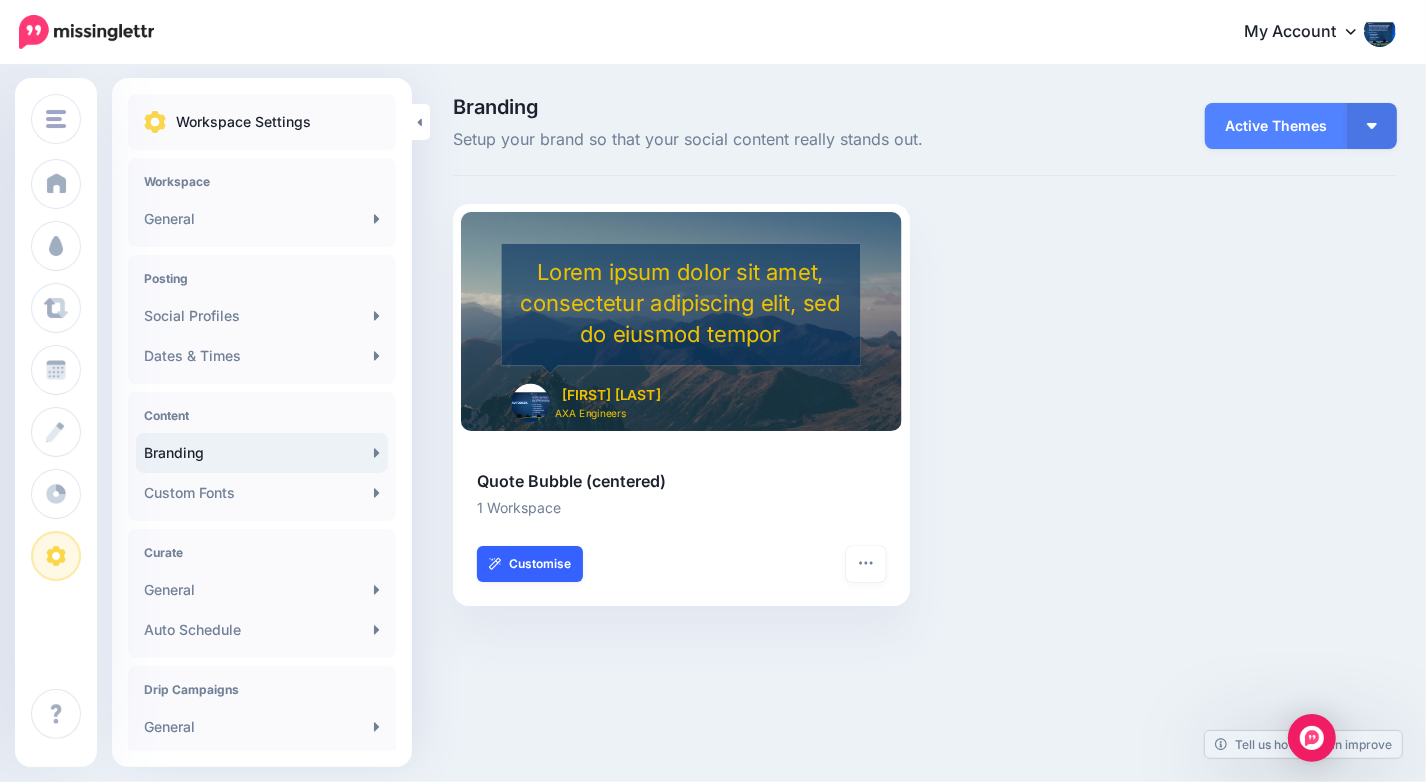 click on "Customise" at bounding box center (530, 564) 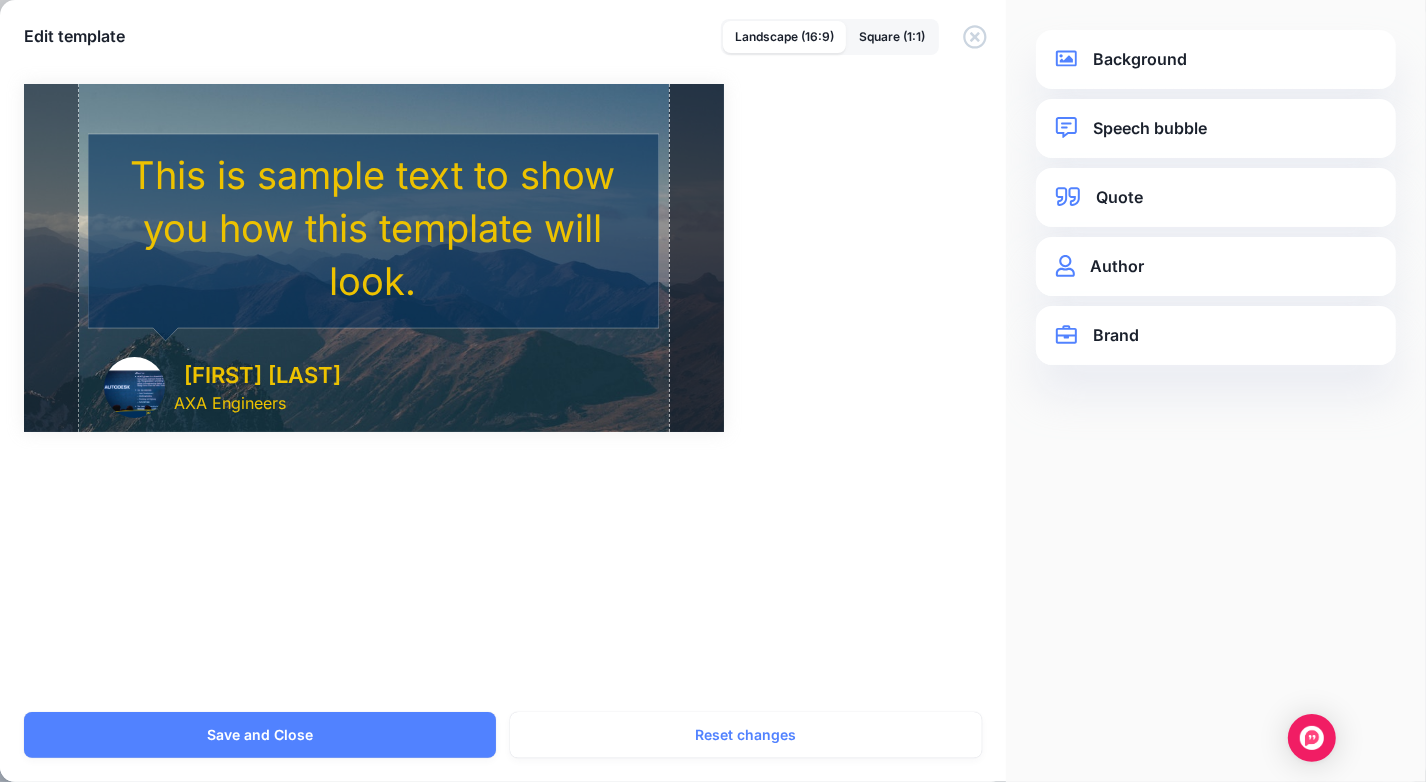 click on "Quote" at bounding box center [1216, 197] 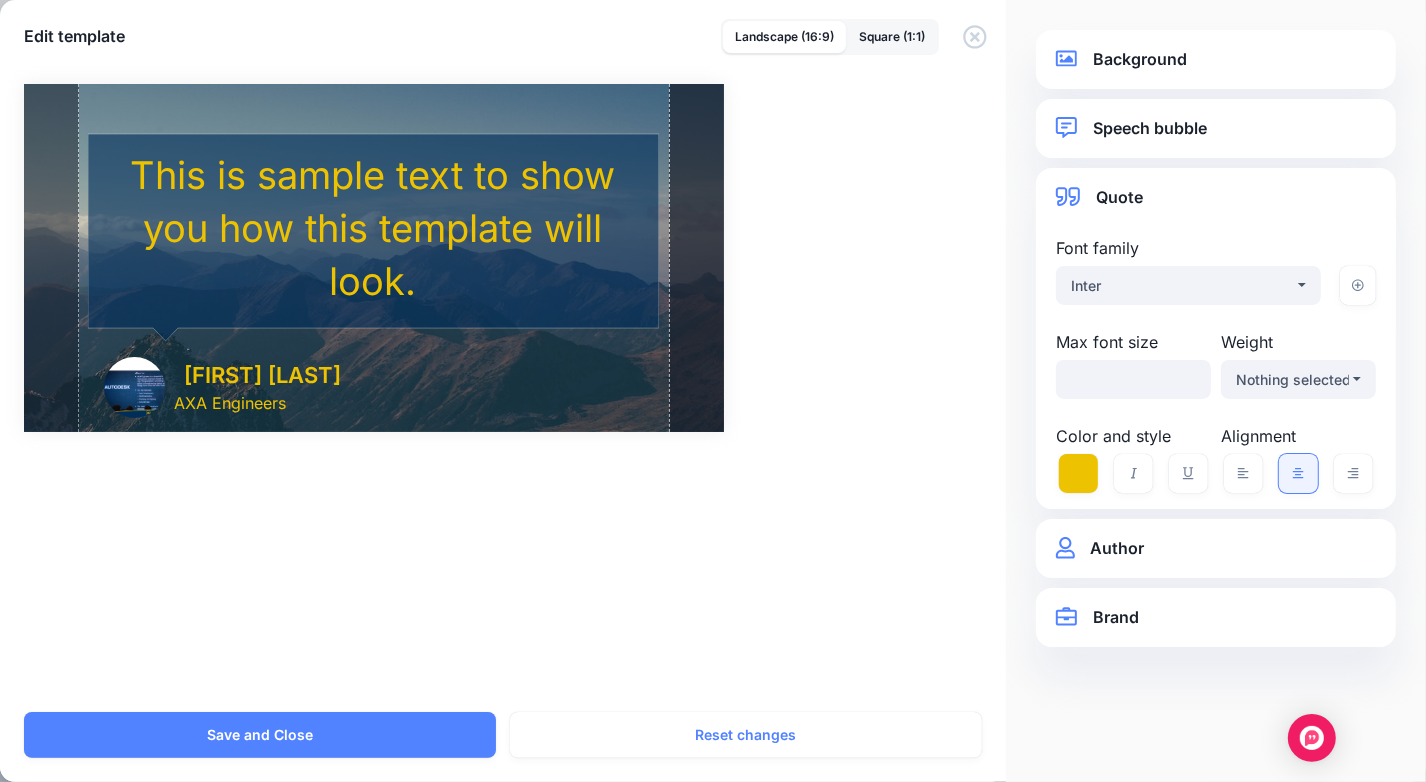 click on "Brand" at bounding box center [1216, 617] 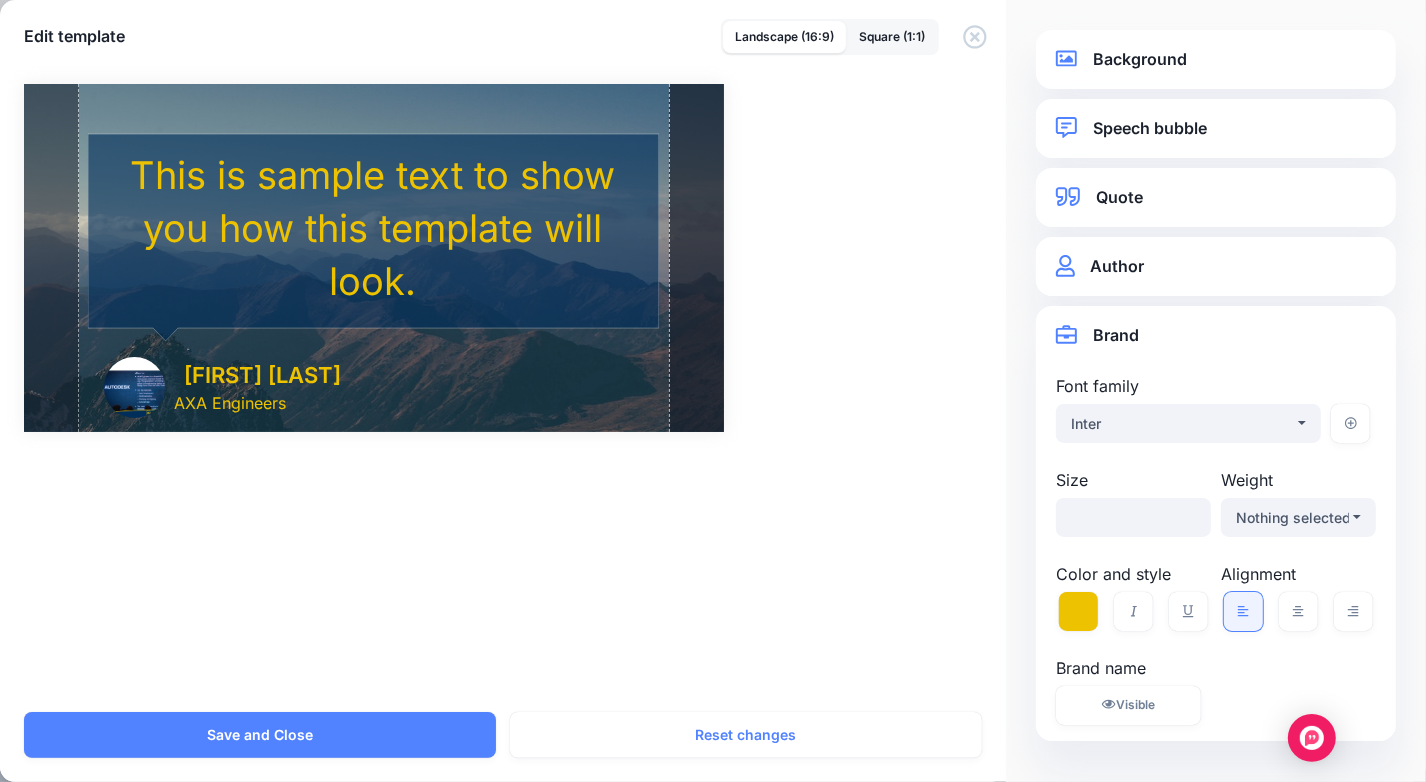 click on "Background" at bounding box center [1216, 59] 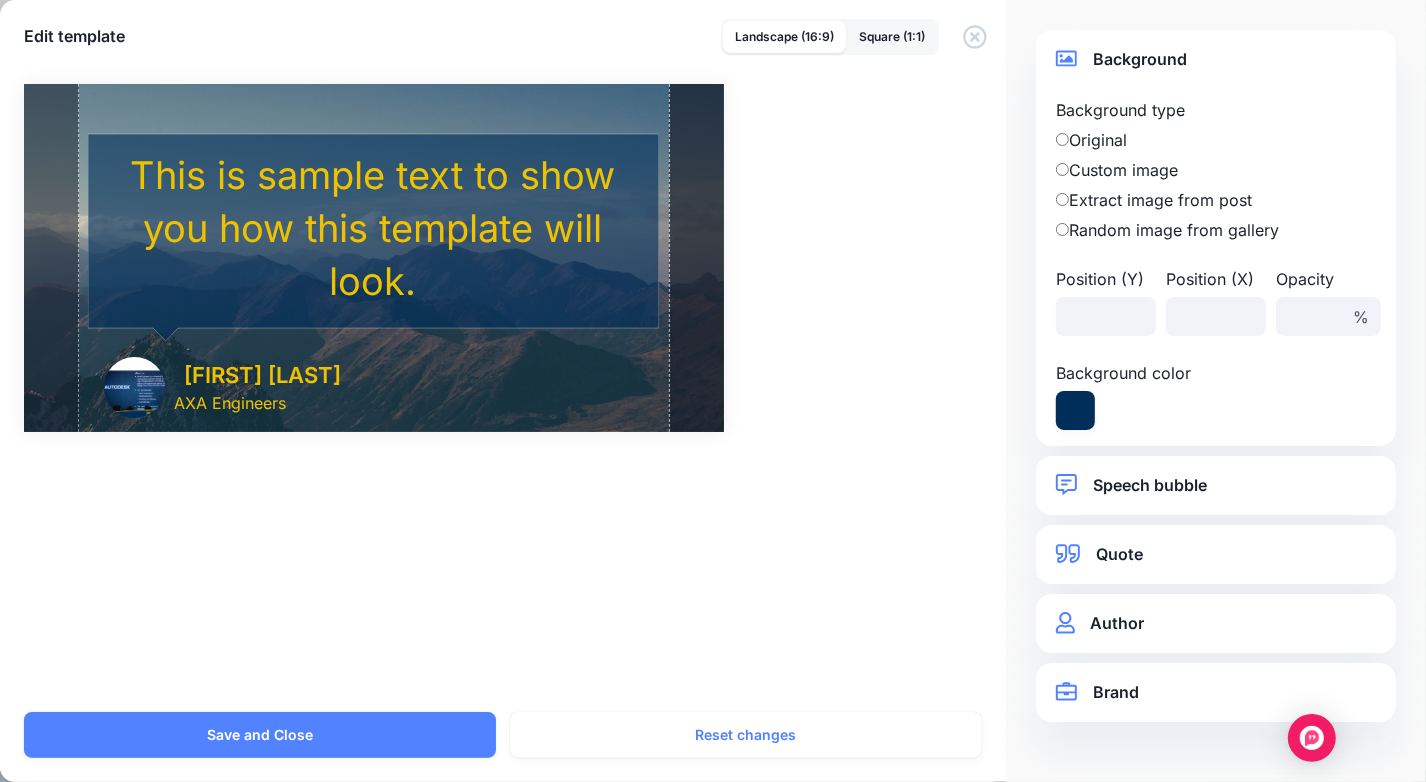 click on "Speech bubble" at bounding box center [1216, 485] 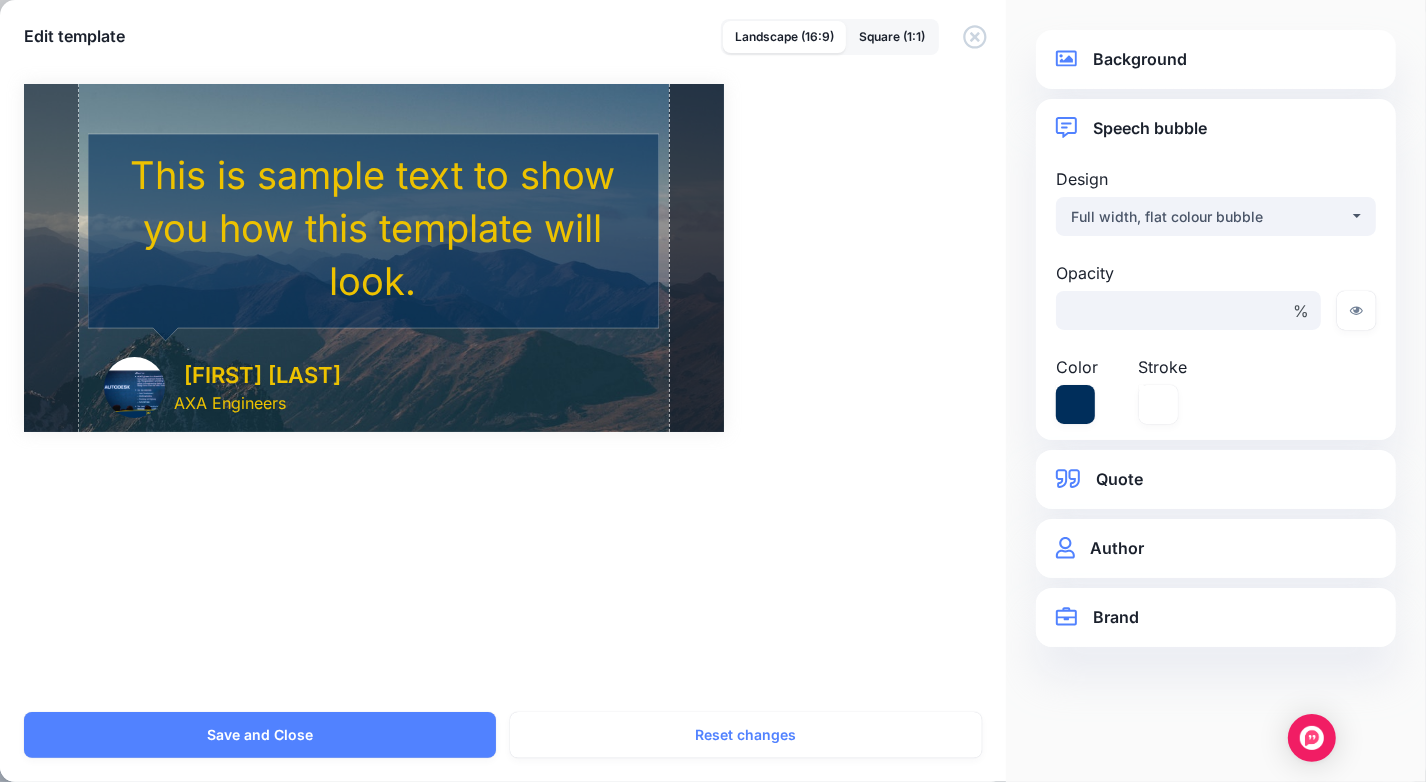 click on "**********" at bounding box center (1216, 479) 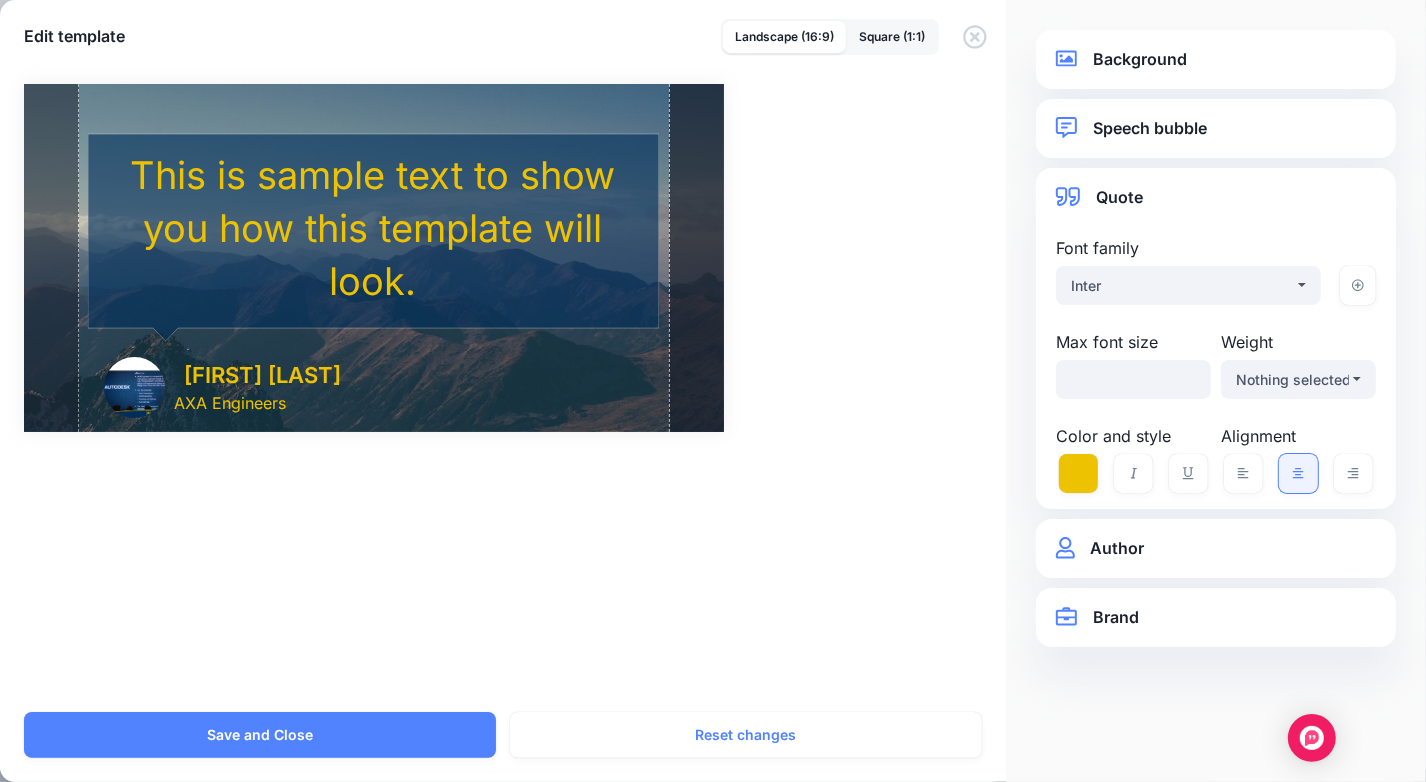 click on "Alignment" at bounding box center [1298, 436] 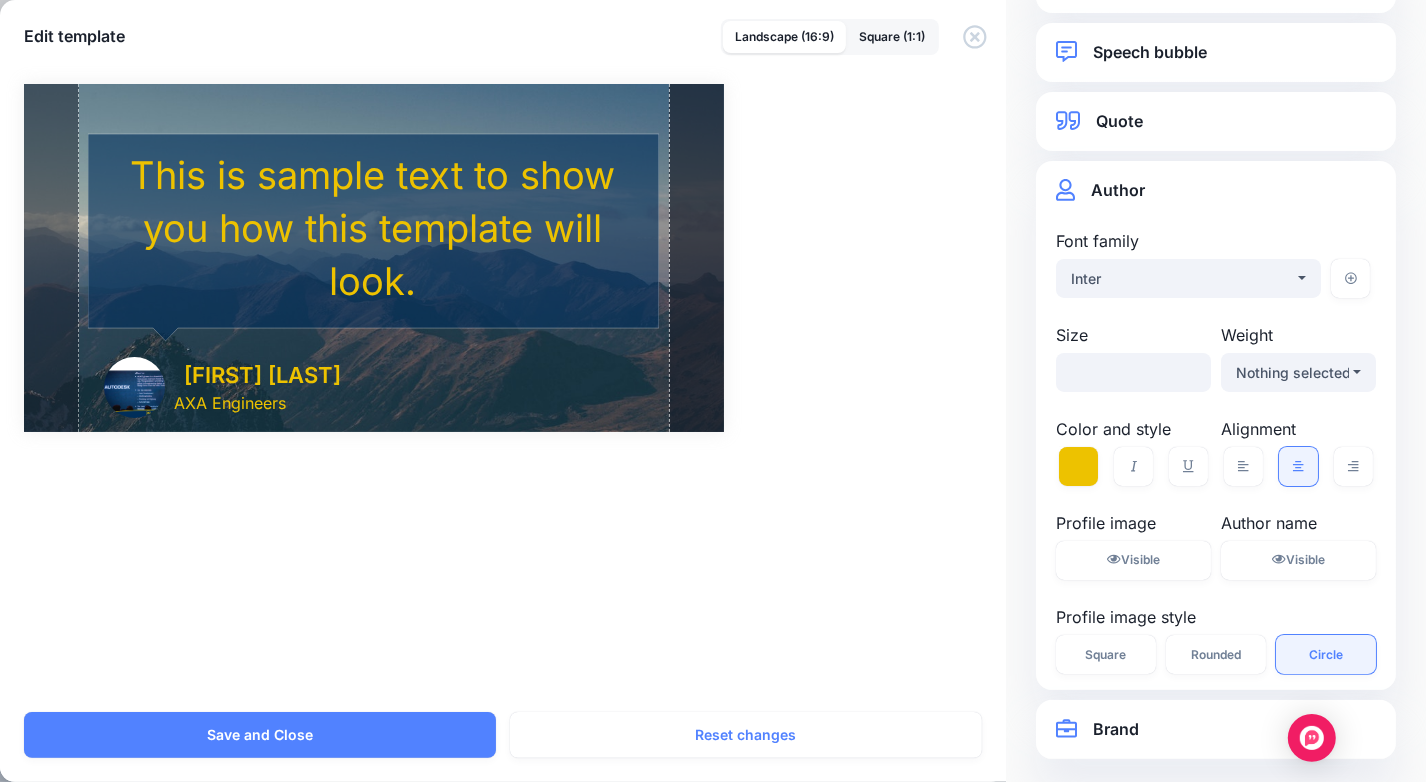 scroll, scrollTop: 82, scrollLeft: 0, axis: vertical 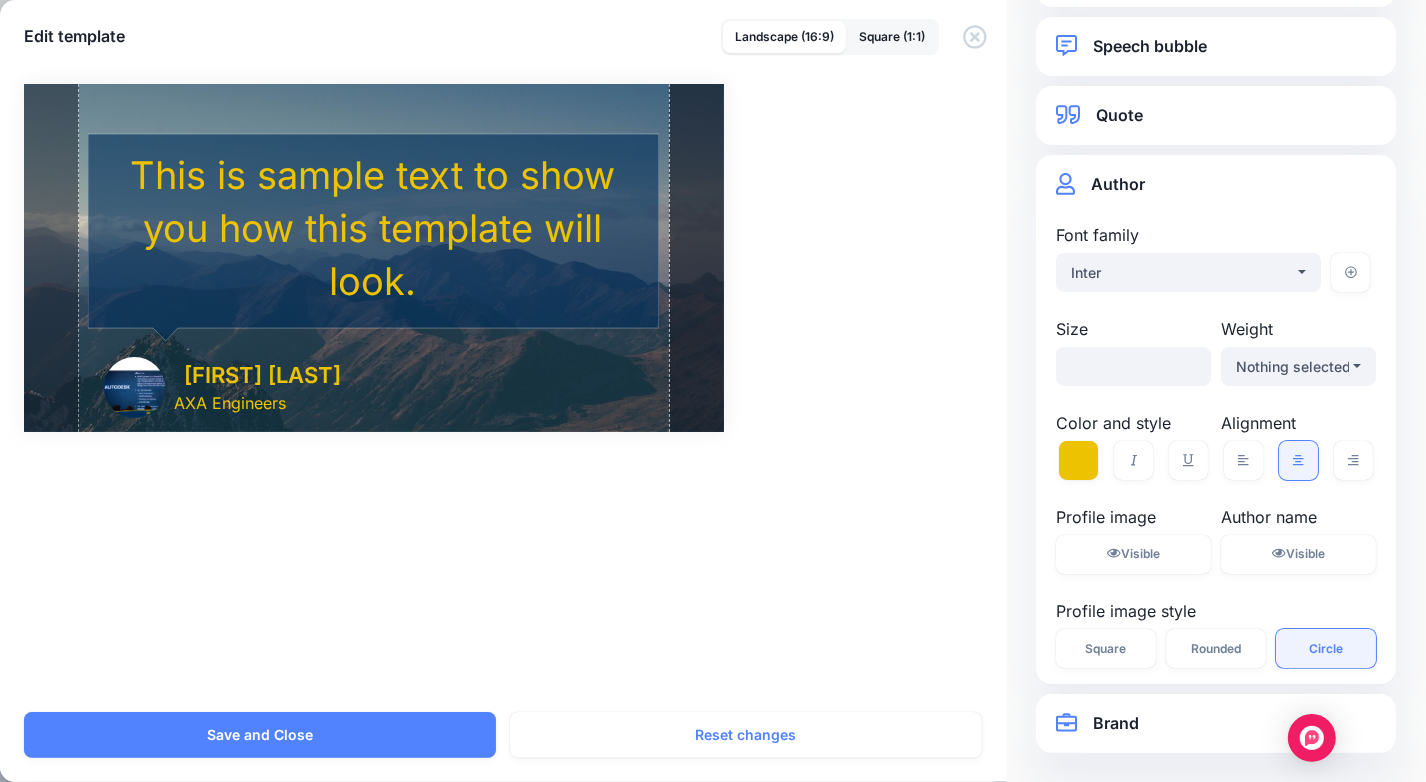 click on "Weight" at bounding box center (1298, 329) 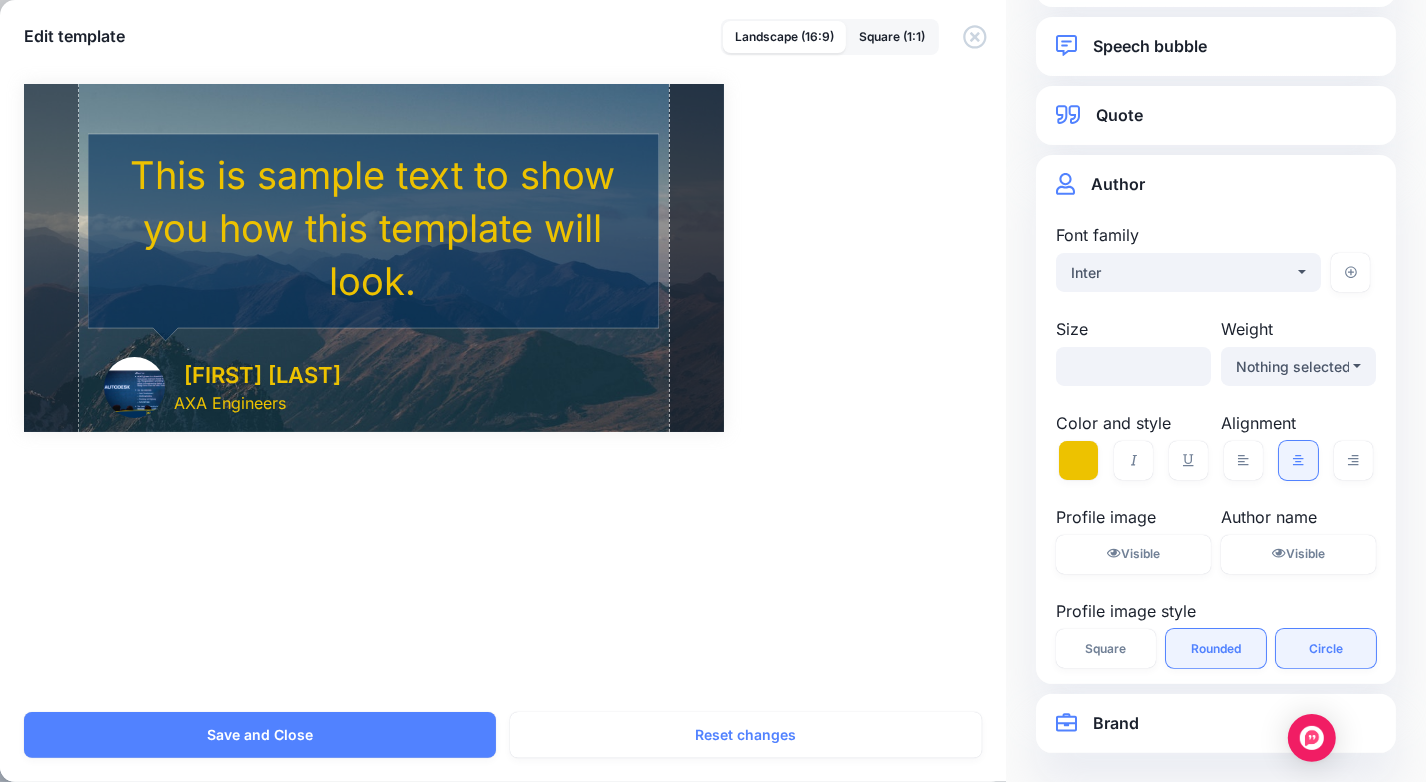 click on "Rounded" at bounding box center [1216, 649] 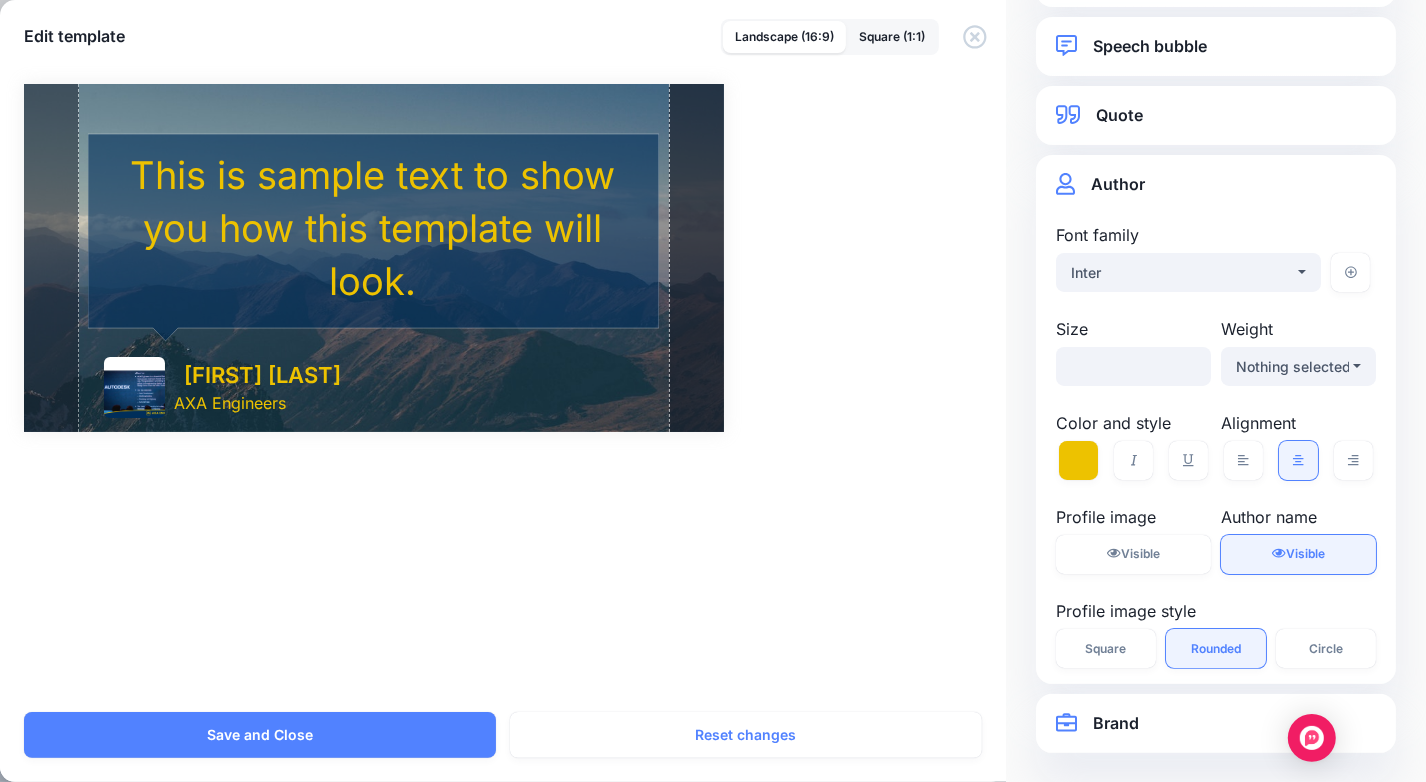 click on "Visible" at bounding box center [1305, 554] 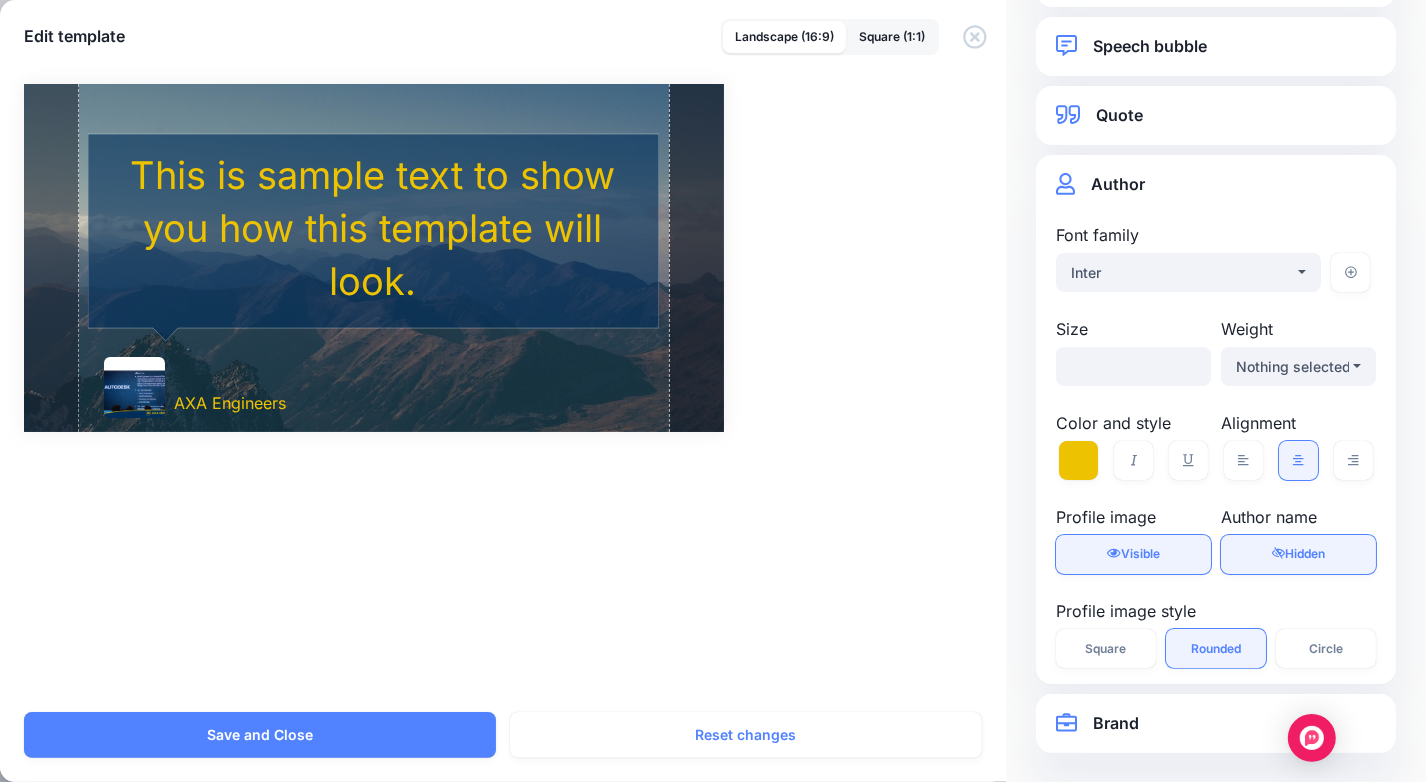 click on "Visible" at bounding box center (1140, 554) 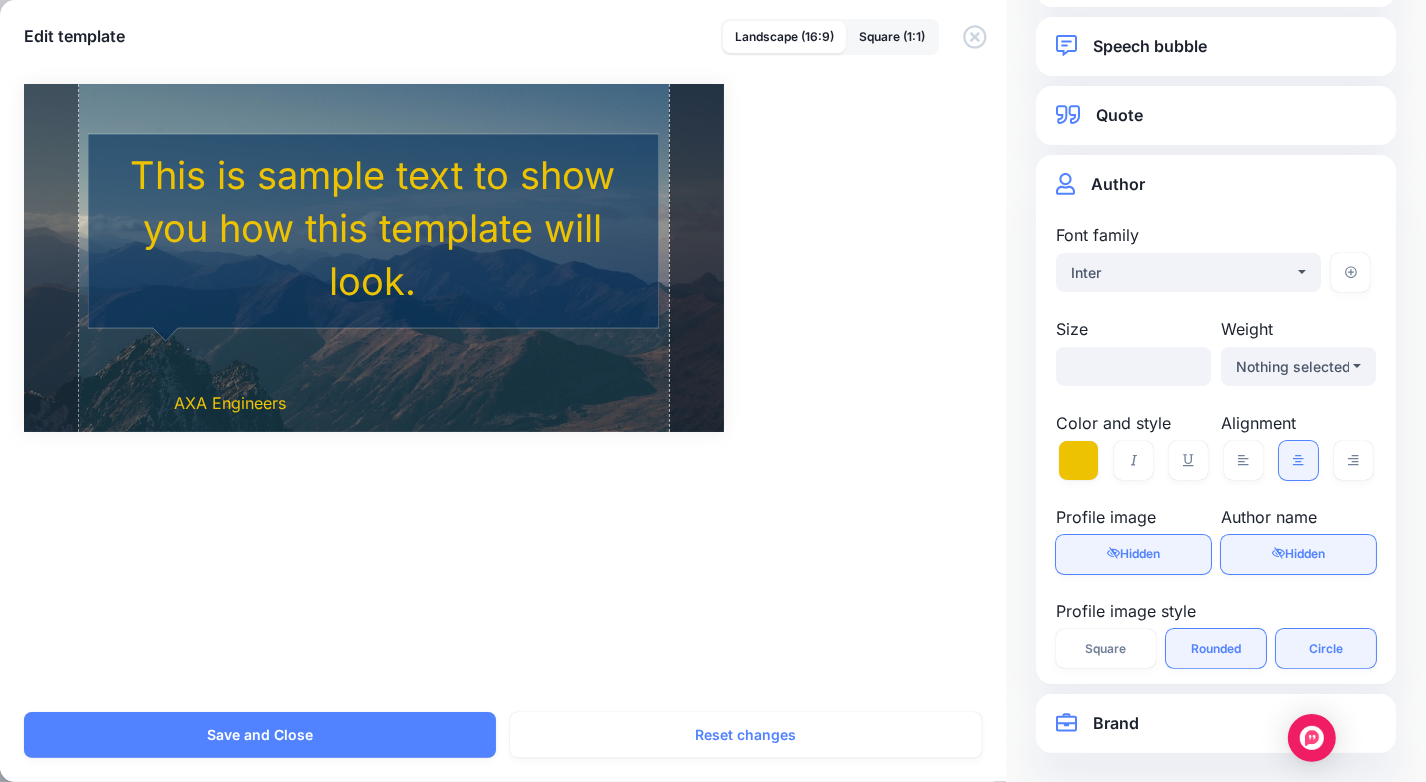 click on "Circle" at bounding box center [1326, 649] 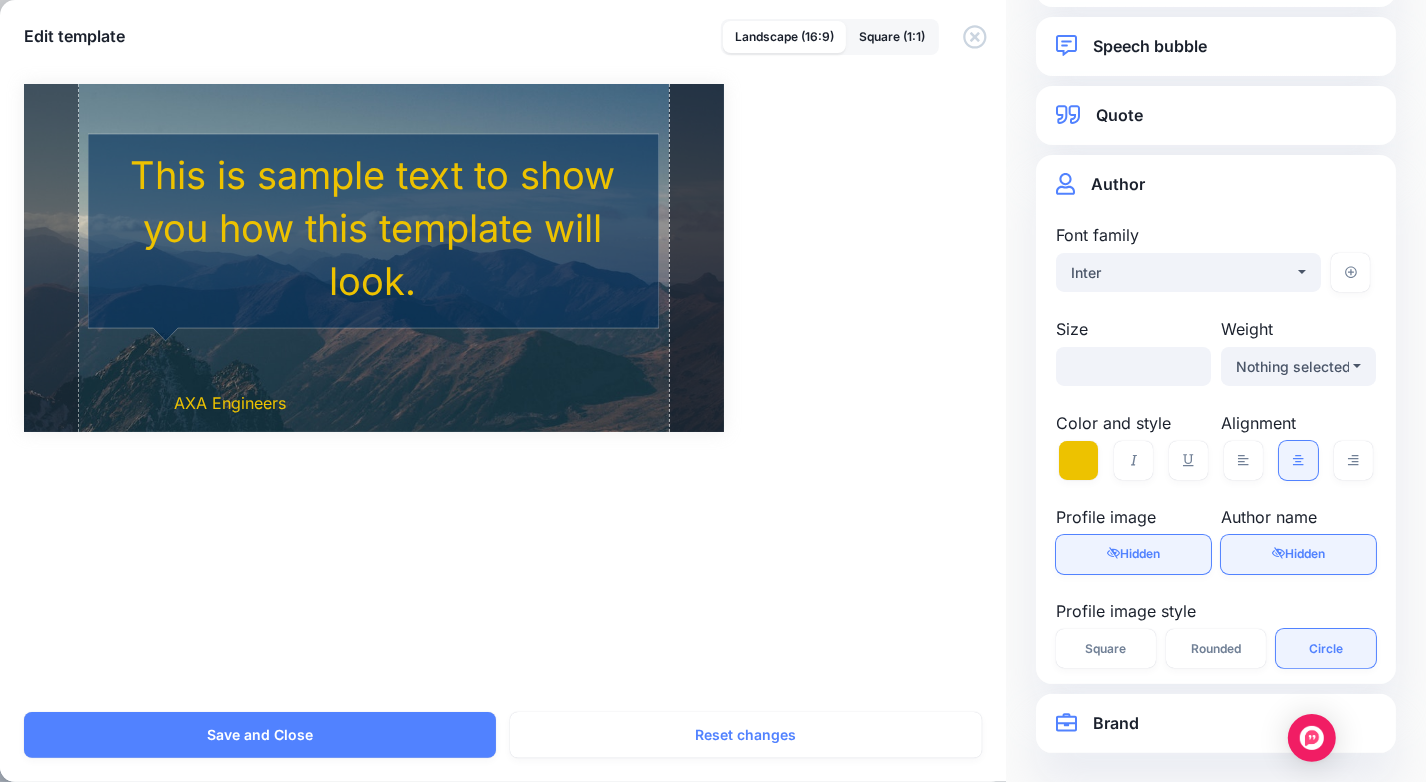 click on "Visible
Hidden" at bounding box center [1298, 554] 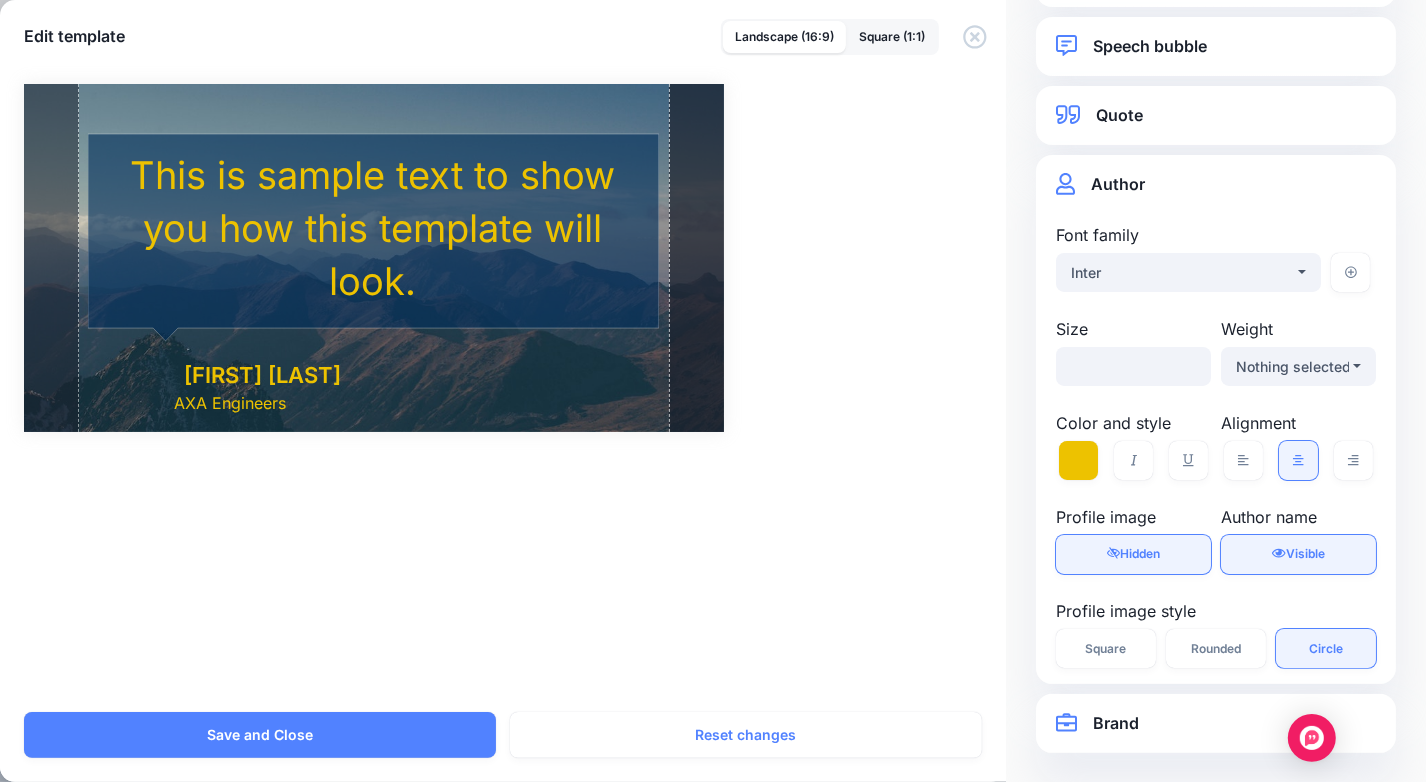 click on "Visible
Hidden" at bounding box center (1298, 554) 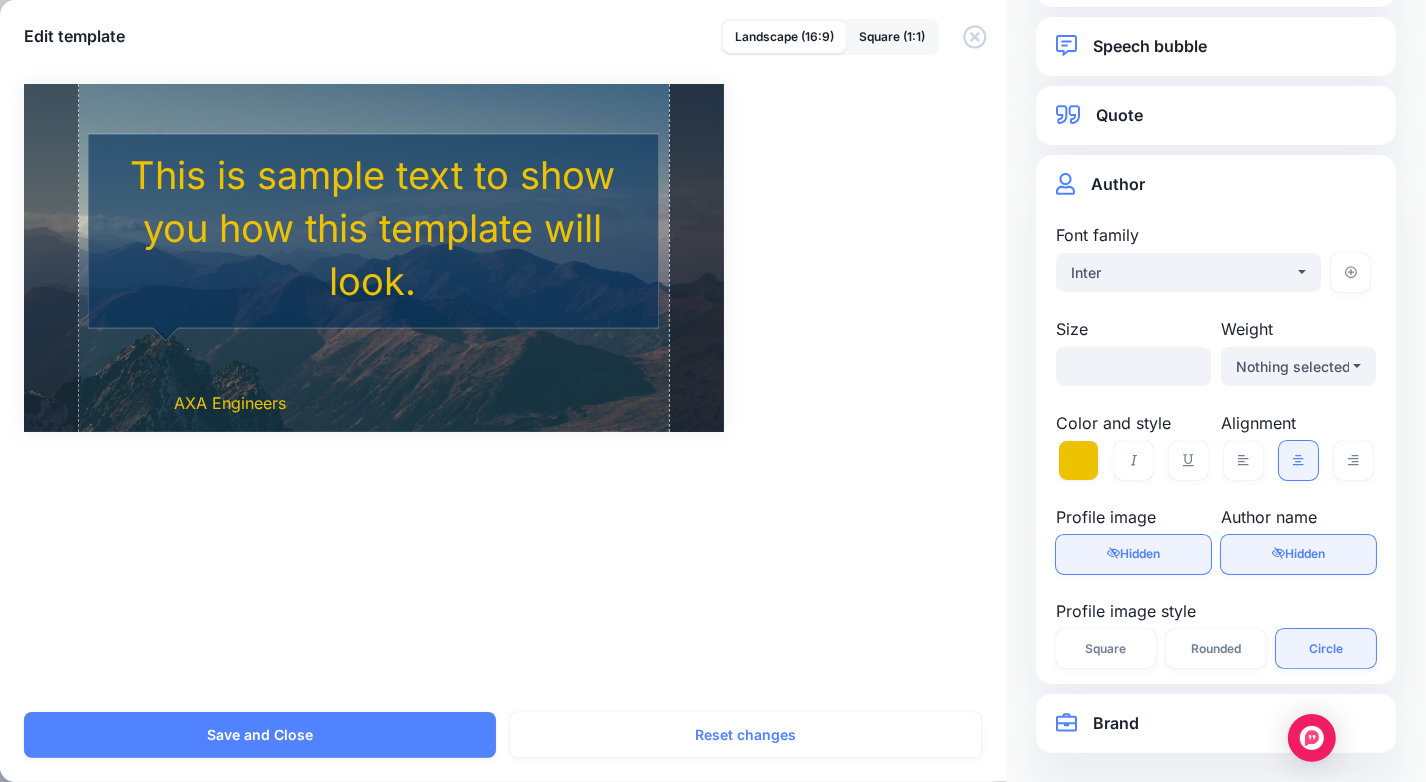 click on "Hidden" at bounding box center [1140, 554] 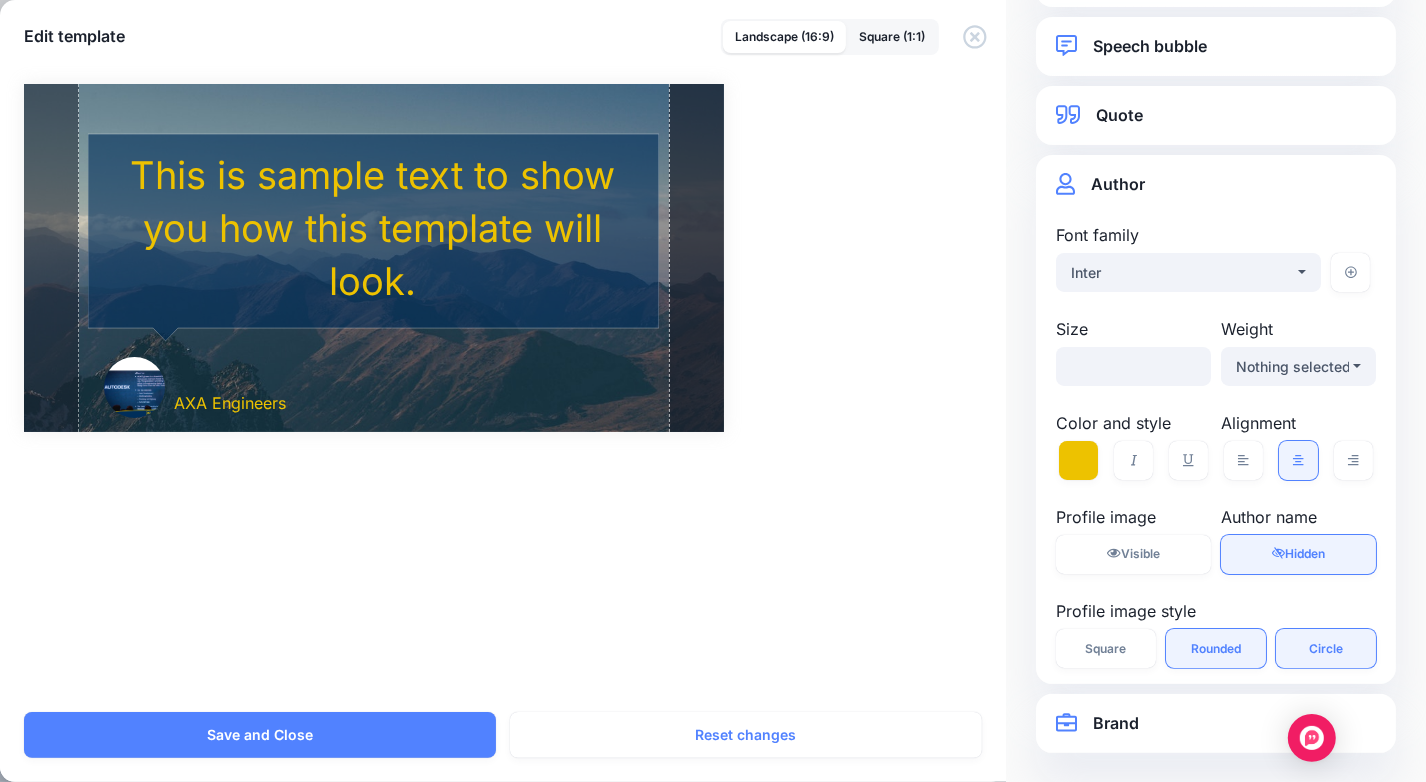 click on "Rounded" at bounding box center (1216, 649) 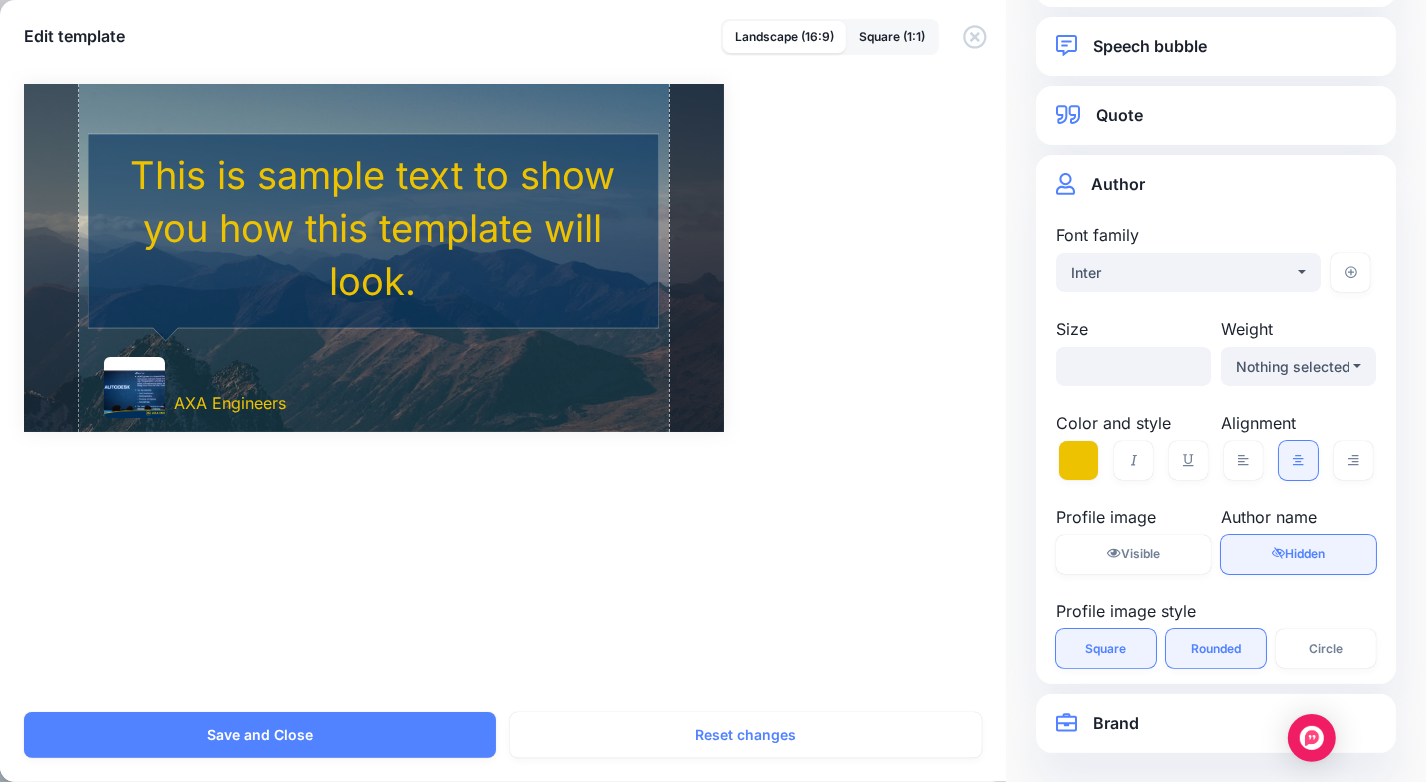 click on "Square" at bounding box center [1106, 649] 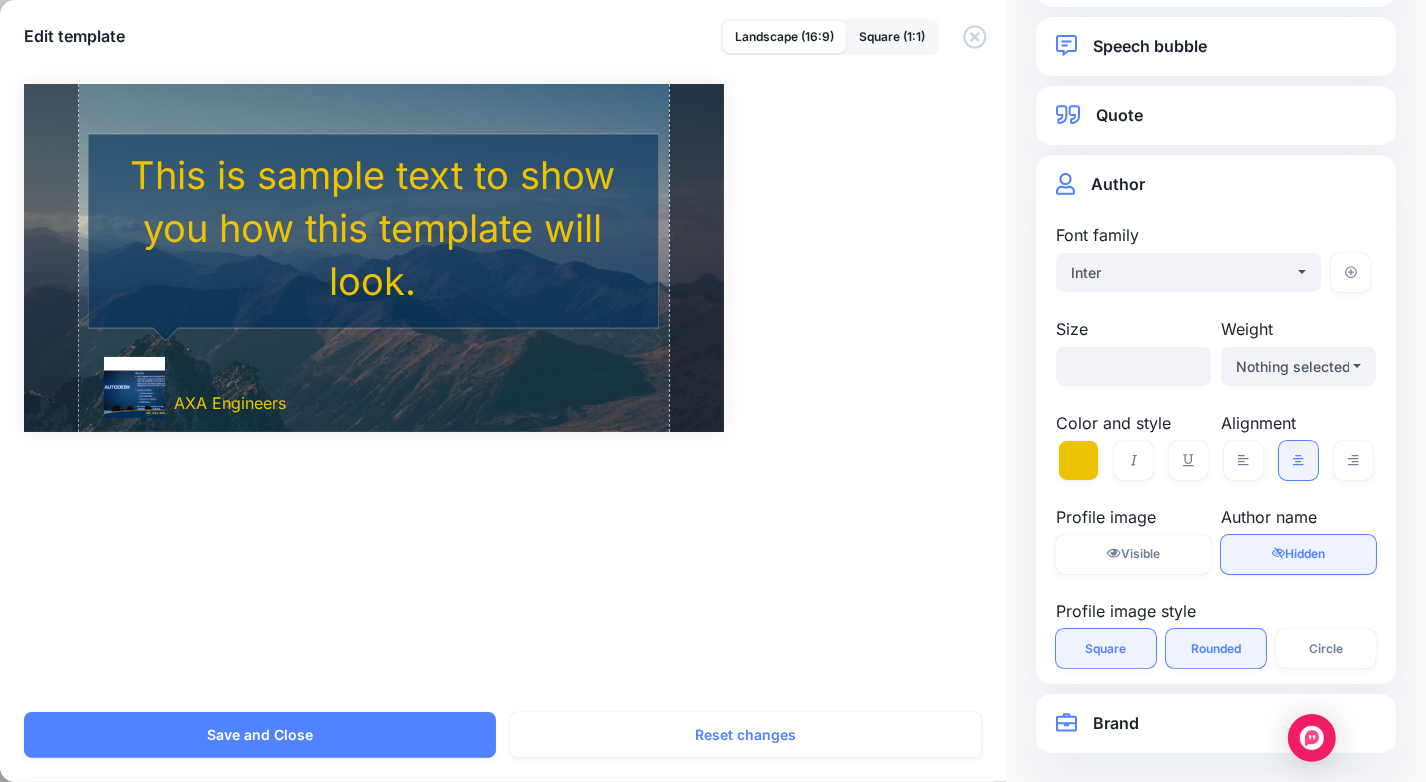 click on "Rounded" at bounding box center [1216, 649] 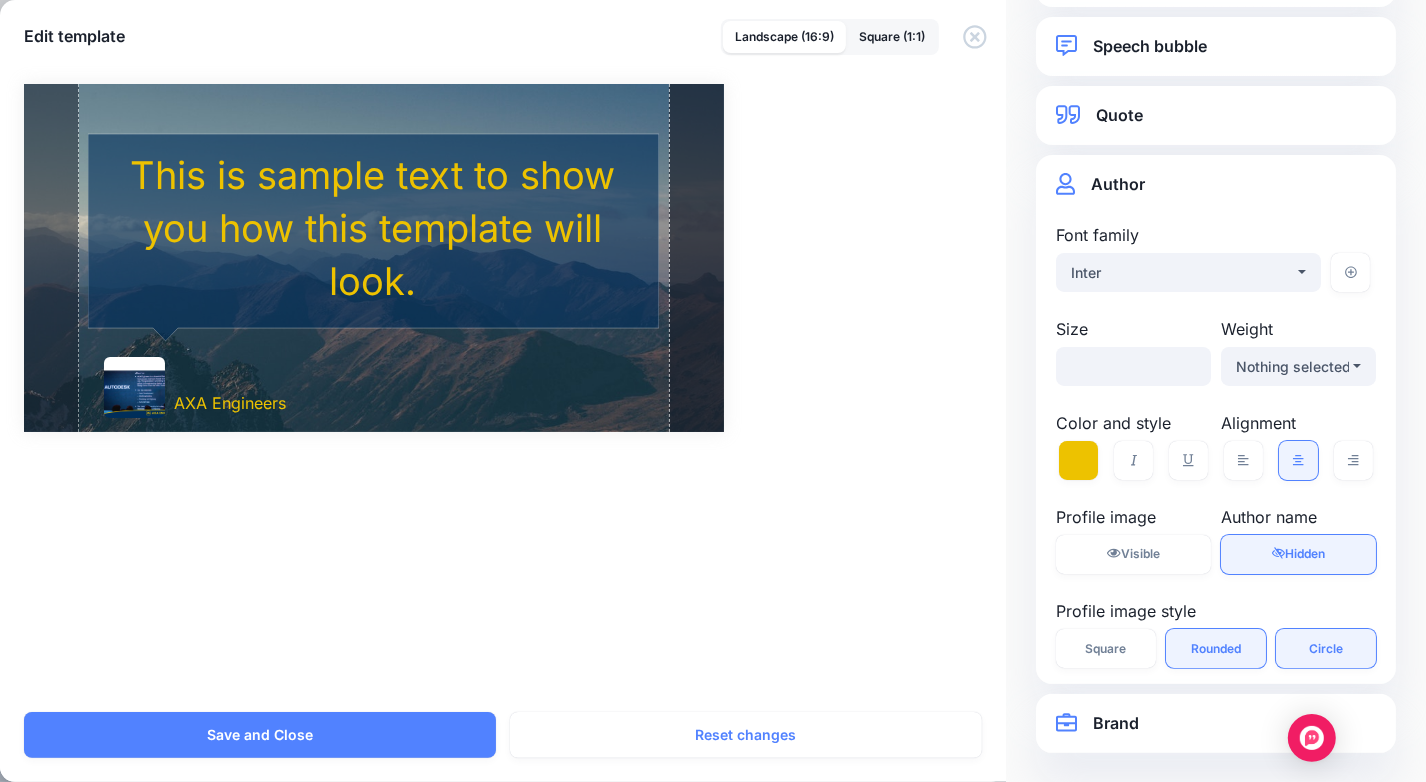 click on "Circle" at bounding box center (1326, 648) 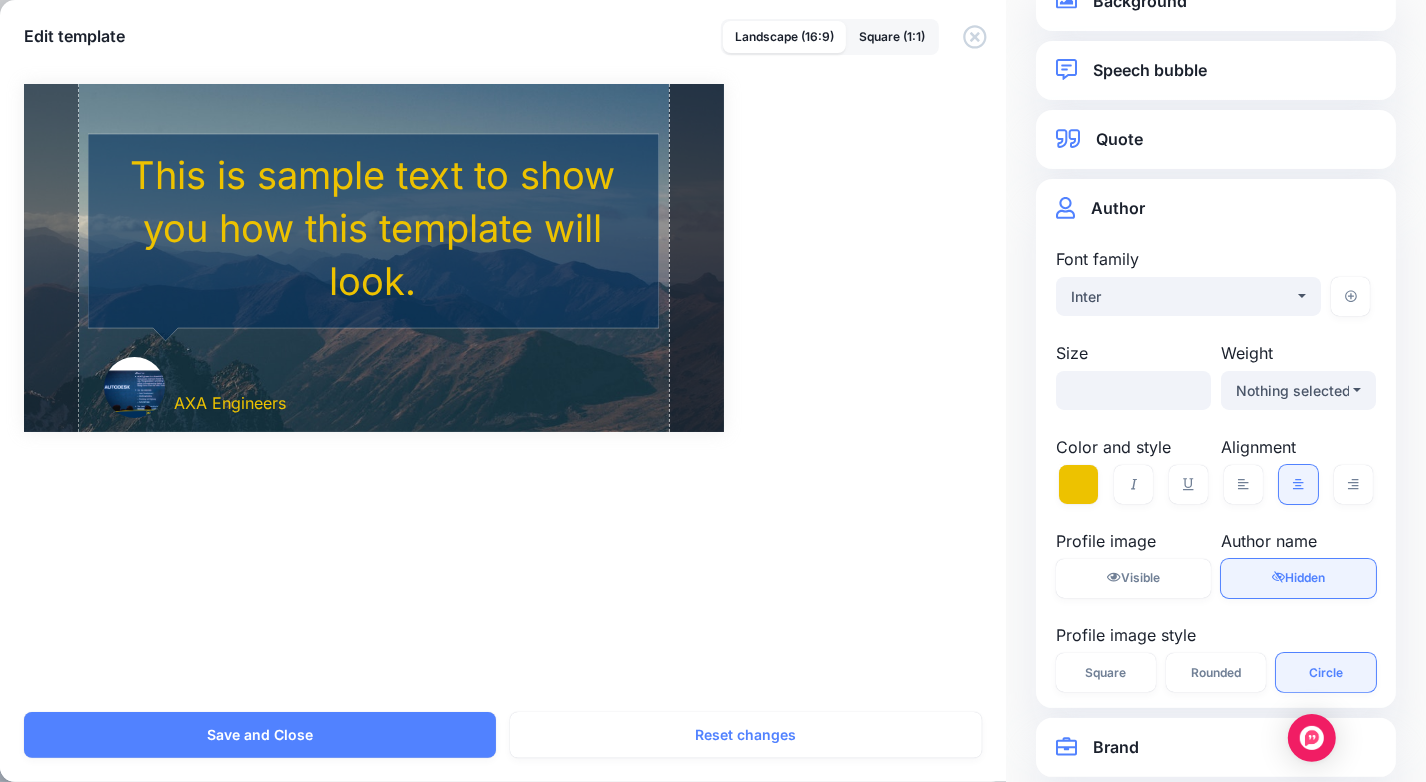 scroll, scrollTop: 55, scrollLeft: 0, axis: vertical 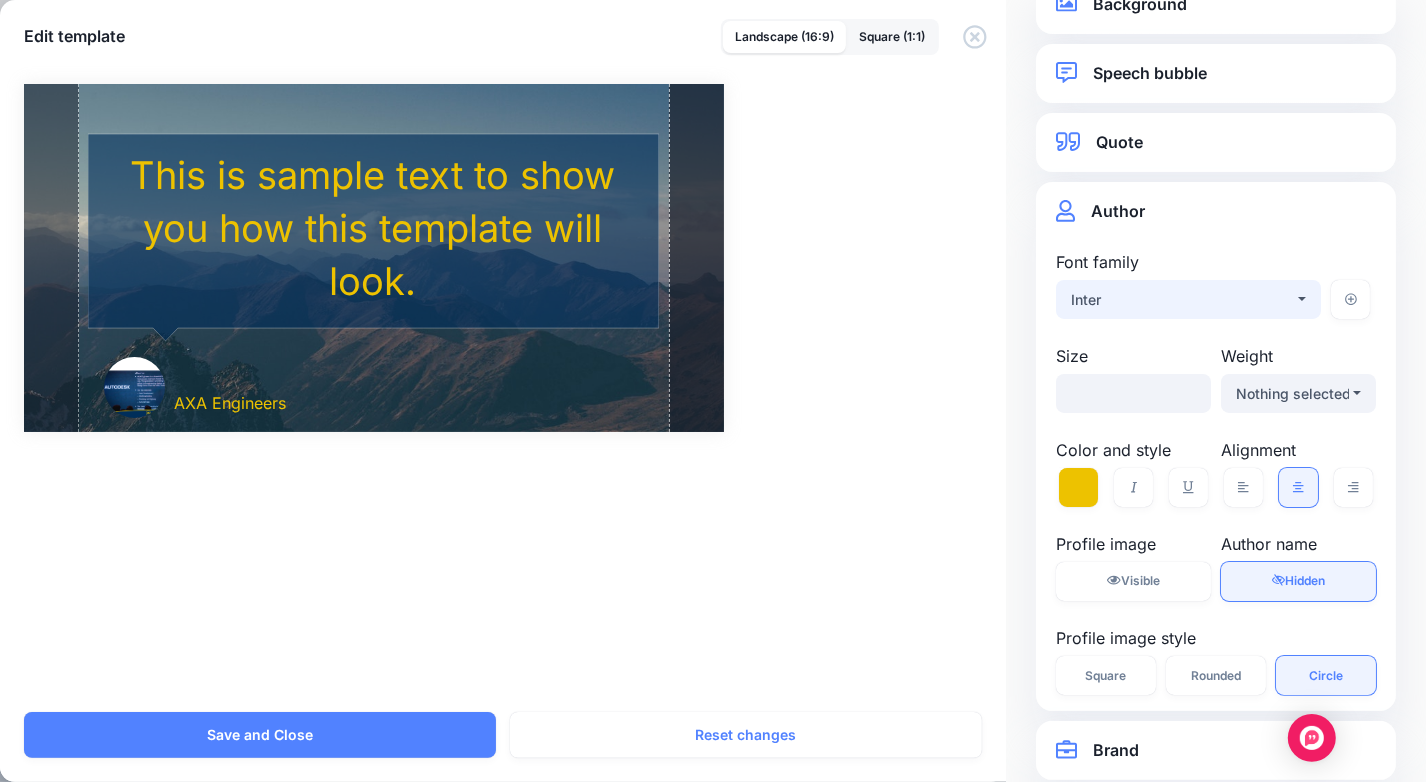 click on "Inter" at bounding box center [1182, 300] 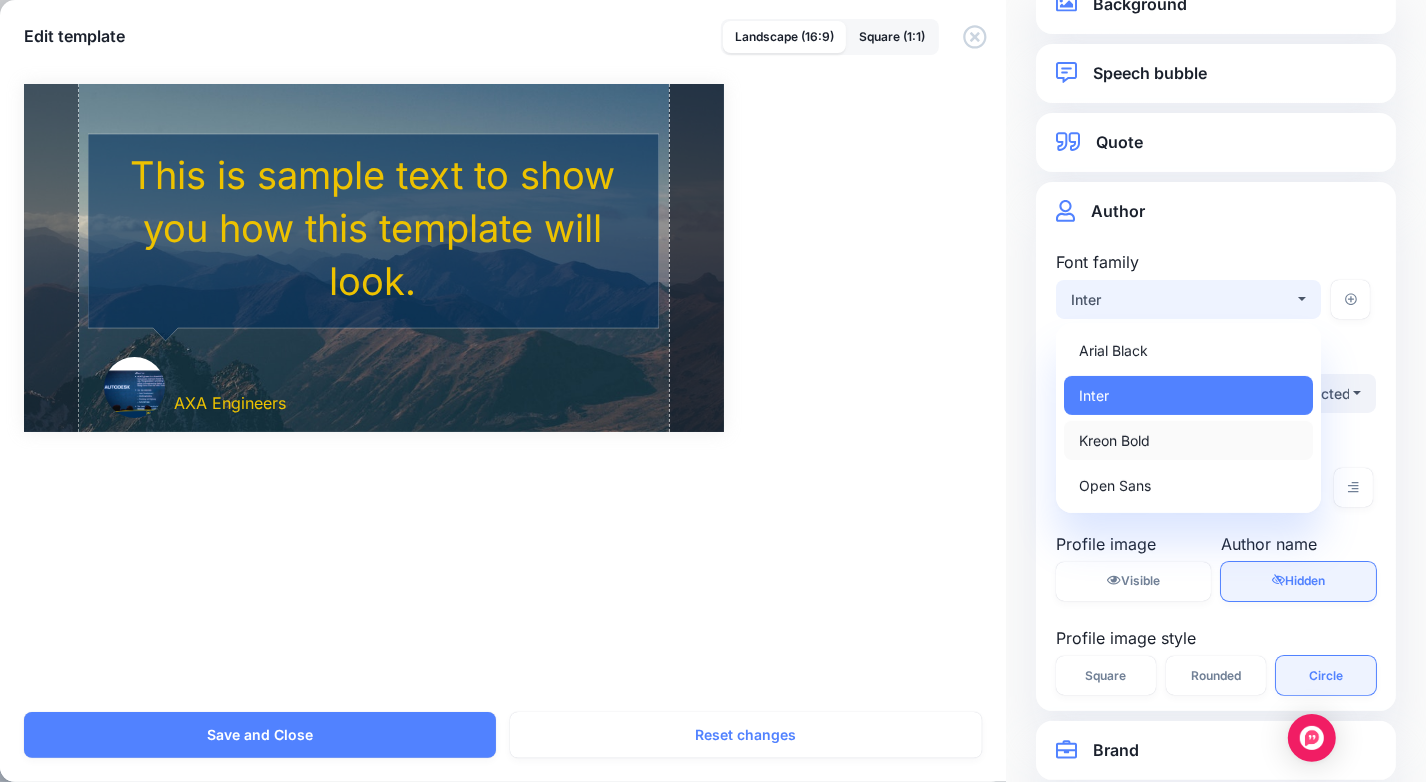 scroll, scrollTop: 82, scrollLeft: 0, axis: vertical 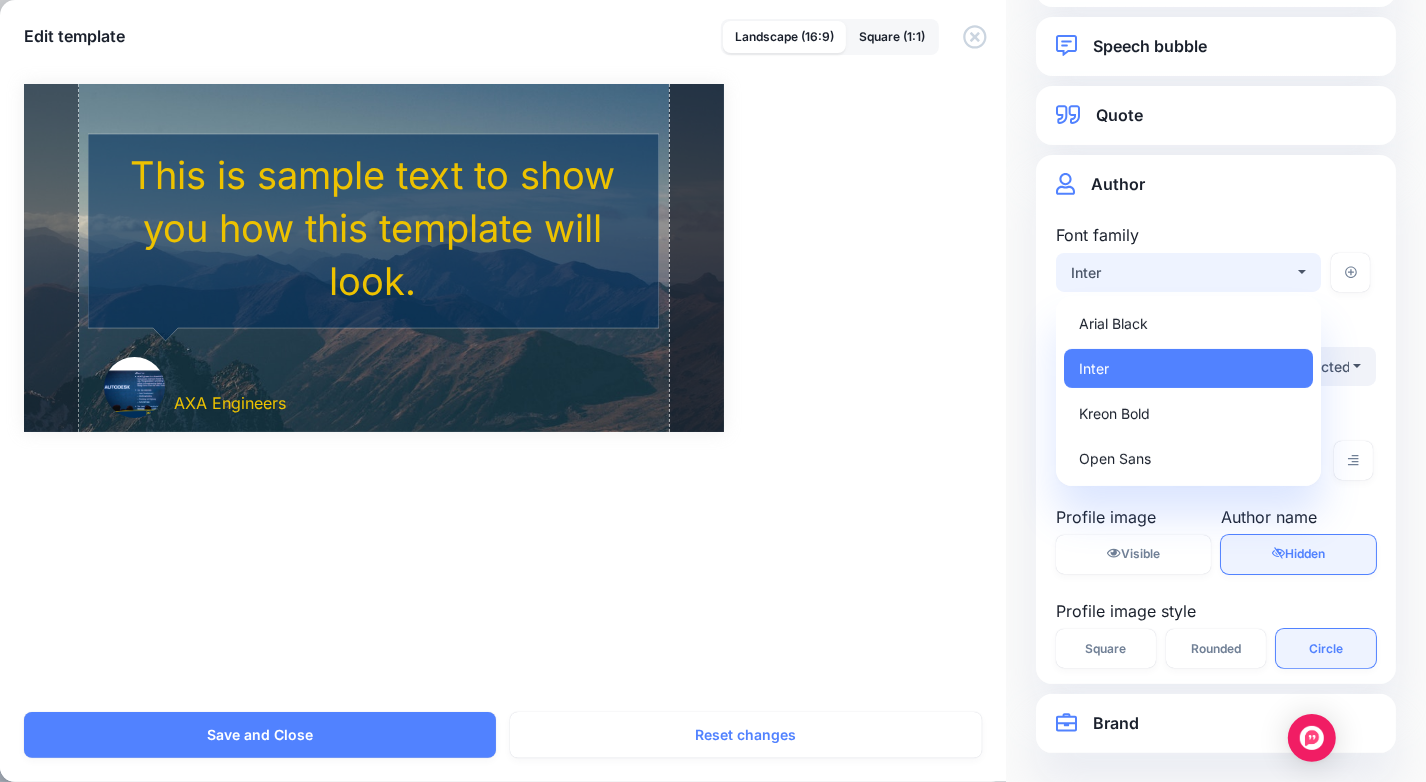 click at bounding box center [1353, 257] 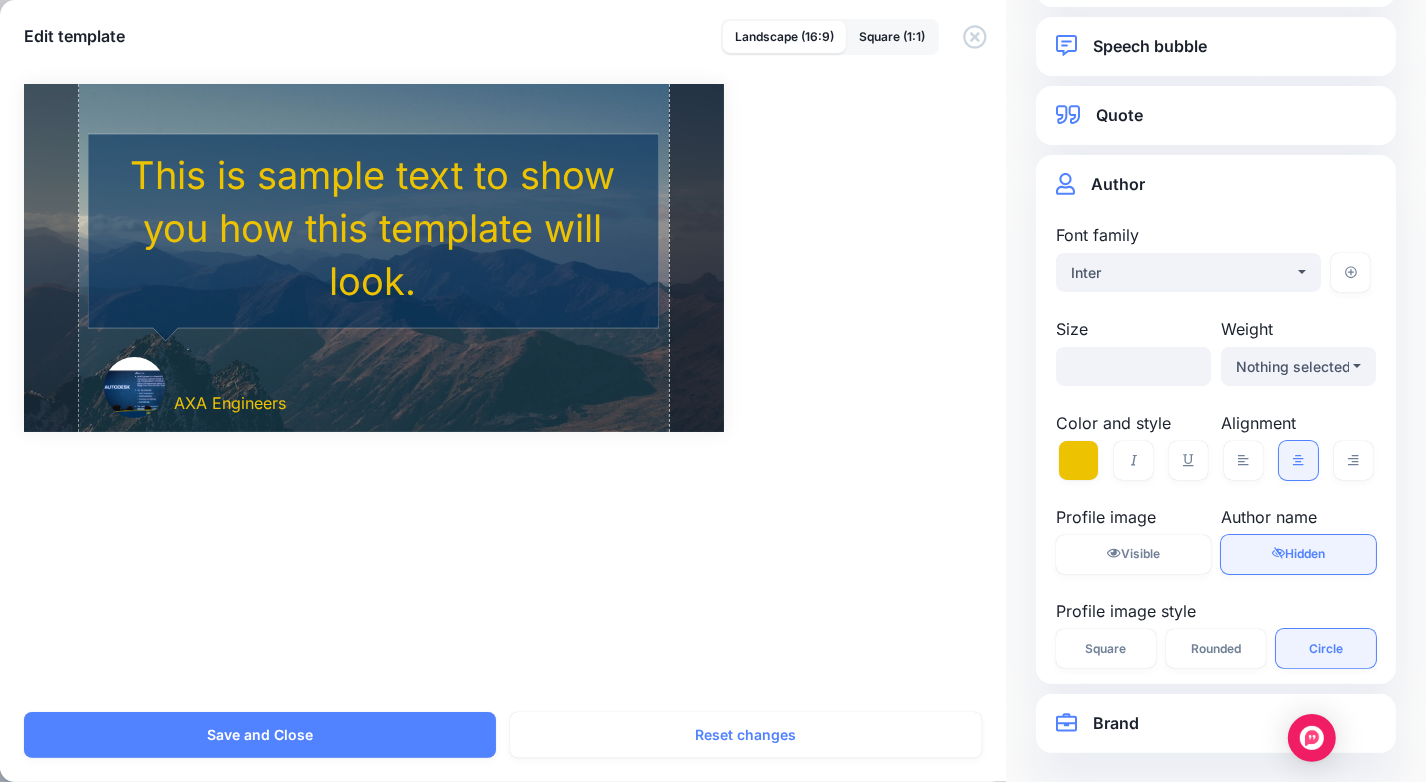 click on "Brand" at bounding box center (1216, 723) 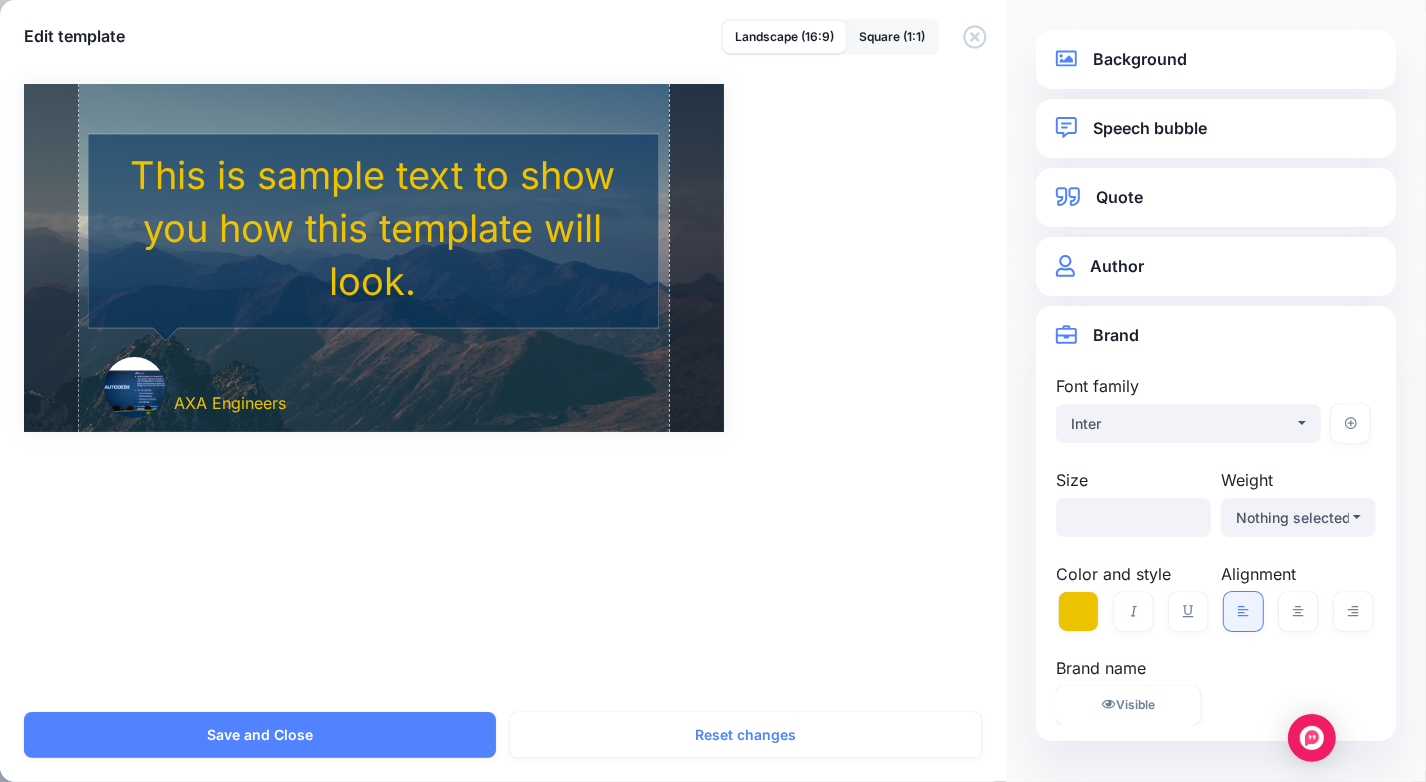 scroll, scrollTop: 0, scrollLeft: 0, axis: both 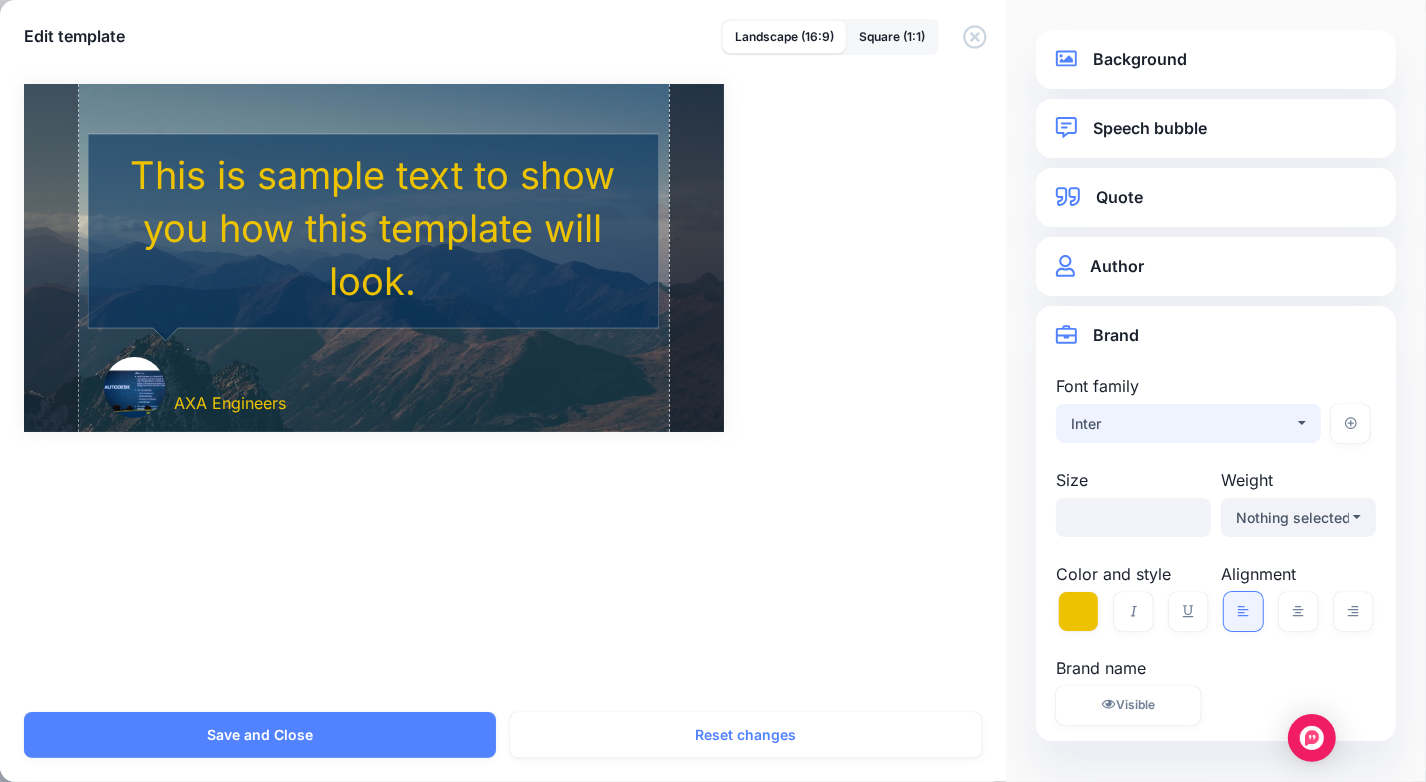 click on "Inter" at bounding box center (1182, 424) 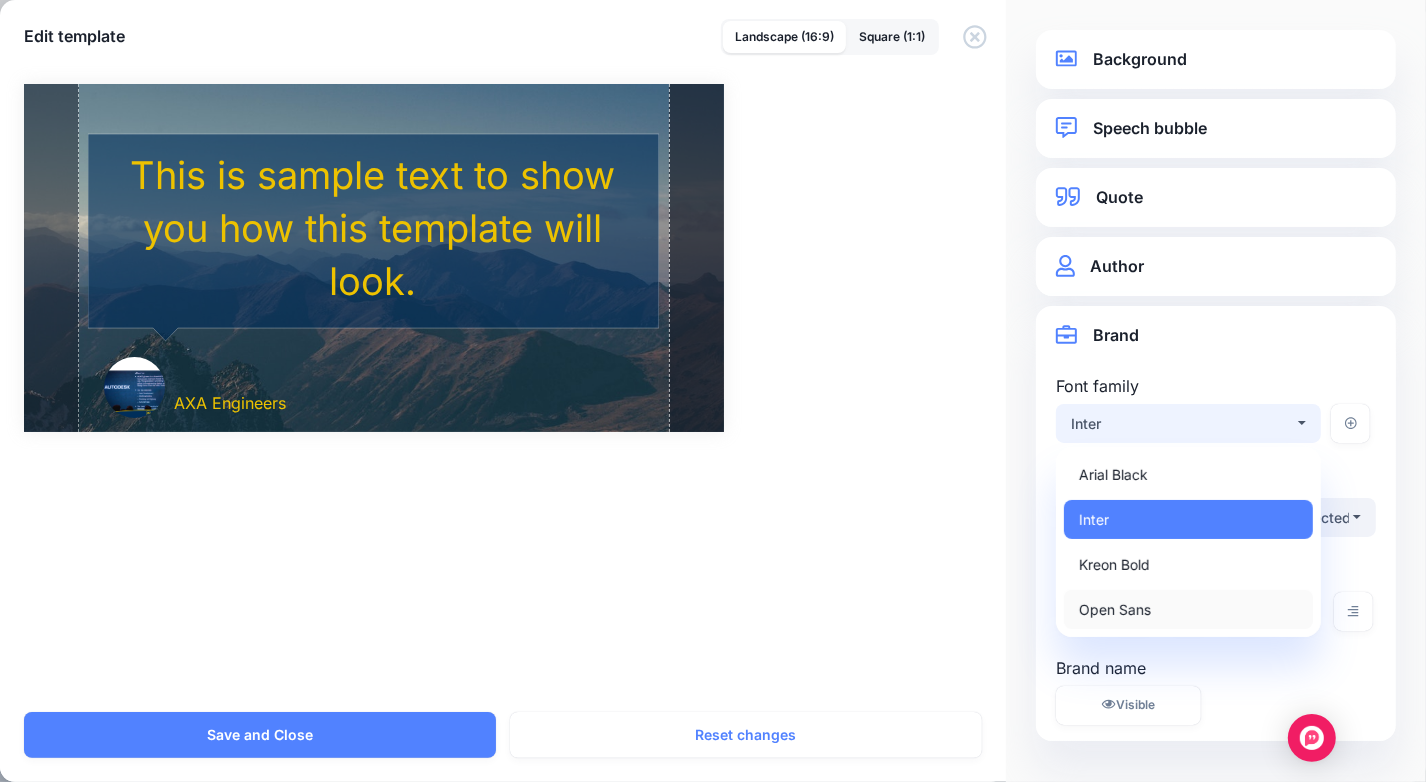 type 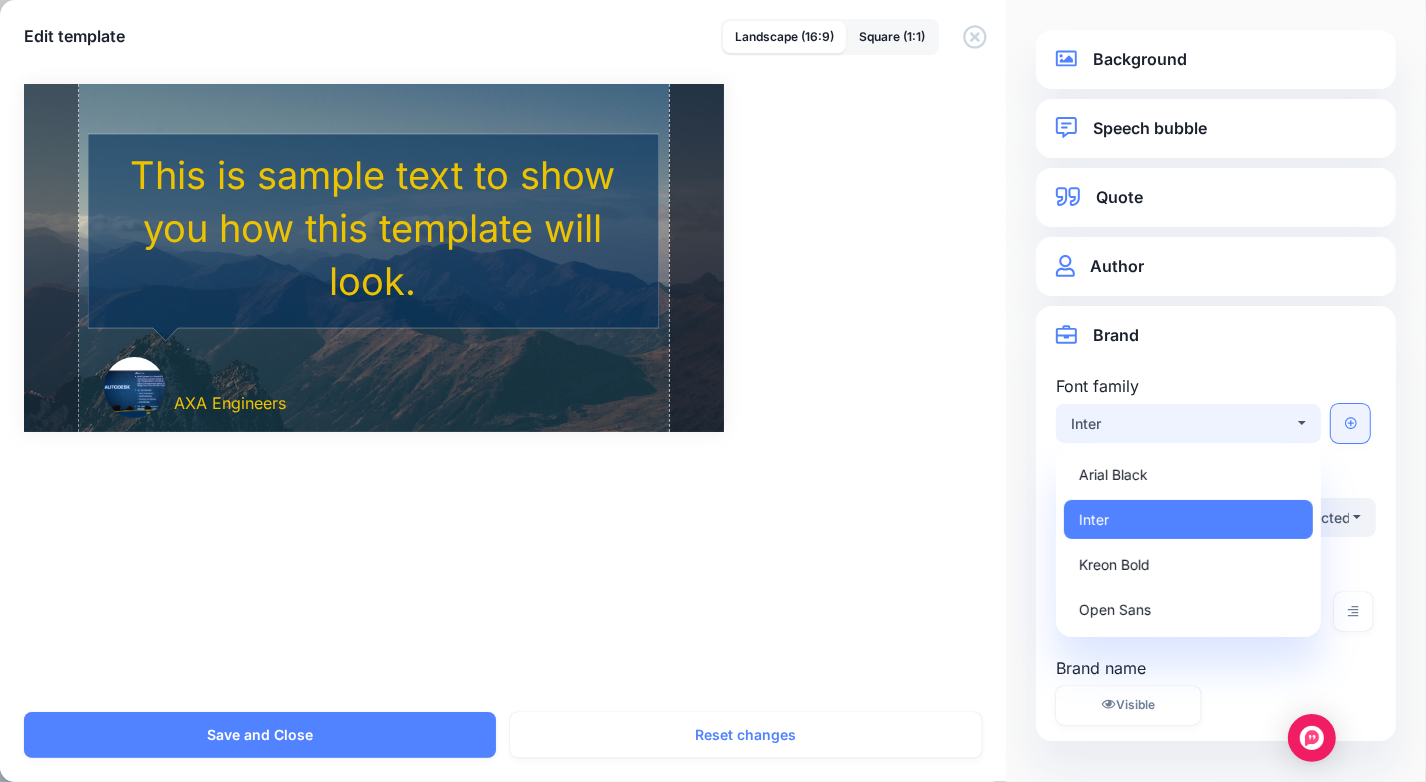 click at bounding box center [1350, 423] 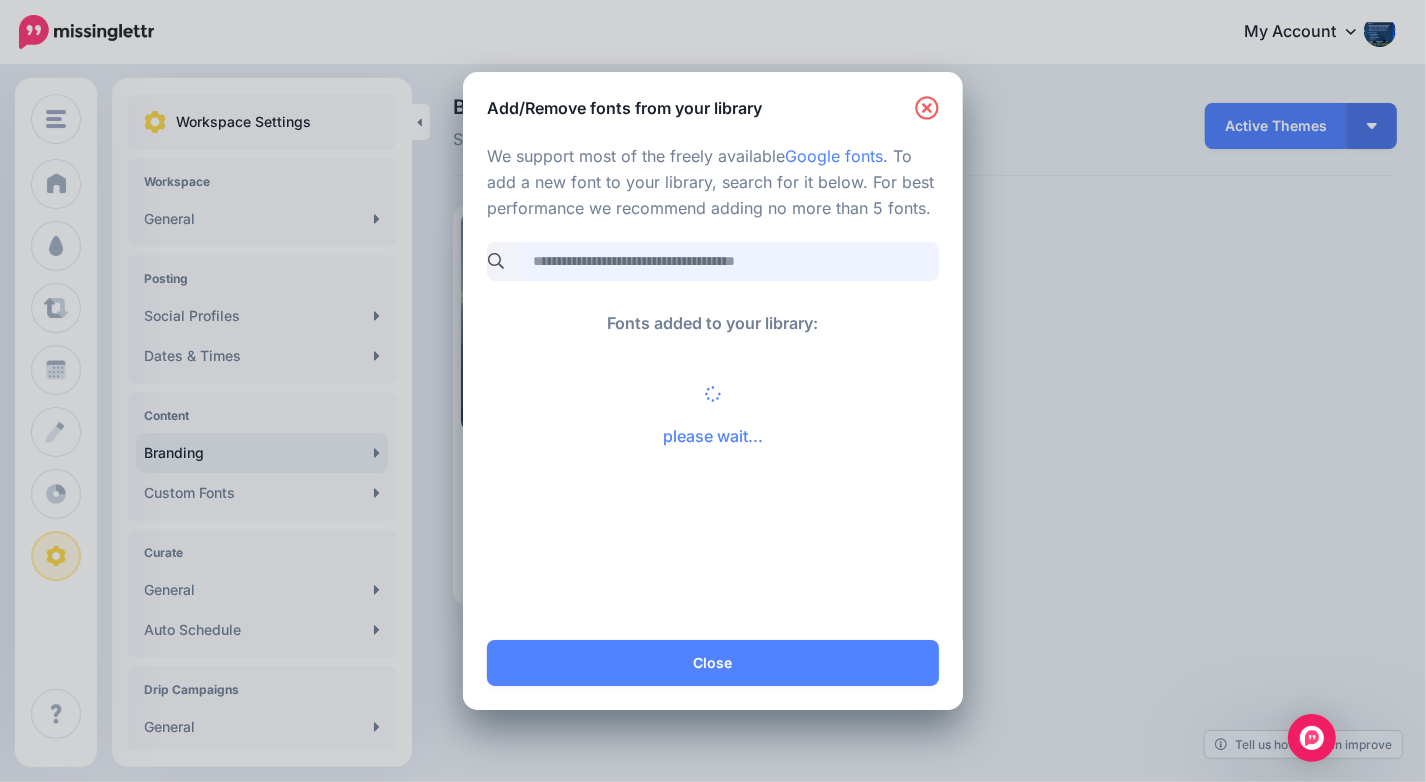 click at bounding box center [728, 261] 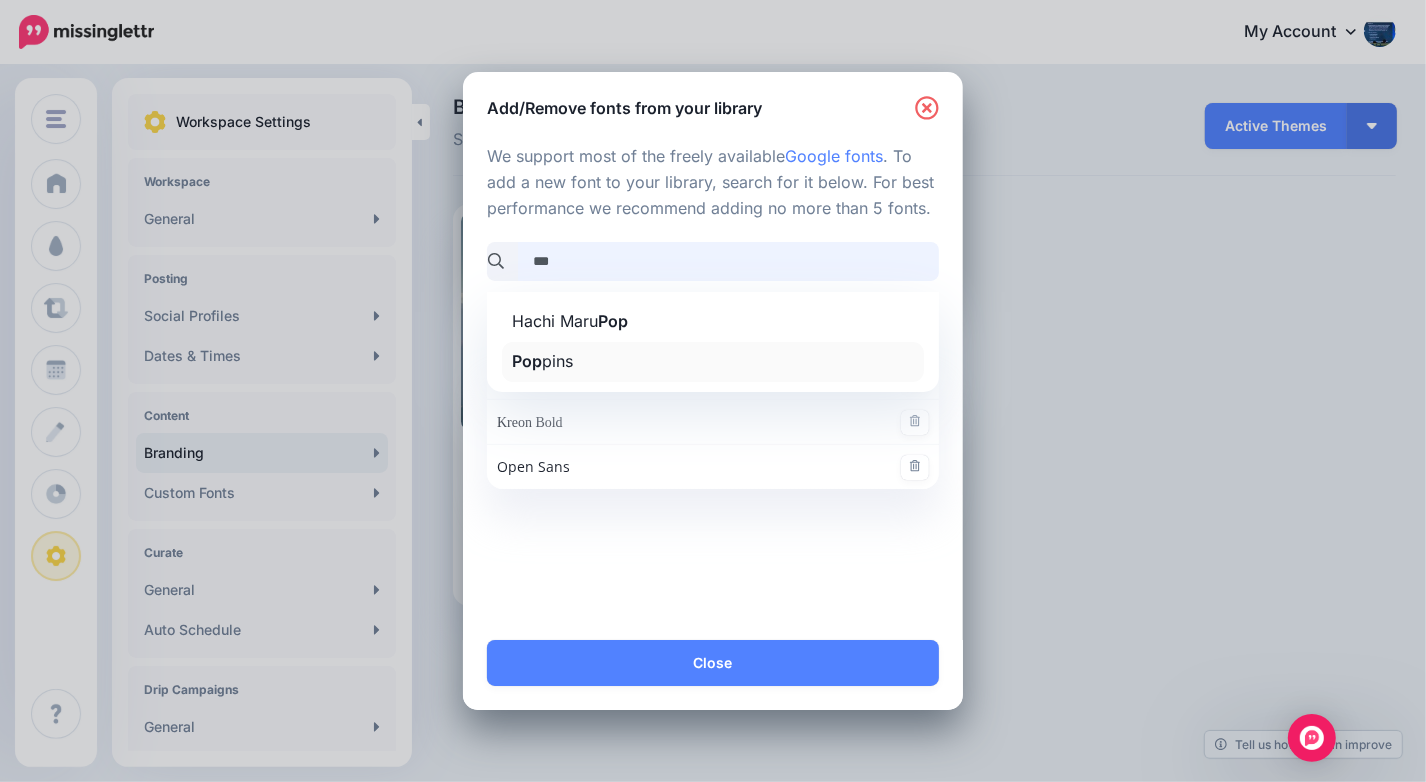 type on "***" 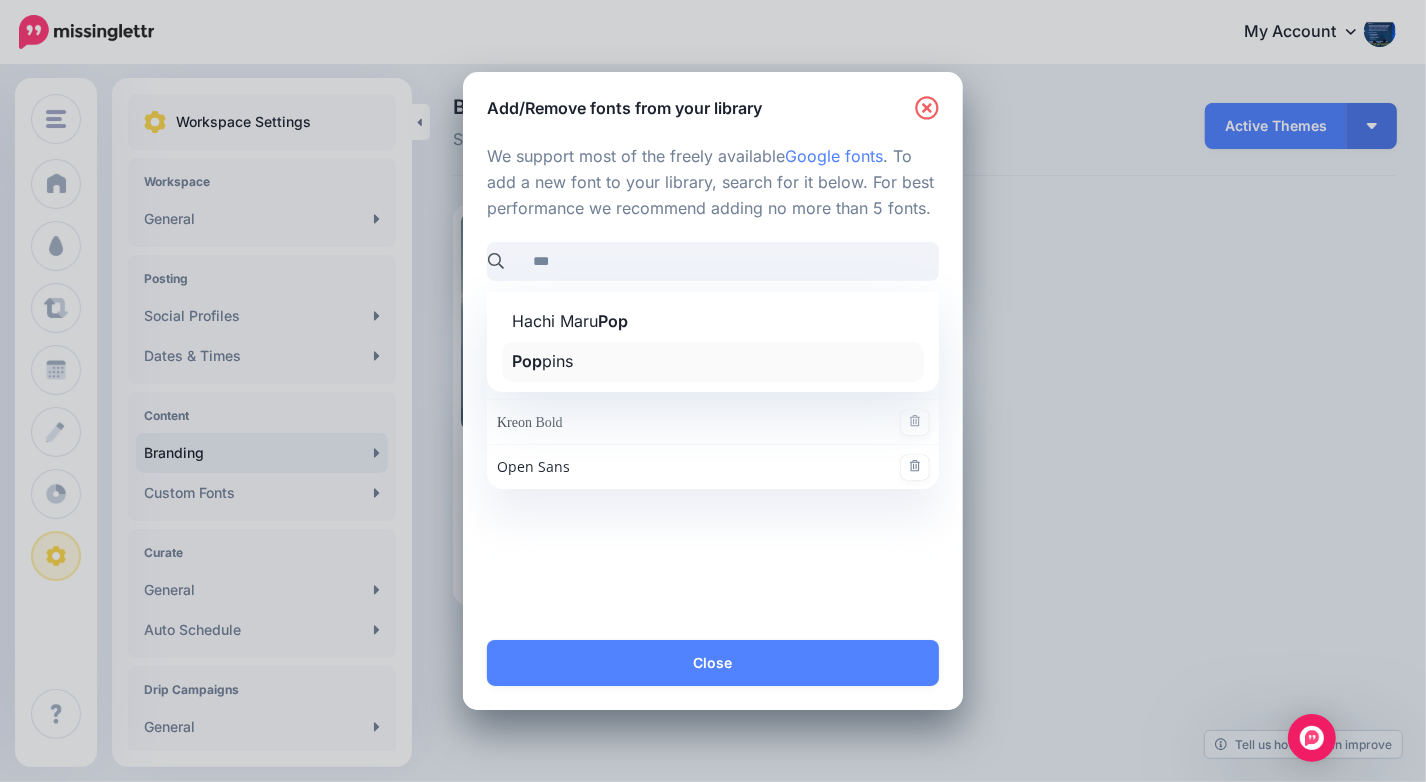 click on "Pop pins" at bounding box center (713, 362) 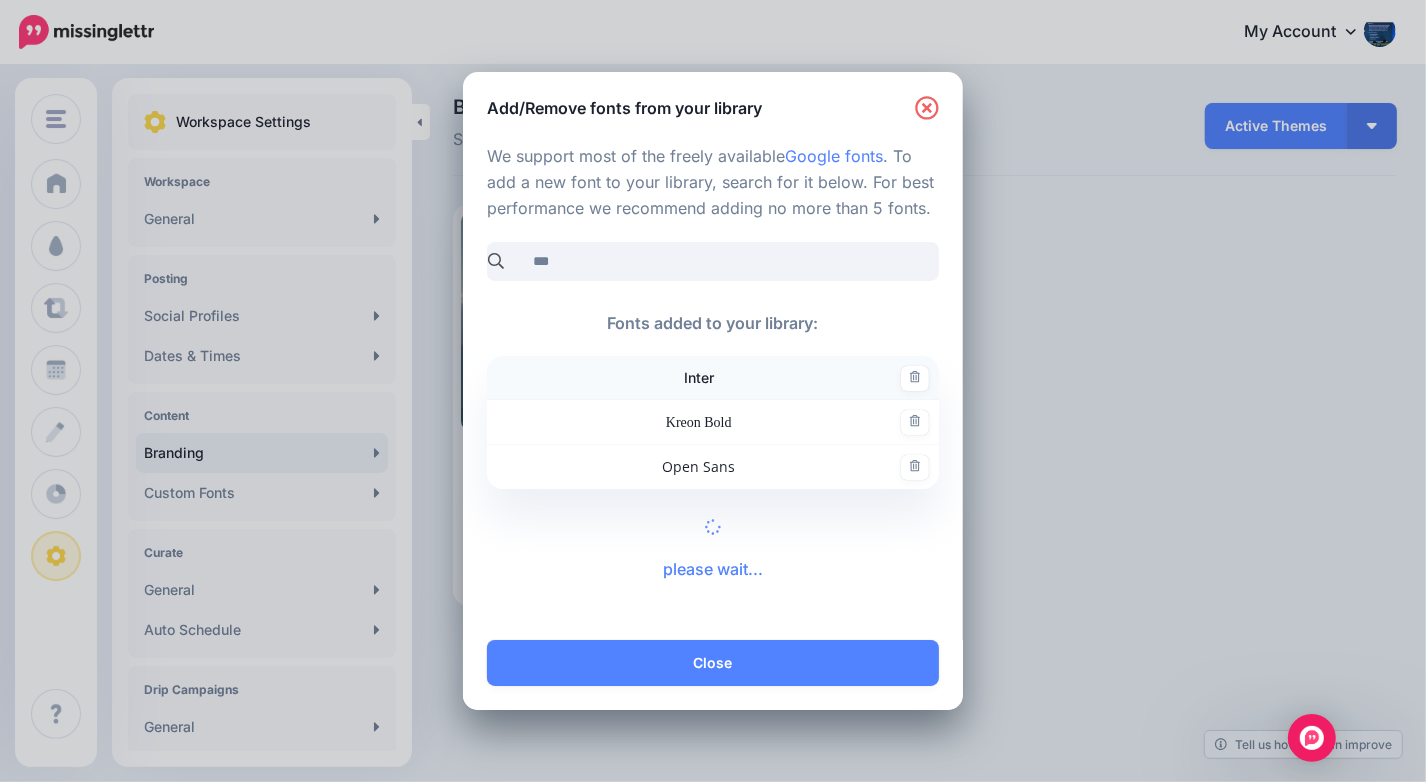 type 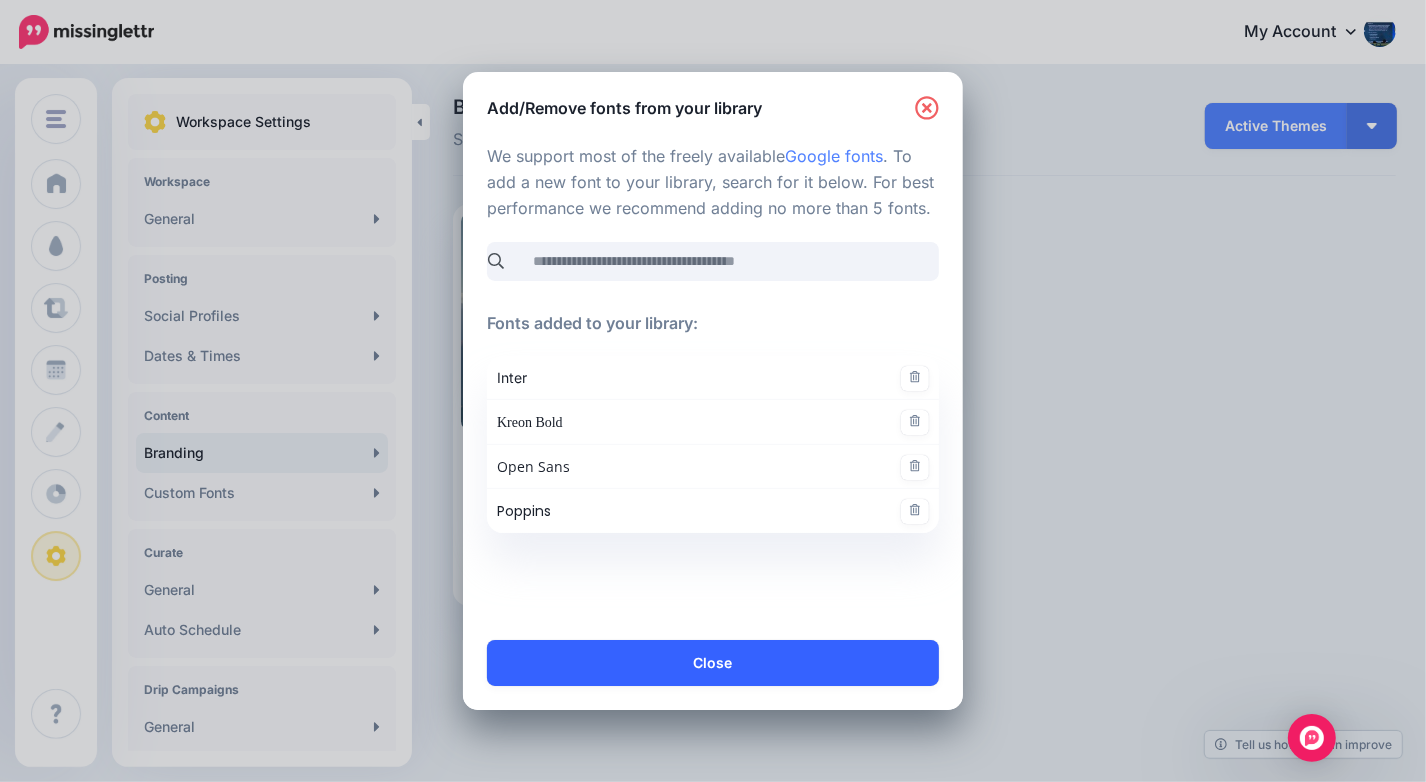 click on "Close" at bounding box center (713, 663) 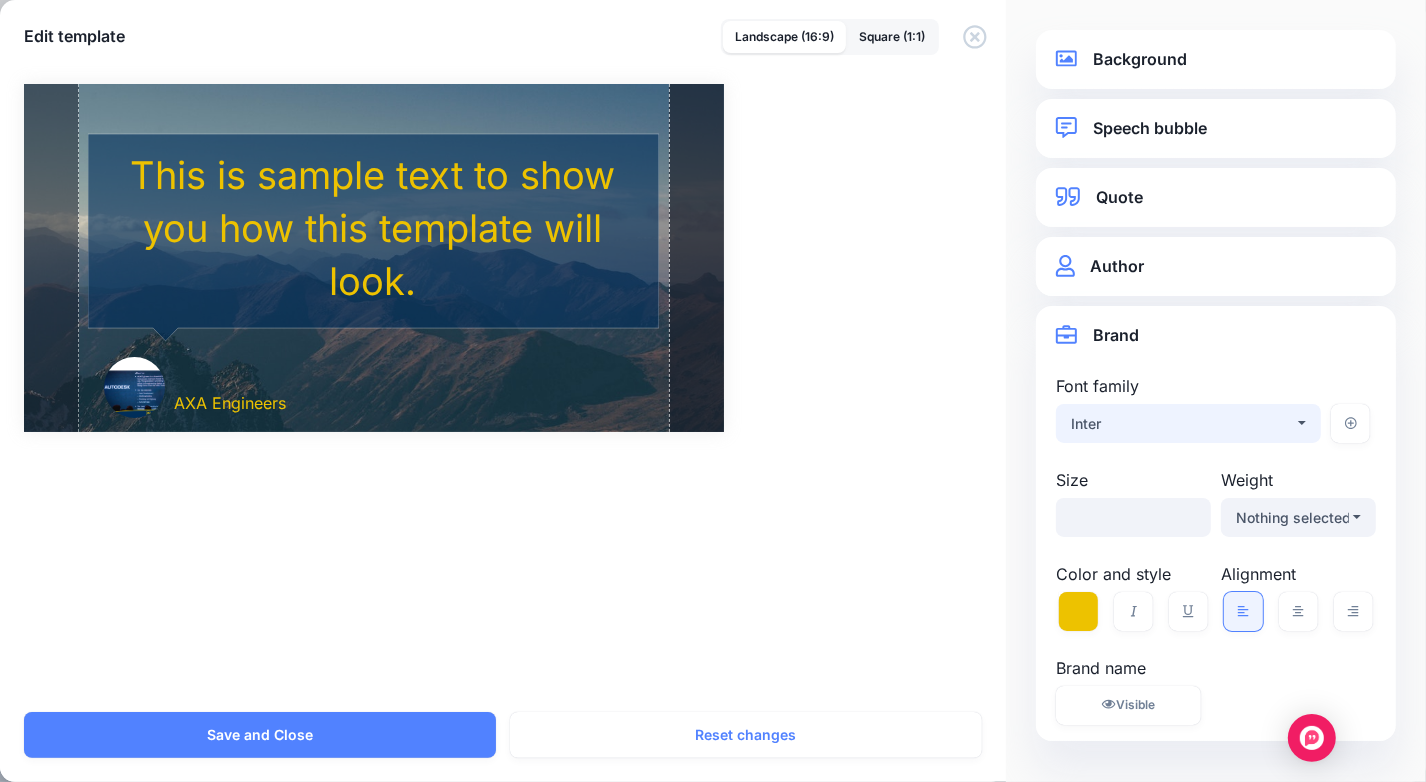 click on "Inter" at bounding box center (1182, 424) 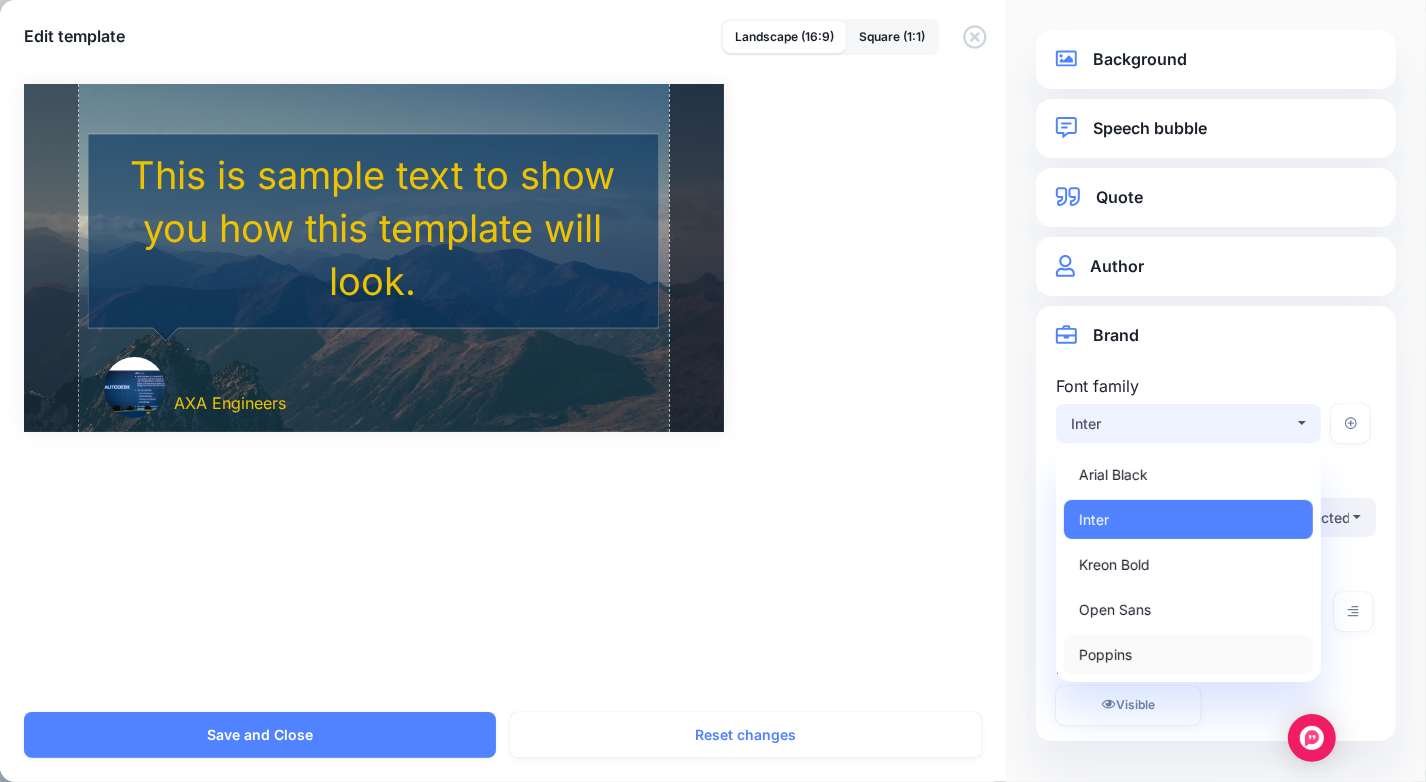 click on "Poppins" at bounding box center (1105, 655) 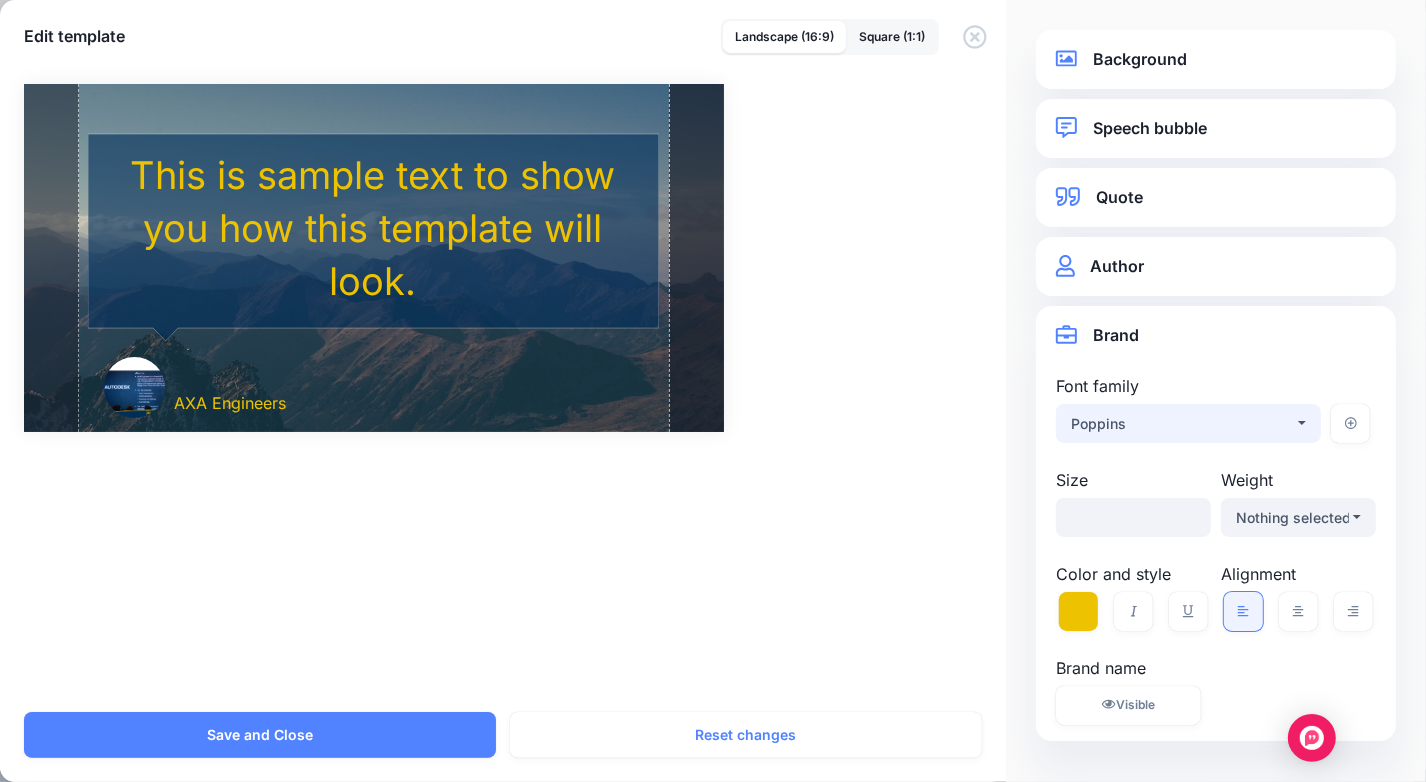 select on "***" 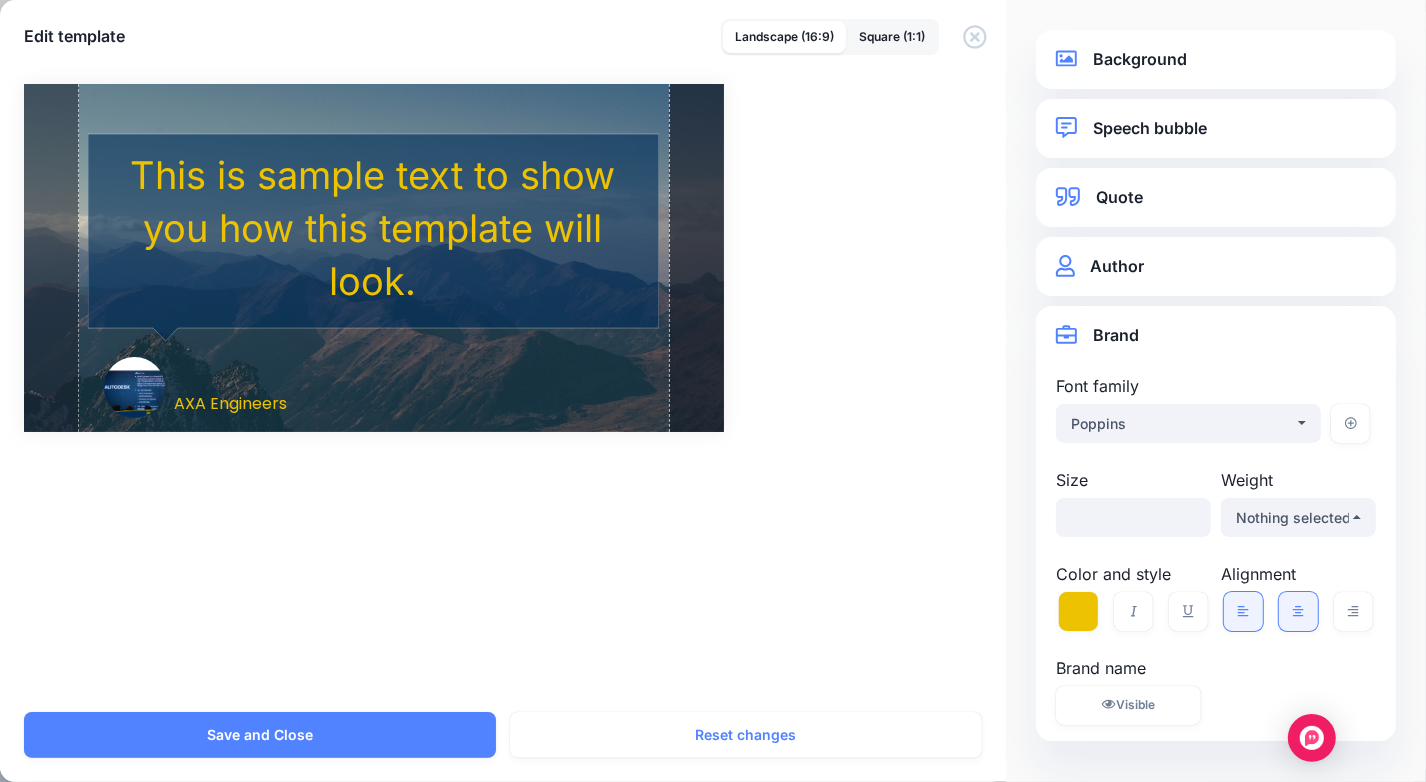click at bounding box center [1298, 611] 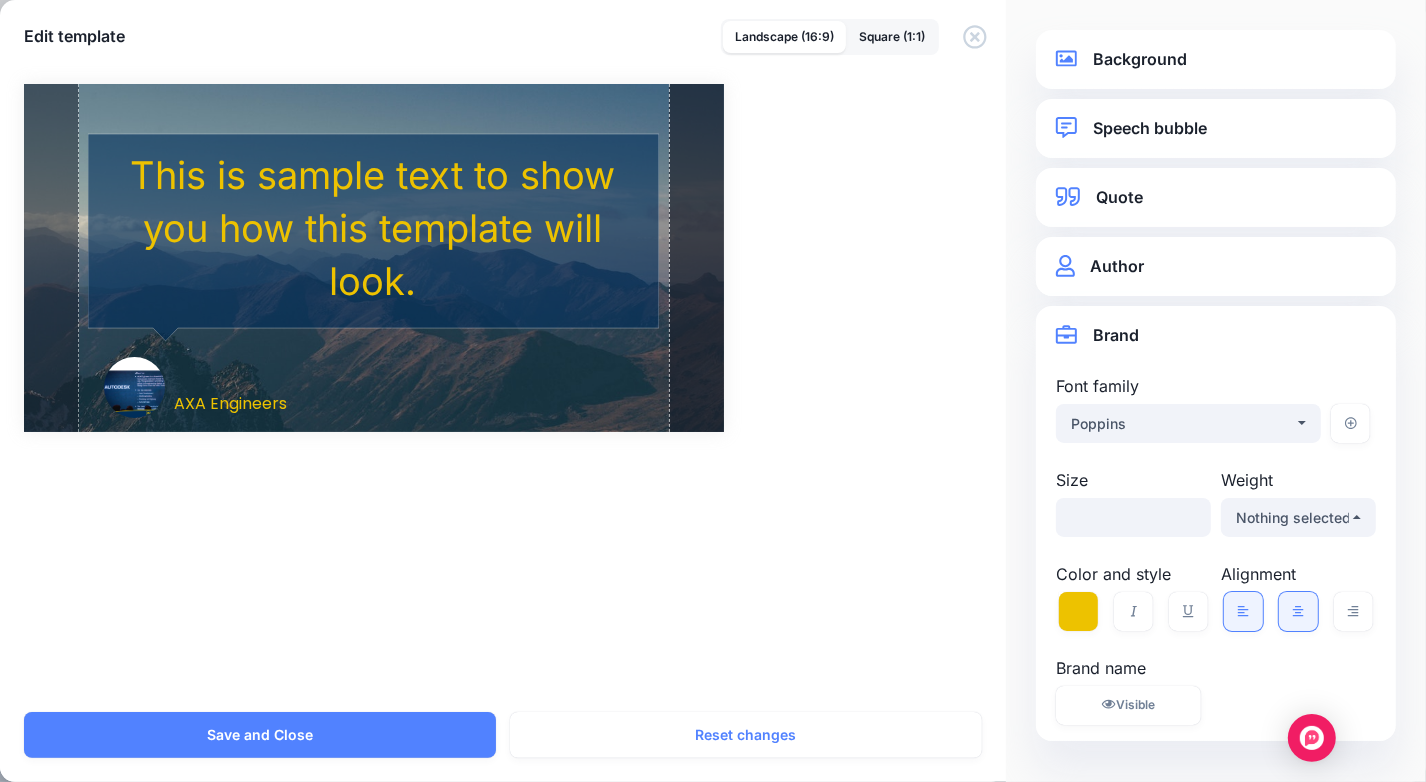click at bounding box center [1243, 611] 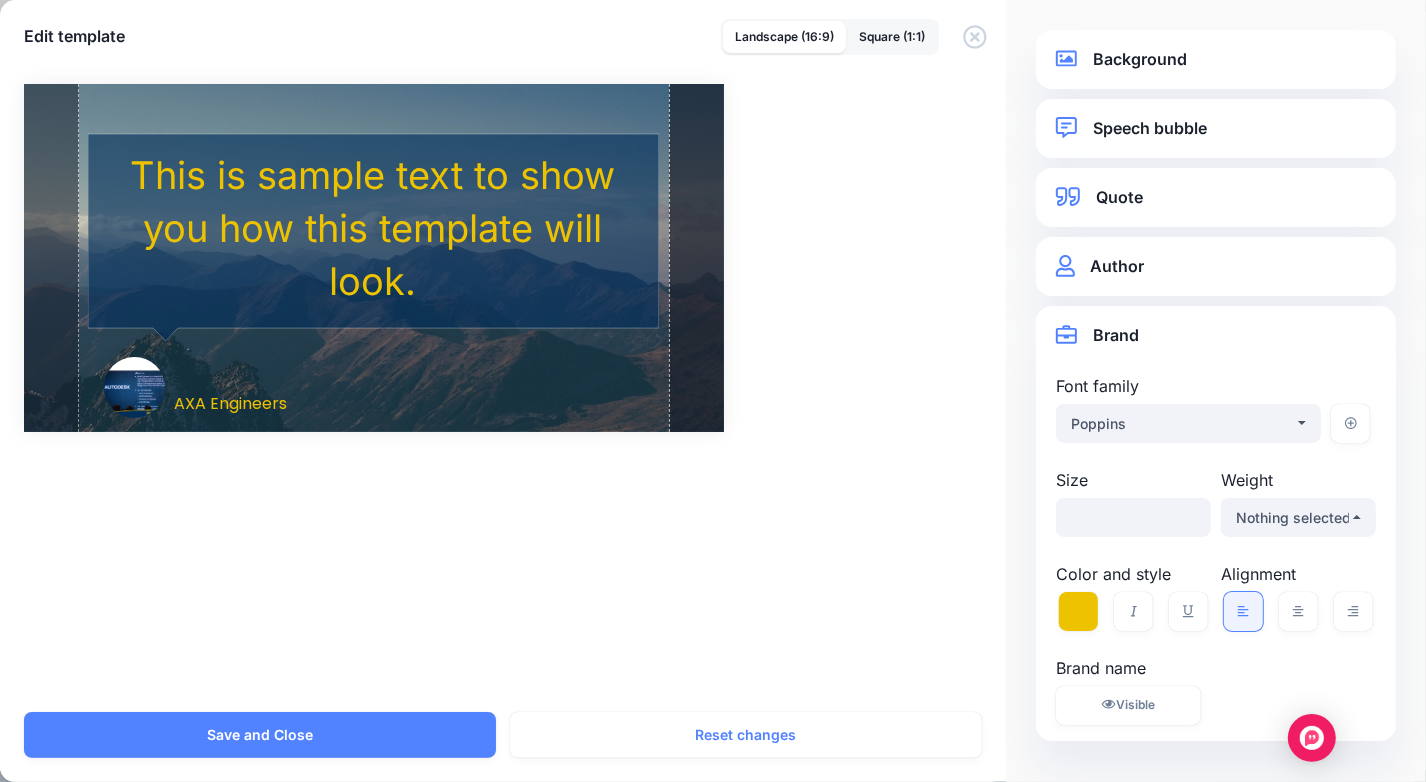 click on "Quote" at bounding box center [1216, 197] 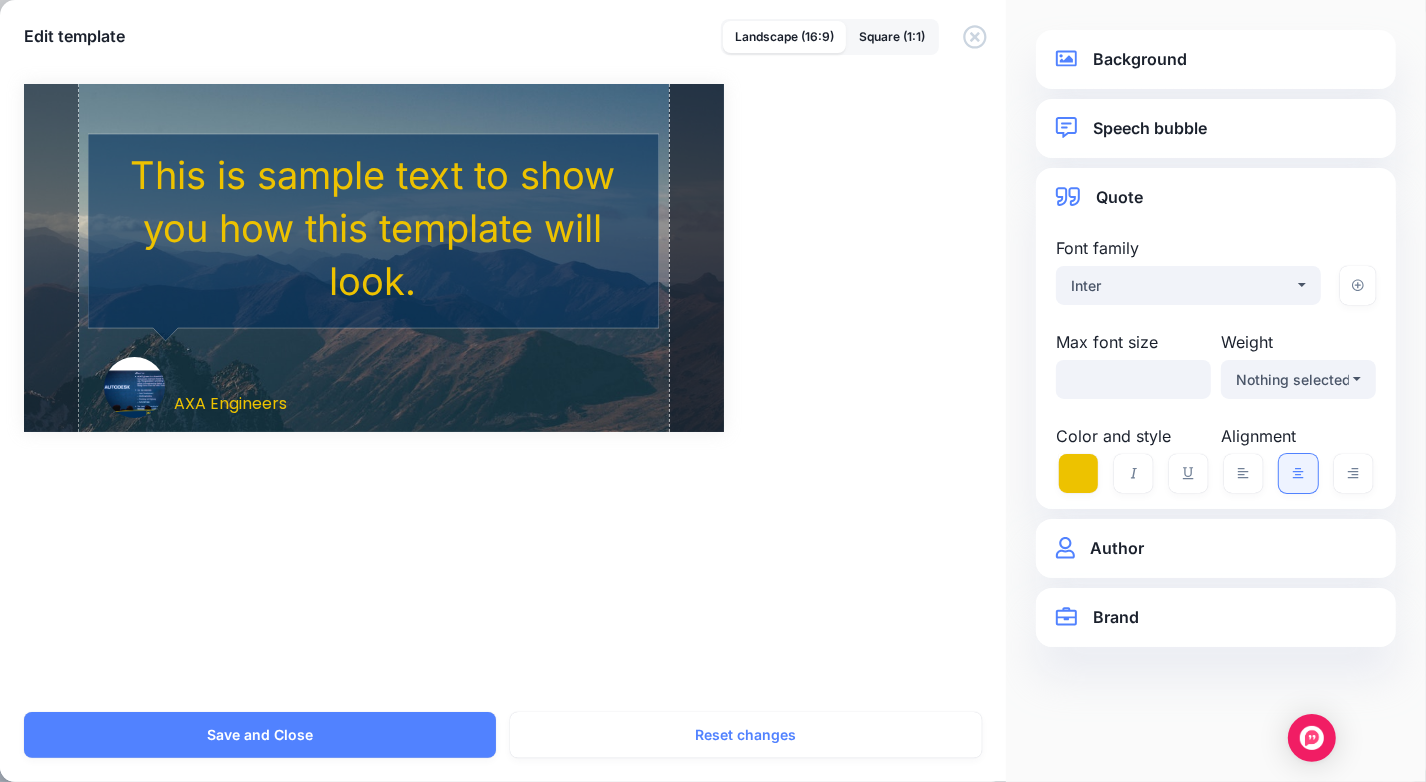 click on "Quote" at bounding box center (1216, 197) 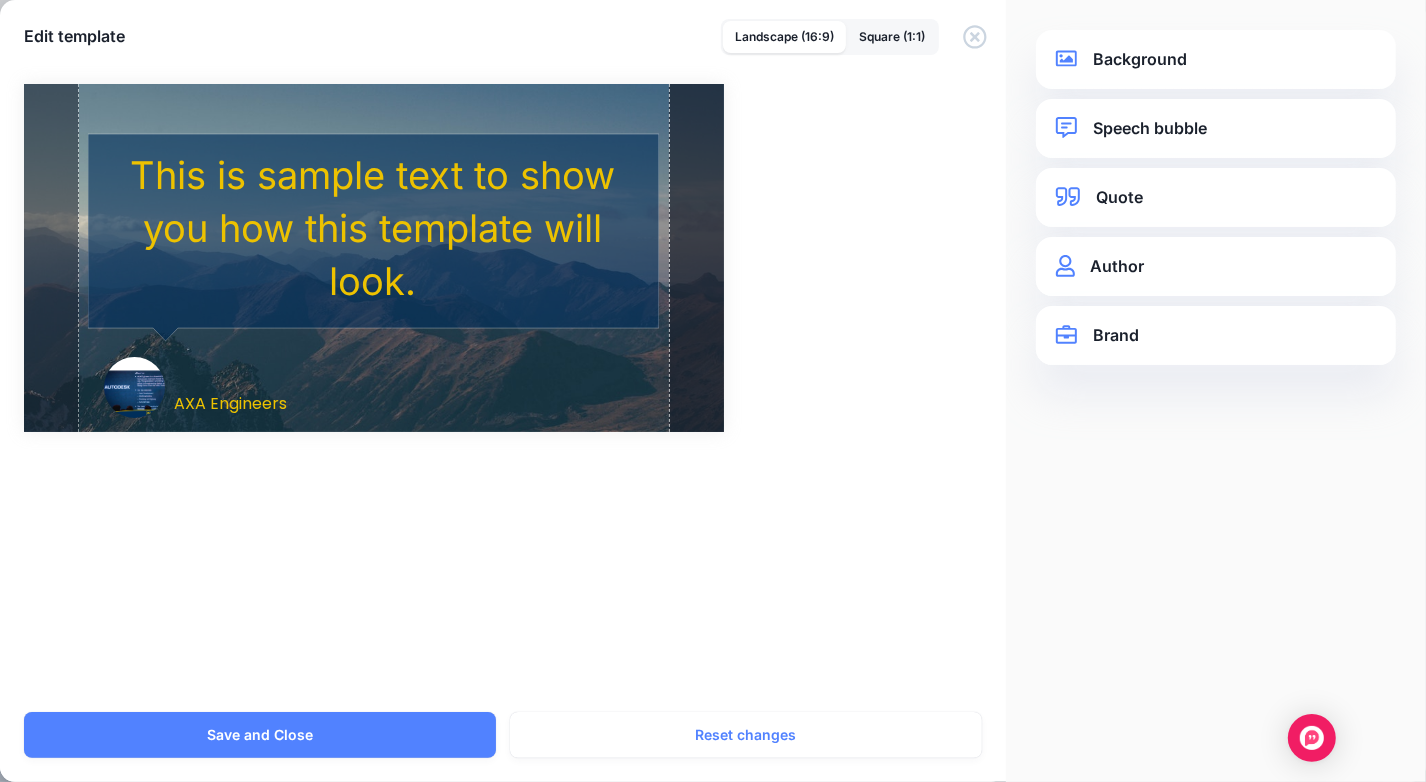 click on "Combined Shape Created with Sketch.
Anthony Nguyen
AXA Engineers" at bounding box center [713, 386] 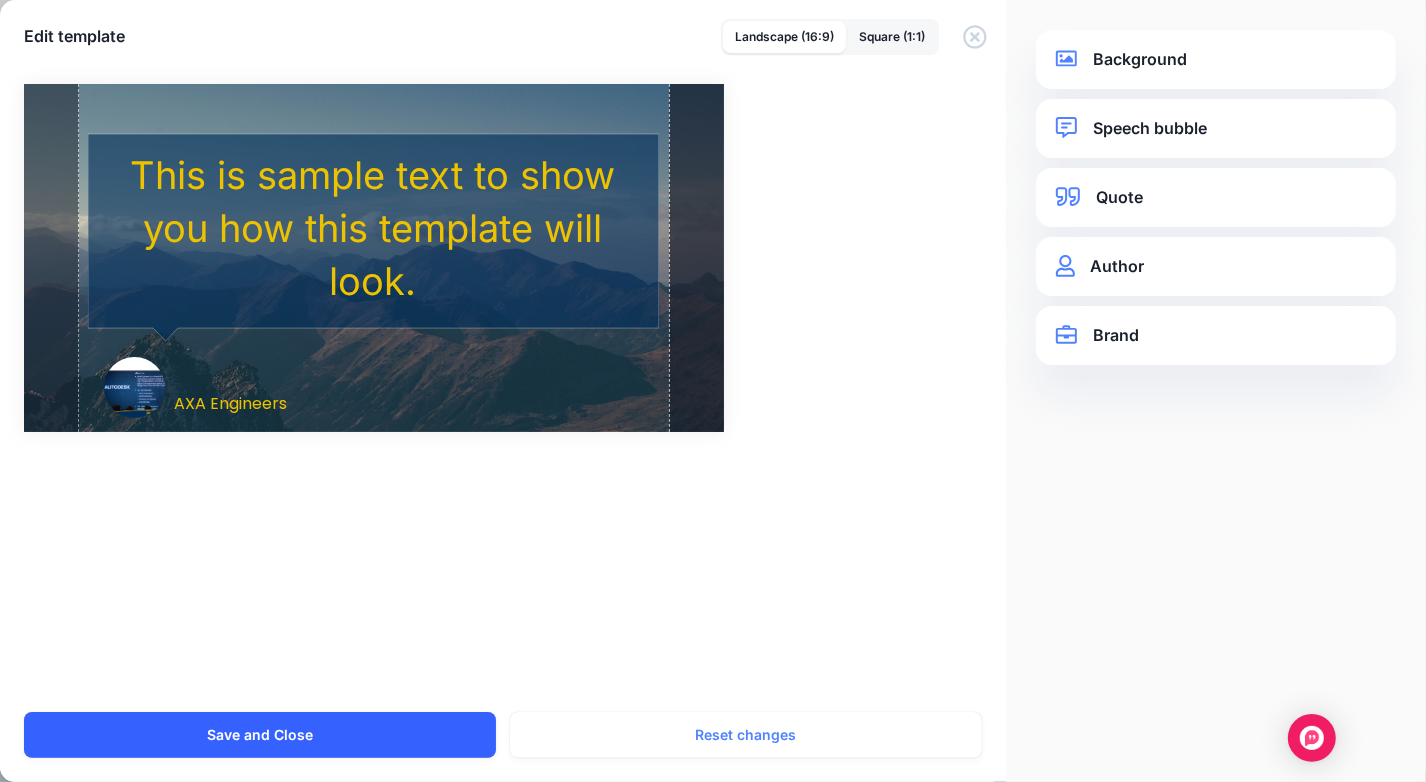 click on "Save and Close" at bounding box center [260, 735] 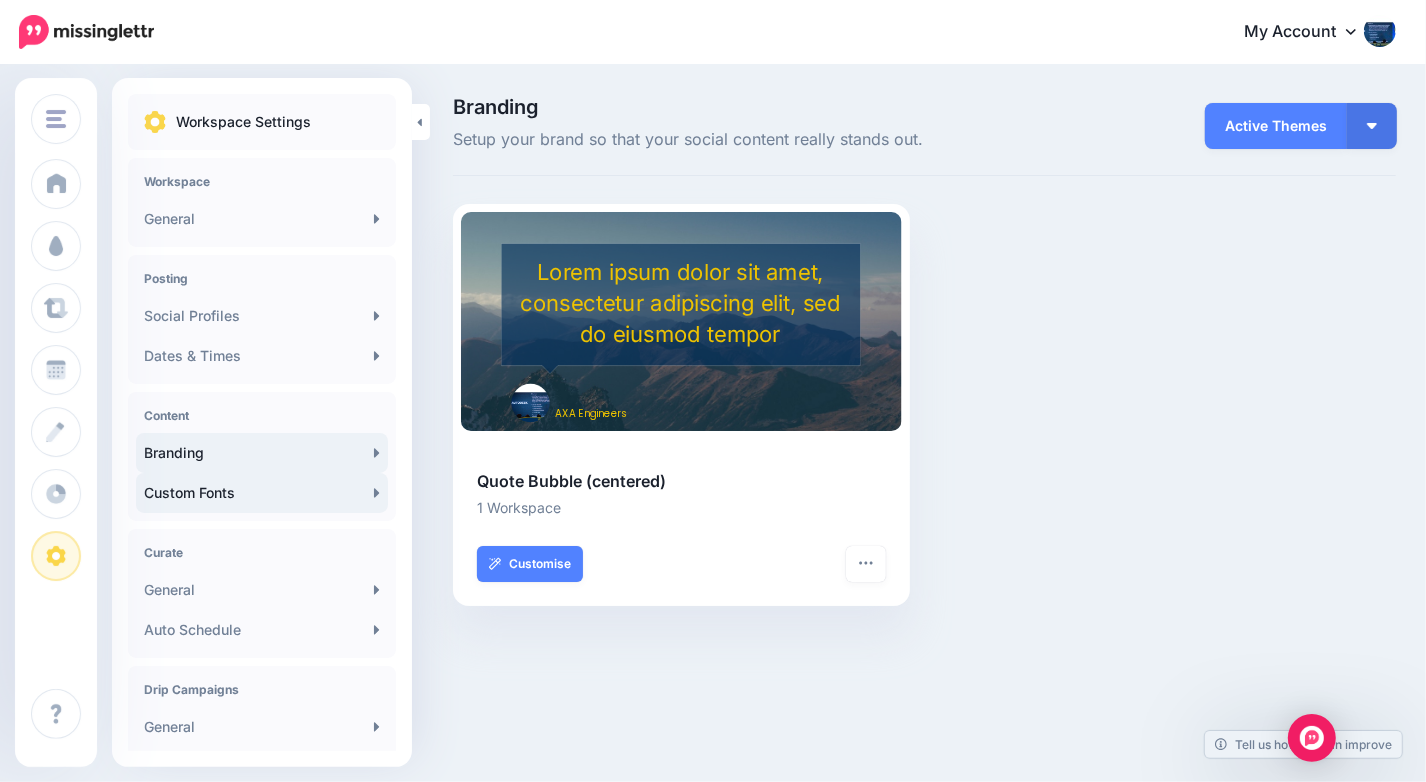 click on "Custom Fonts" at bounding box center (262, 493) 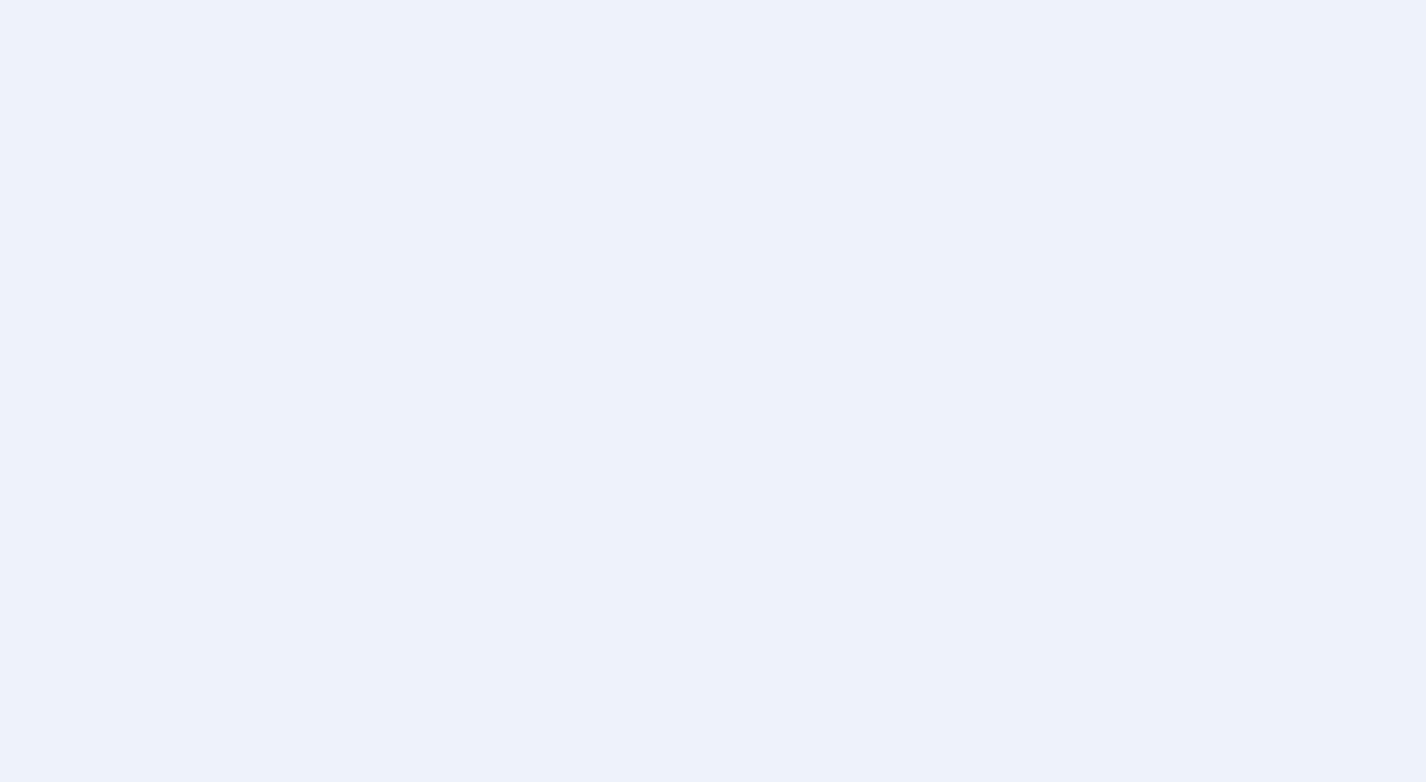 scroll, scrollTop: 0, scrollLeft: 0, axis: both 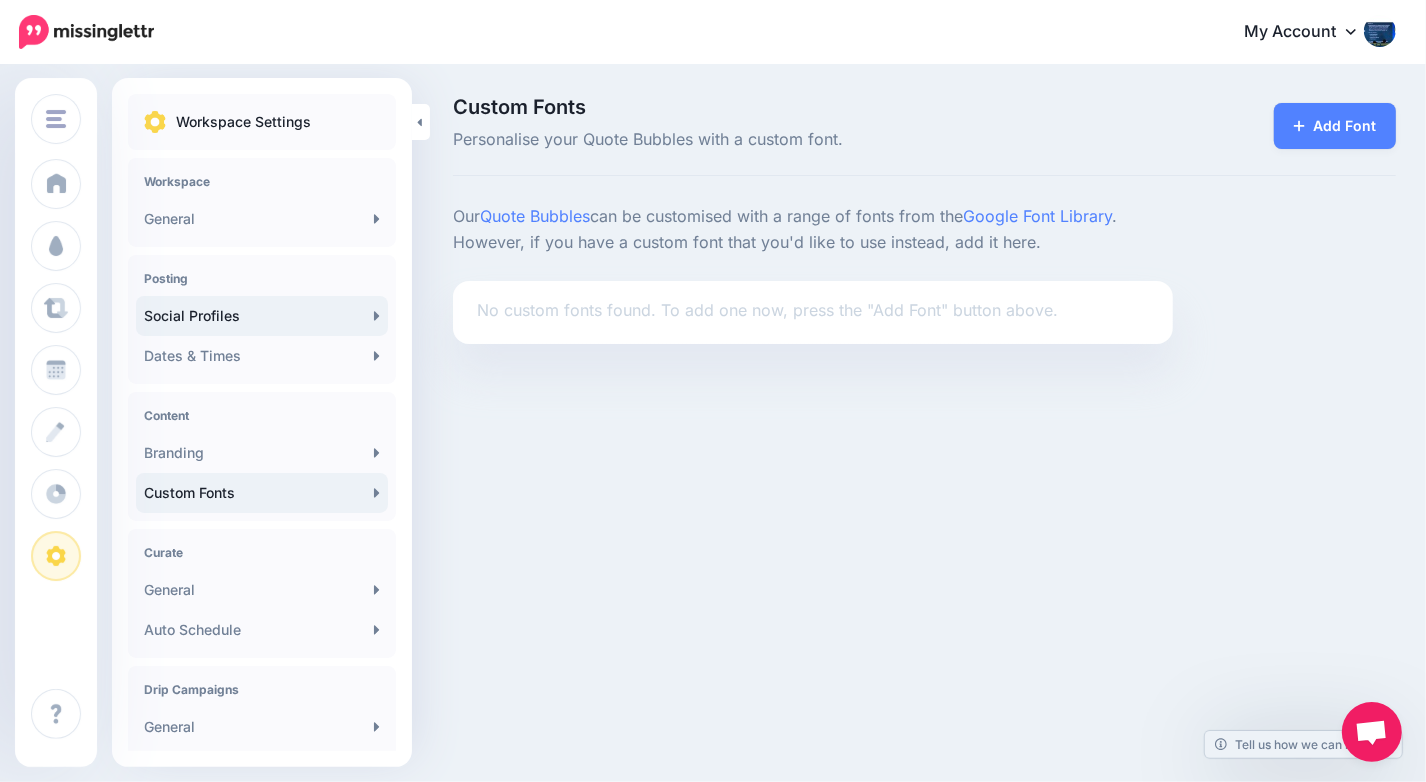 click on "Social Profiles" at bounding box center (262, 316) 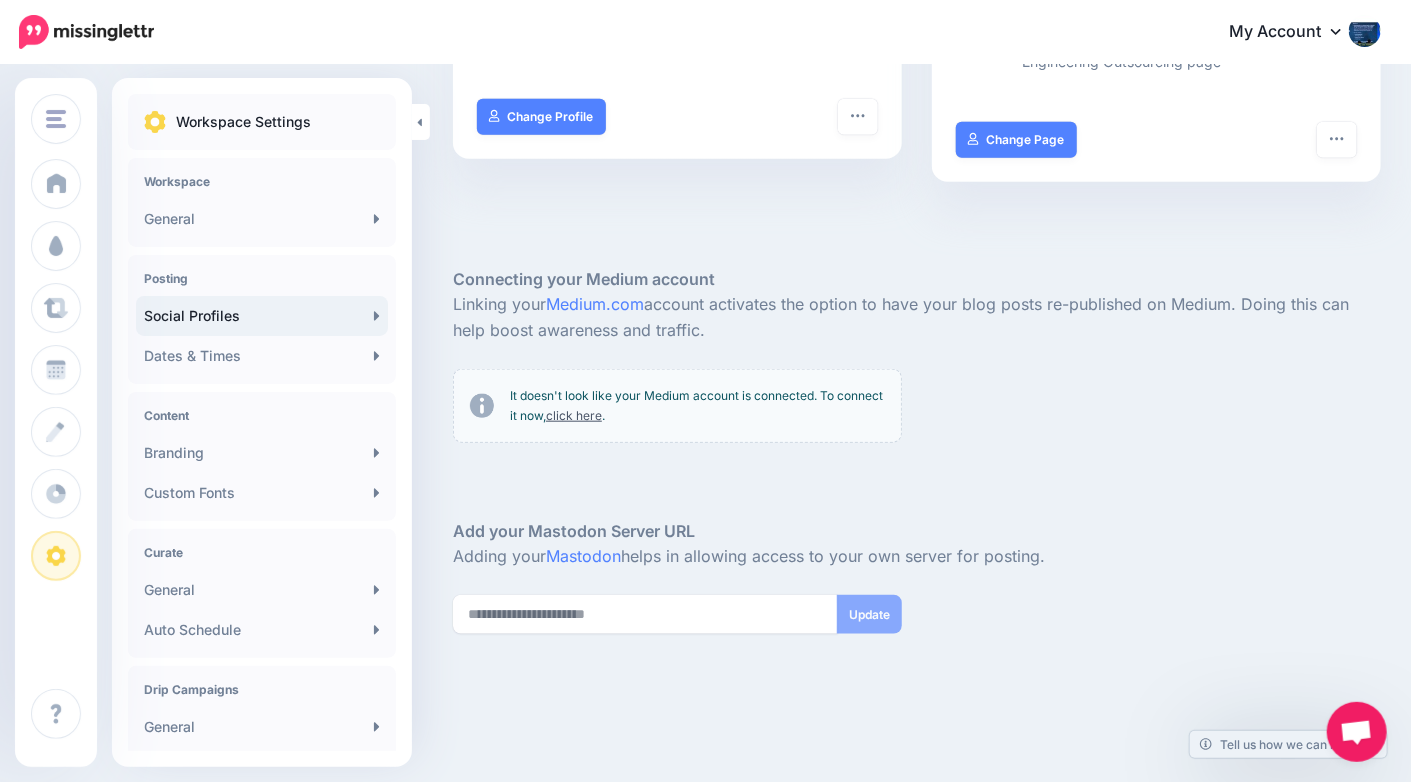 scroll, scrollTop: 771, scrollLeft: 0, axis: vertical 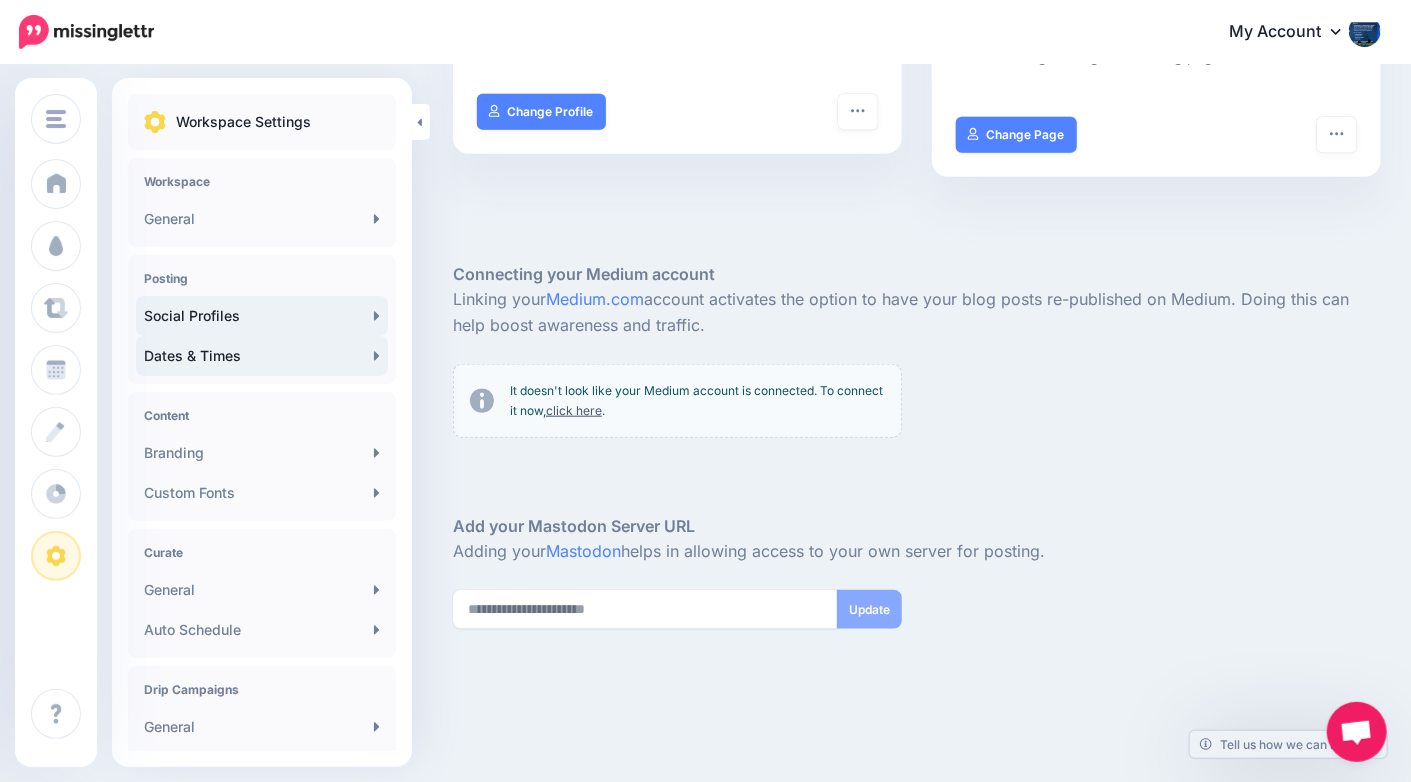 click on "Dates & Times" at bounding box center [262, 356] 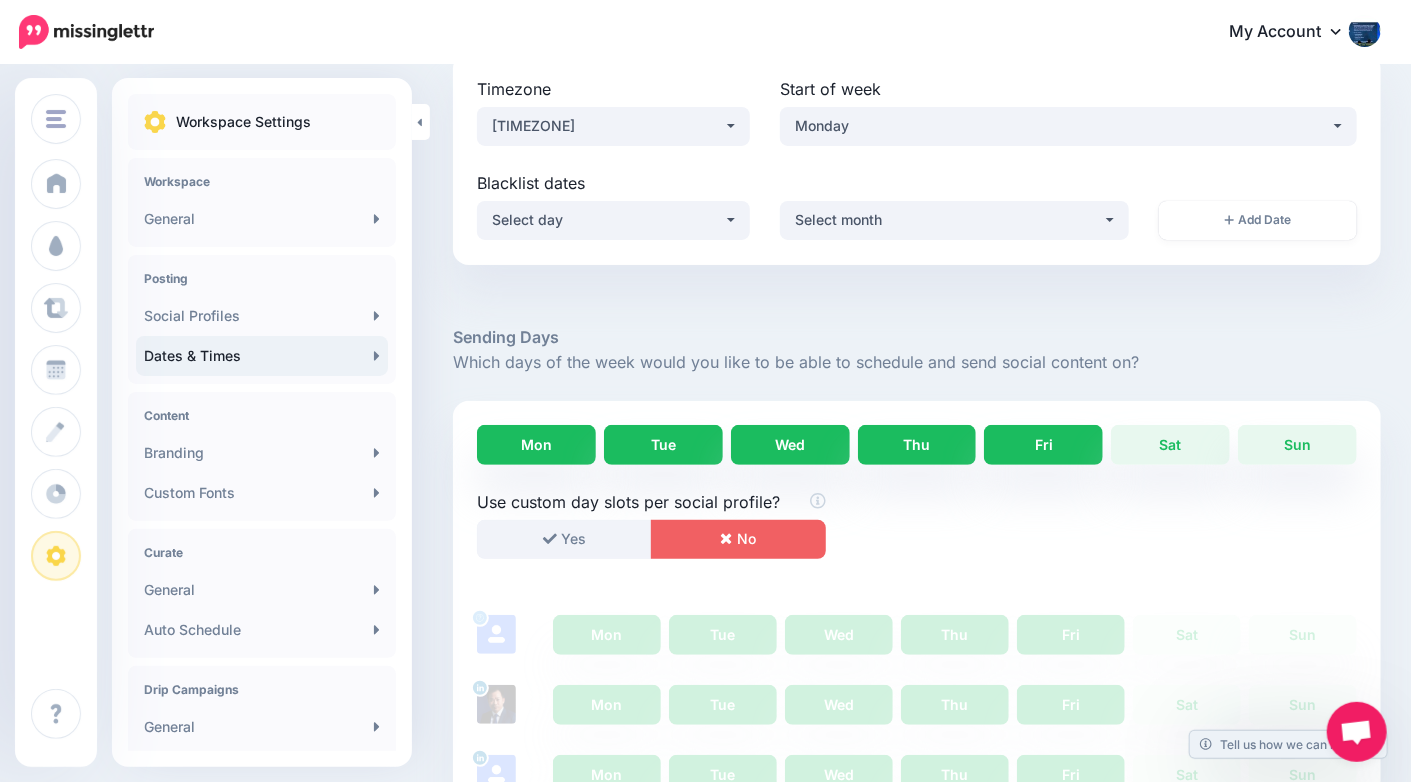 scroll, scrollTop: 157, scrollLeft: 0, axis: vertical 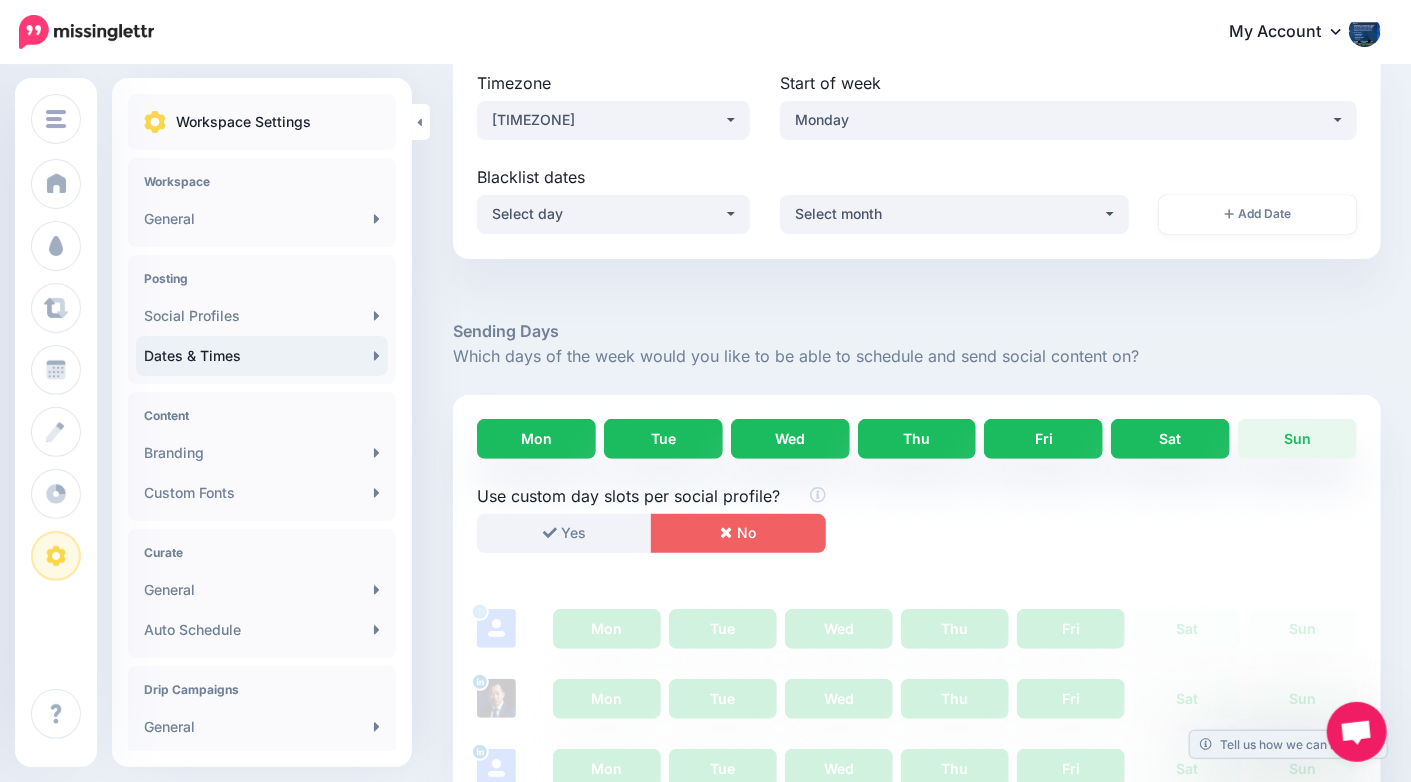 click on "Sat" at bounding box center [1170, 439] 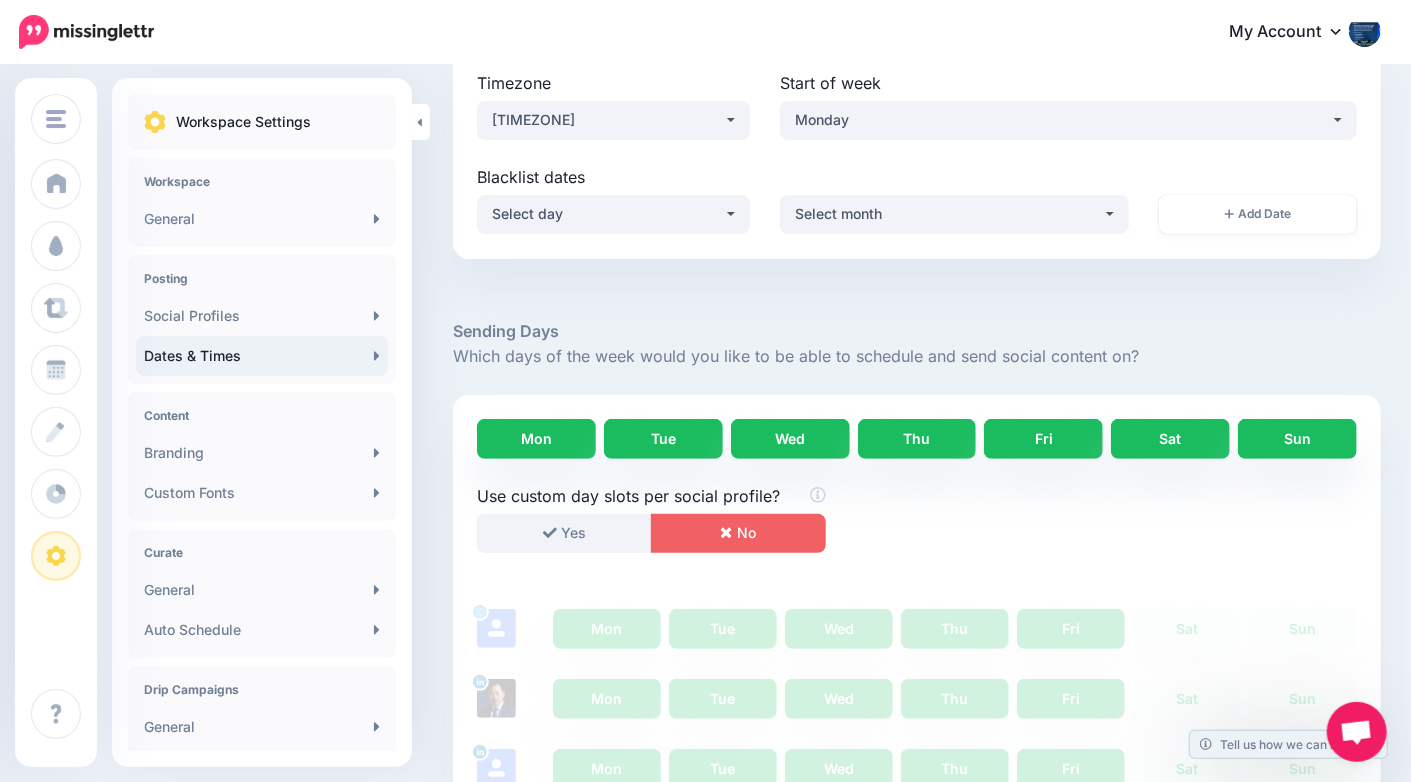 click on "Sun" at bounding box center (1297, 439) 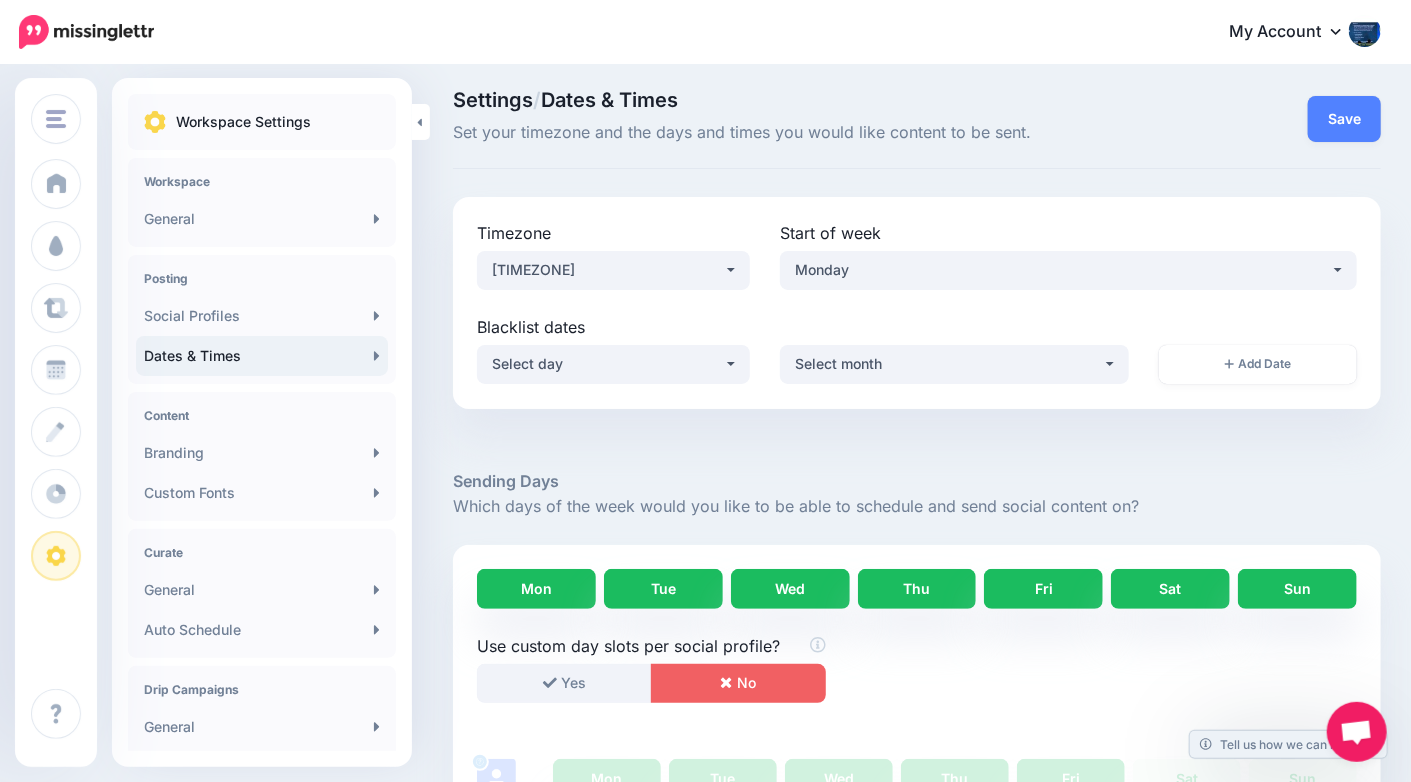 scroll, scrollTop: 0, scrollLeft: 0, axis: both 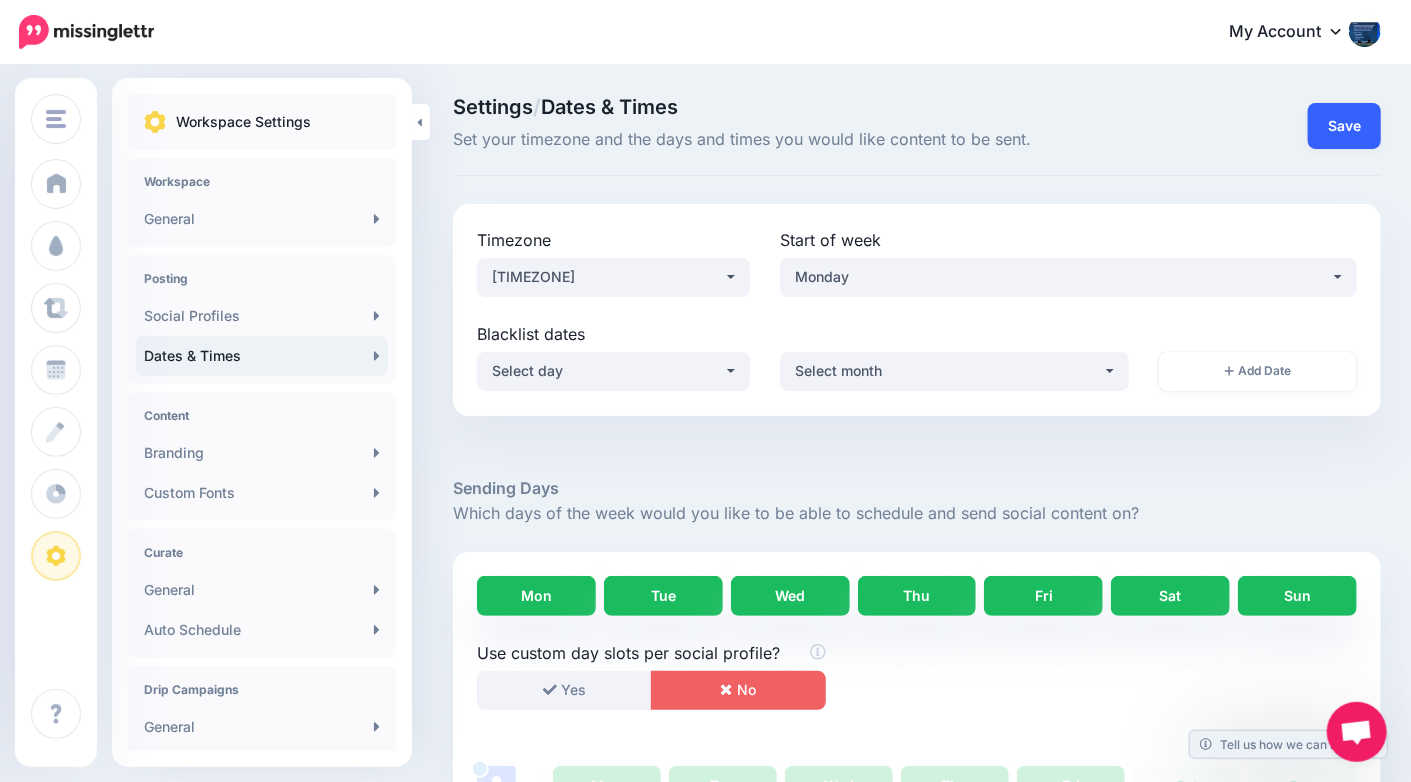 click on "Save" at bounding box center (1344, 126) 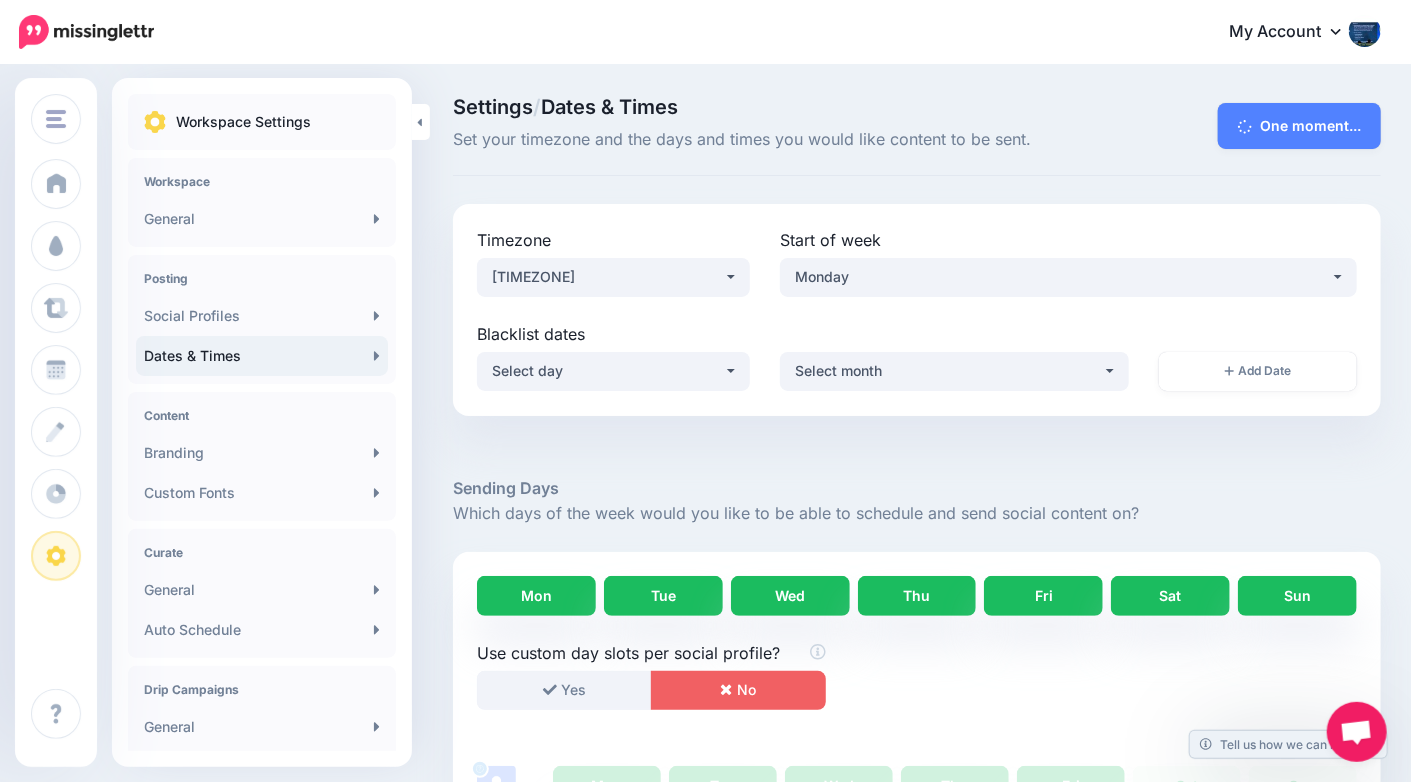 click at bounding box center (917, 446) 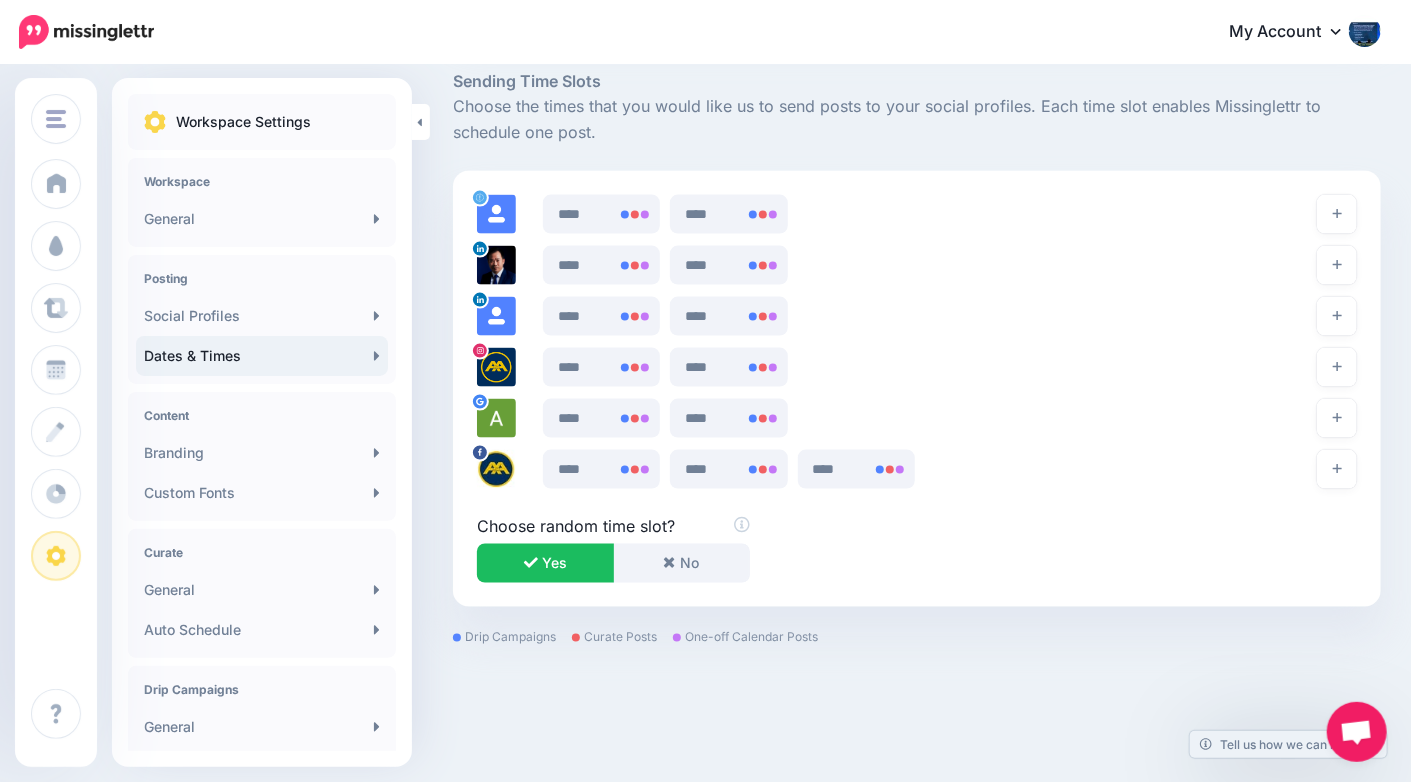scroll, scrollTop: 1242, scrollLeft: 0, axis: vertical 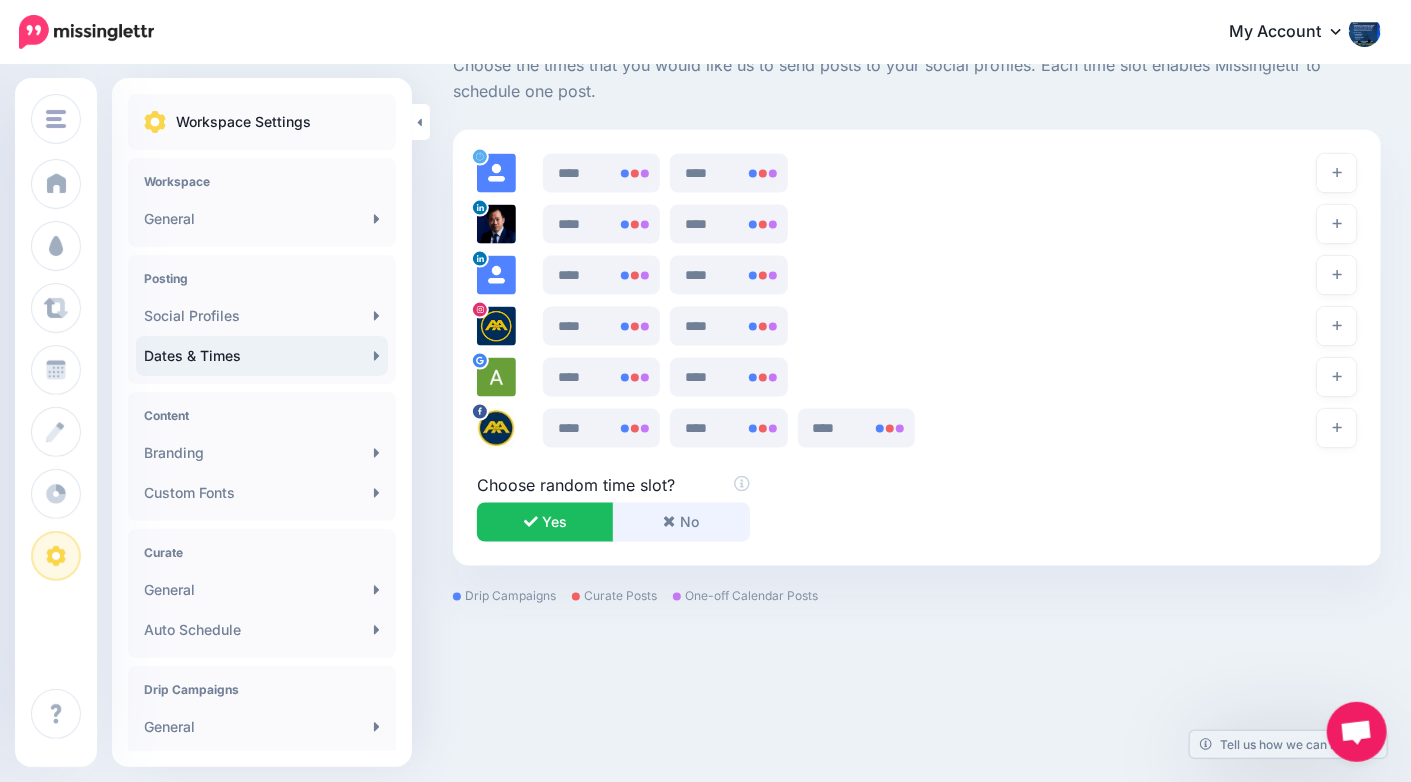 click on "No" at bounding box center [681, 522] 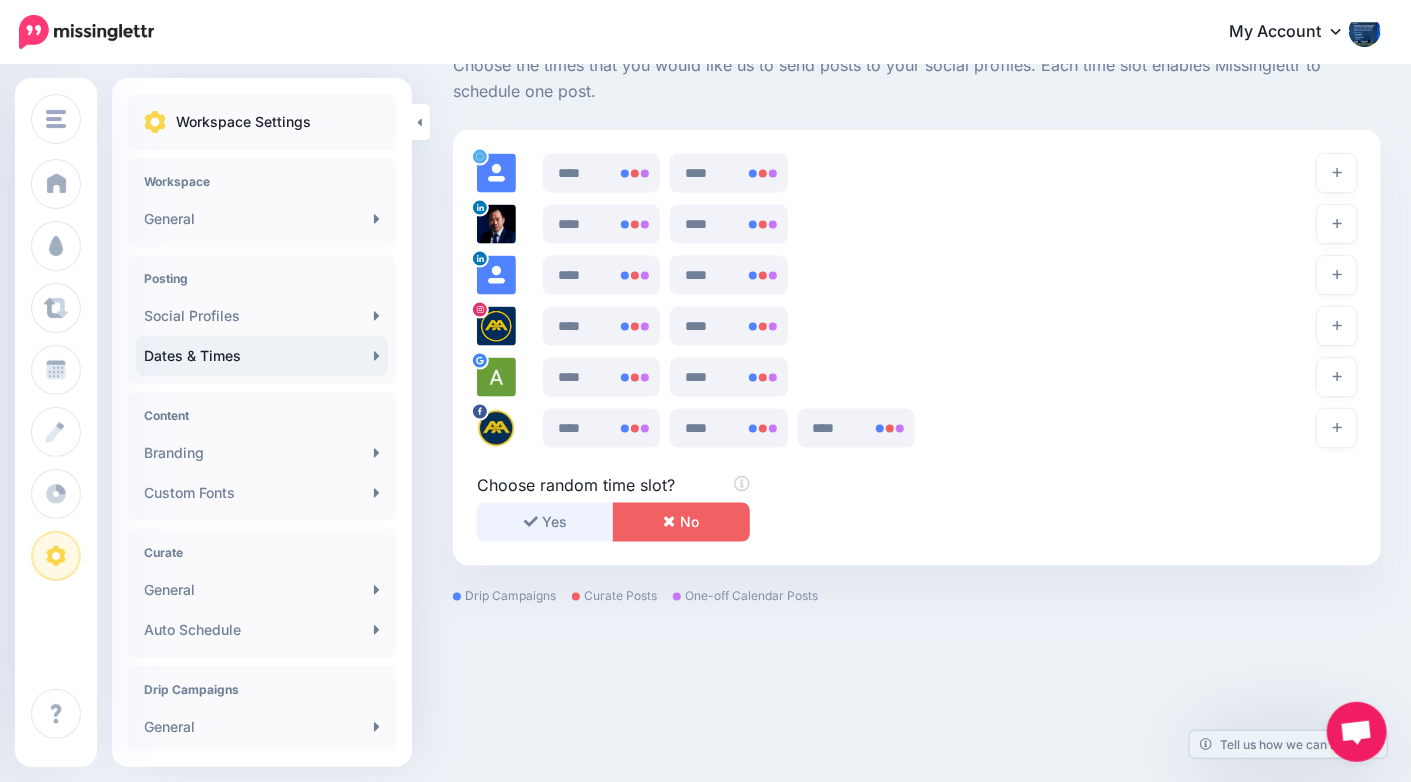 click on "Yes" at bounding box center [545, 522] 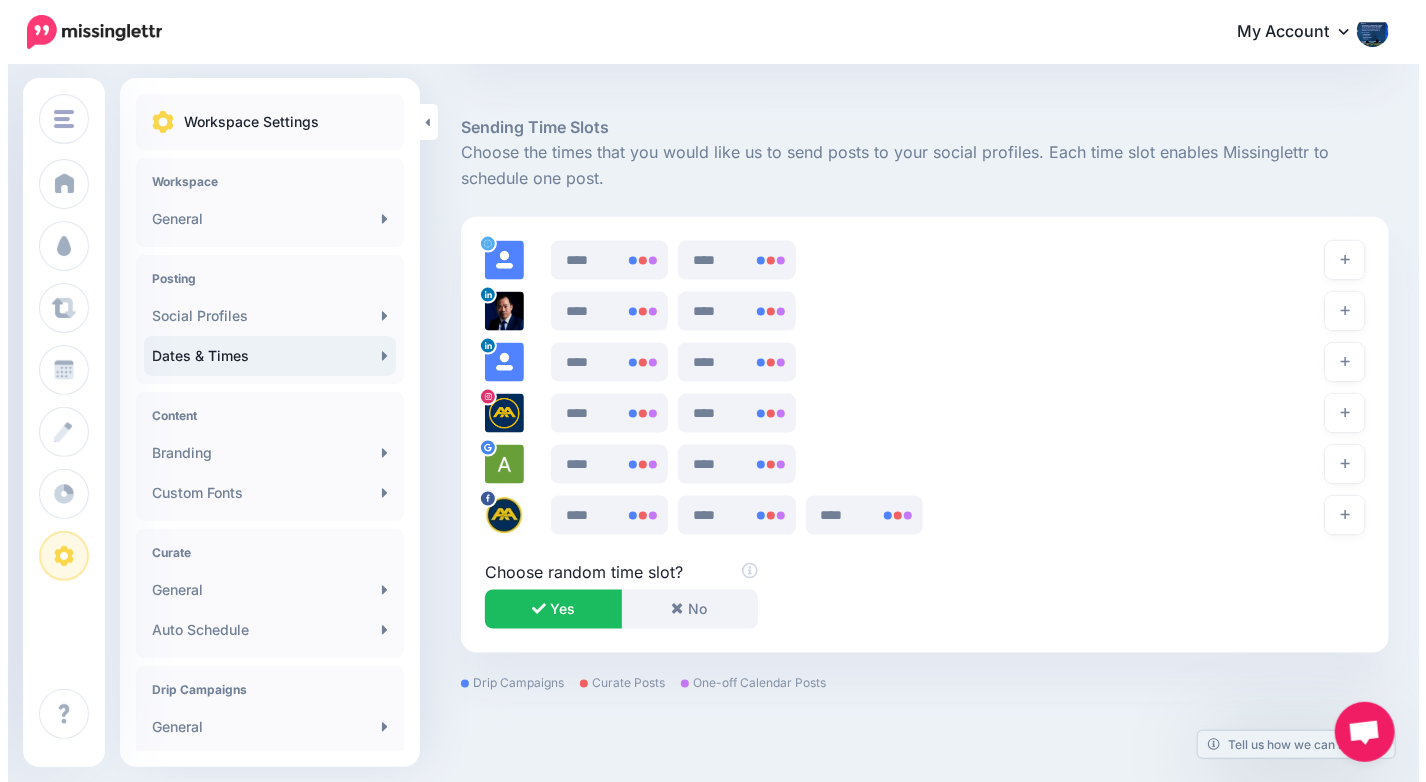 scroll, scrollTop: 1136, scrollLeft: 0, axis: vertical 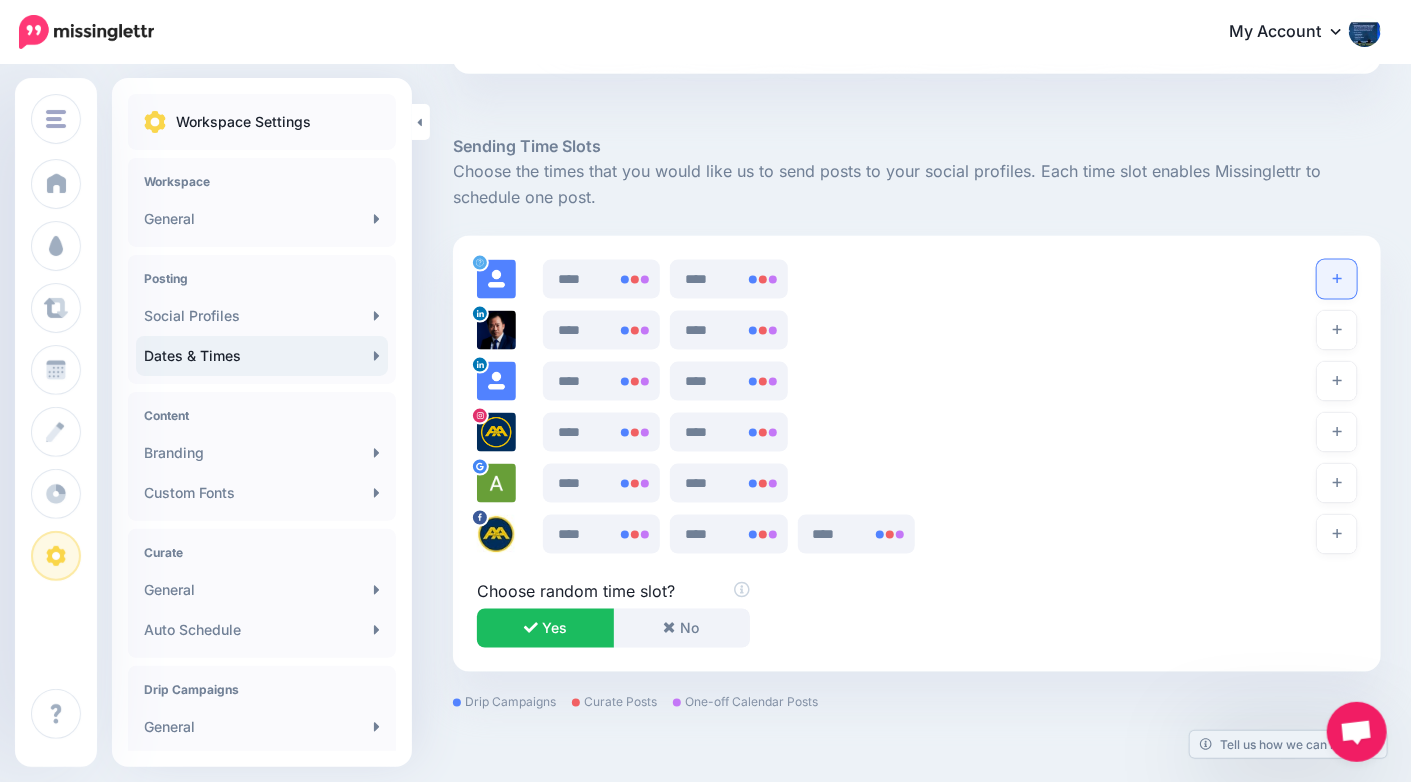 click 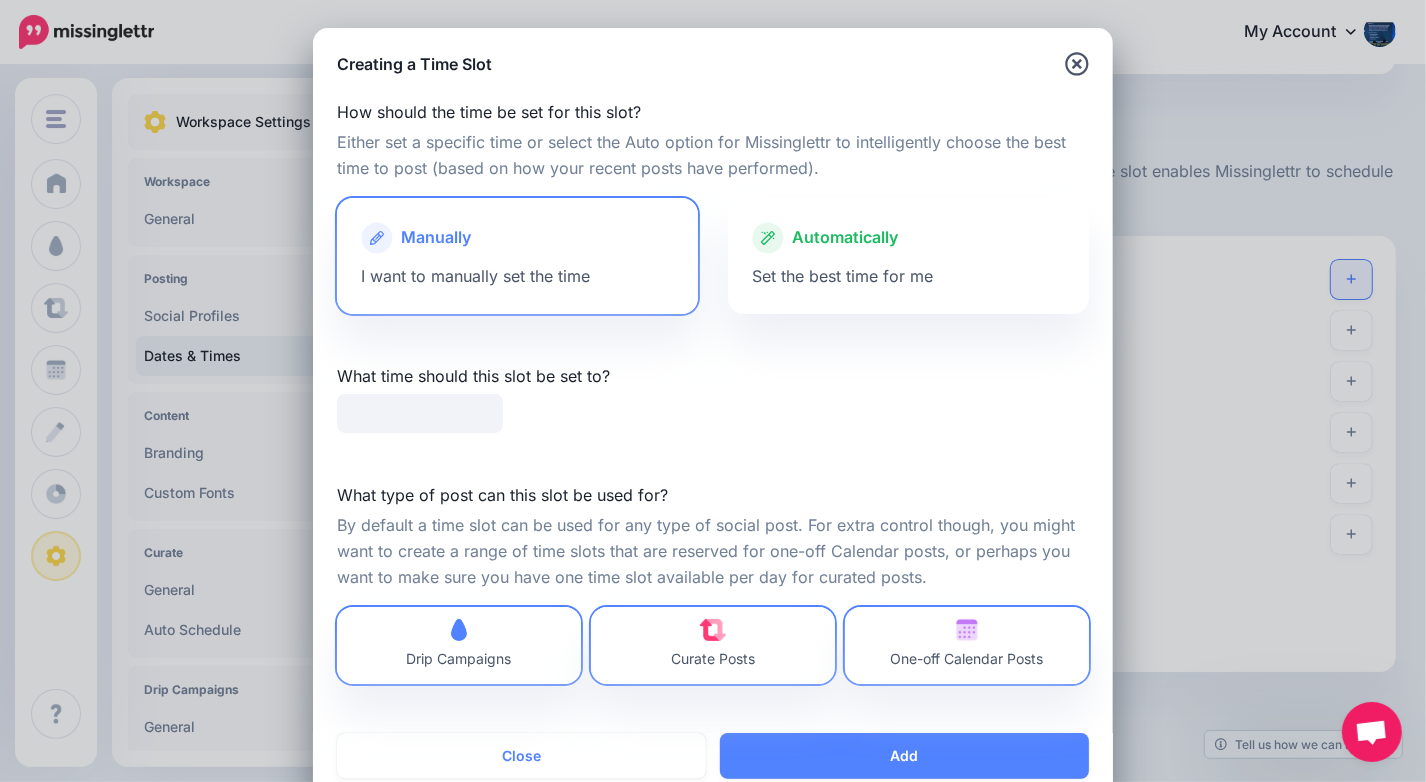 type on "*****" 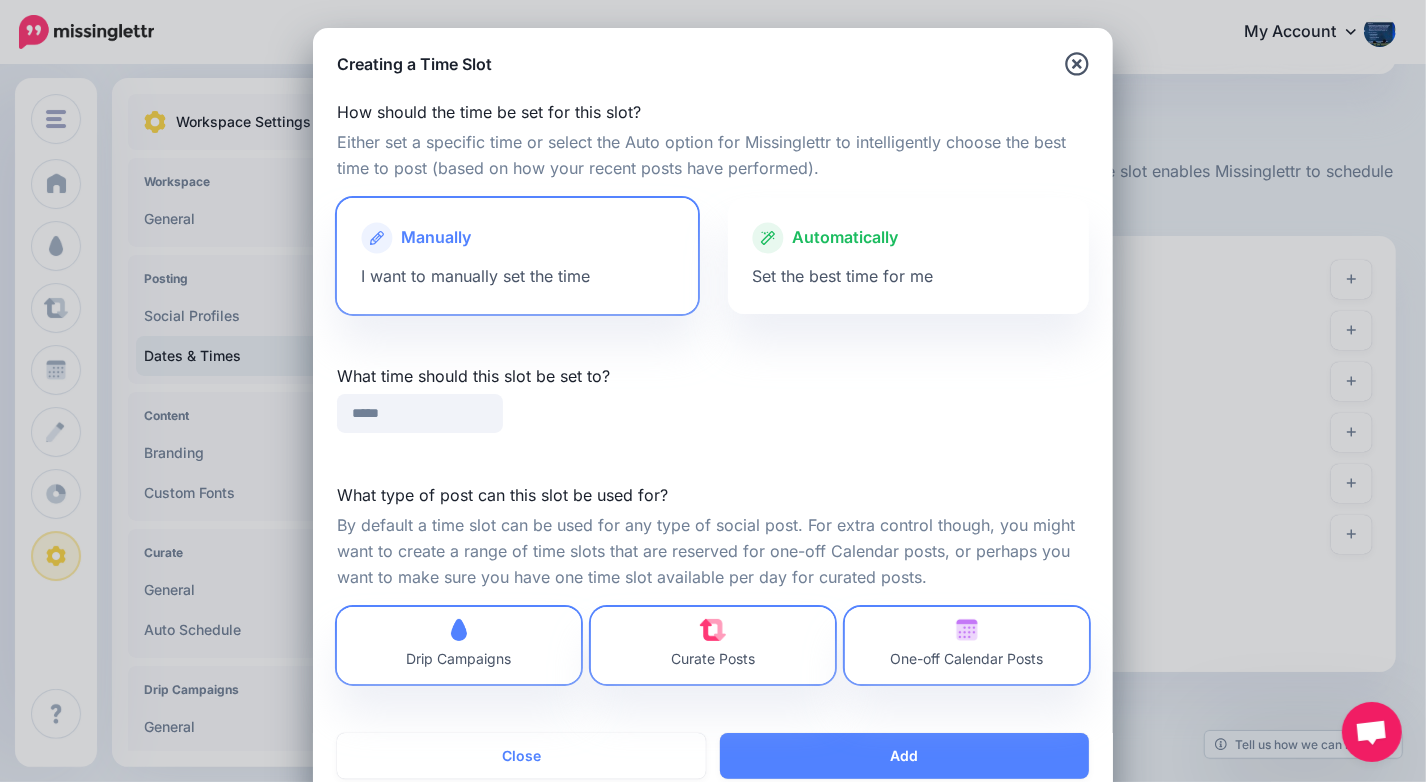 scroll, scrollTop: 48, scrollLeft: 0, axis: vertical 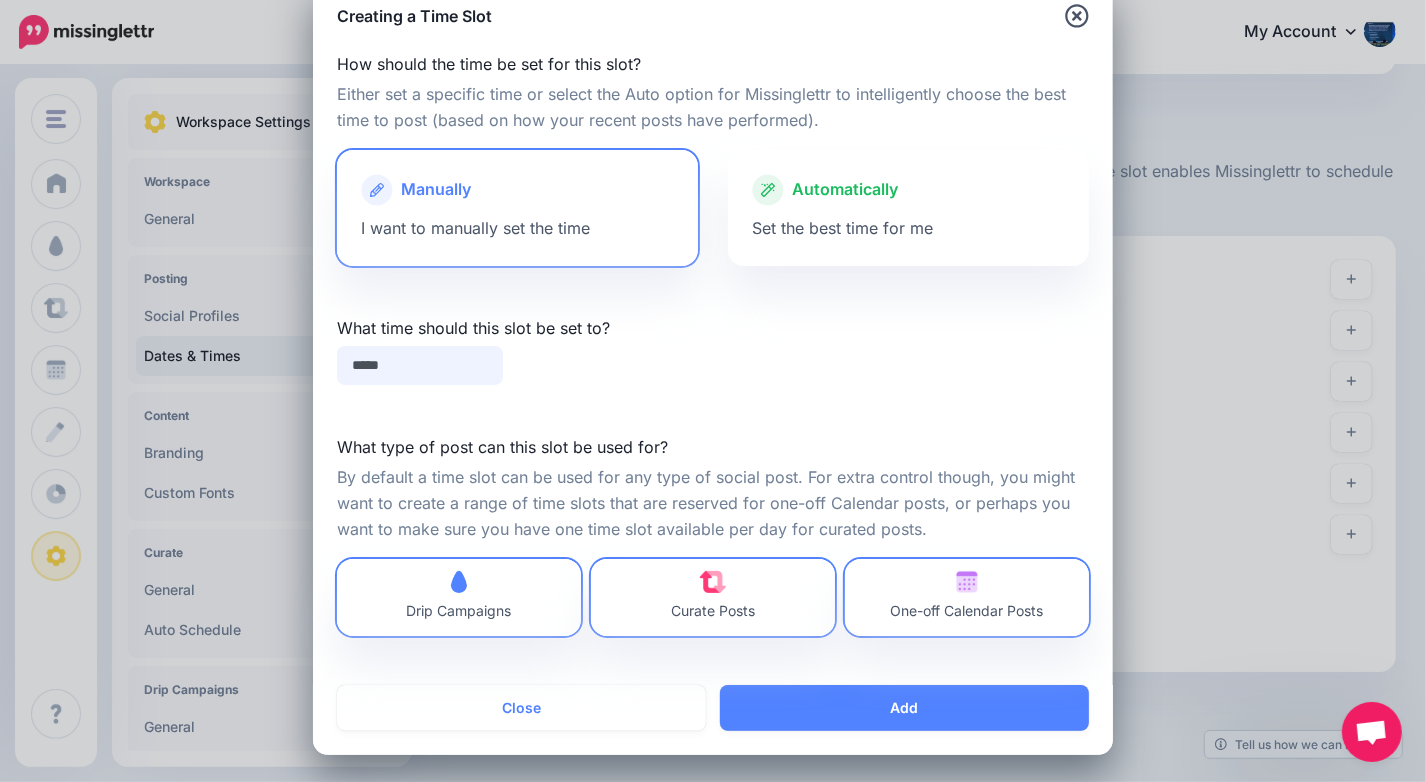 click on "*****" at bounding box center (420, 365) 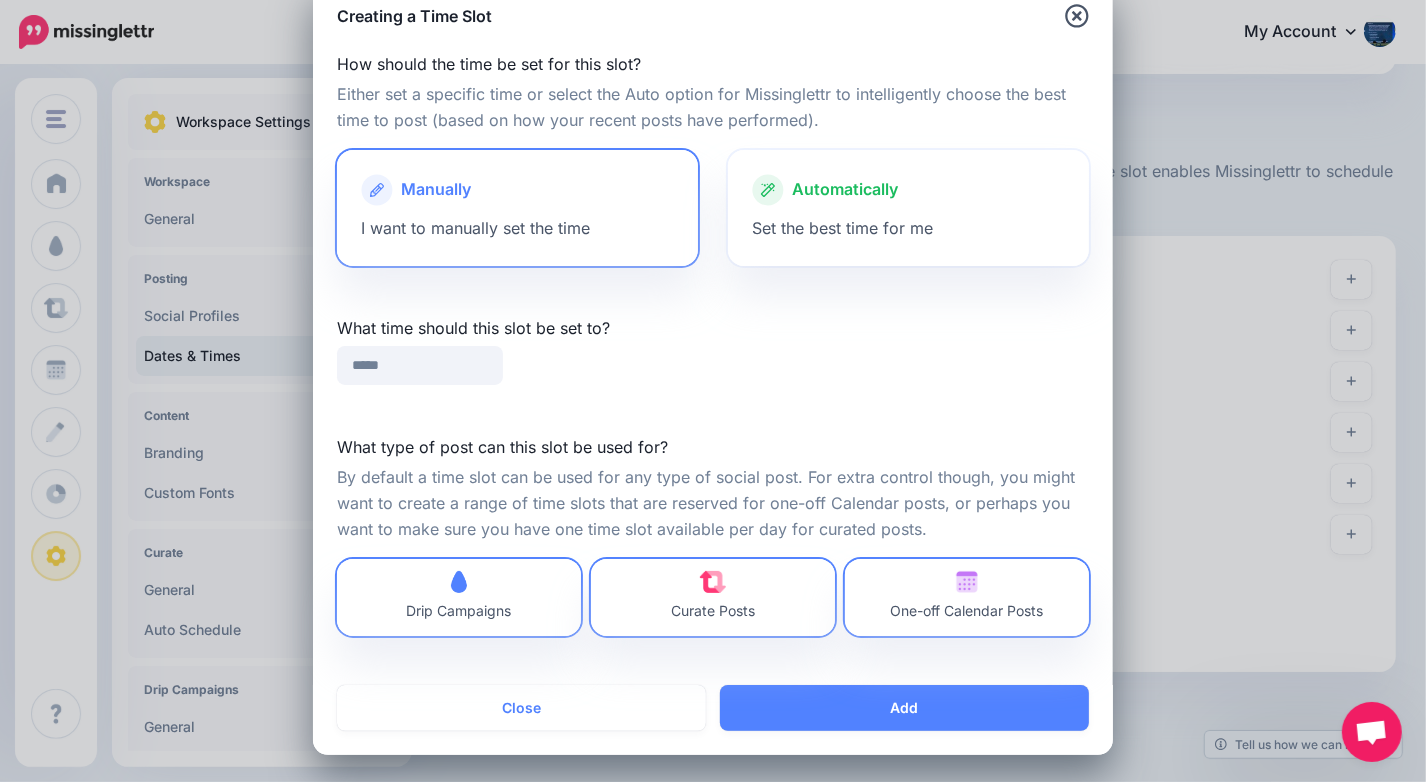 click on "Automatically
Set the best time for me" at bounding box center [908, 208] 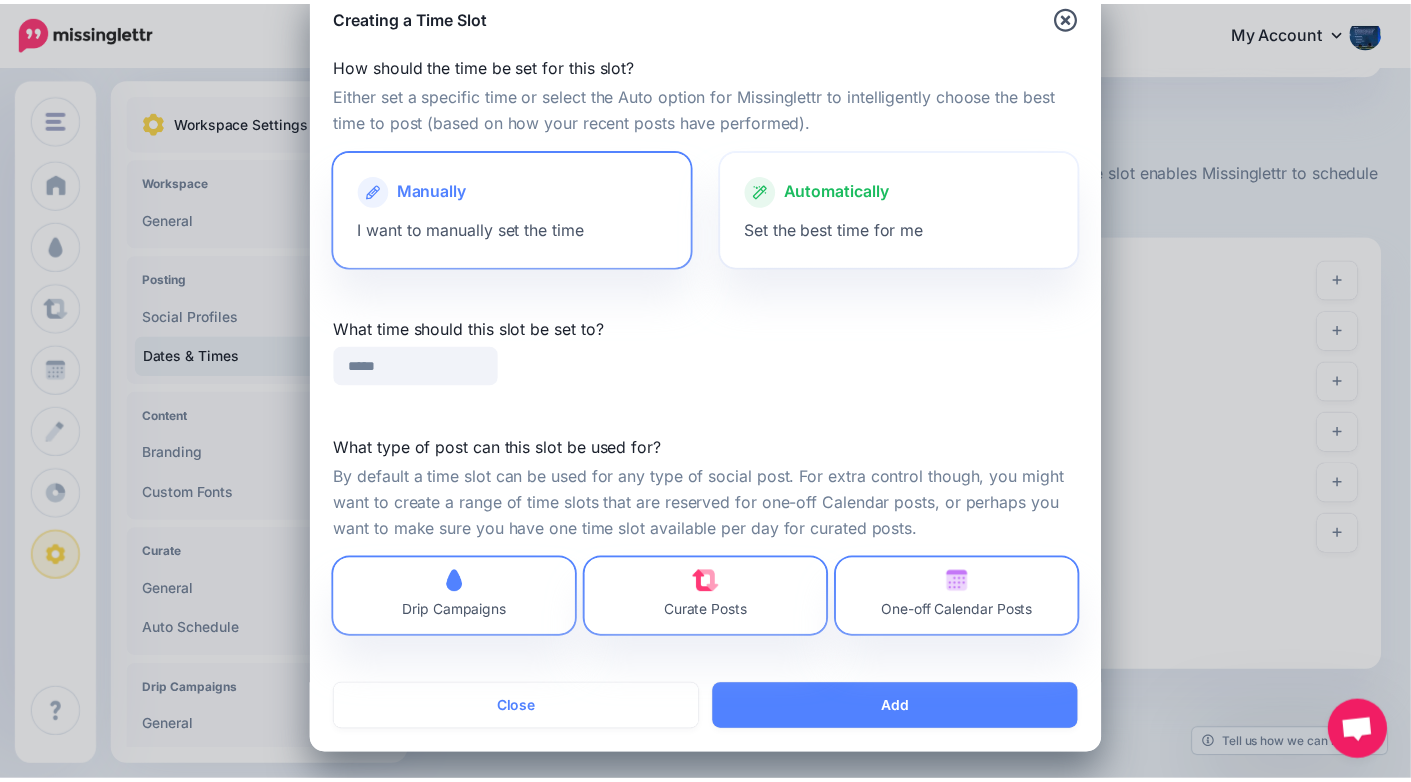 scroll, scrollTop: 0, scrollLeft: 0, axis: both 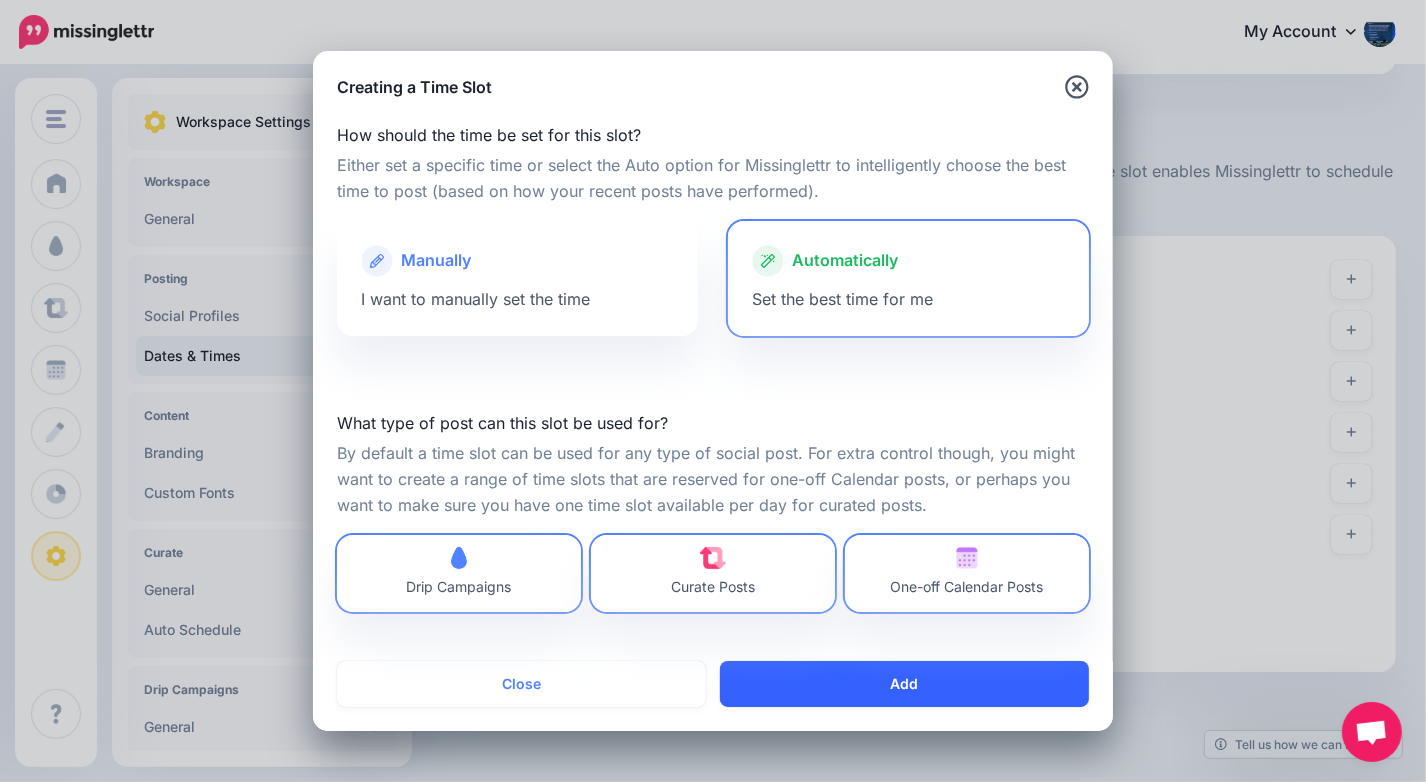 click on "Add" at bounding box center (904, 684) 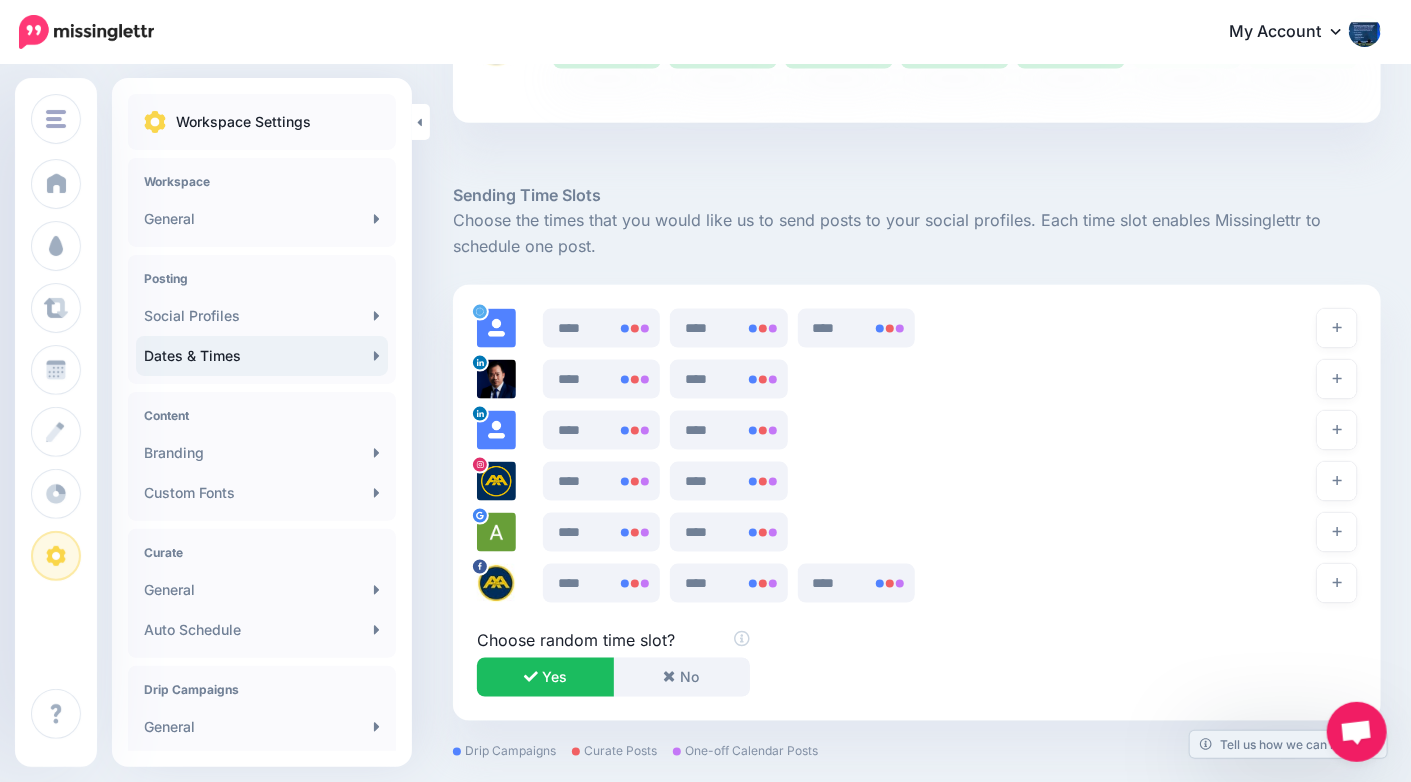 scroll, scrollTop: 1077, scrollLeft: 0, axis: vertical 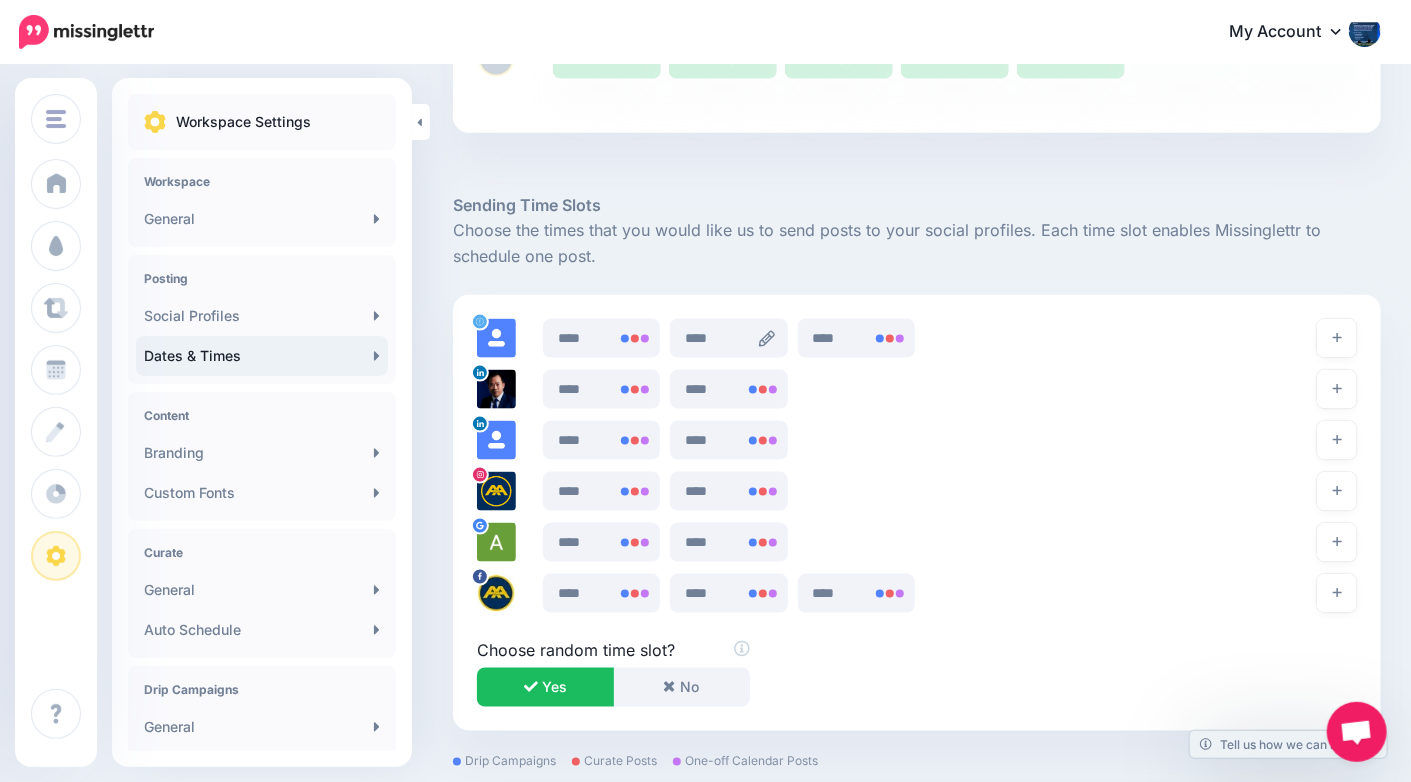 click 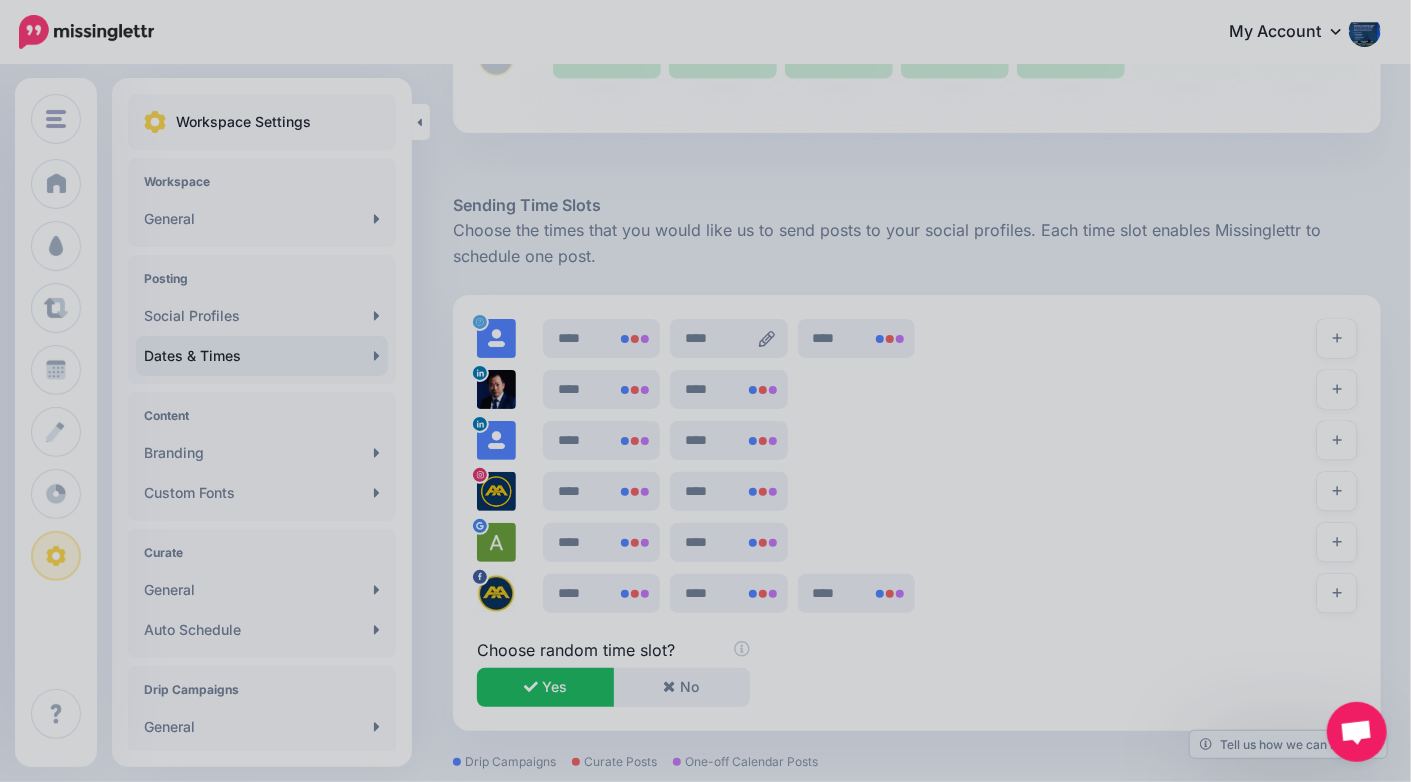 scroll, scrollTop: 0, scrollLeft: 0, axis: both 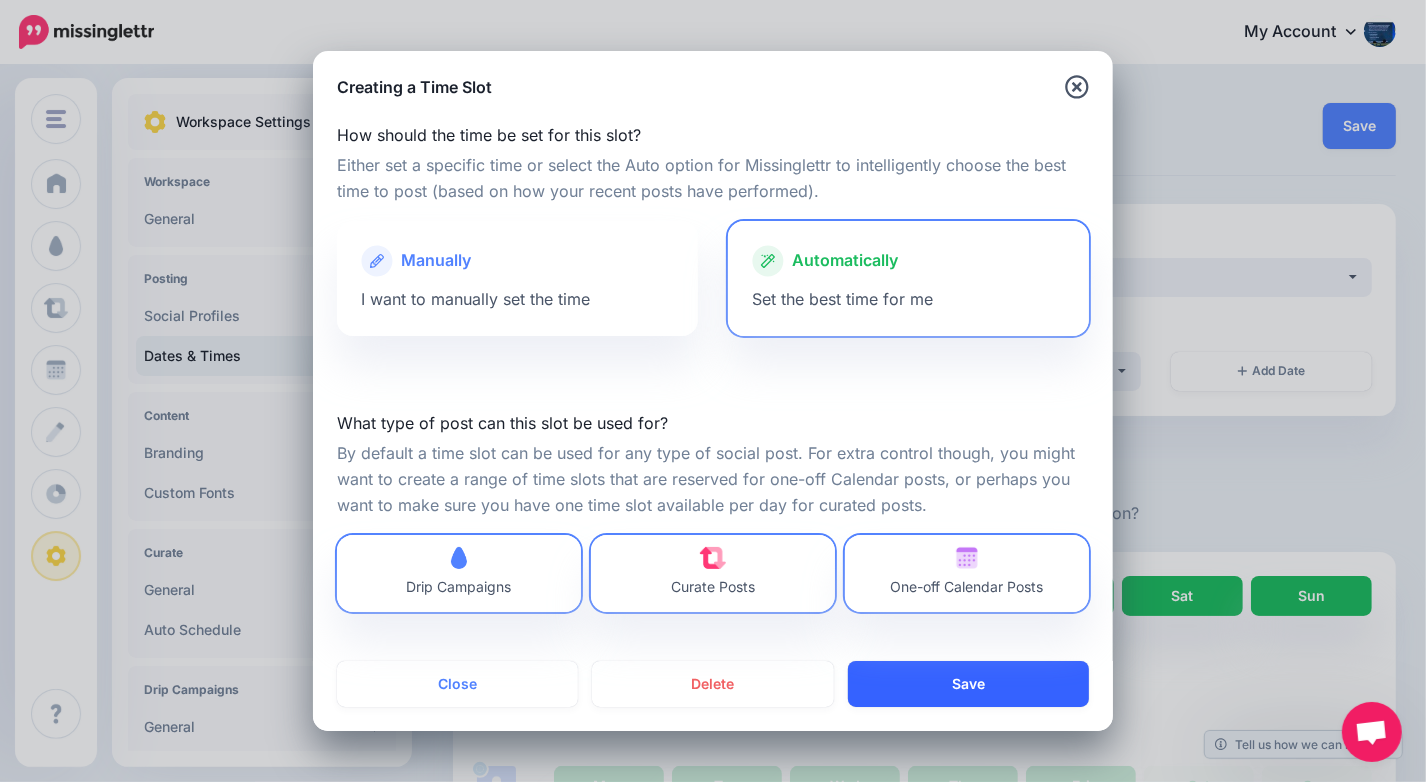 click on "Save" at bounding box center (968, 684) 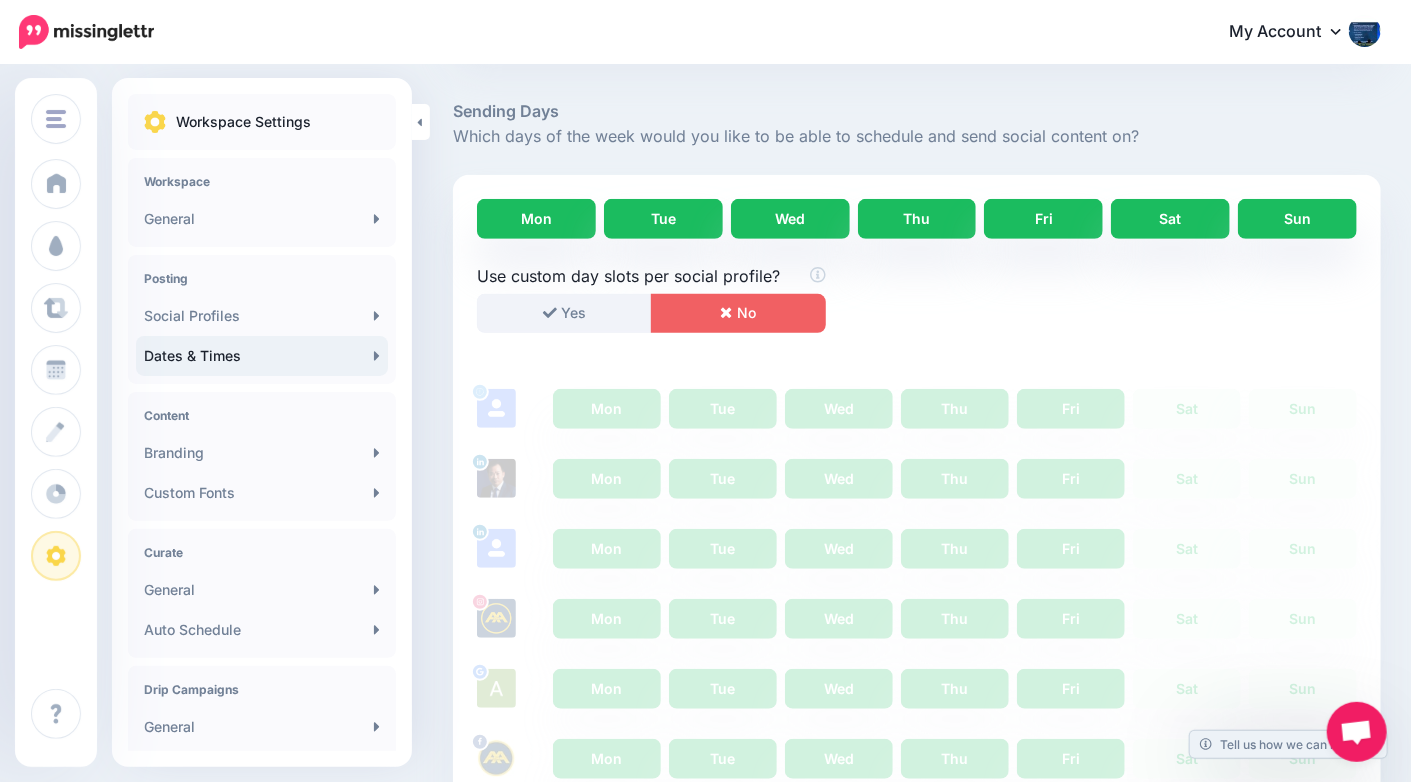 scroll, scrollTop: 1242, scrollLeft: 0, axis: vertical 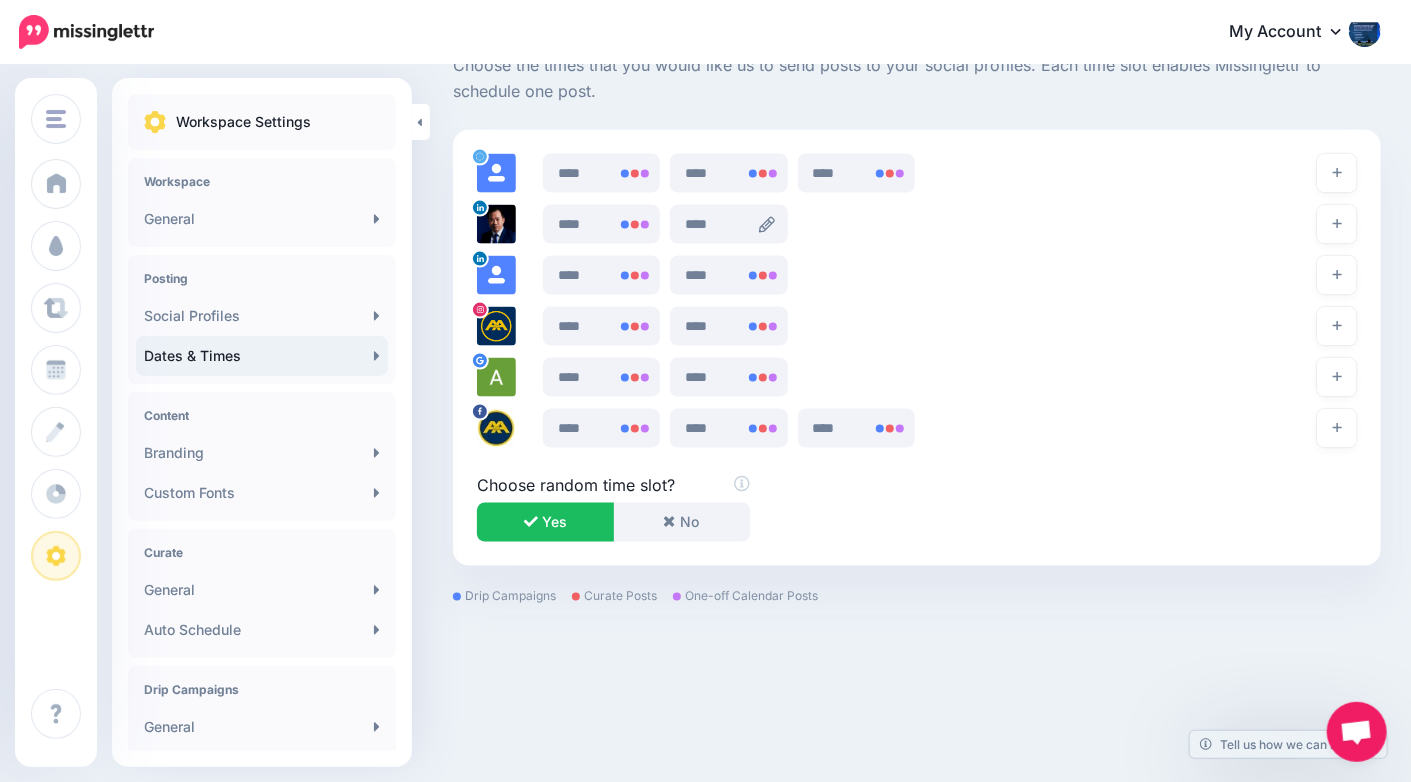 click 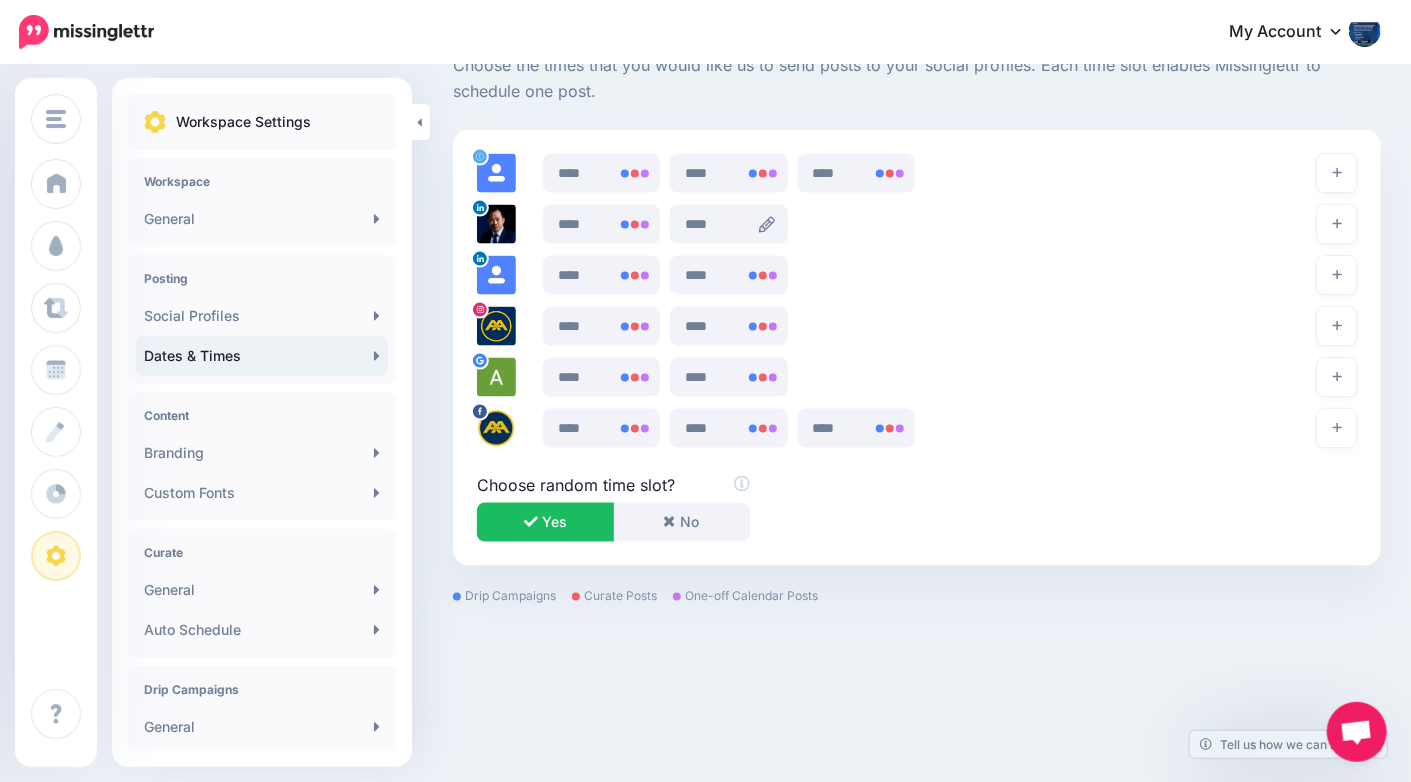 scroll, scrollTop: 0, scrollLeft: 0, axis: both 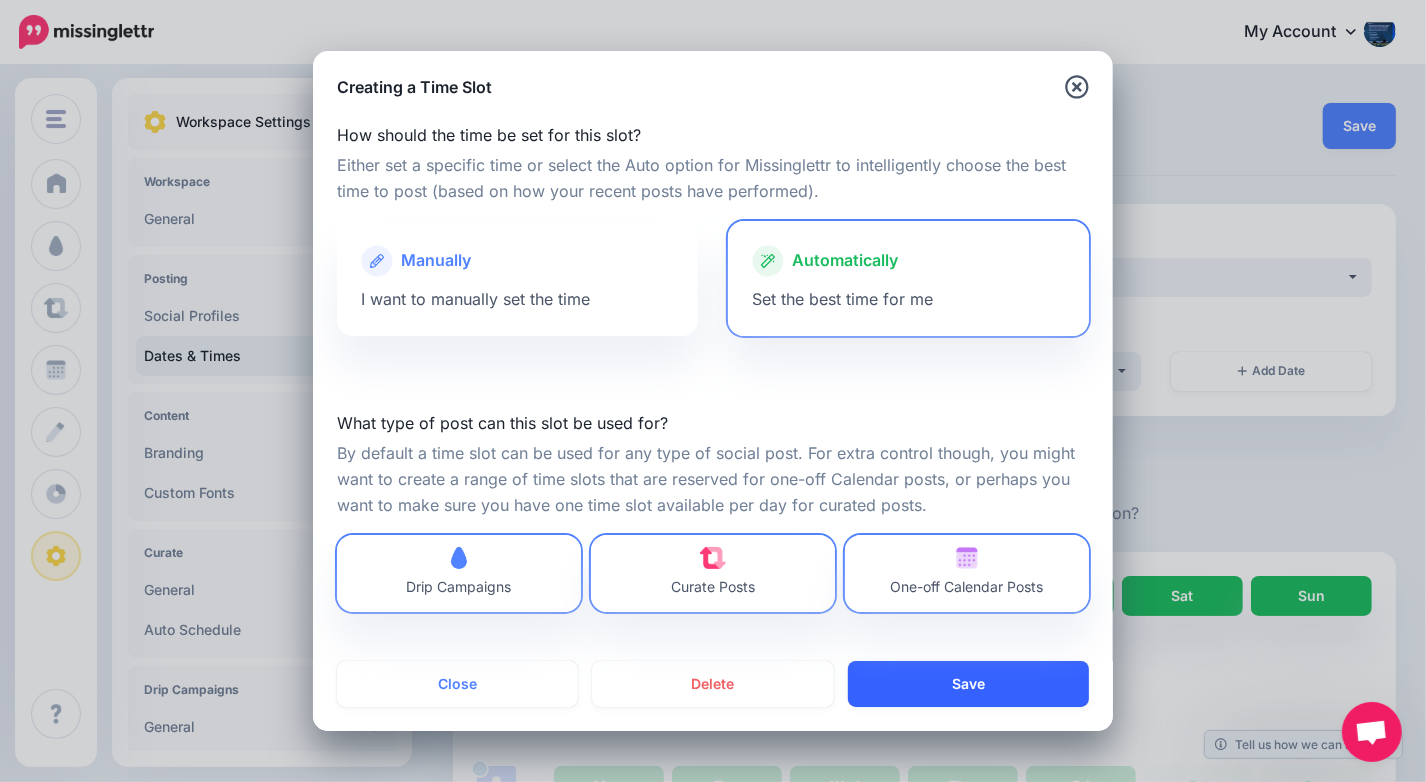 click on "Save" at bounding box center [968, 684] 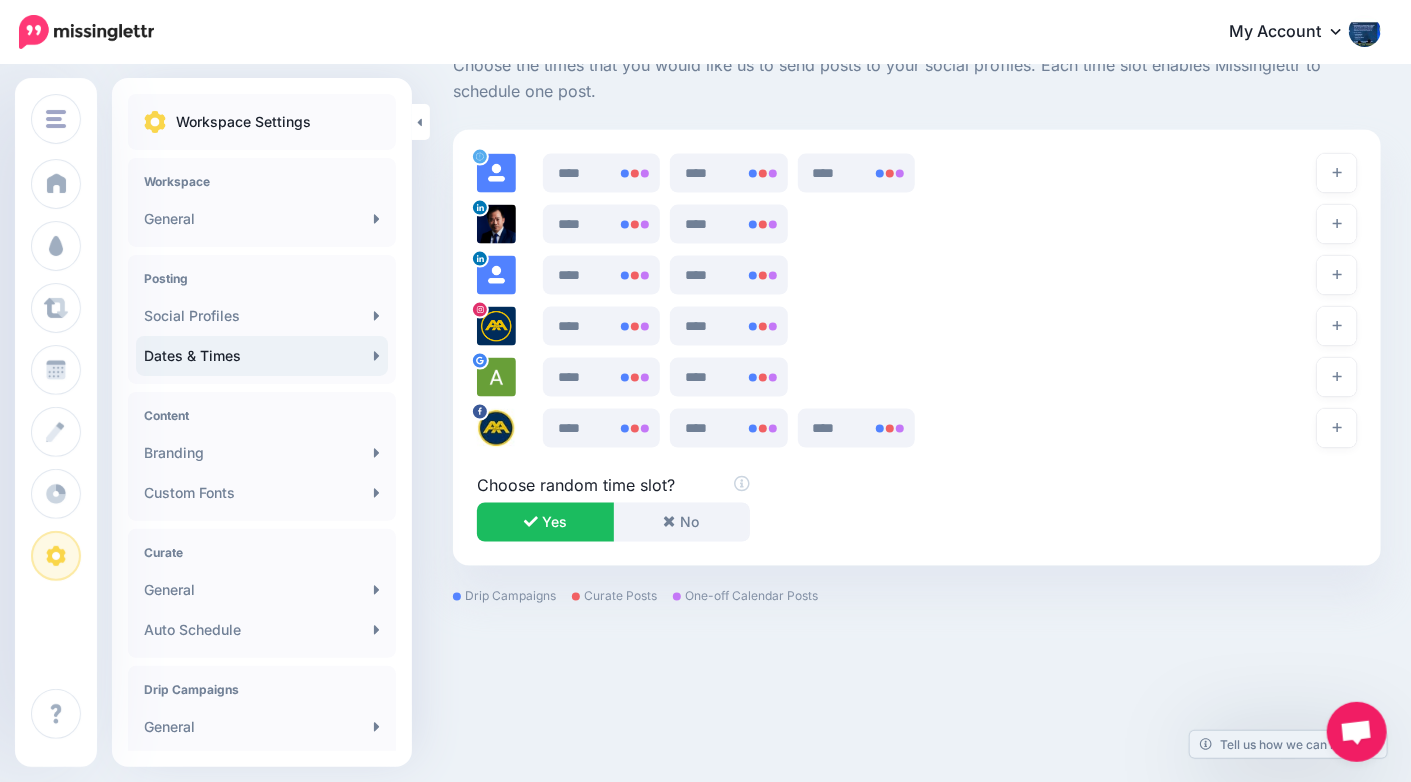 scroll, scrollTop: 1035, scrollLeft: 0, axis: vertical 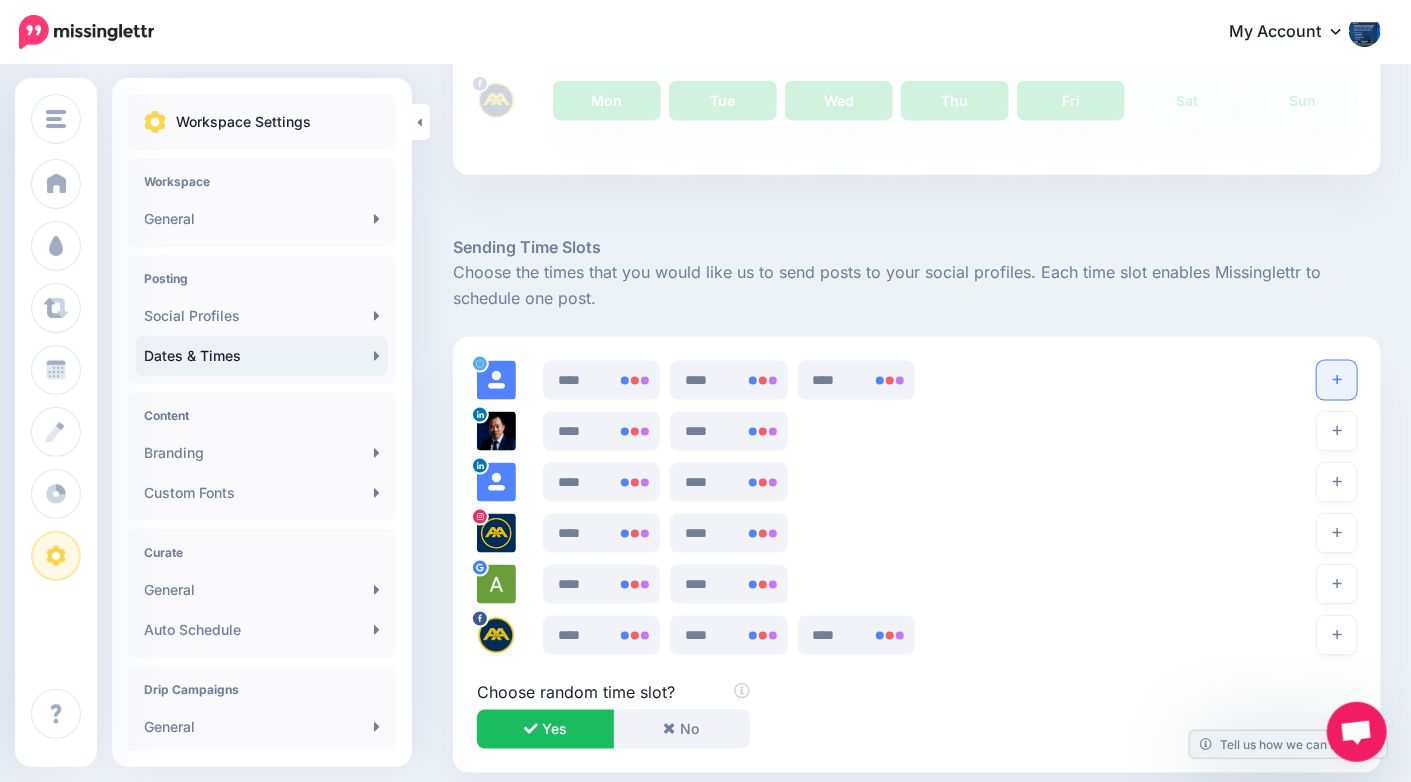 click at bounding box center (1337, 380) 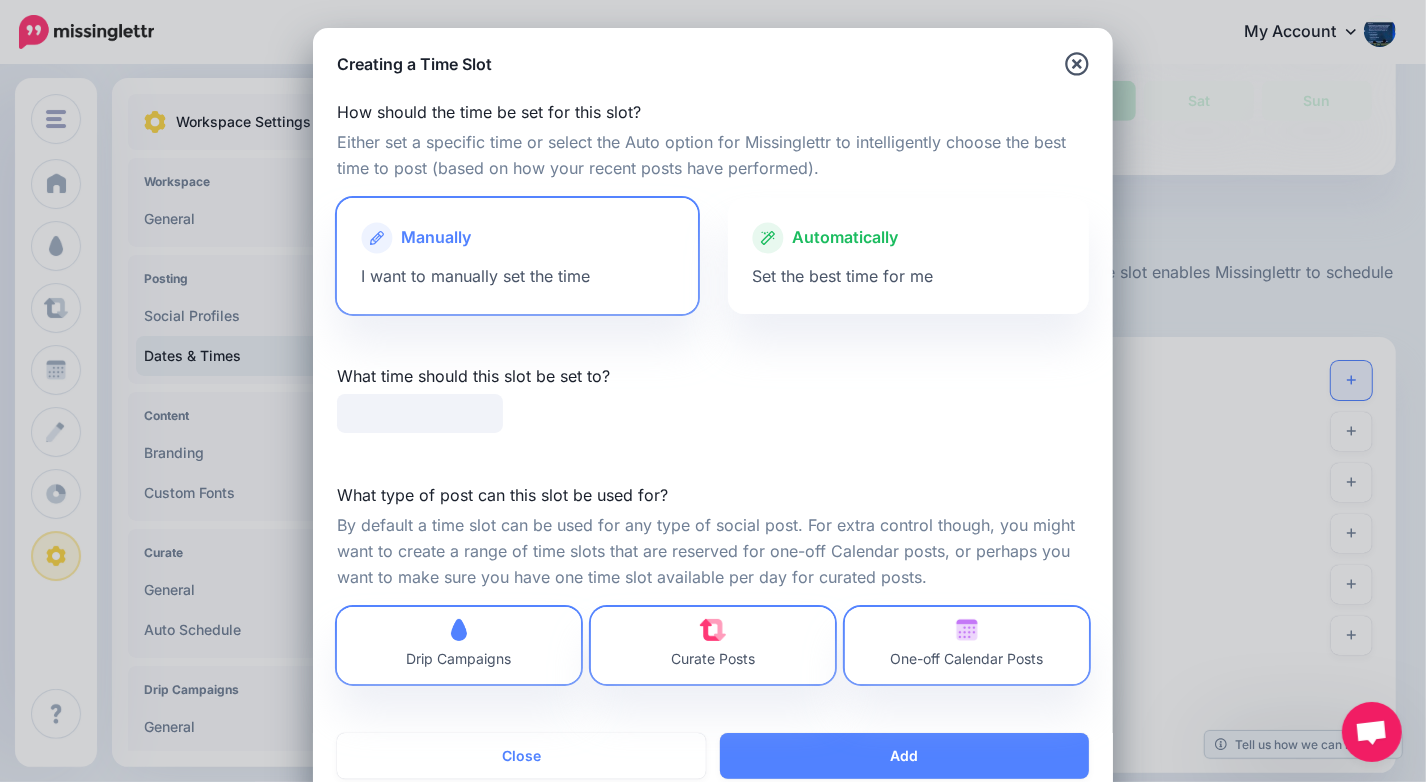 type on "*****" 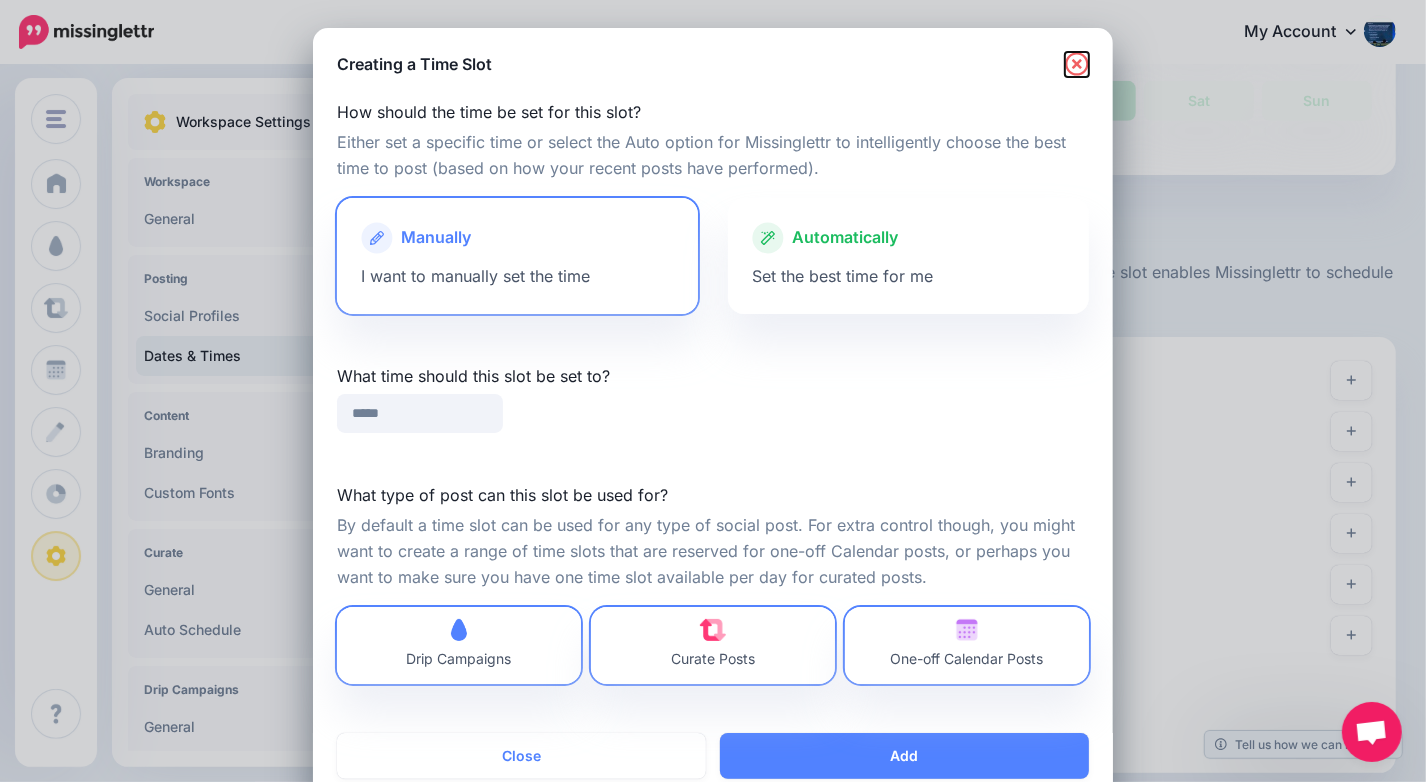 click 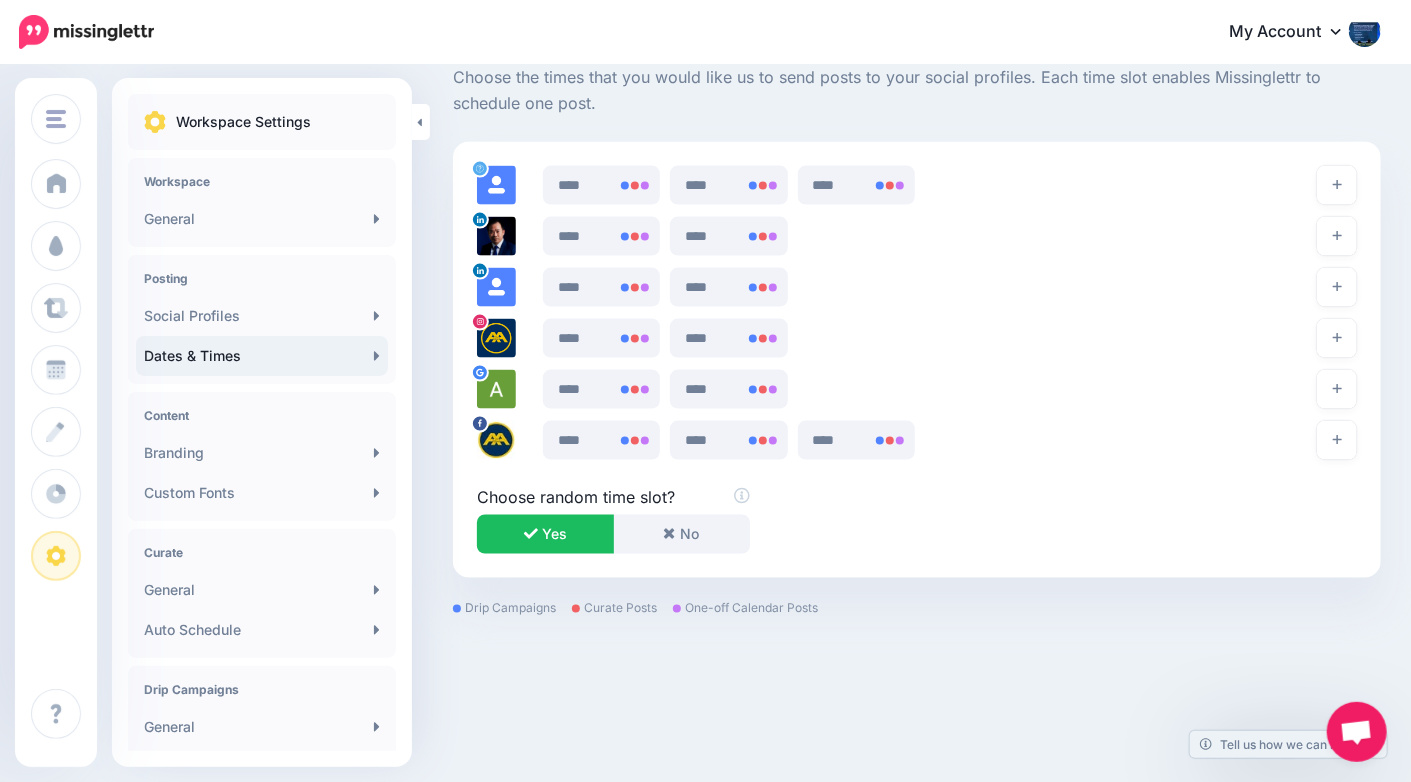 scroll, scrollTop: 1242, scrollLeft: 0, axis: vertical 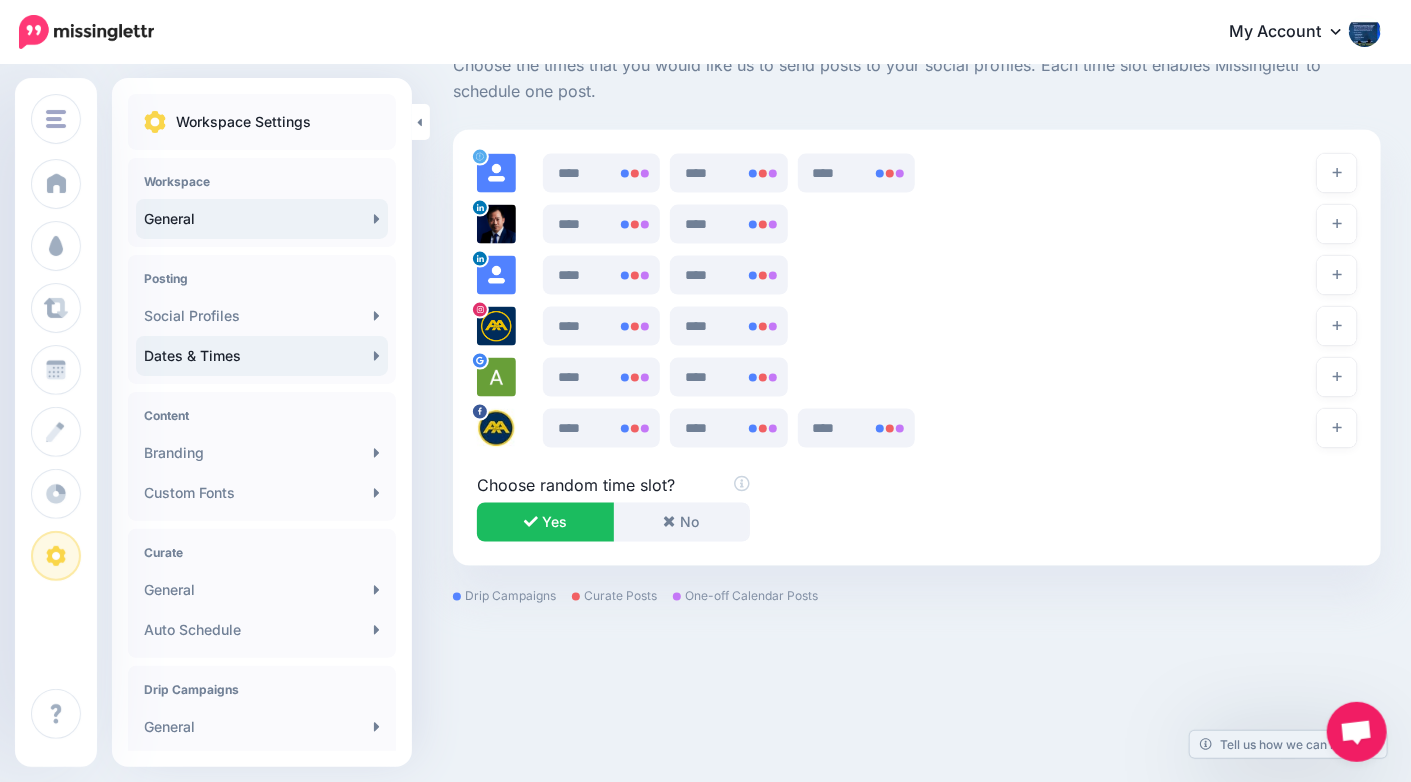 click on "General" at bounding box center [262, 219] 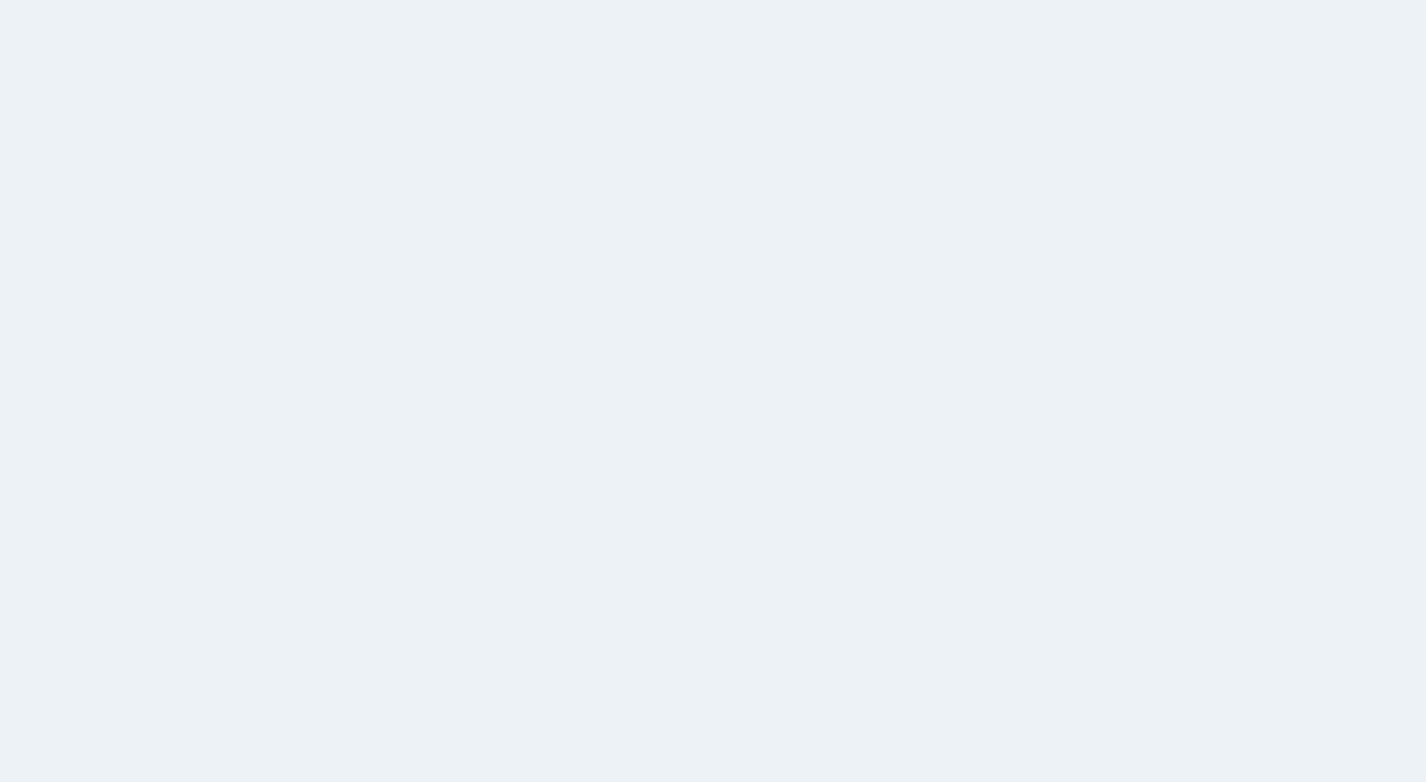scroll, scrollTop: 0, scrollLeft: 0, axis: both 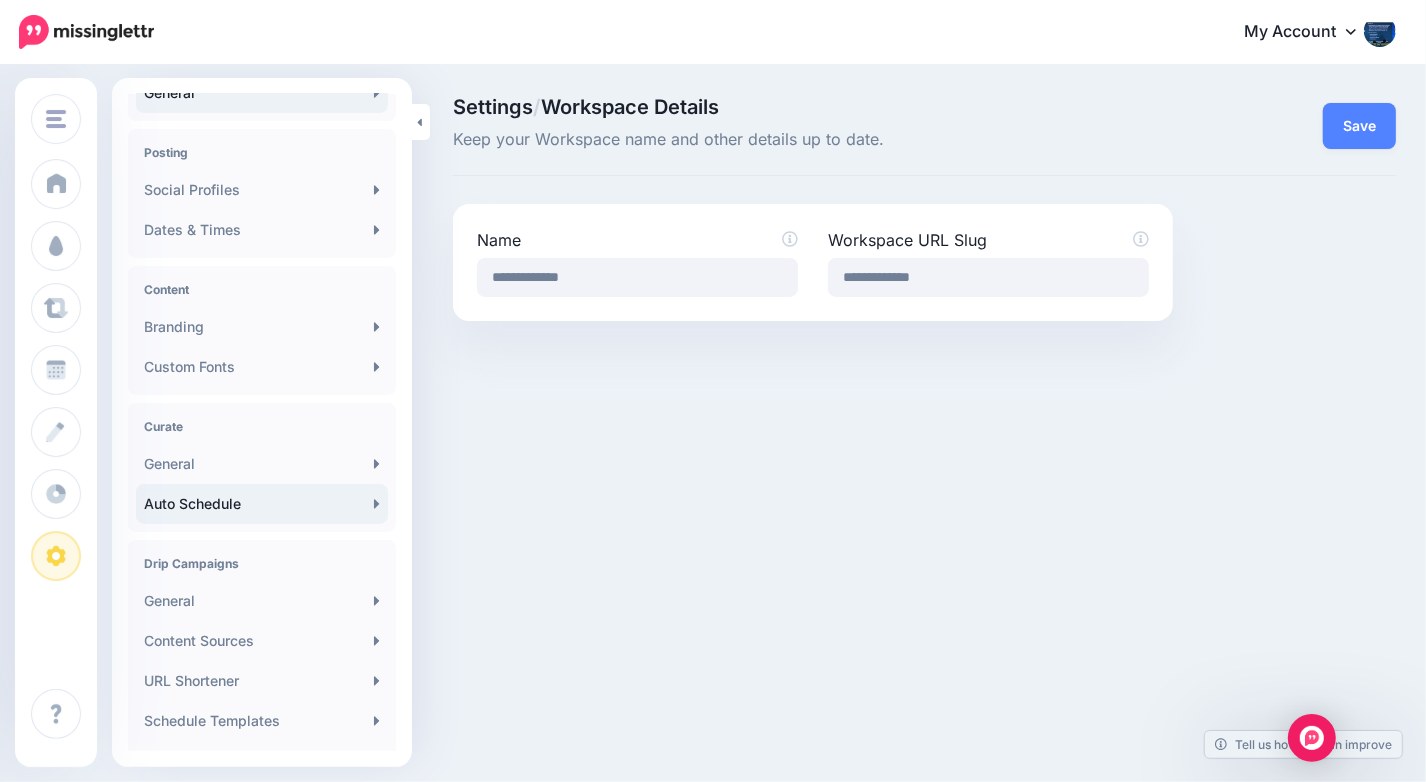 click on "Auto Schedule" at bounding box center (262, 504) 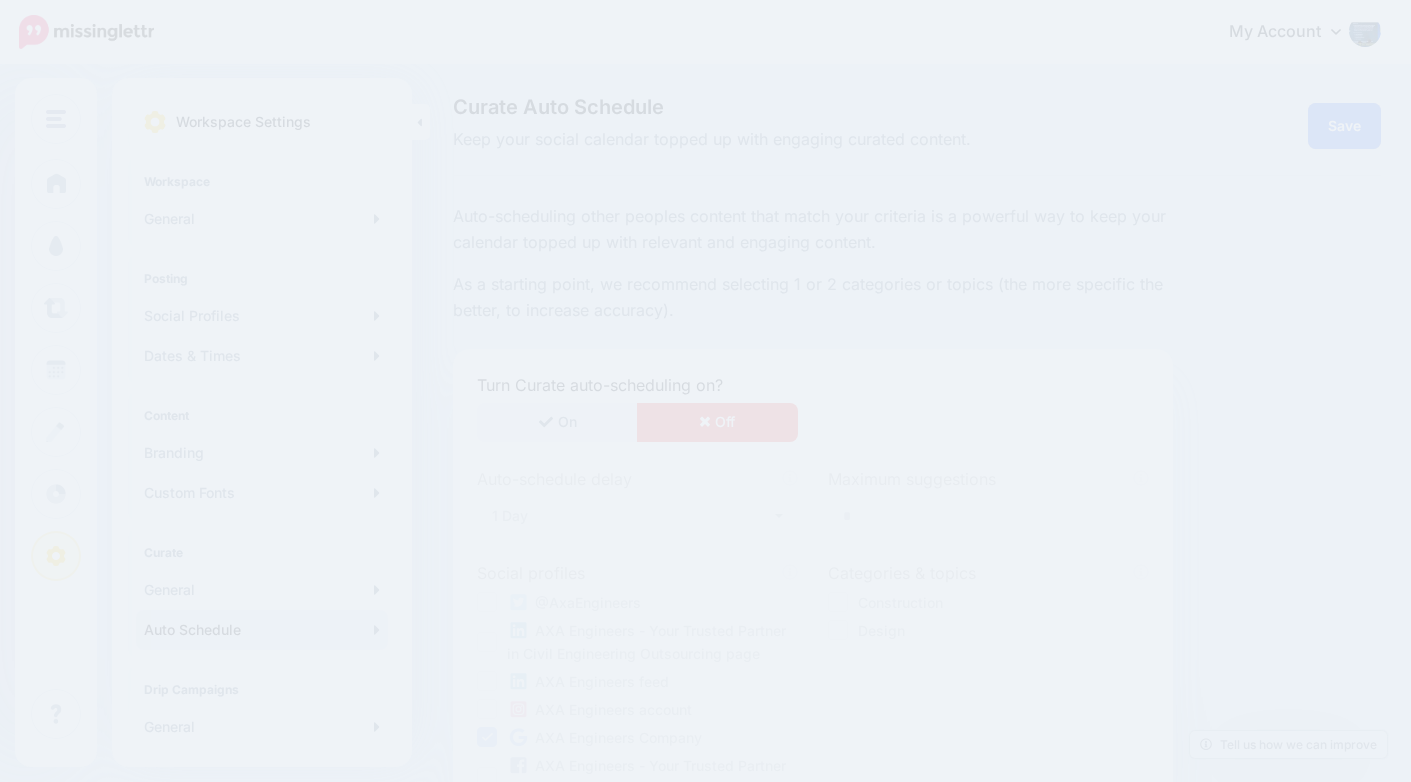 scroll, scrollTop: 0, scrollLeft: 0, axis: both 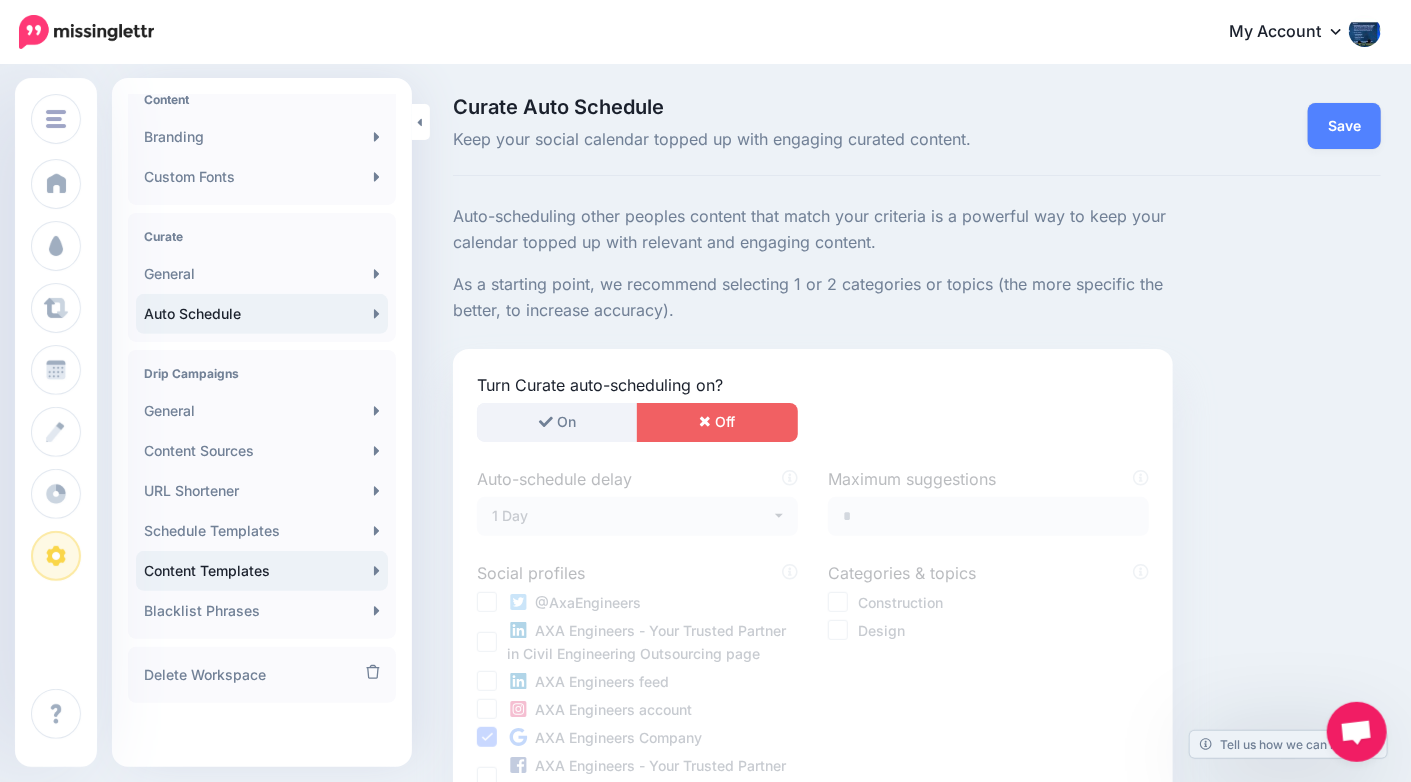 click on "Content Templates" at bounding box center [262, 571] 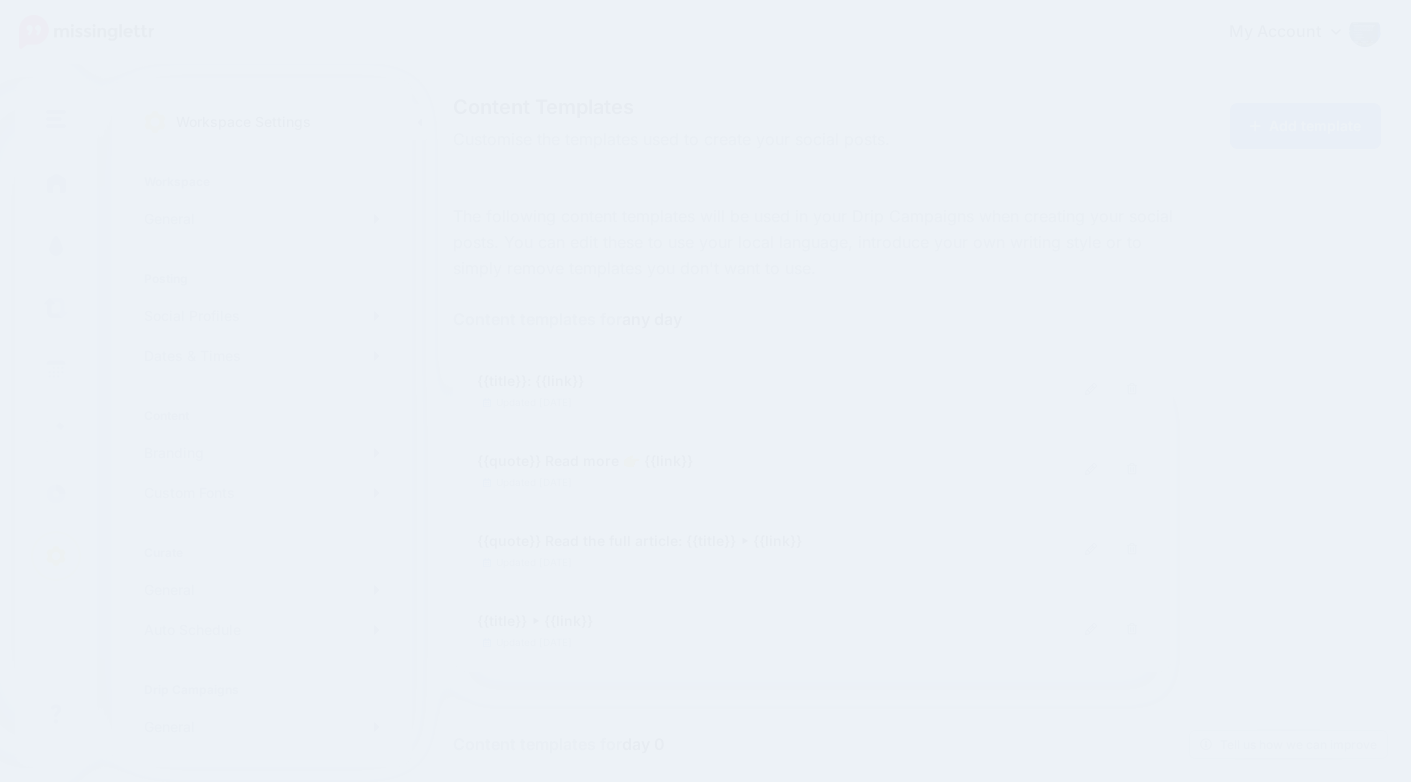 scroll, scrollTop: 0, scrollLeft: 0, axis: both 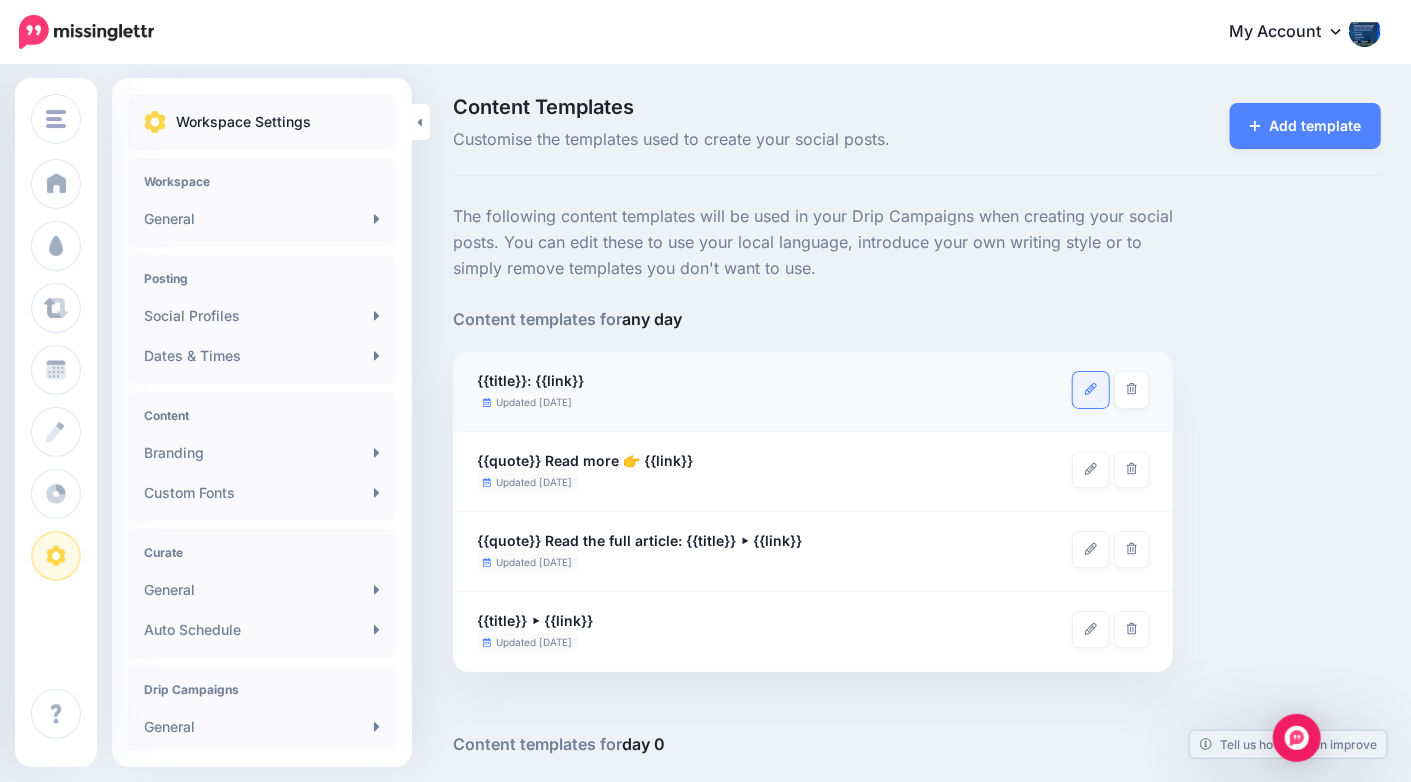 click 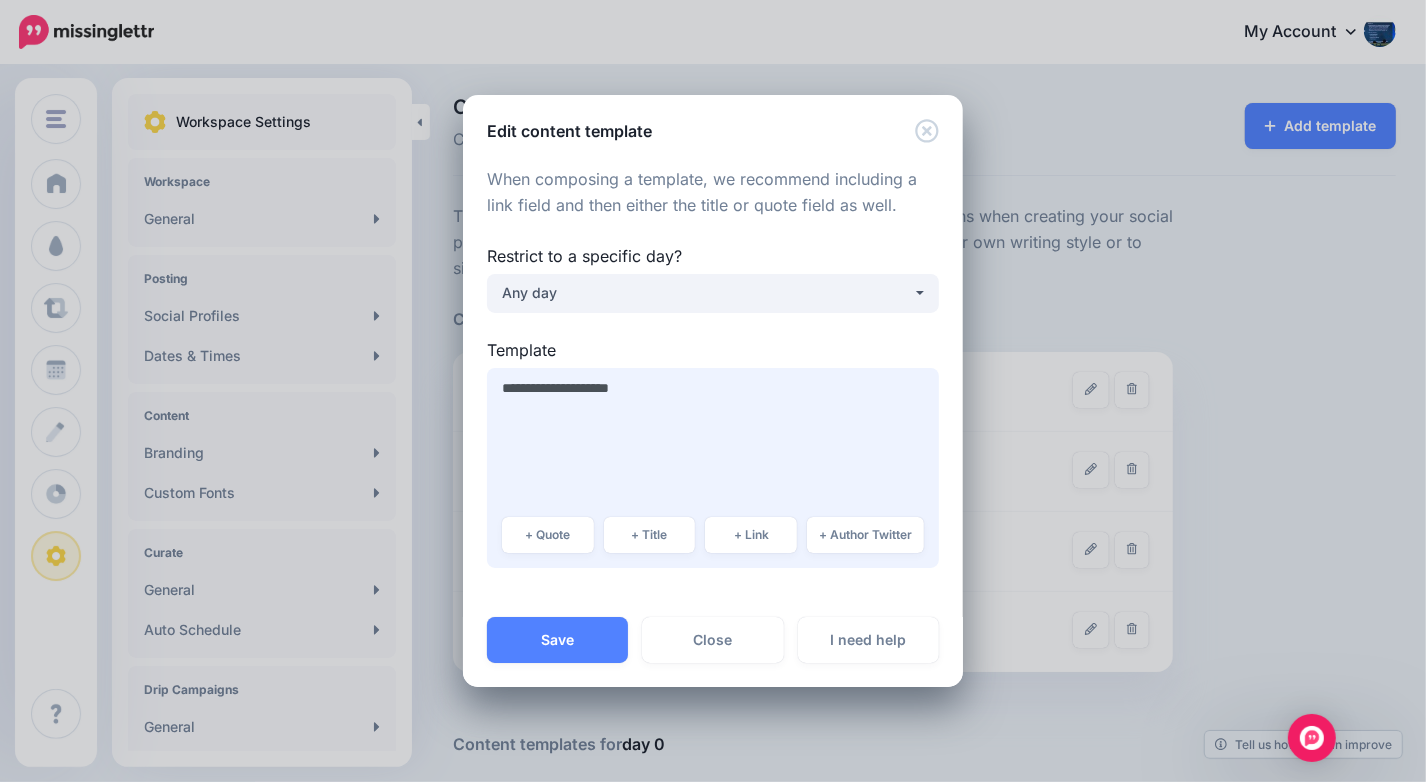 click on "**********" at bounding box center (713, 468) 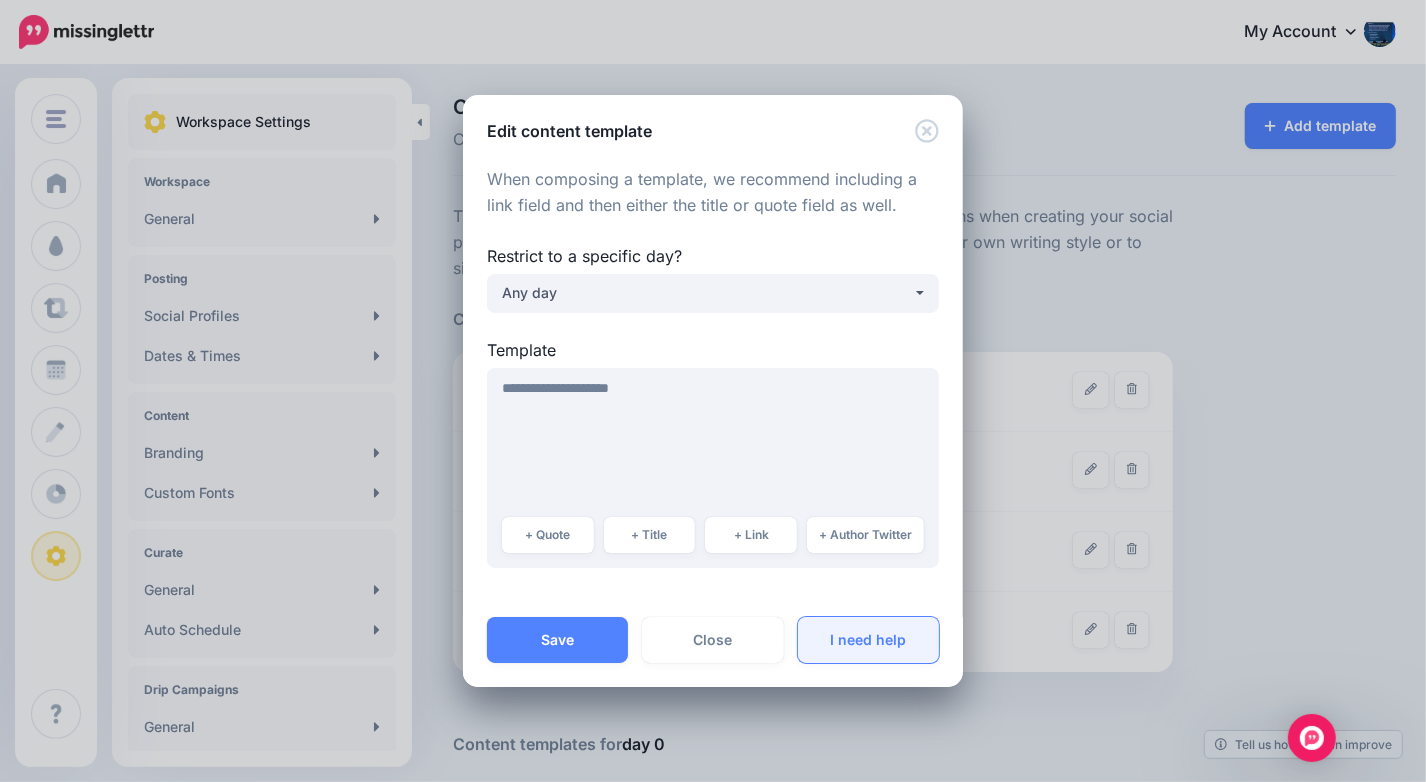 click on "I need help" at bounding box center (868, 640) 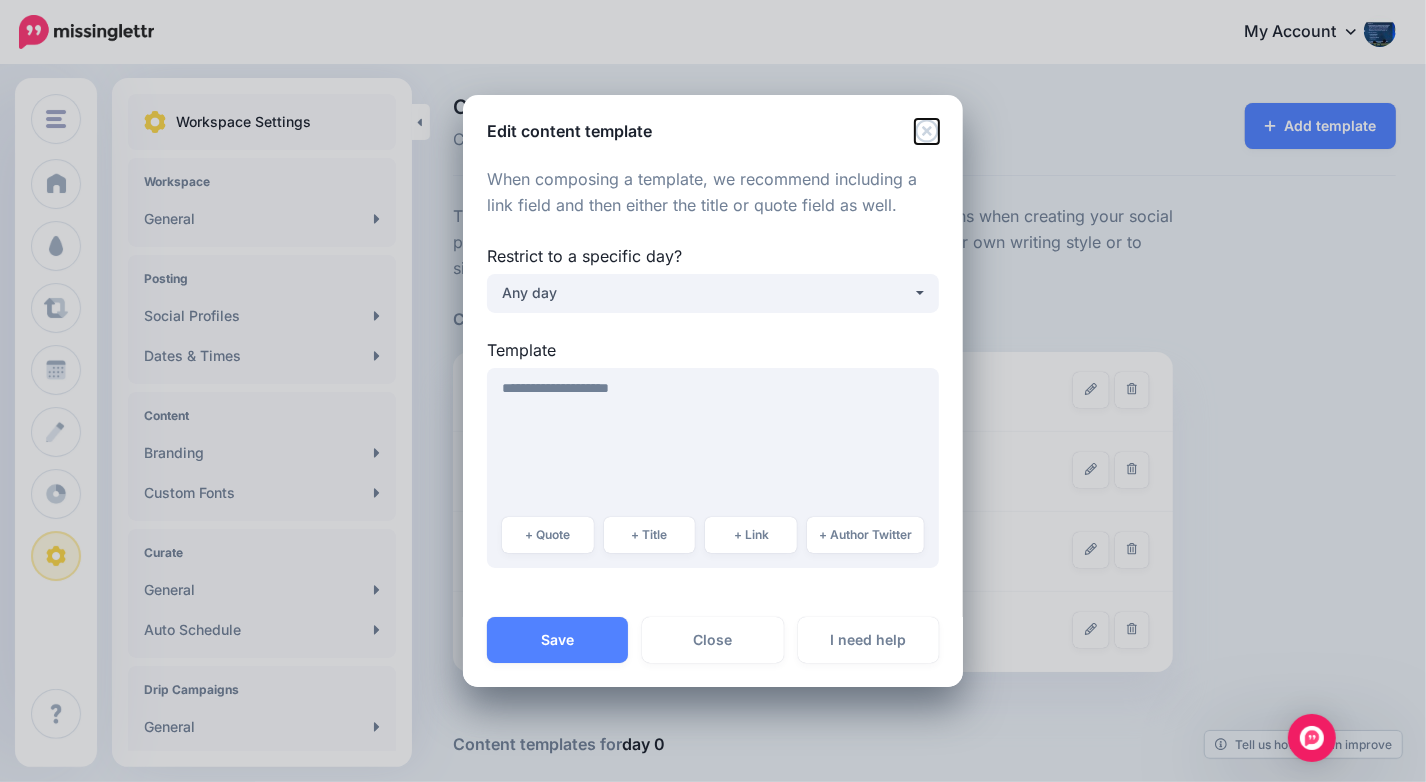 click 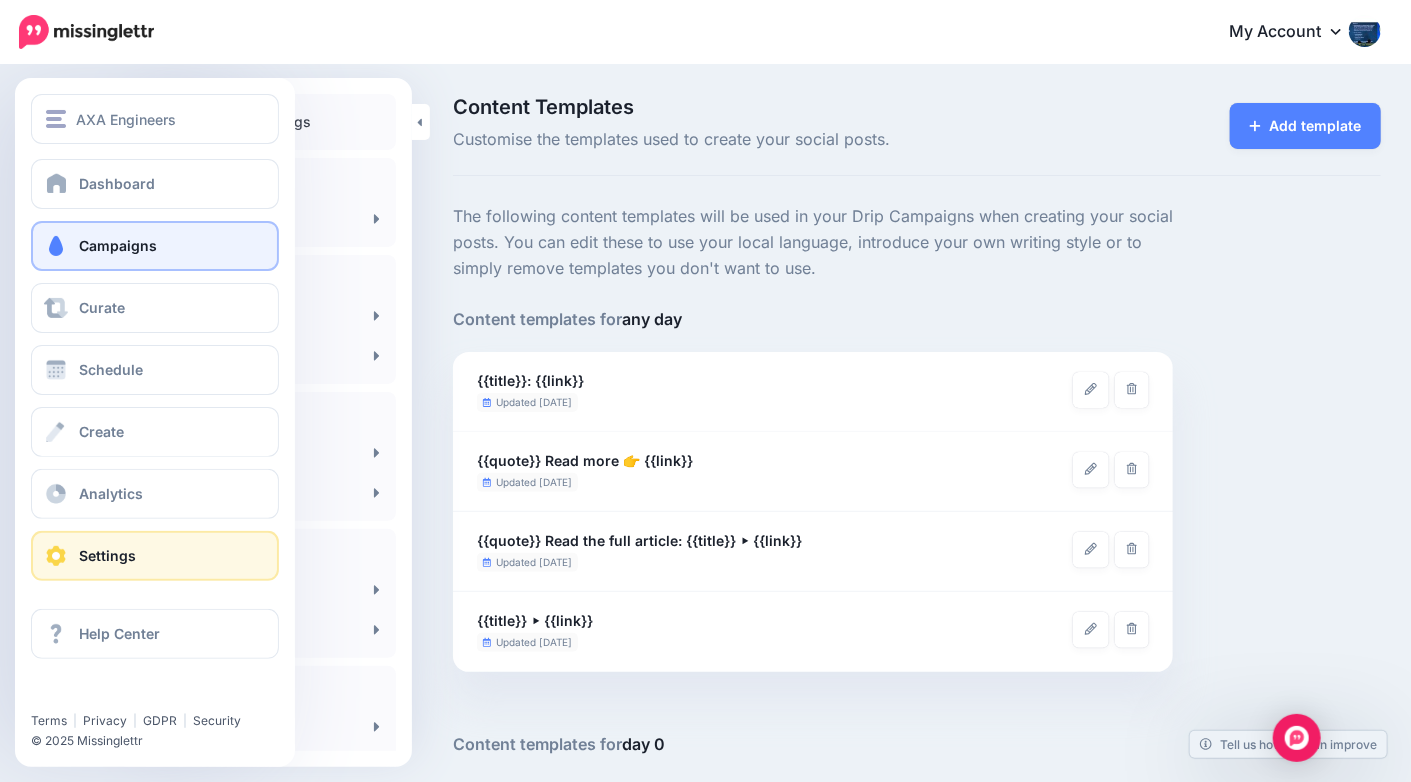 click on "Campaigns" at bounding box center [118, 245] 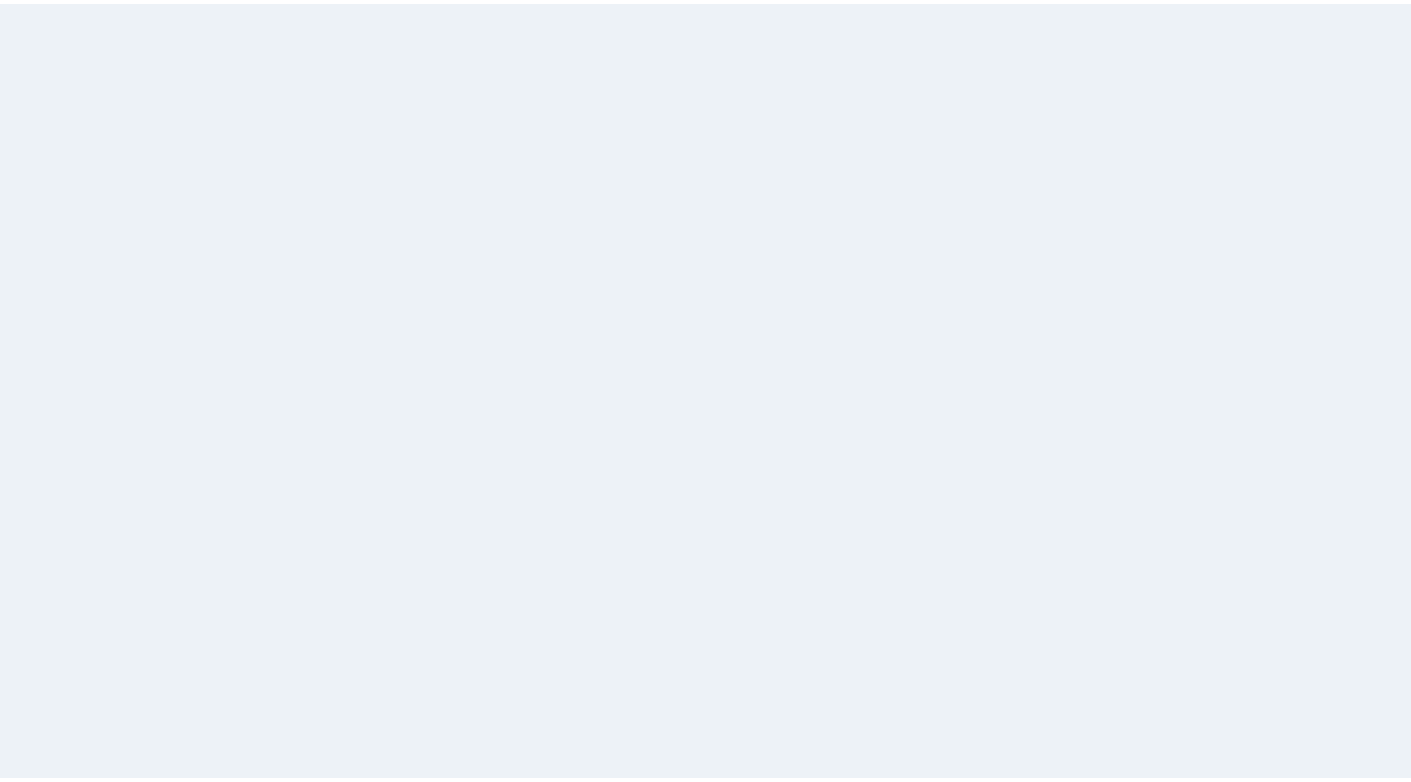 scroll, scrollTop: 0, scrollLeft: 0, axis: both 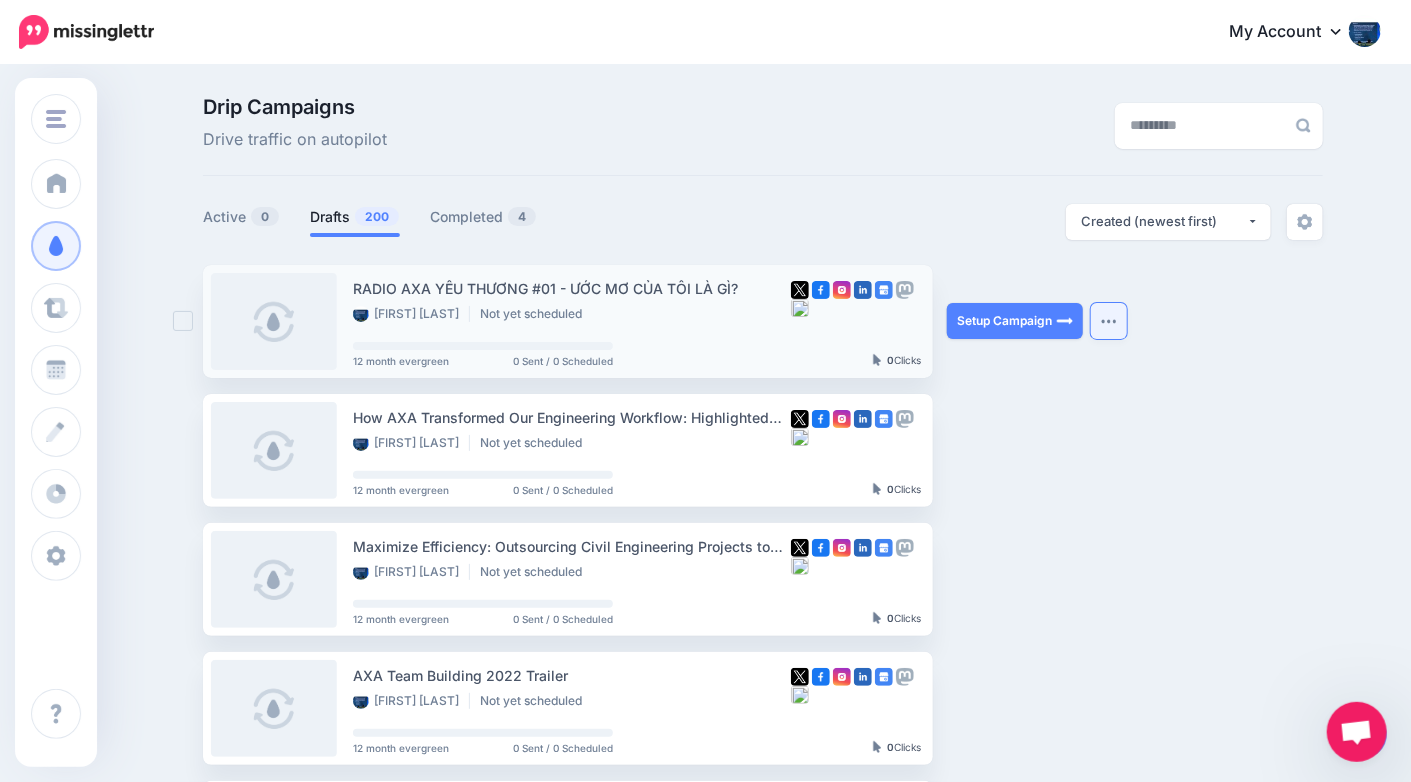 click at bounding box center [1109, 321] 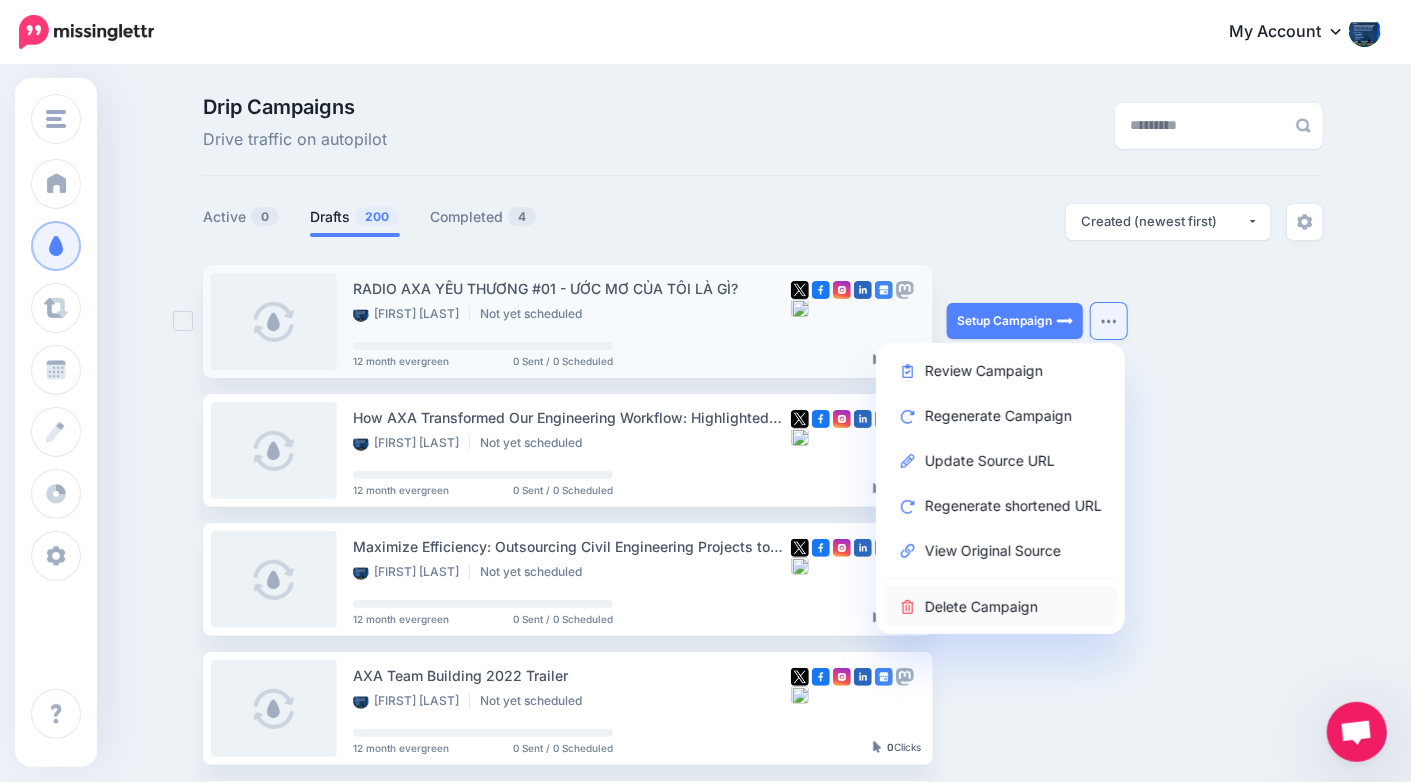 click on "Delete Campaign" at bounding box center (1000, 606) 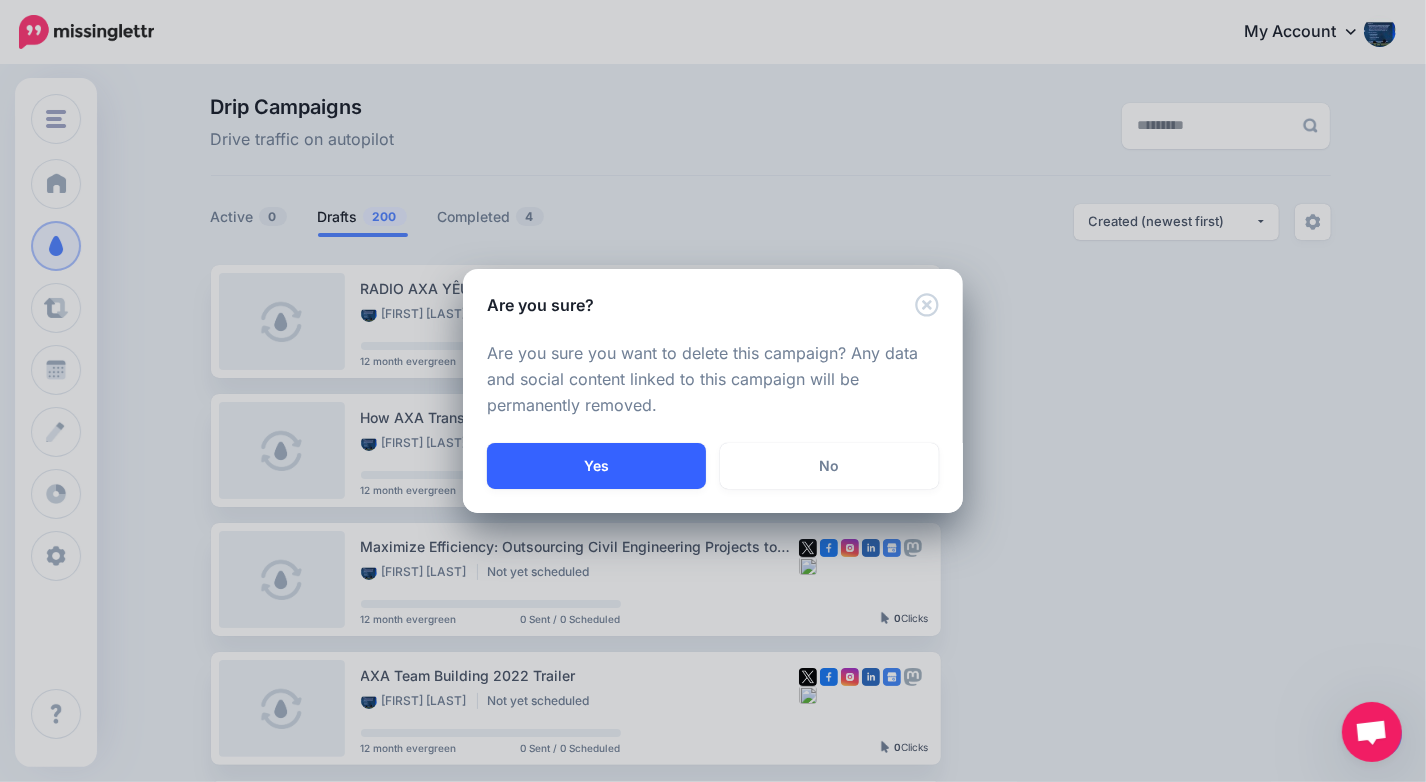 click on "Yes" at bounding box center [596, 466] 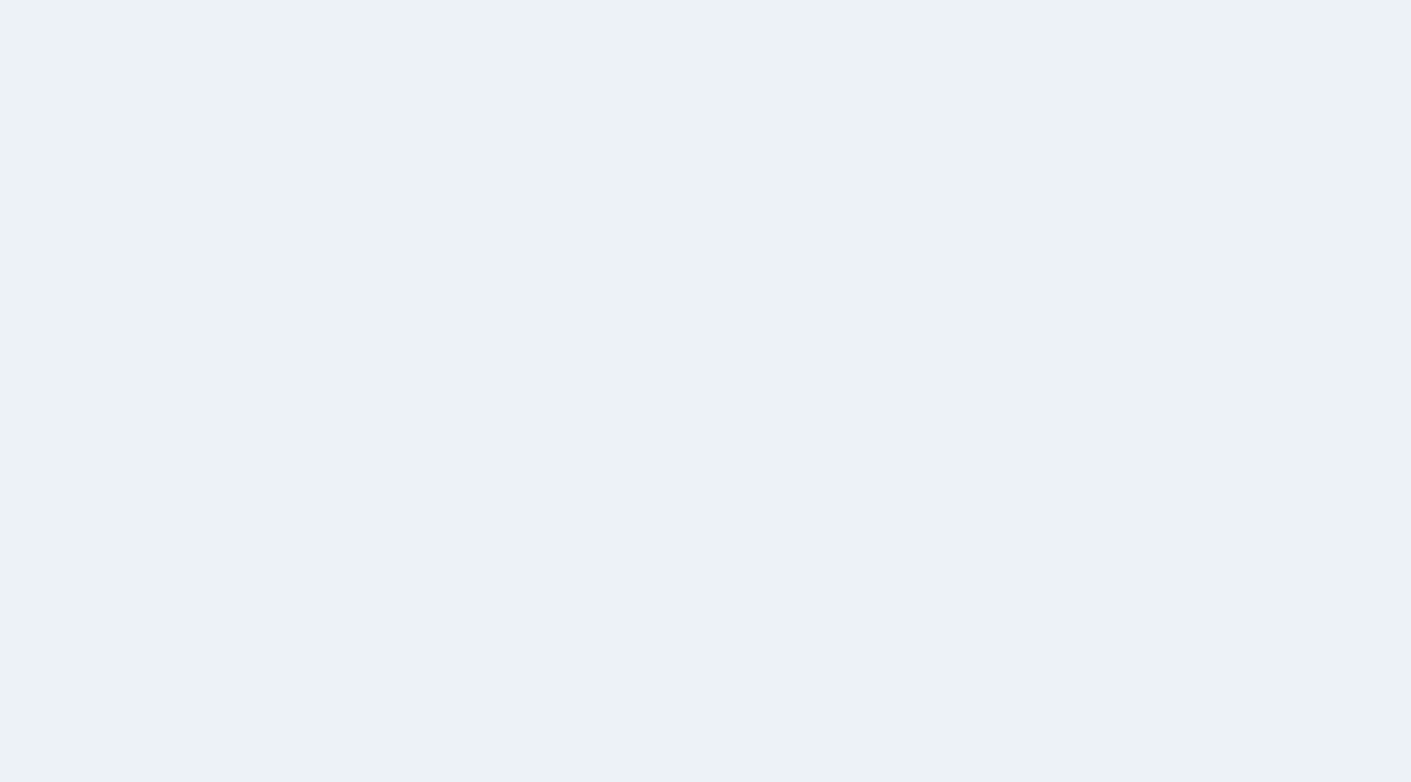 scroll, scrollTop: 0, scrollLeft: 0, axis: both 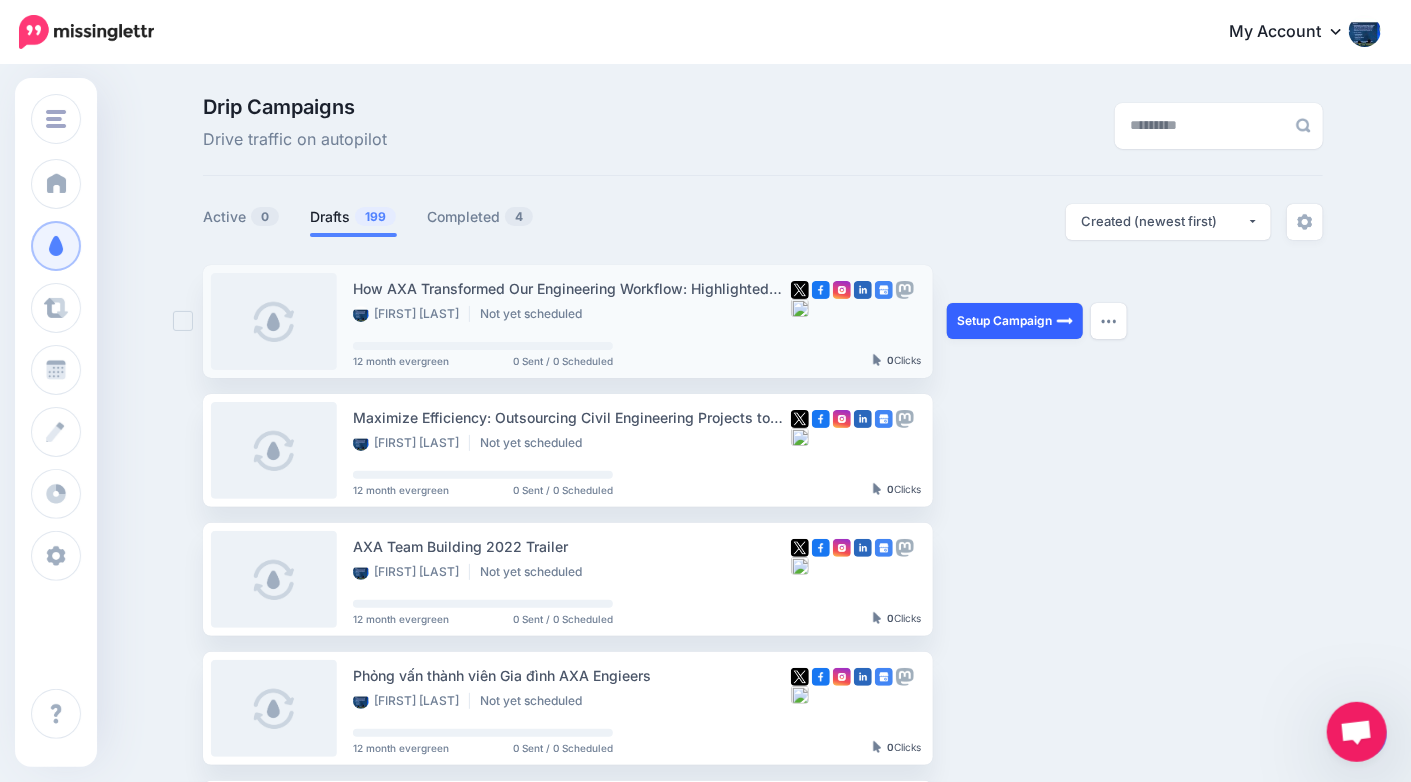 click on "Setup Campaign" at bounding box center (1015, 321) 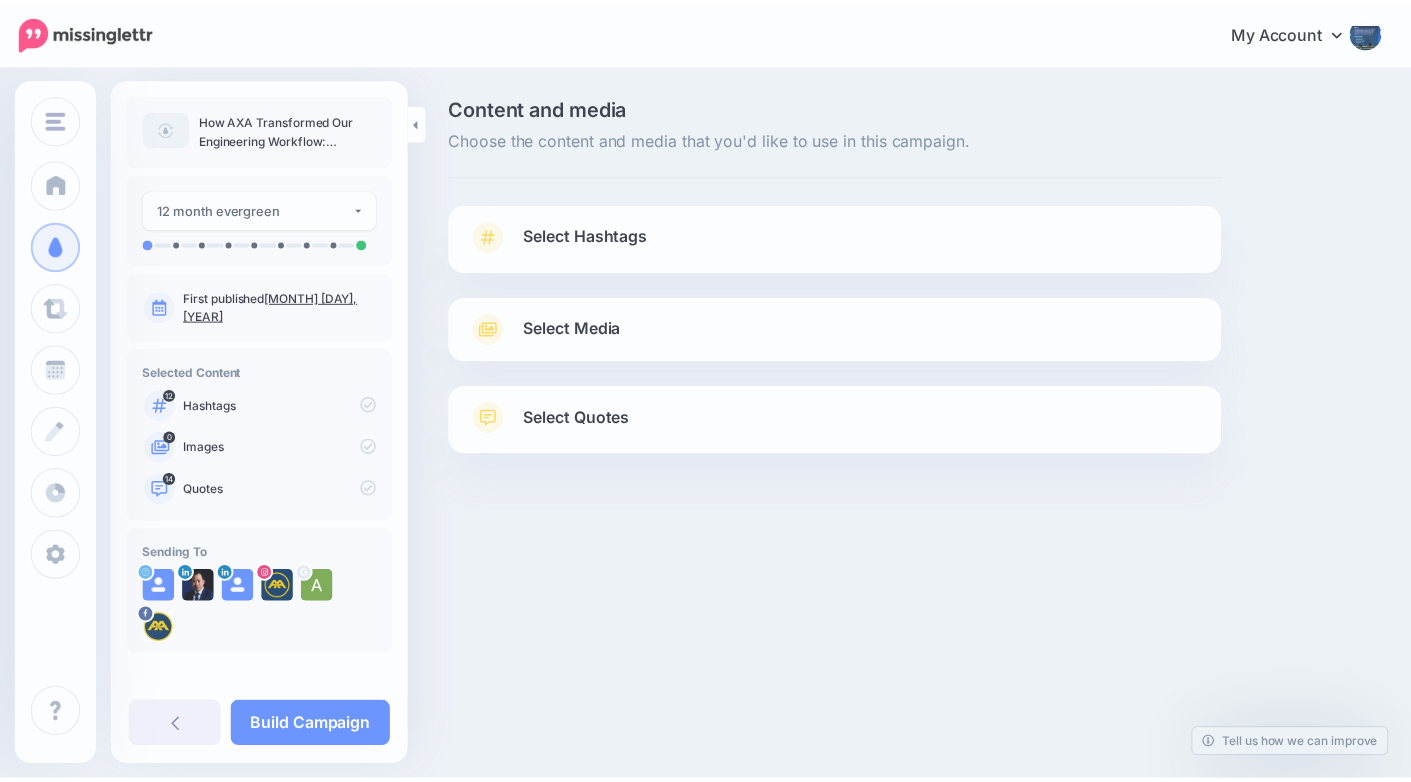 scroll, scrollTop: 0, scrollLeft: 0, axis: both 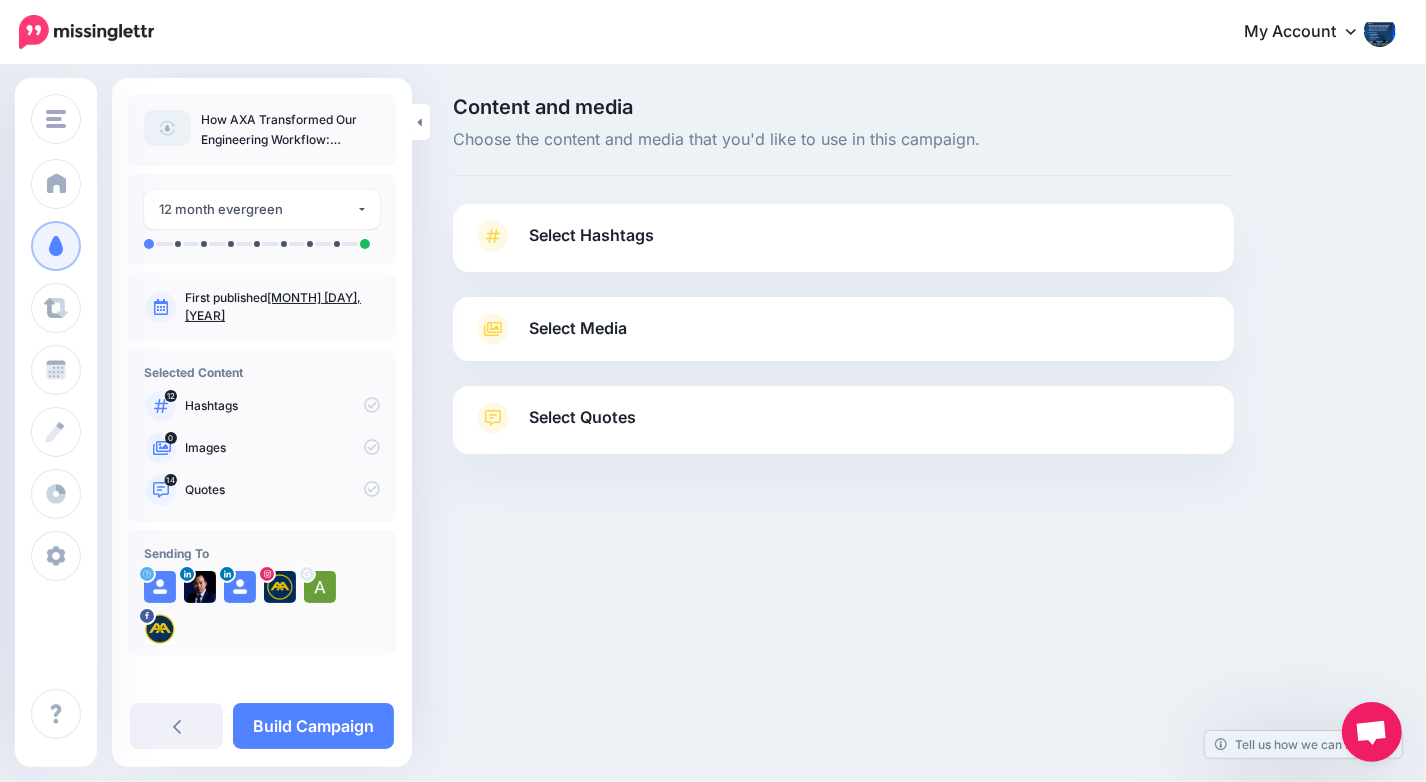 click on "Select Hashtags" at bounding box center (843, 246) 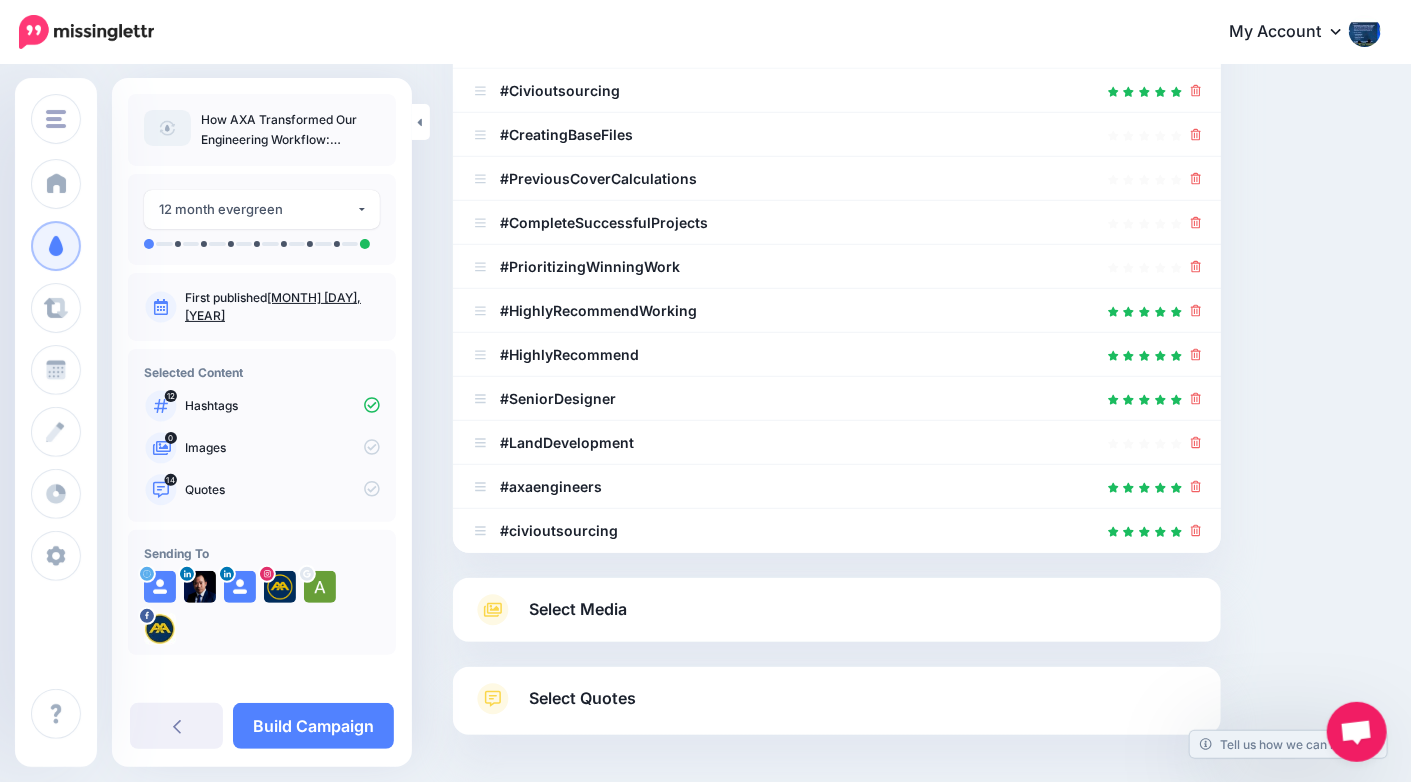 scroll, scrollTop: 506, scrollLeft: 0, axis: vertical 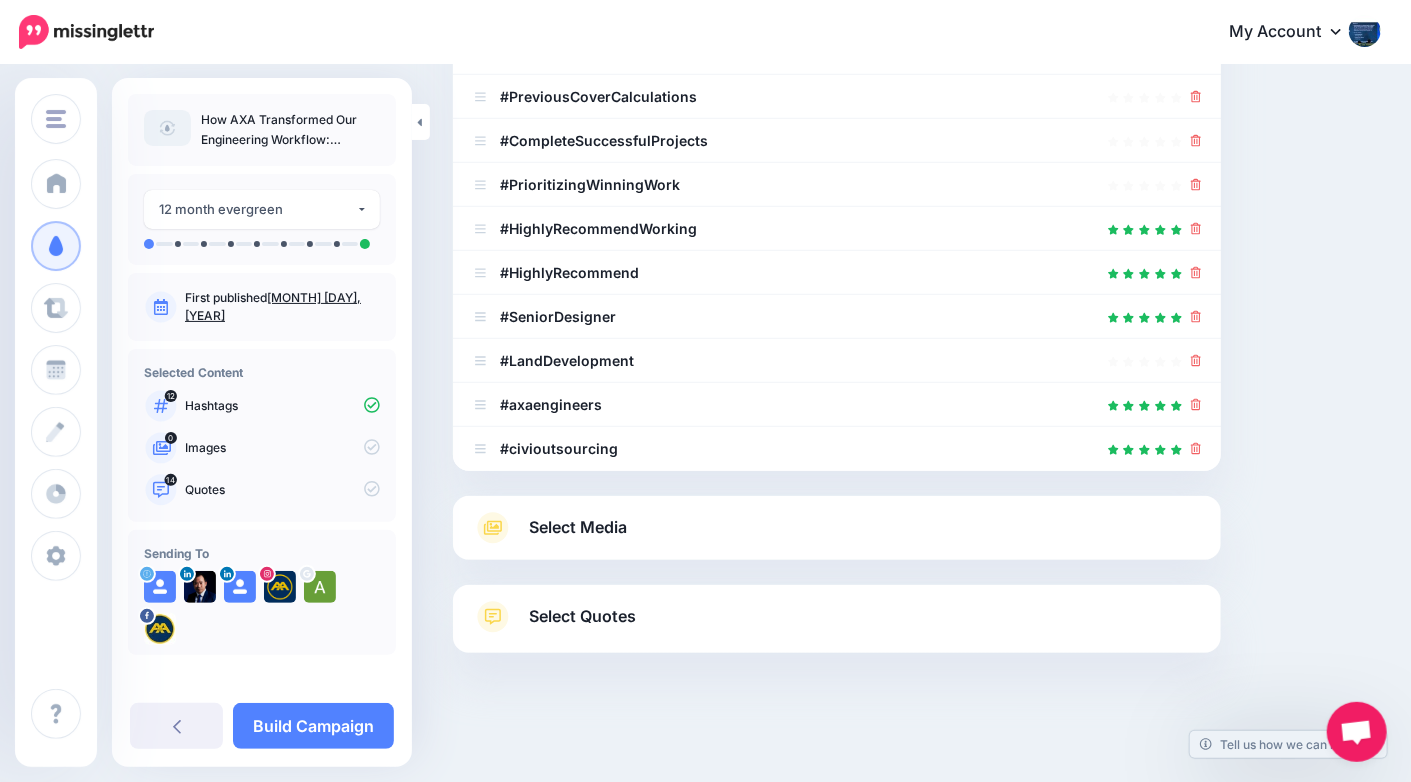 click on "Select Media" at bounding box center [837, 528] 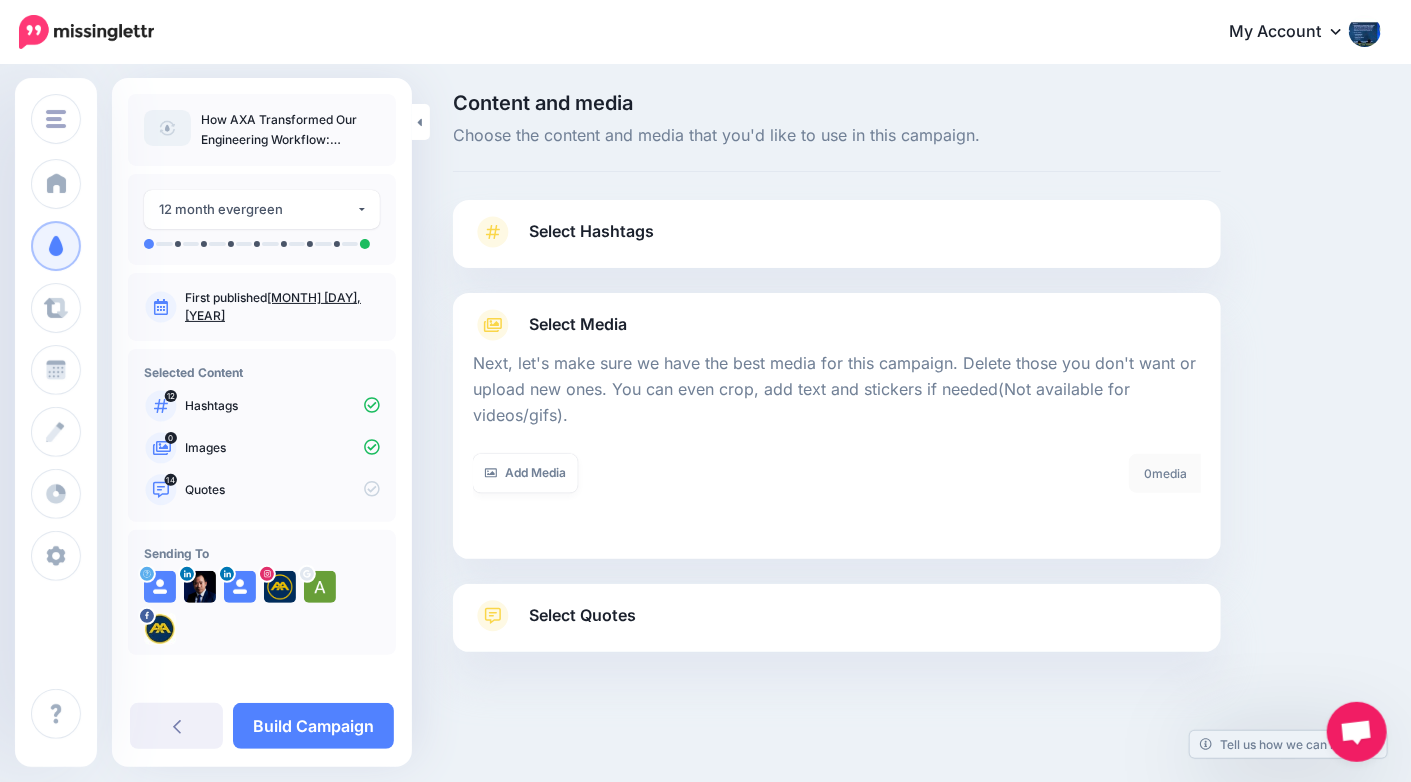 scroll, scrollTop: 3, scrollLeft: 0, axis: vertical 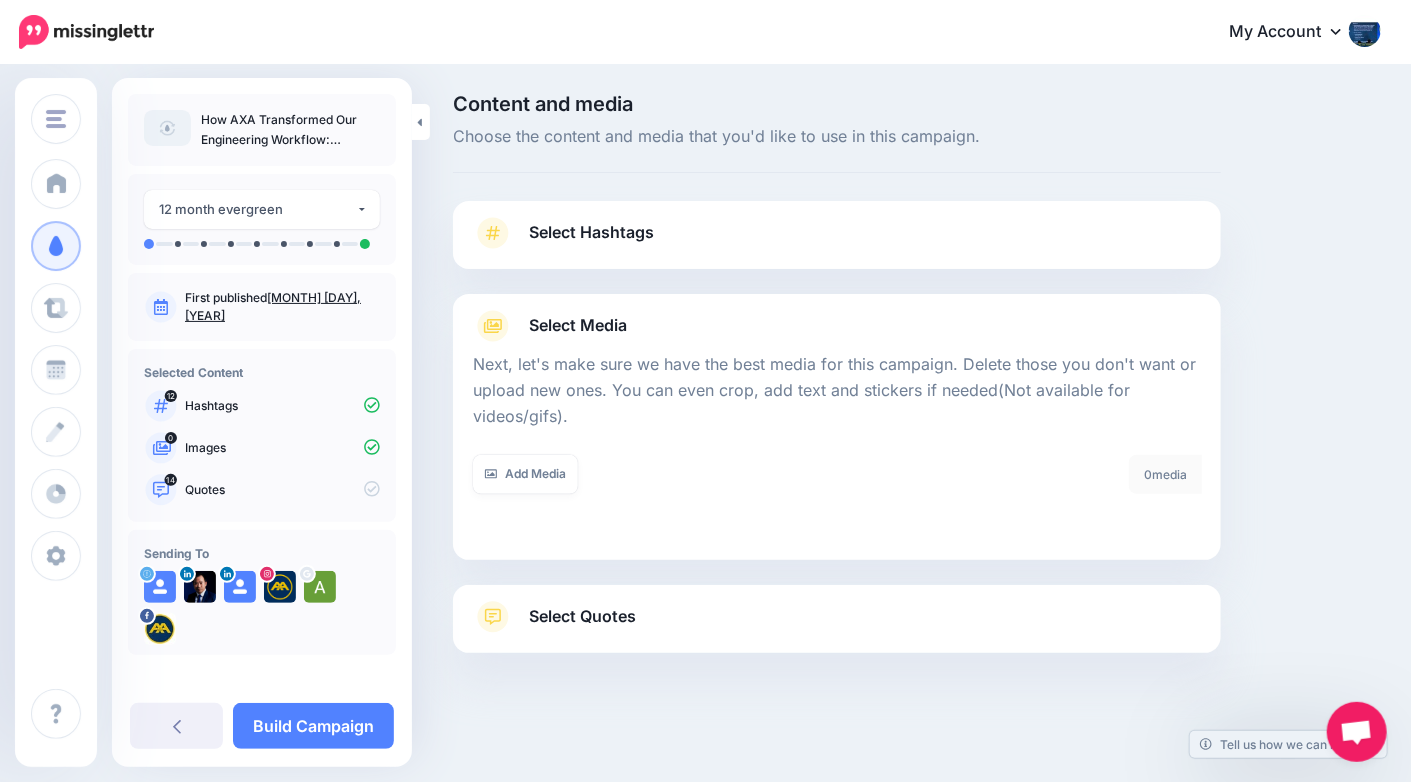 click on "Select Quotes" at bounding box center (837, 627) 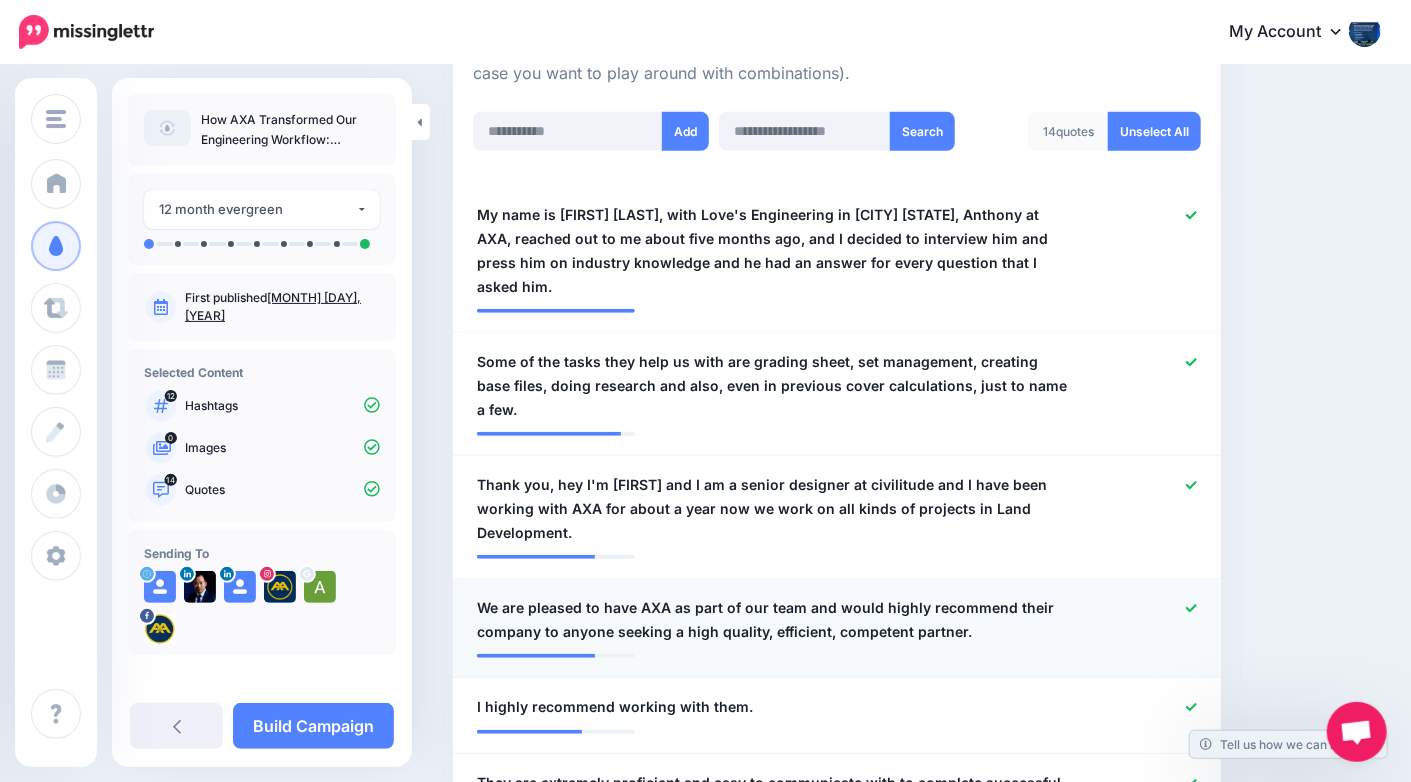 scroll, scrollTop: 515, scrollLeft: 0, axis: vertical 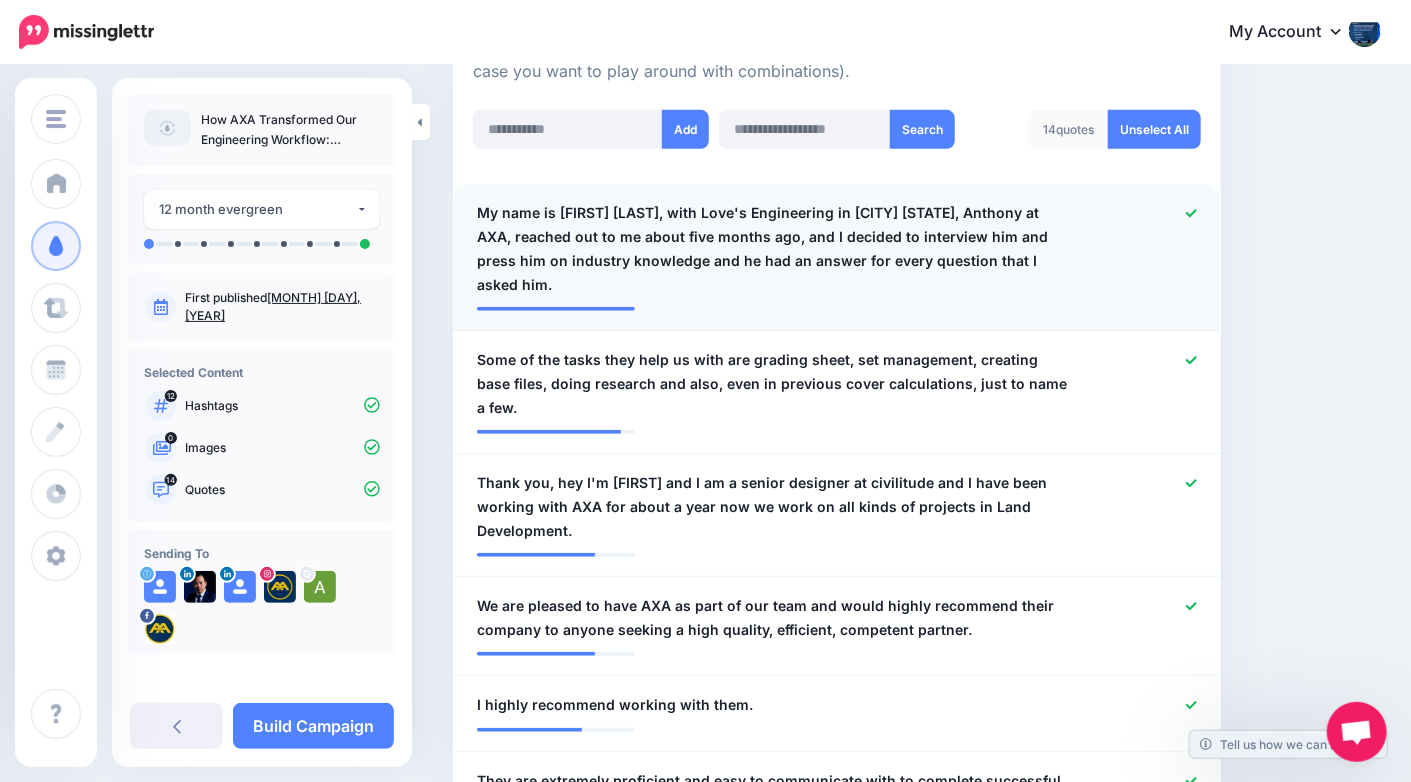 click on "My name is [FIRST] [LAST], with Love's Engineering in [CITY] [STATE], Anthony at AXA, reached out to me about five months ago, and I decided to interview him and press him on industry knowledge and he had an answer for every question that I asked him." at bounding box center [774, 249] 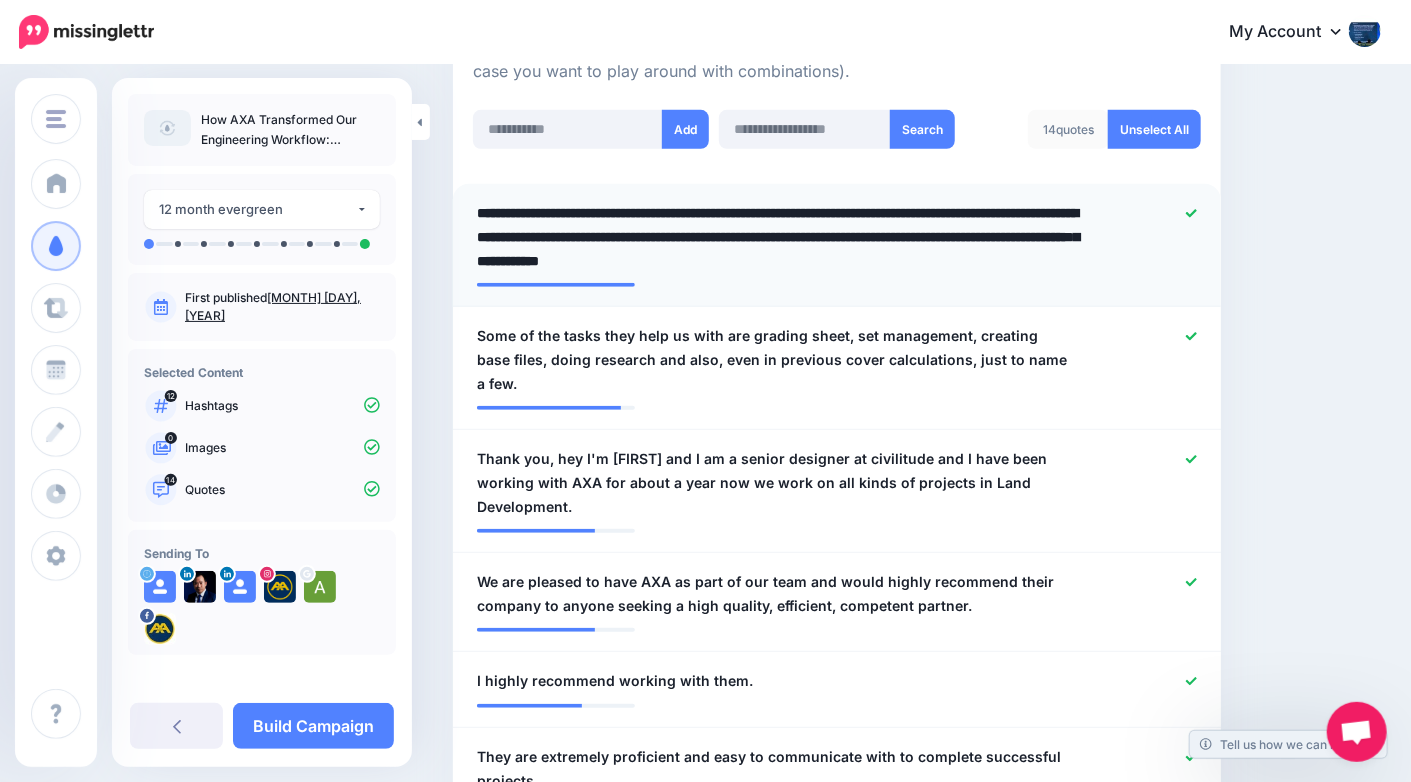 click on "**********" at bounding box center [780, 237] 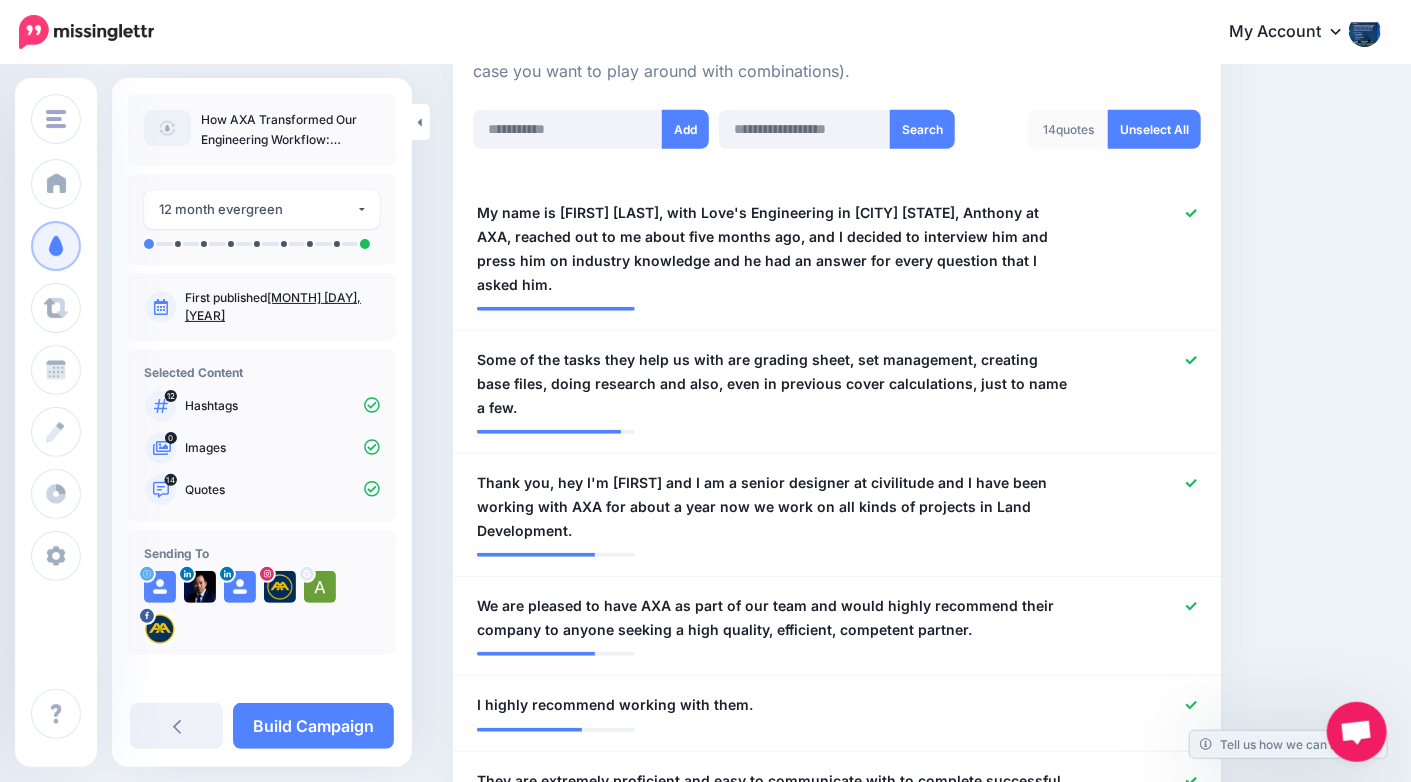 click on "Content and media
Choose the content and media that you'd like to use in this campaign.
Select Hashtags
First let's make sure we're happy with the hashtags. Add, delete and reorder as needed. If unsure we recommend 1-3 hashtags.  Note:  If you have hashtags turned off for any of your social profiles, they will not be included.
Add Hashtag
12" at bounding box center (837, 756) 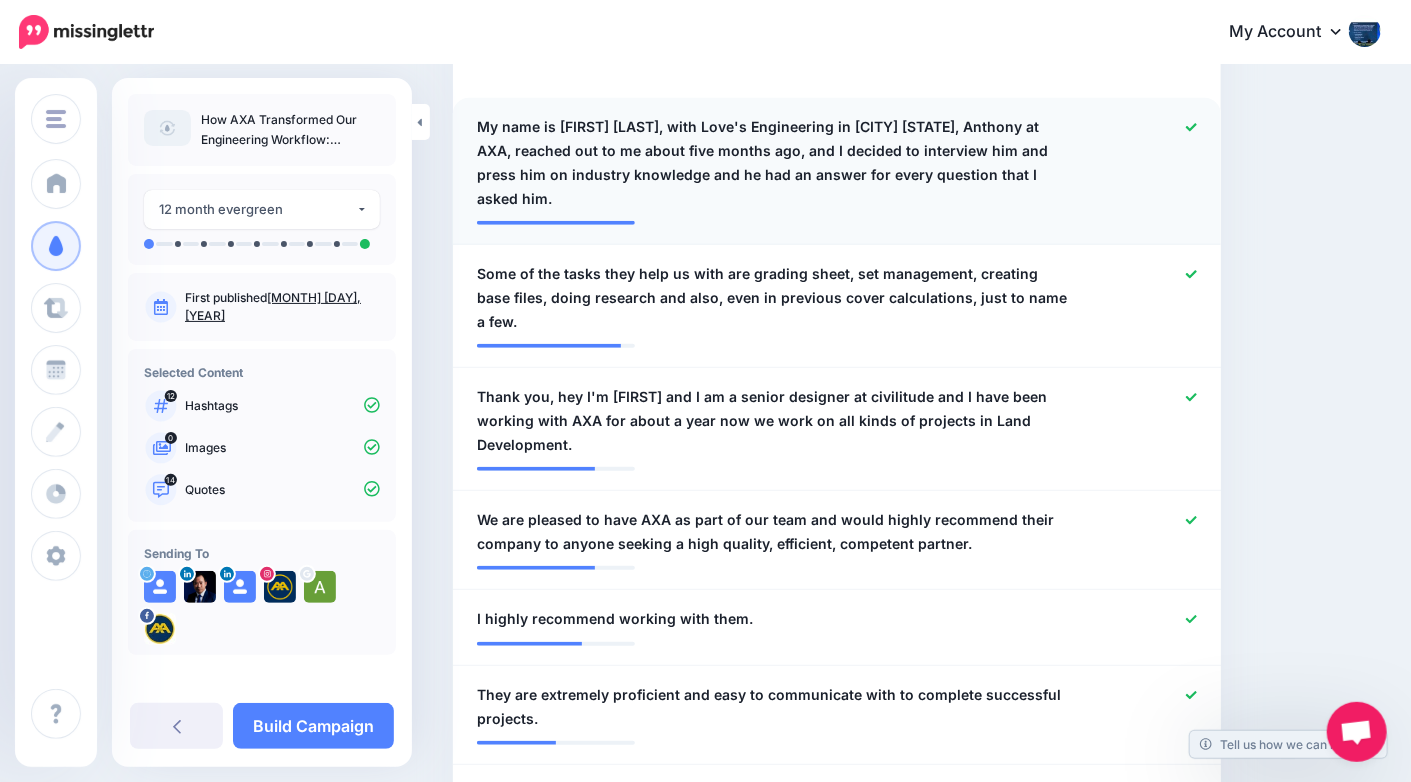 scroll, scrollTop: 607, scrollLeft: 0, axis: vertical 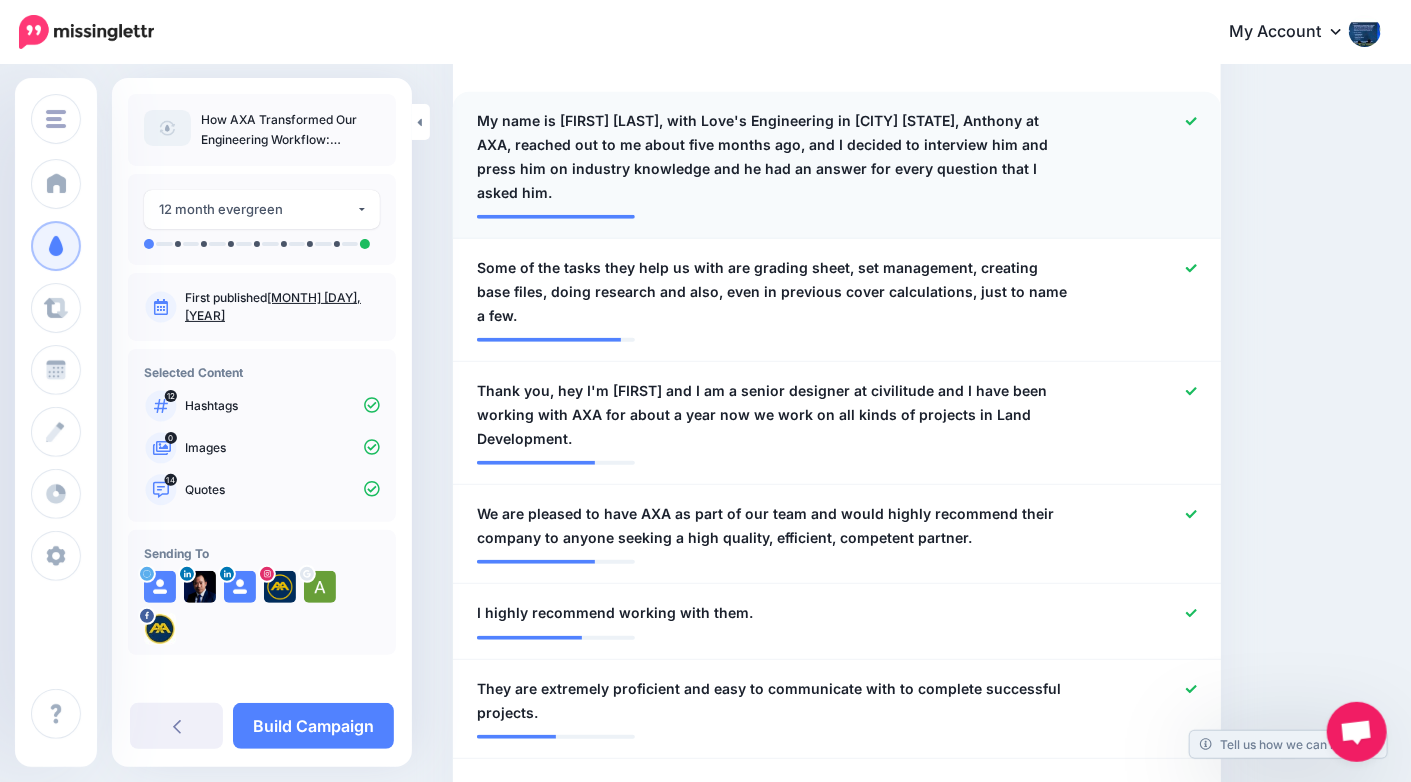 click at bounding box center [1149, 157] 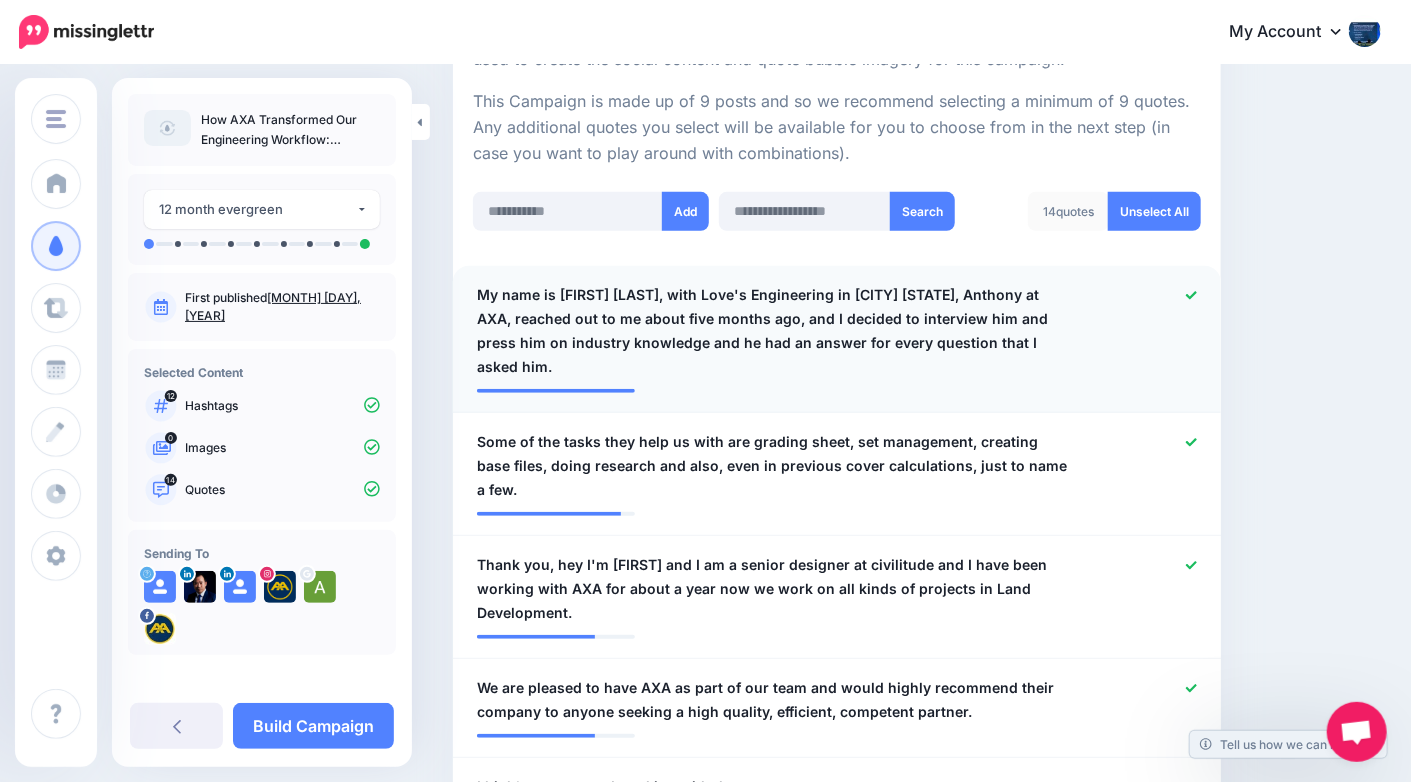scroll, scrollTop: 431, scrollLeft: 0, axis: vertical 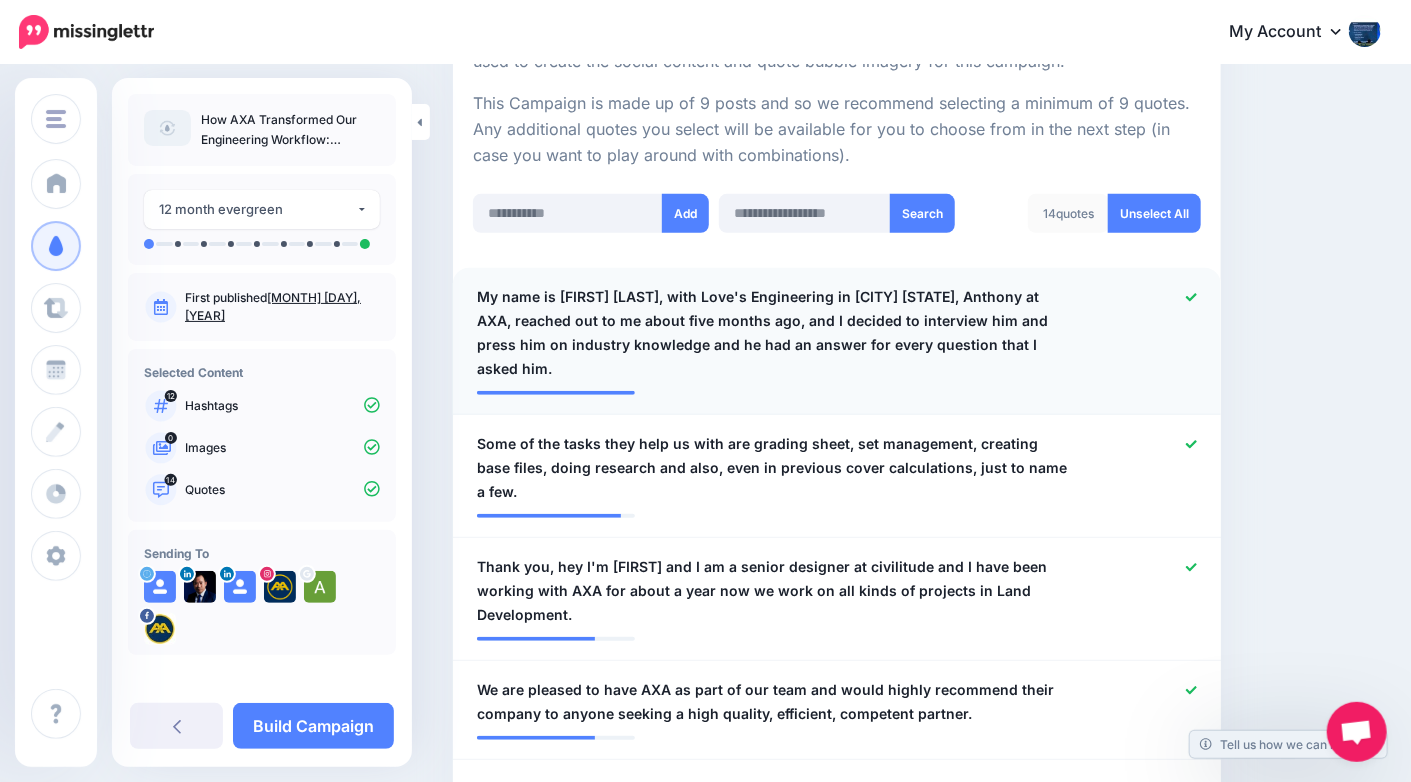 click 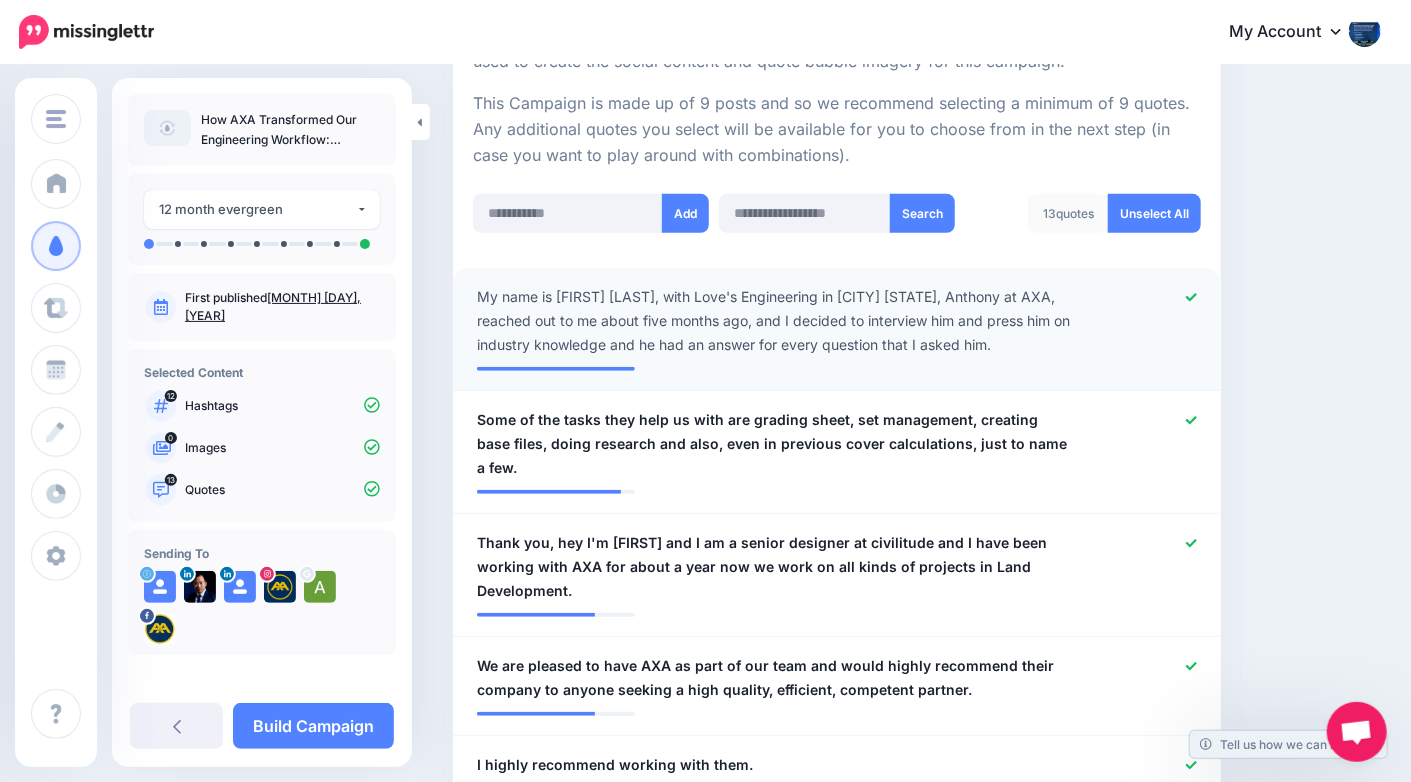 drag, startPoint x: 1122, startPoint y: 304, endPoint x: 687, endPoint y: 322, distance: 435.37225 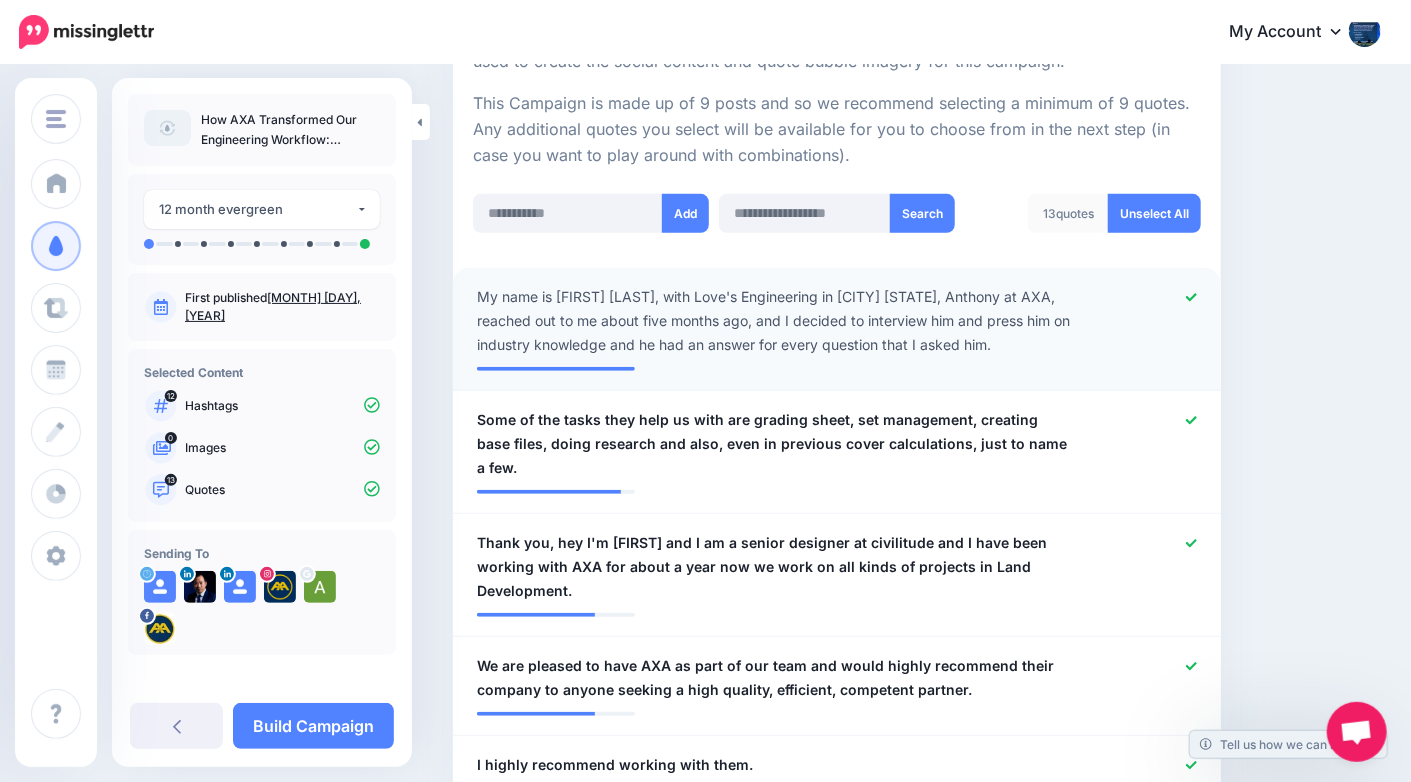 click on "My name is [FIRST] [LAST], with Love's Engineering in [CITY] [STATE], Anthony at AXA, reached out to me about five months ago, and I decided to interview him and press him on industry knowledge and he had an answer for every question that I asked him." at bounding box center (774, 321) 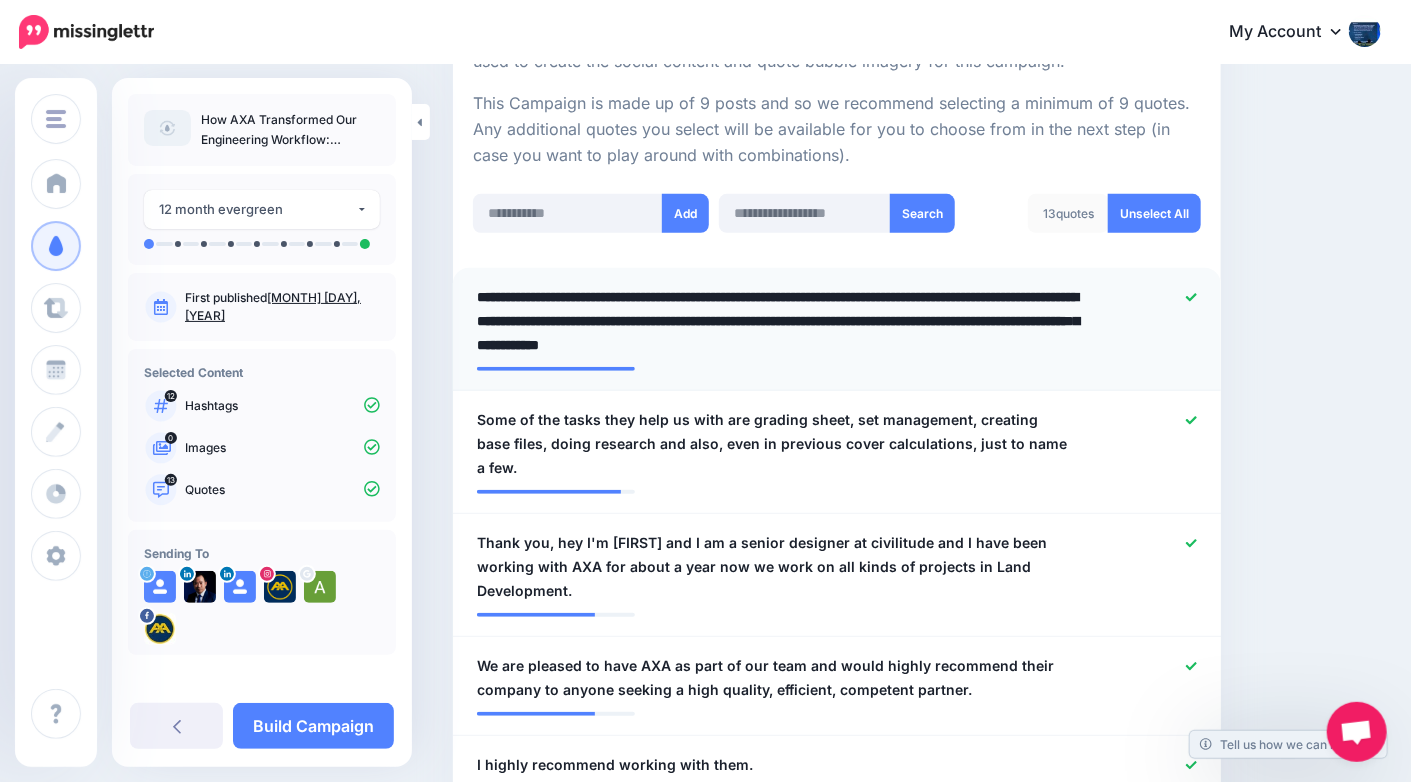 click on "**********" at bounding box center (780, 321) 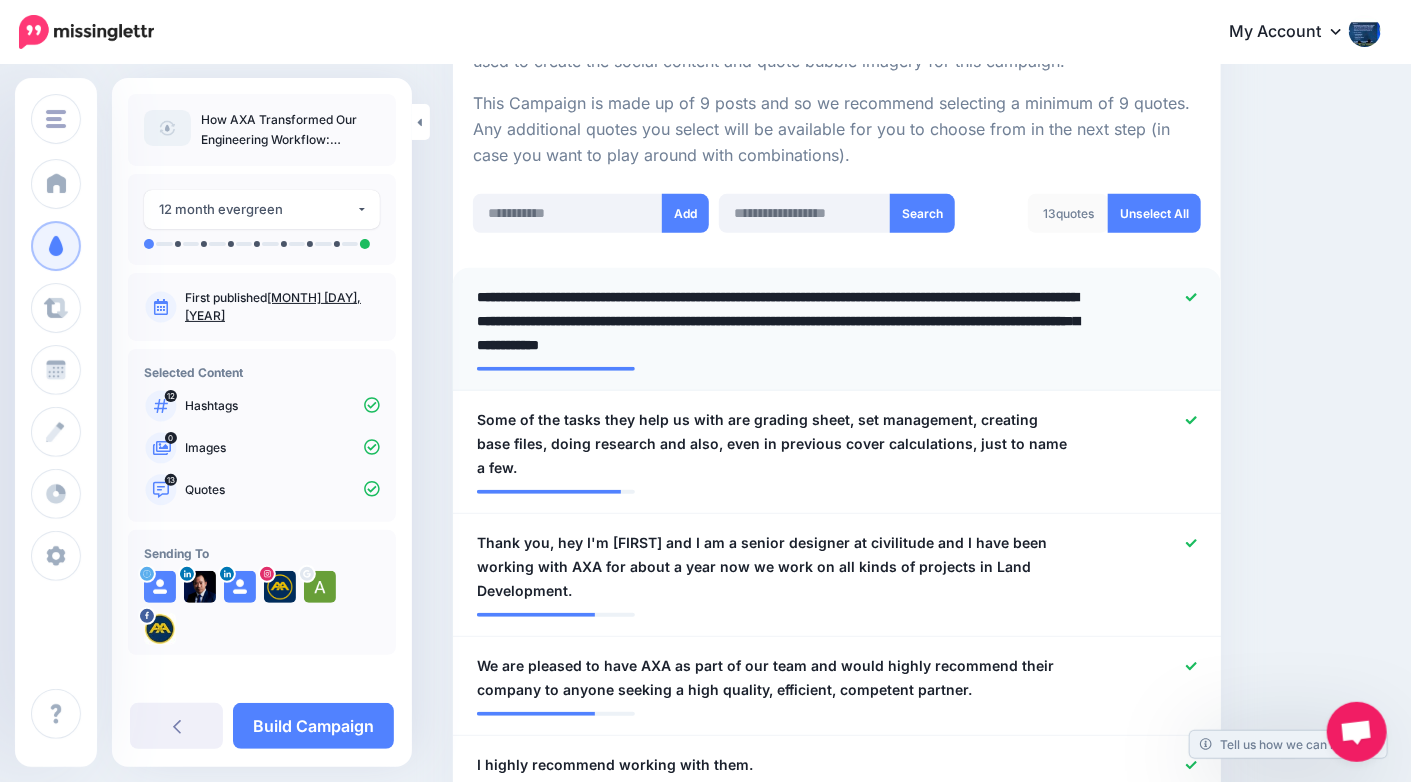 click on "**********" at bounding box center (780, 321) 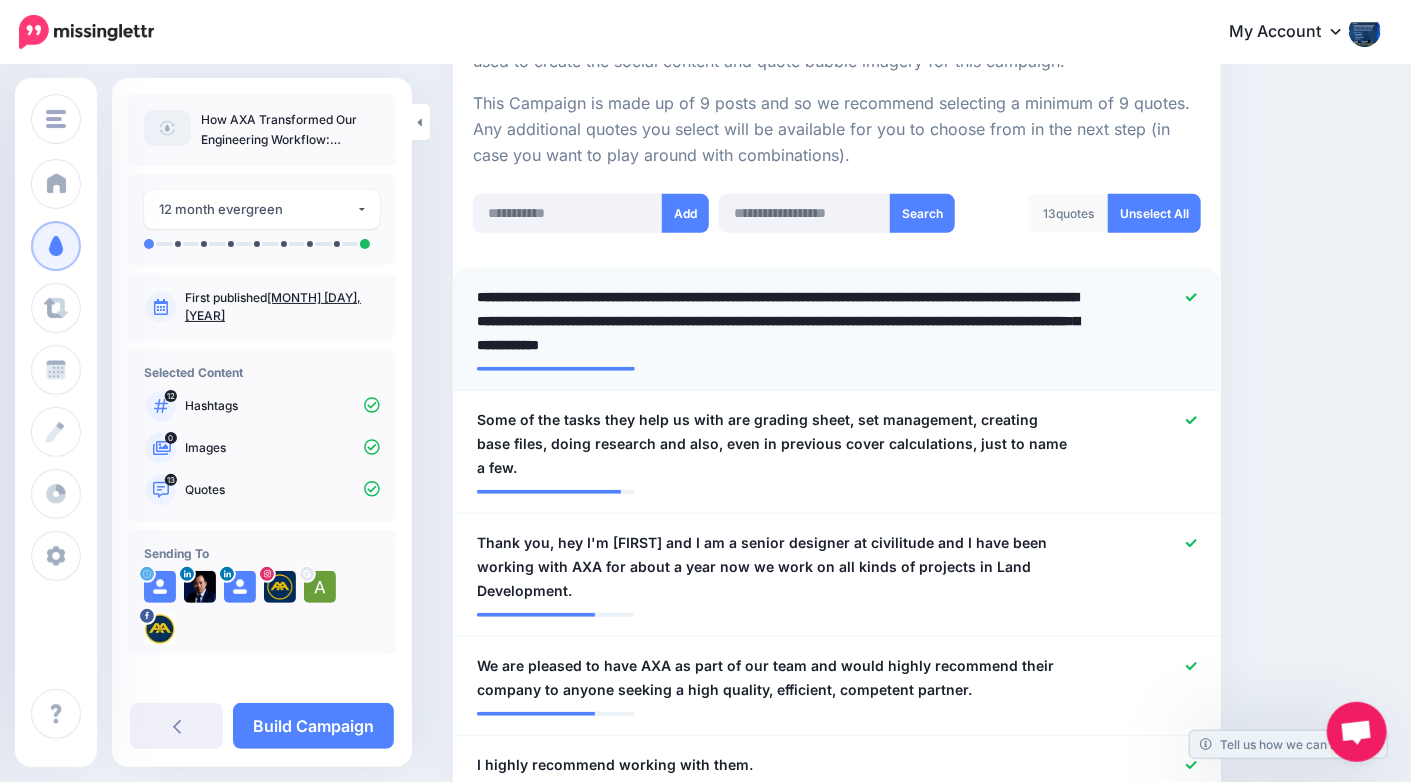 click on "**********" at bounding box center [780, 321] 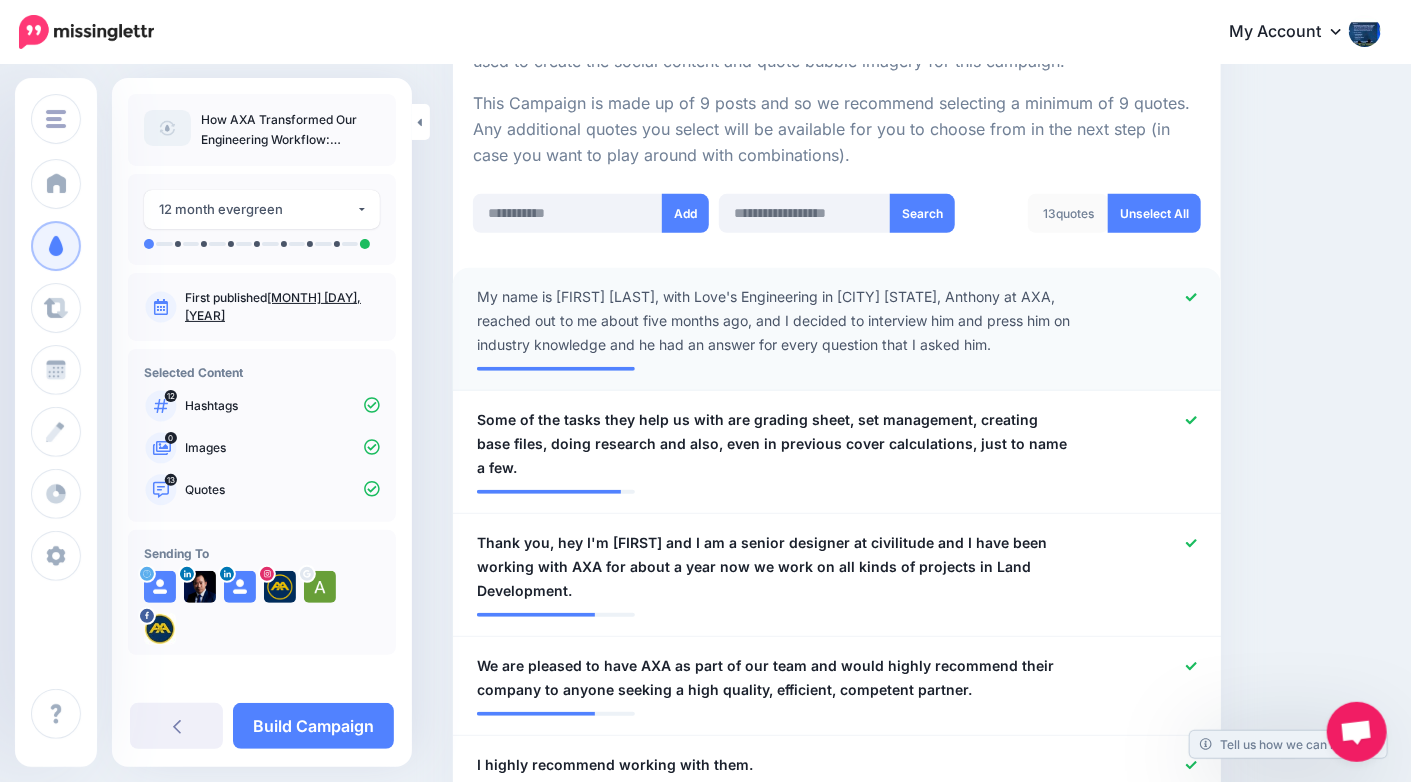 click at bounding box center [837, 362] 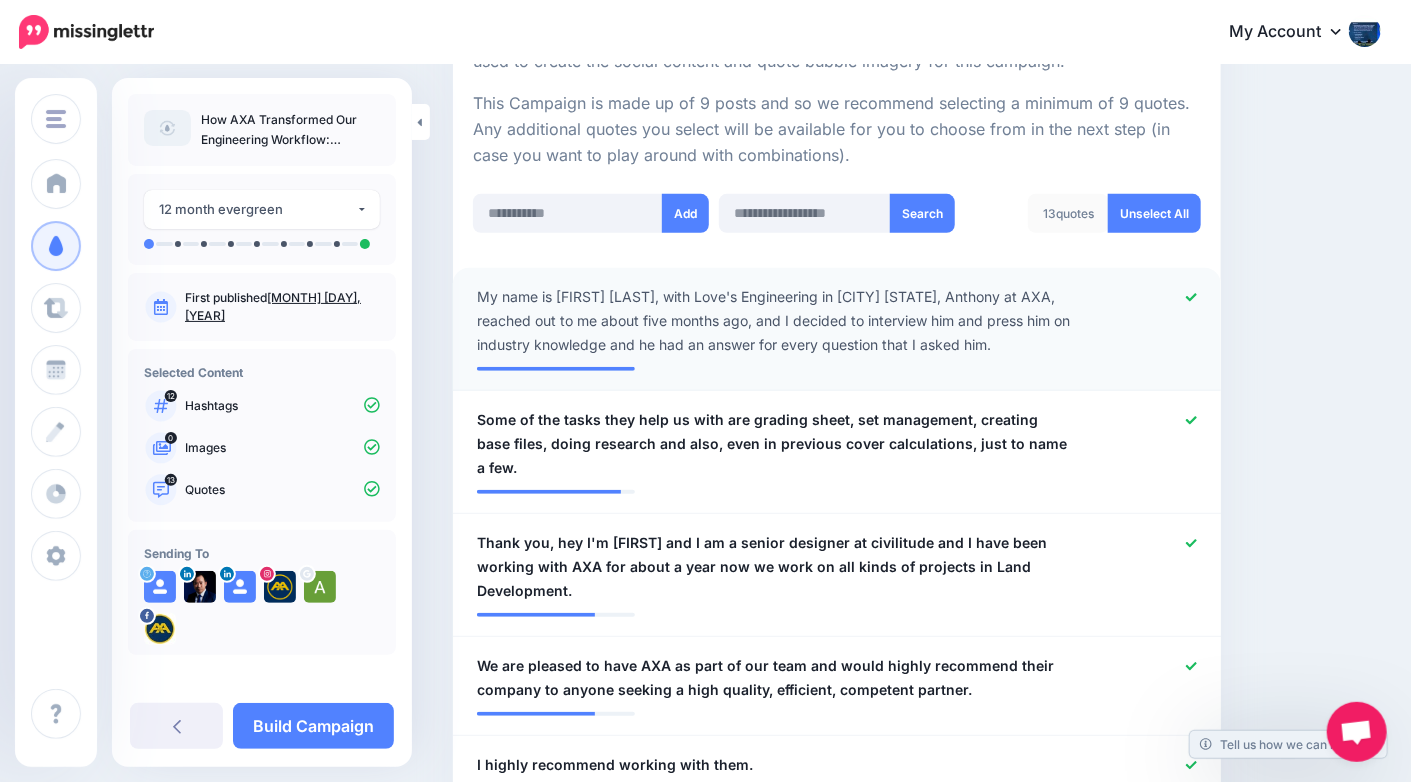 click on "My name is [FIRST] [LAST], with Love's Engineering in [CITY] [STATE], Anthony at AXA, reached out to me about five months ago, and I decided to interview him and press him on industry knowledge and he had an answer for every question that I asked him." at bounding box center [774, 321] 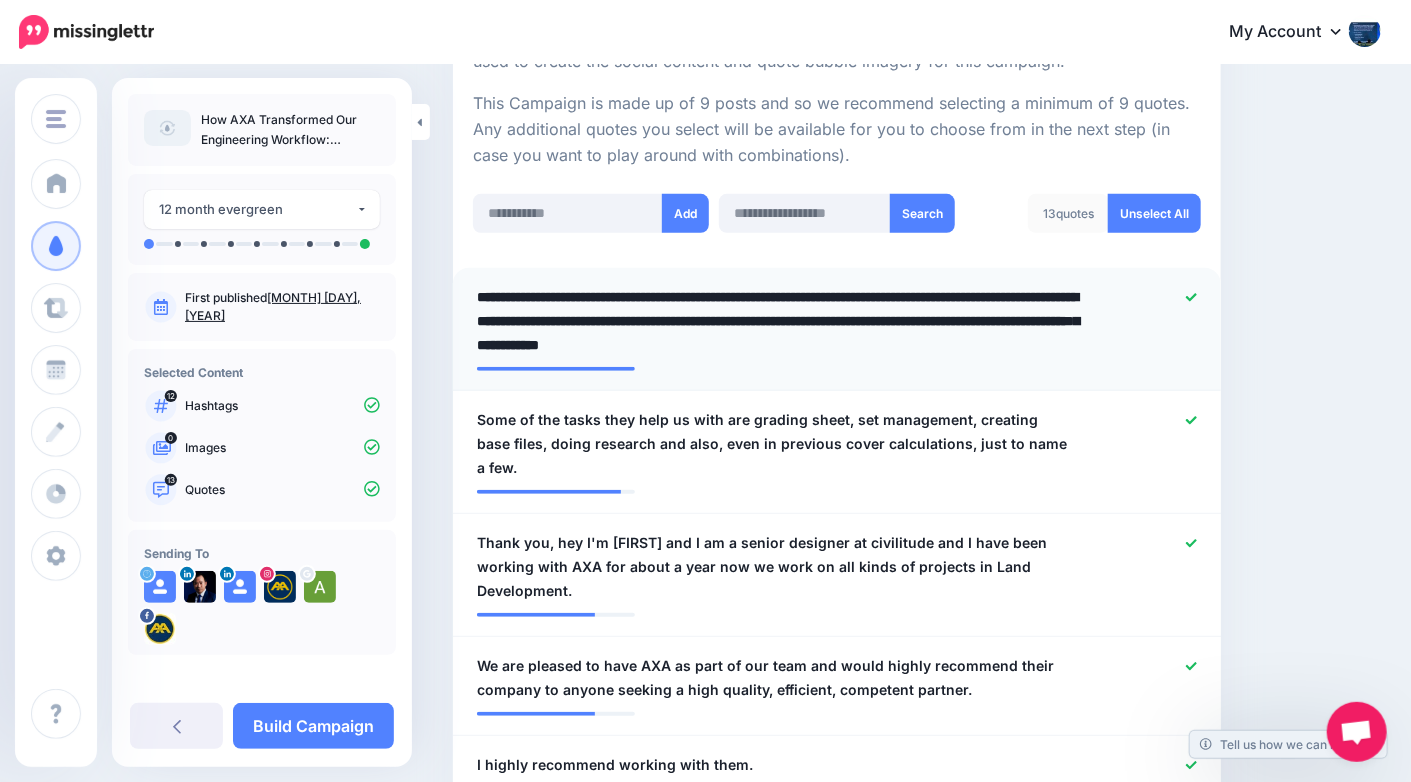 click on "**********" at bounding box center [780, 321] 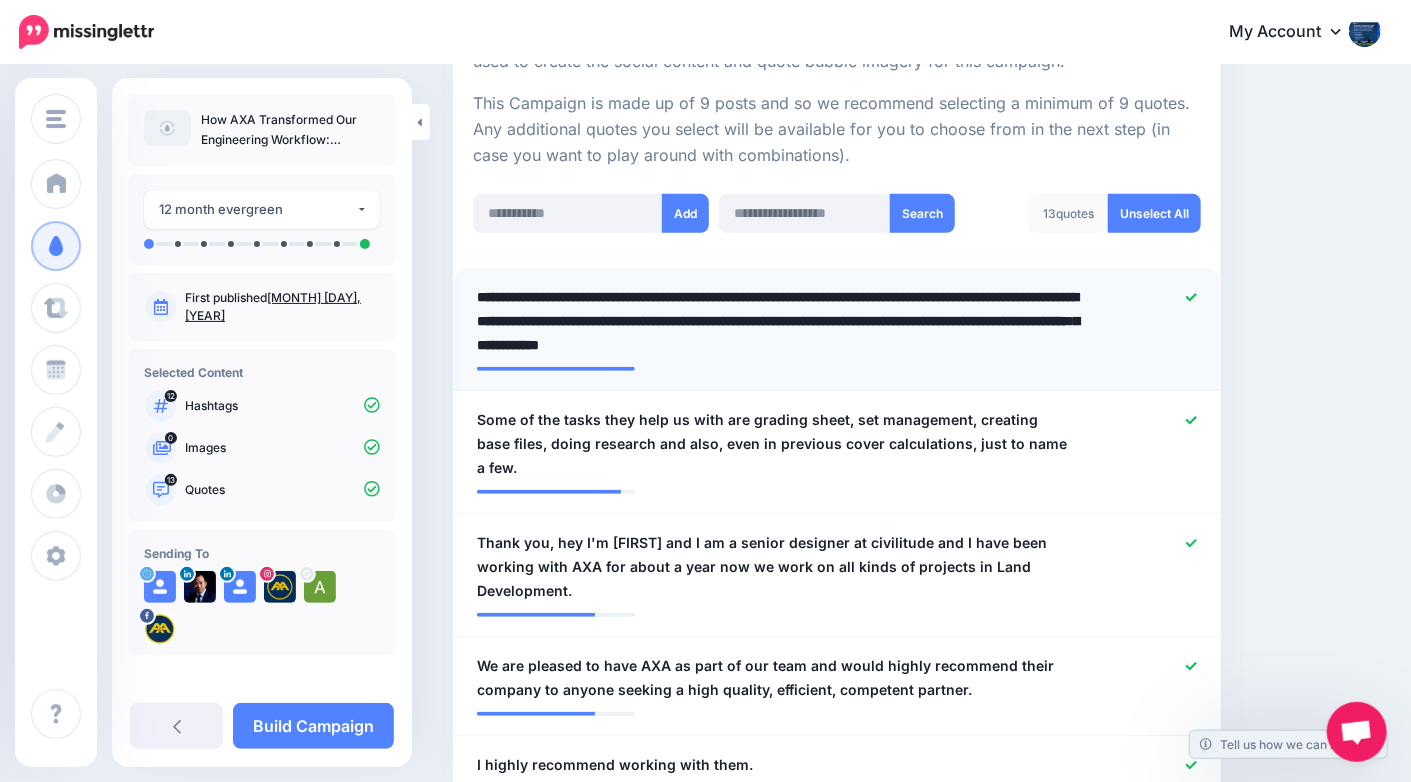 click on "**********" at bounding box center [780, 321] 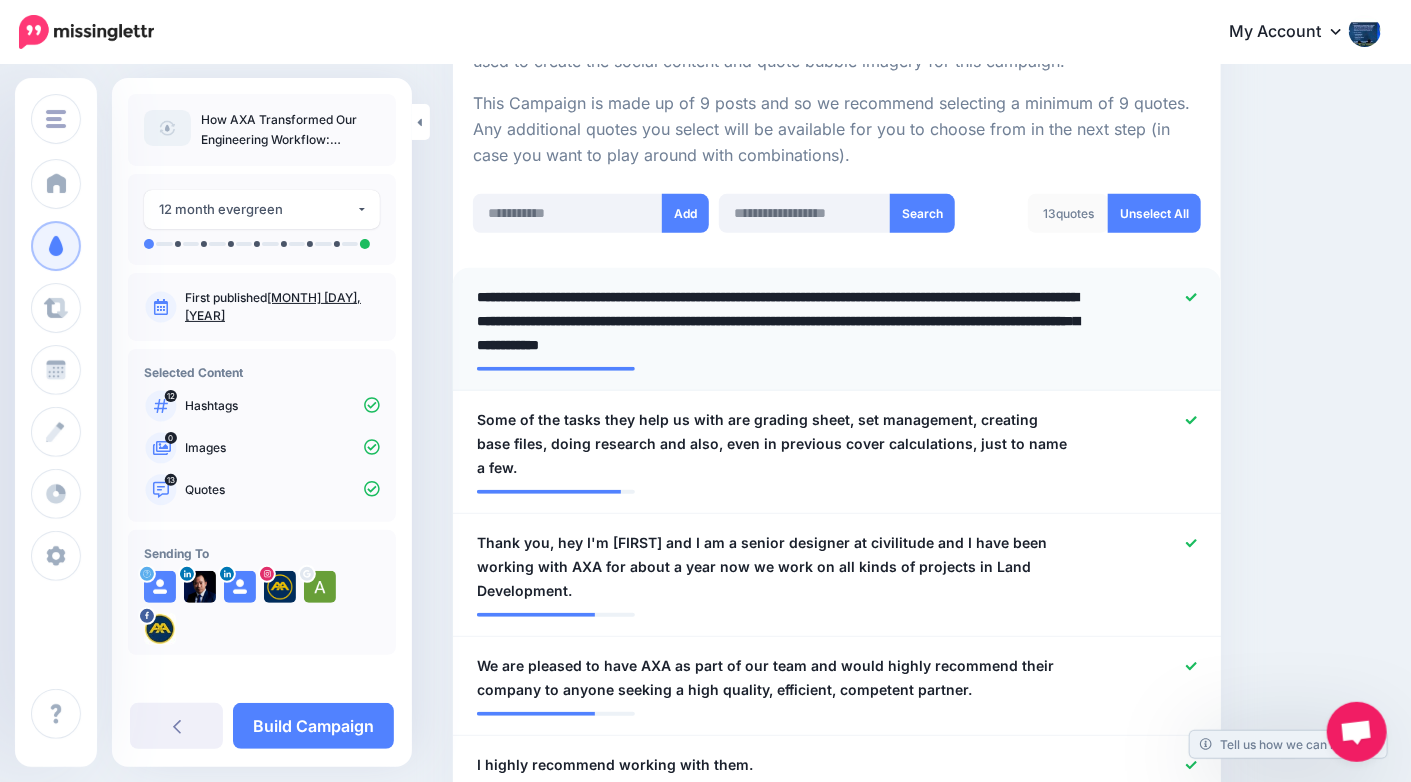 click on "**********" at bounding box center [780, 321] 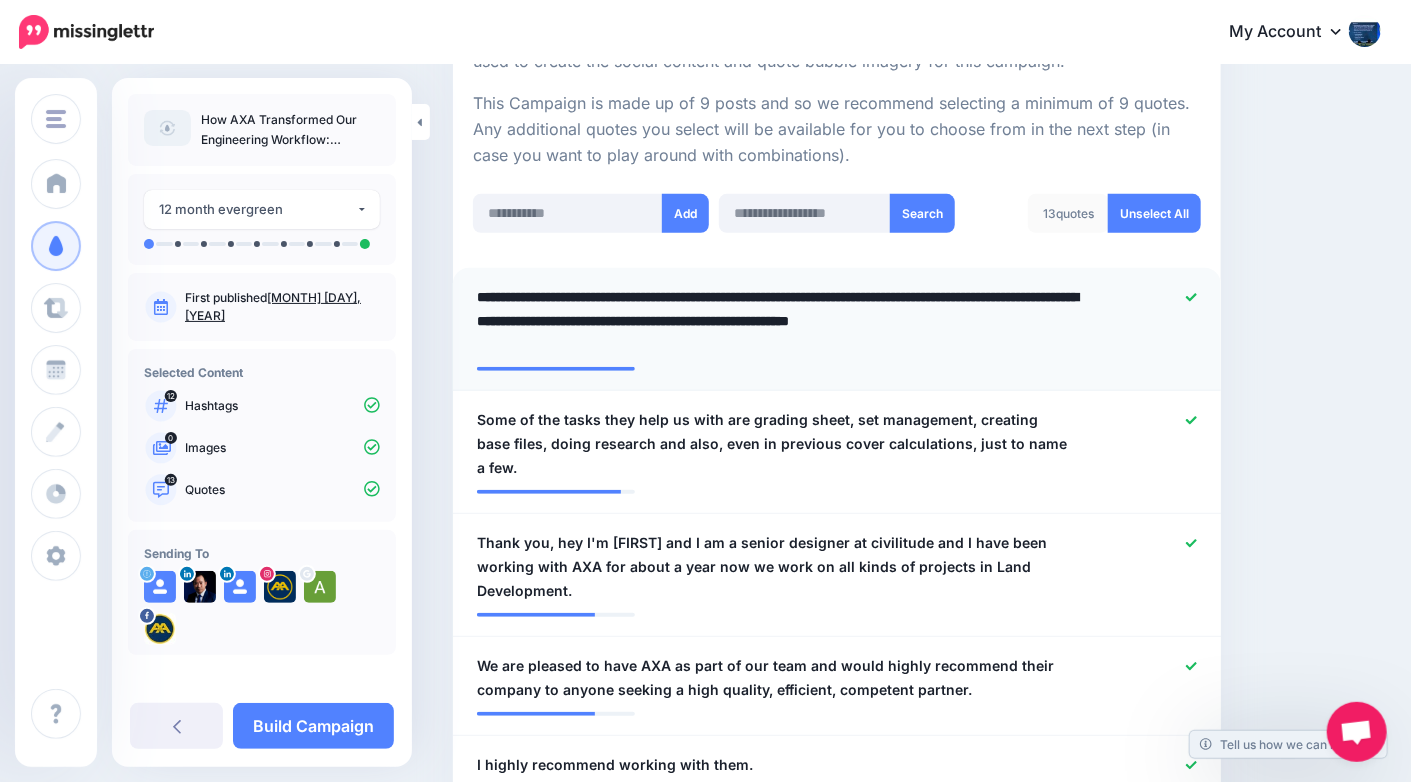 type on "**********" 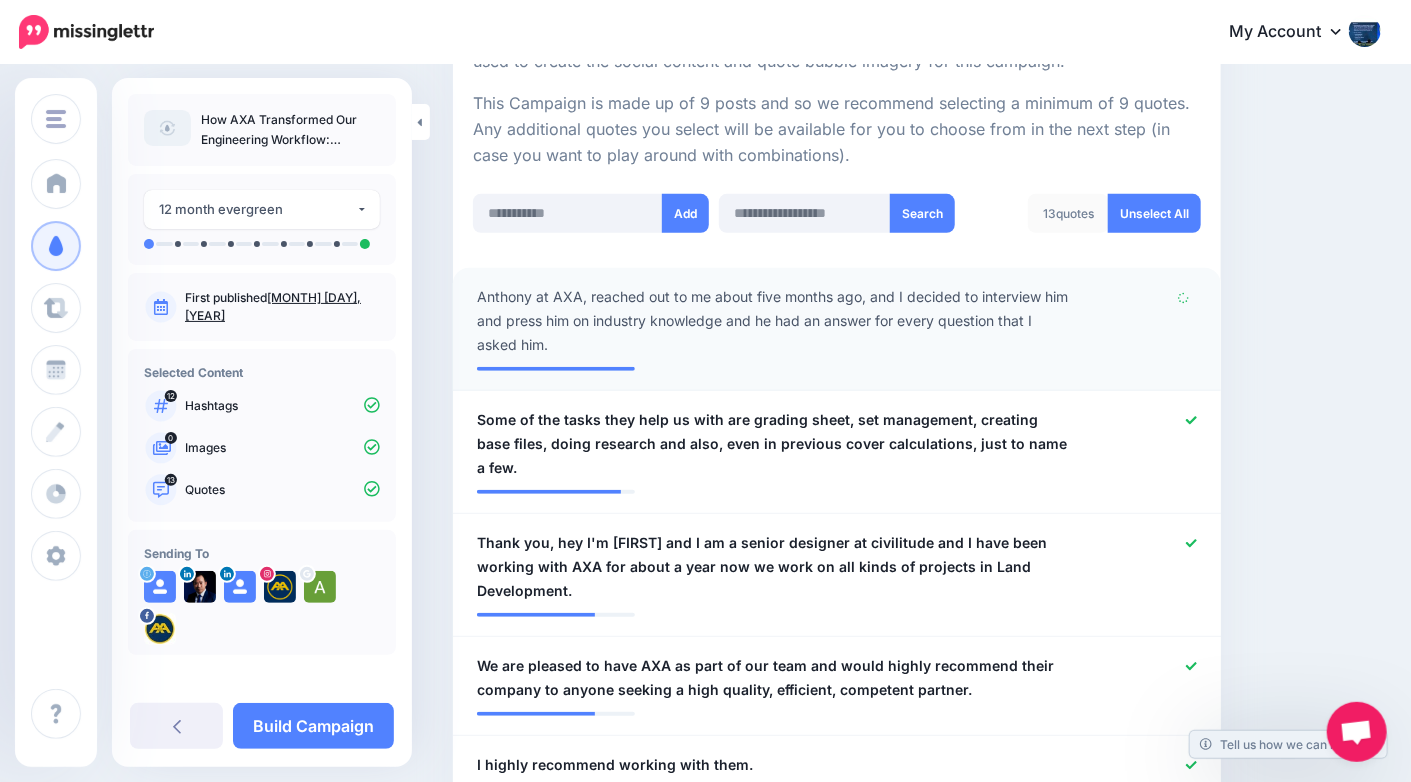 click at bounding box center (1149, 321) 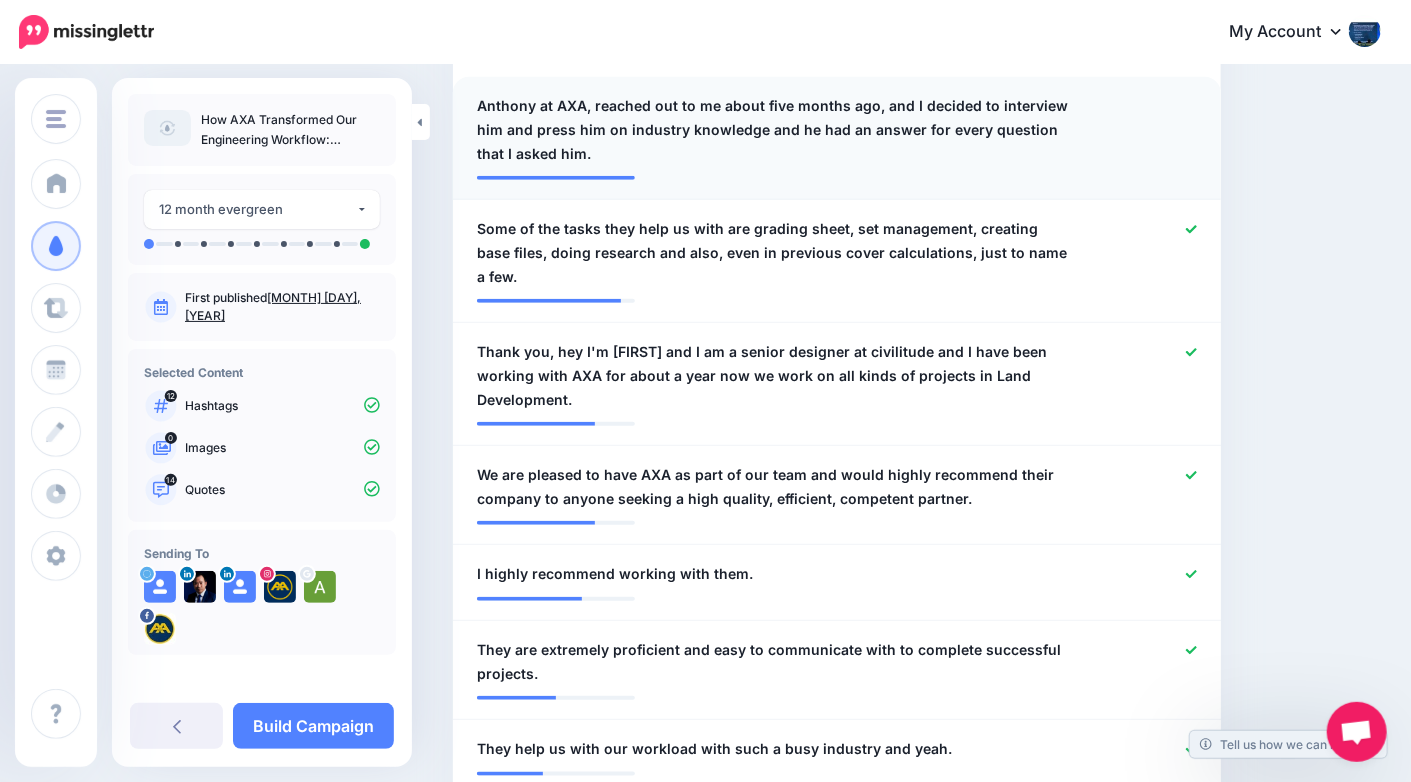 scroll, scrollTop: 623, scrollLeft: 0, axis: vertical 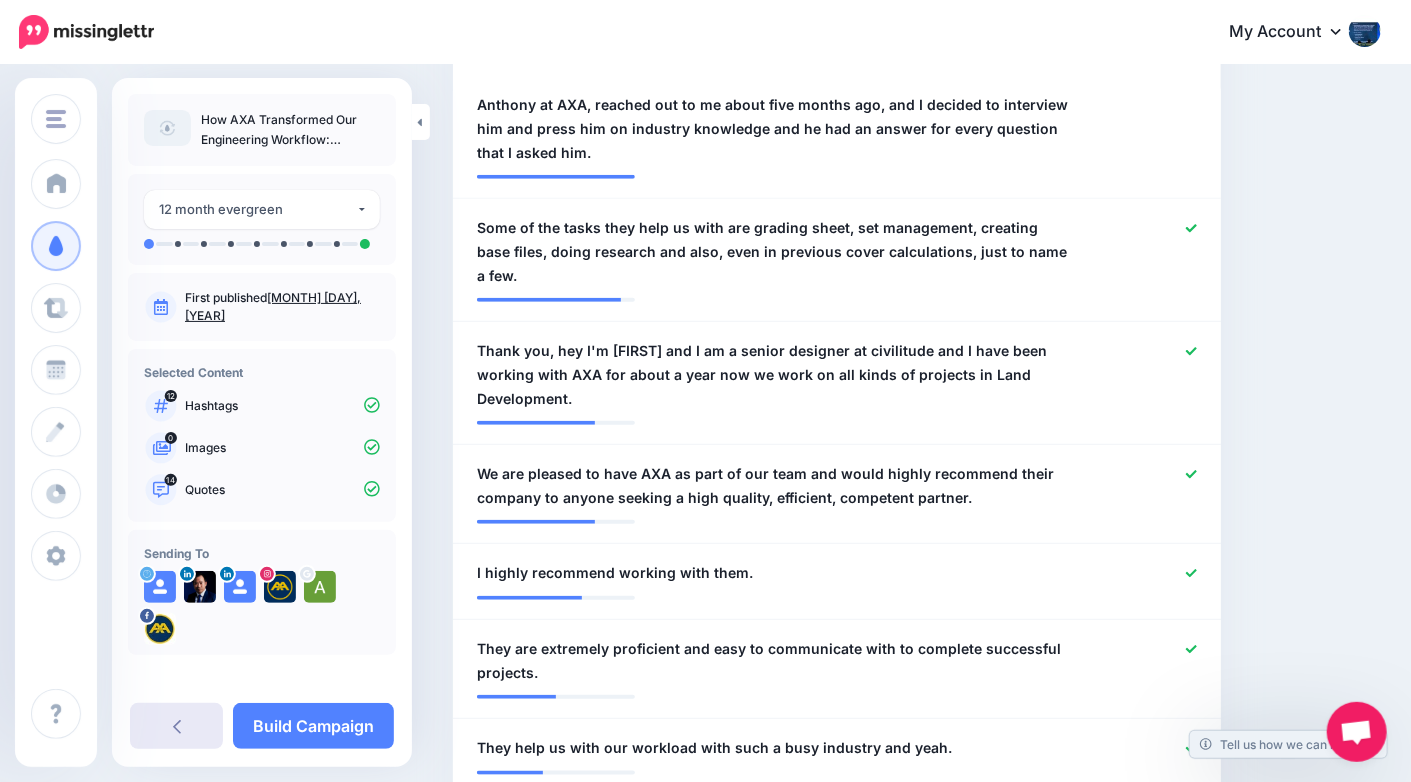 click at bounding box center (176, 726) 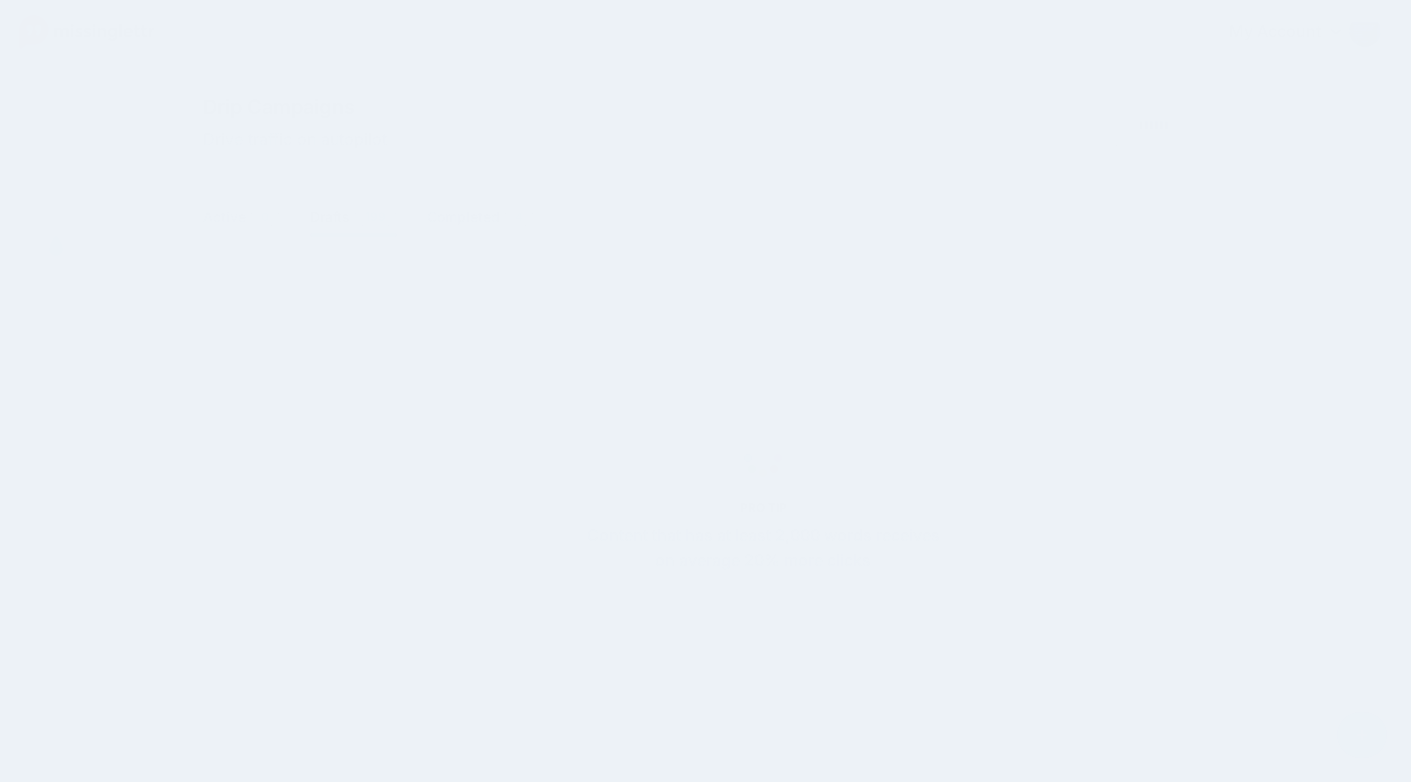 scroll, scrollTop: 0, scrollLeft: 0, axis: both 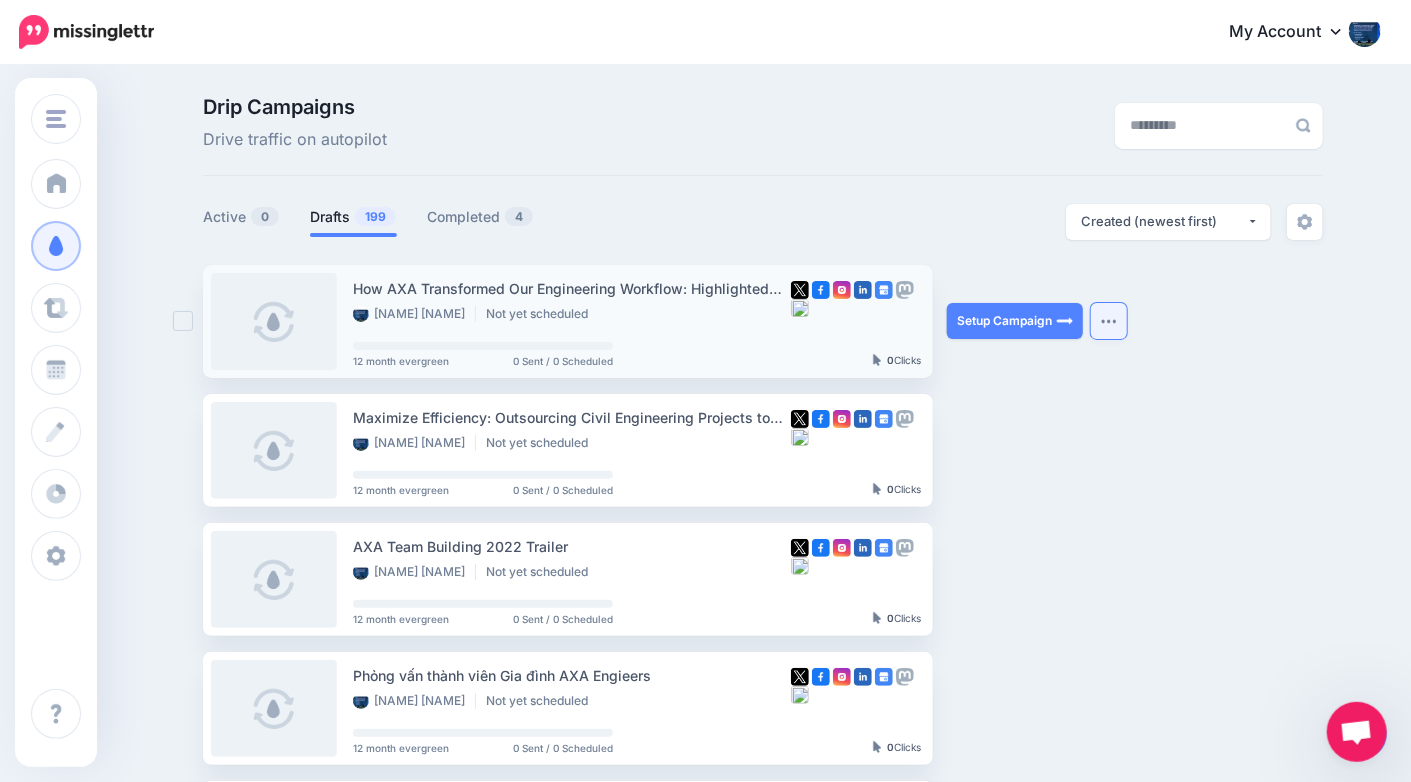 click at bounding box center (1109, 321) 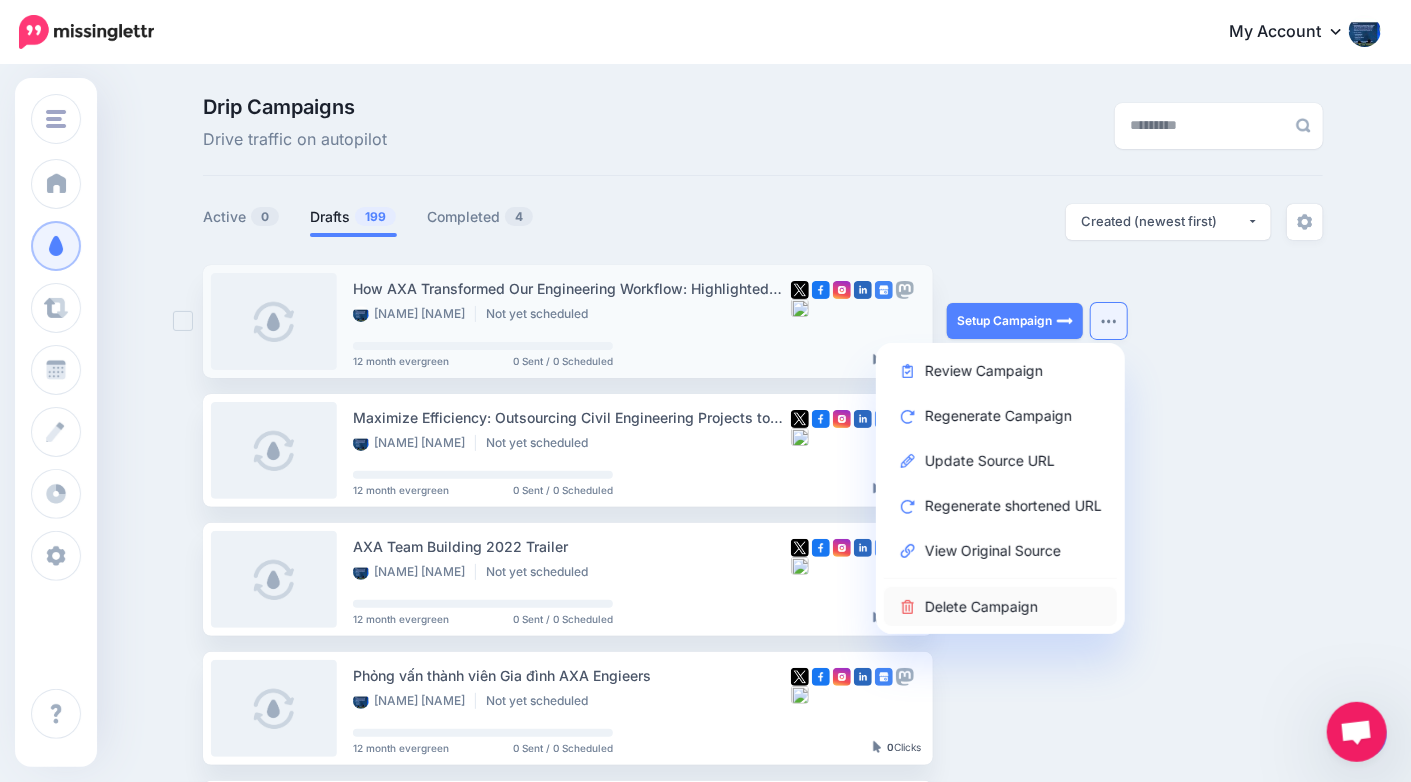 click on "Delete Campaign" at bounding box center (1000, 606) 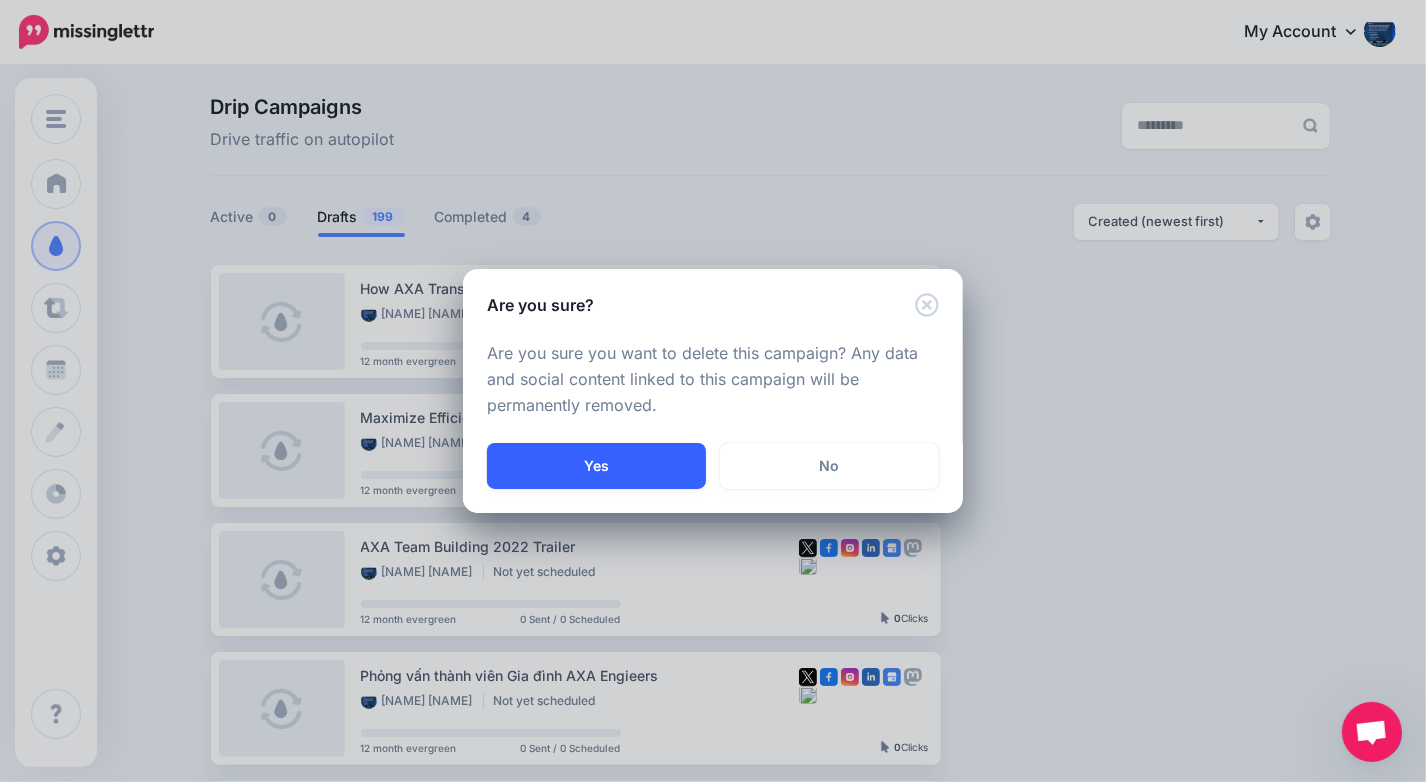 click on "Yes" at bounding box center [596, 466] 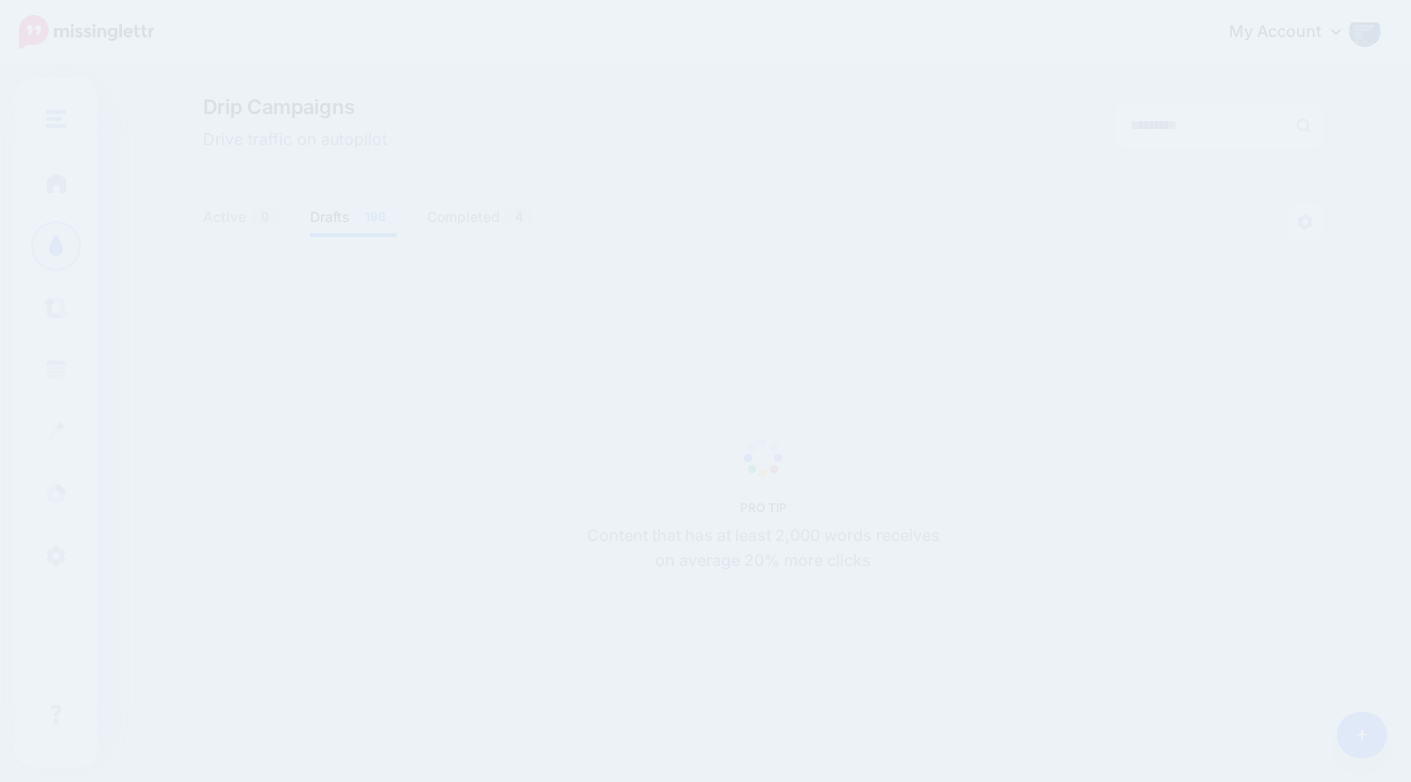 scroll, scrollTop: 0, scrollLeft: 0, axis: both 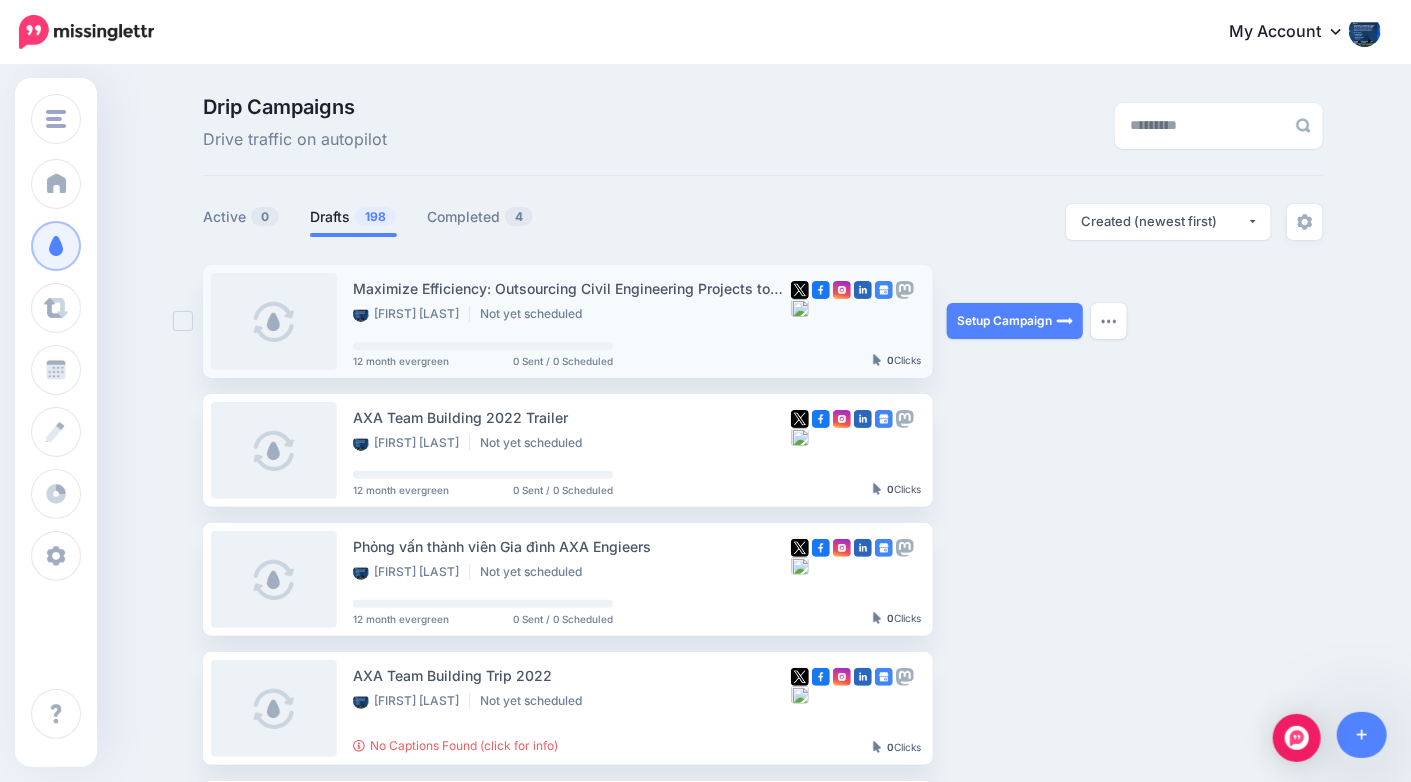 click on "Maximize Efficiency: Outsourcing Civil Engineering Projects to AXA Engineers" at bounding box center [572, 288] 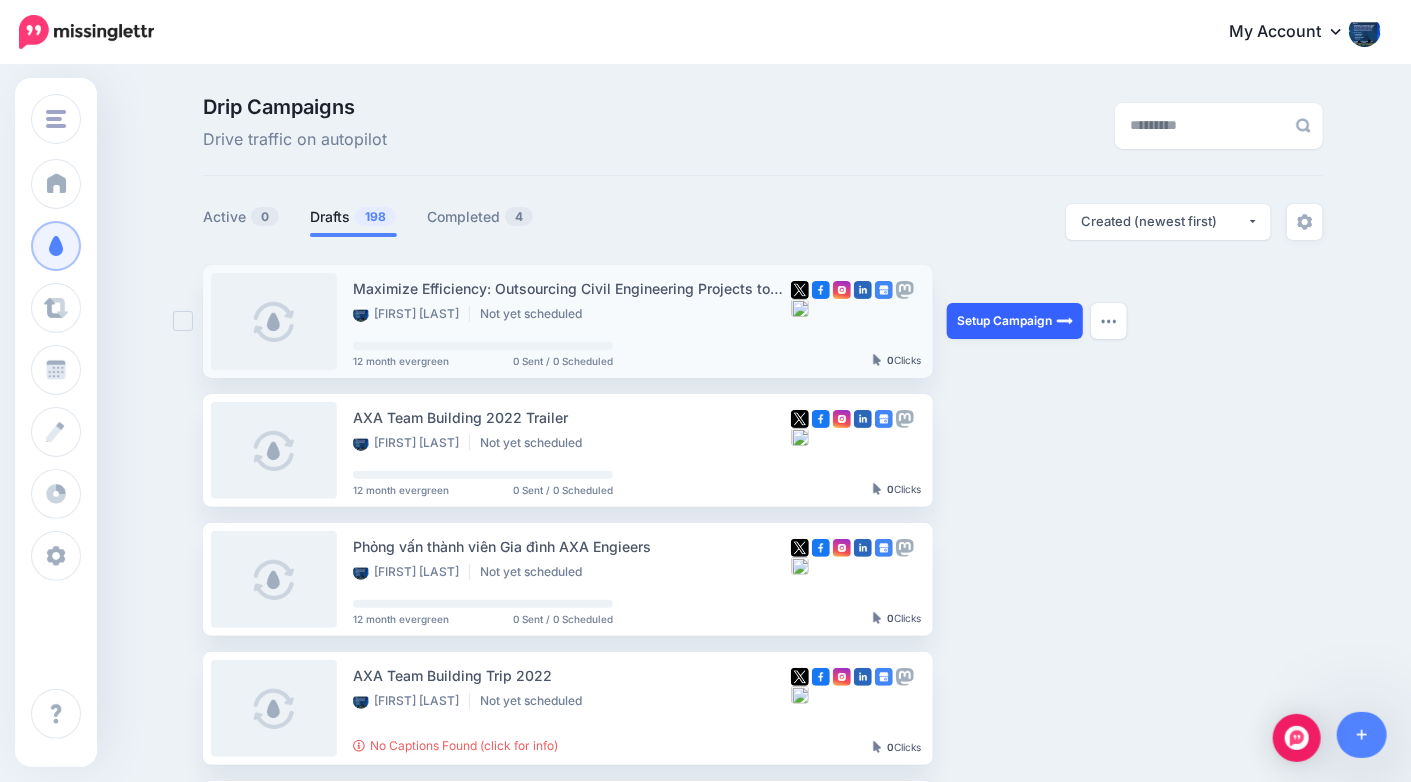 click on "Setup Campaign" at bounding box center (1015, 321) 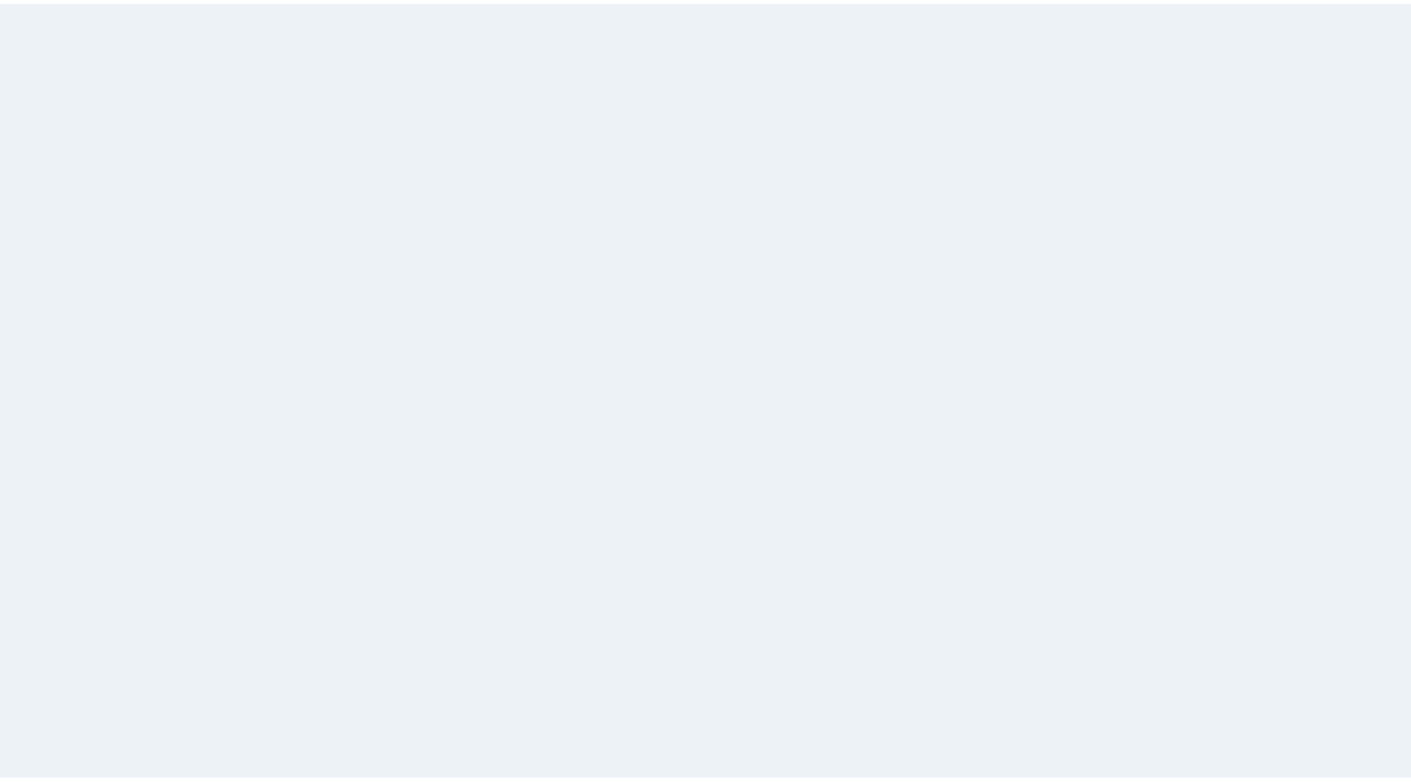 scroll, scrollTop: 0, scrollLeft: 0, axis: both 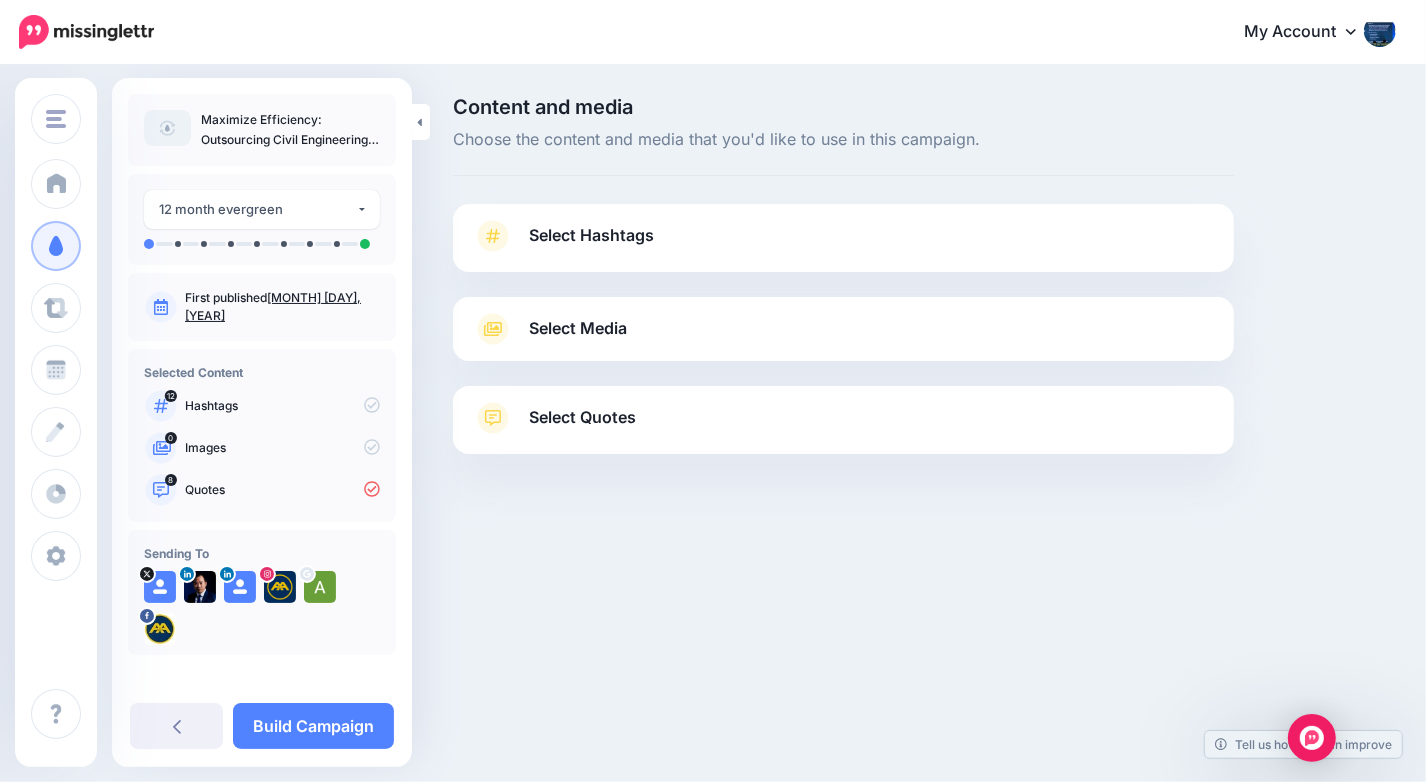 click on "Select Hashtags" at bounding box center (843, 246) 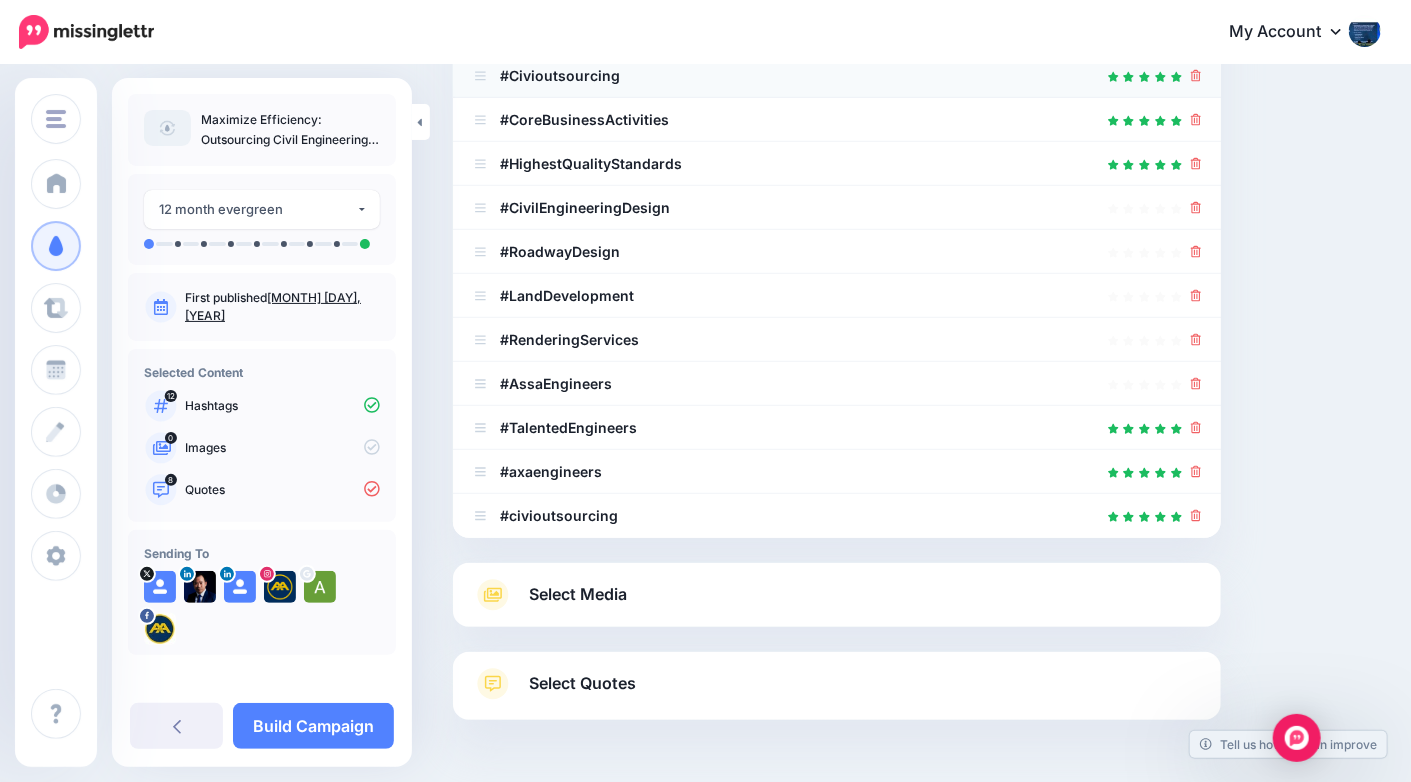 scroll, scrollTop: 506, scrollLeft: 0, axis: vertical 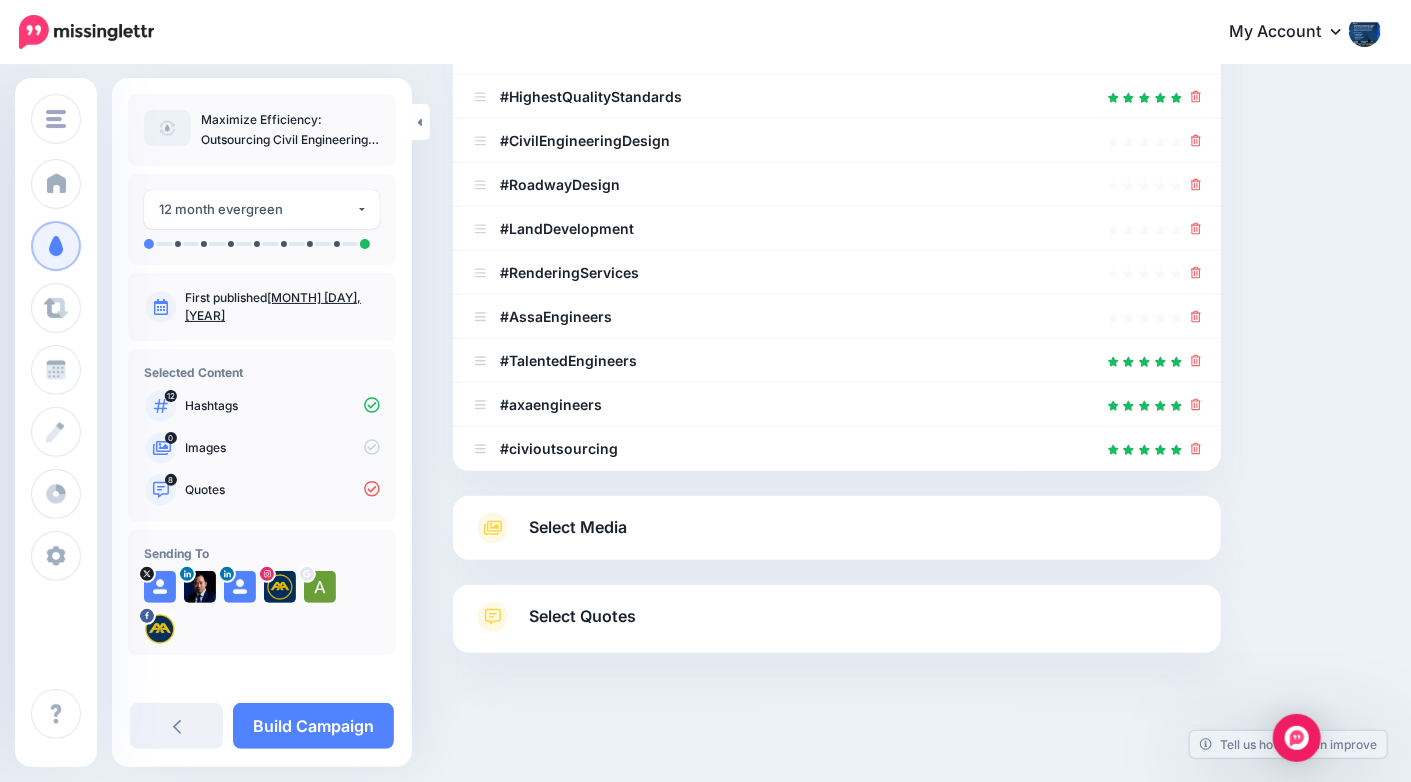 click on "Select Media" at bounding box center (837, 528) 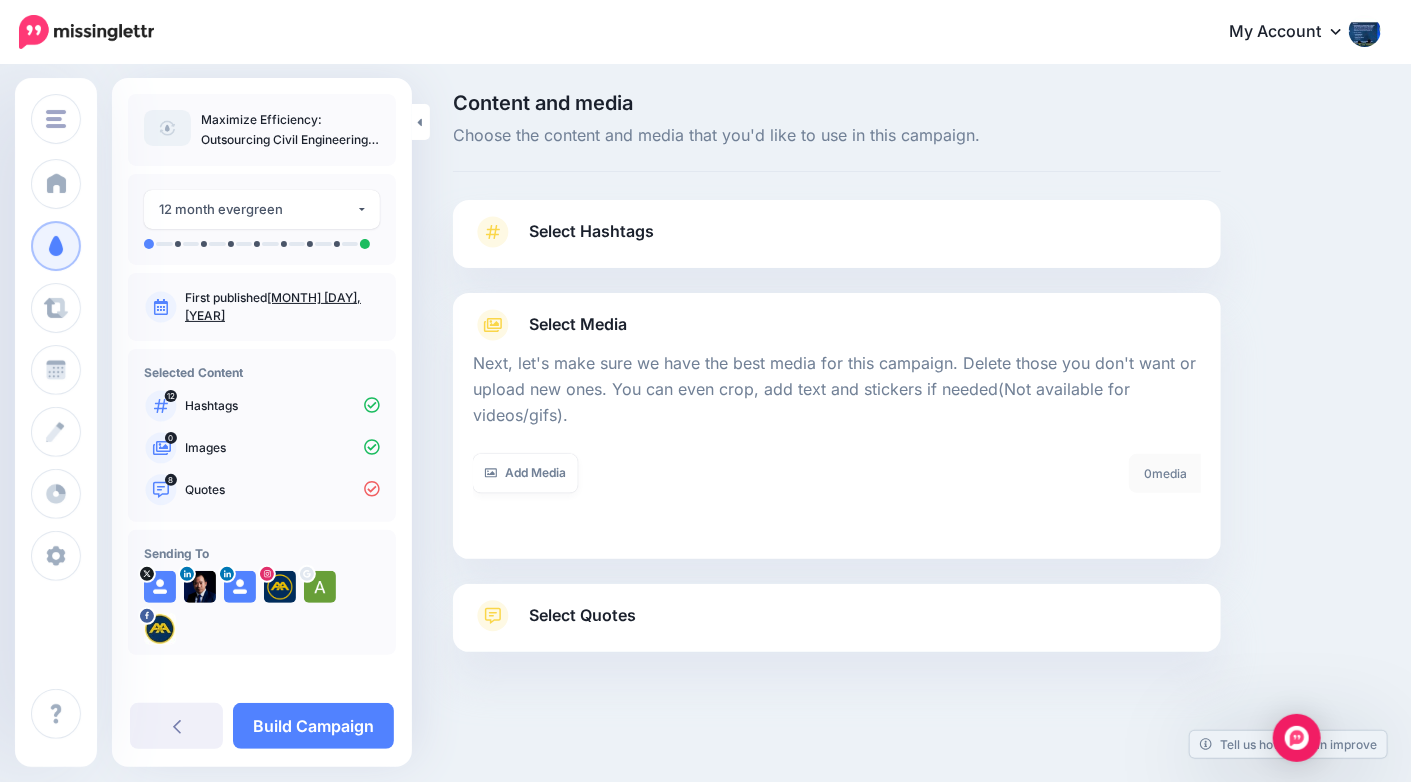 scroll, scrollTop: 3, scrollLeft: 0, axis: vertical 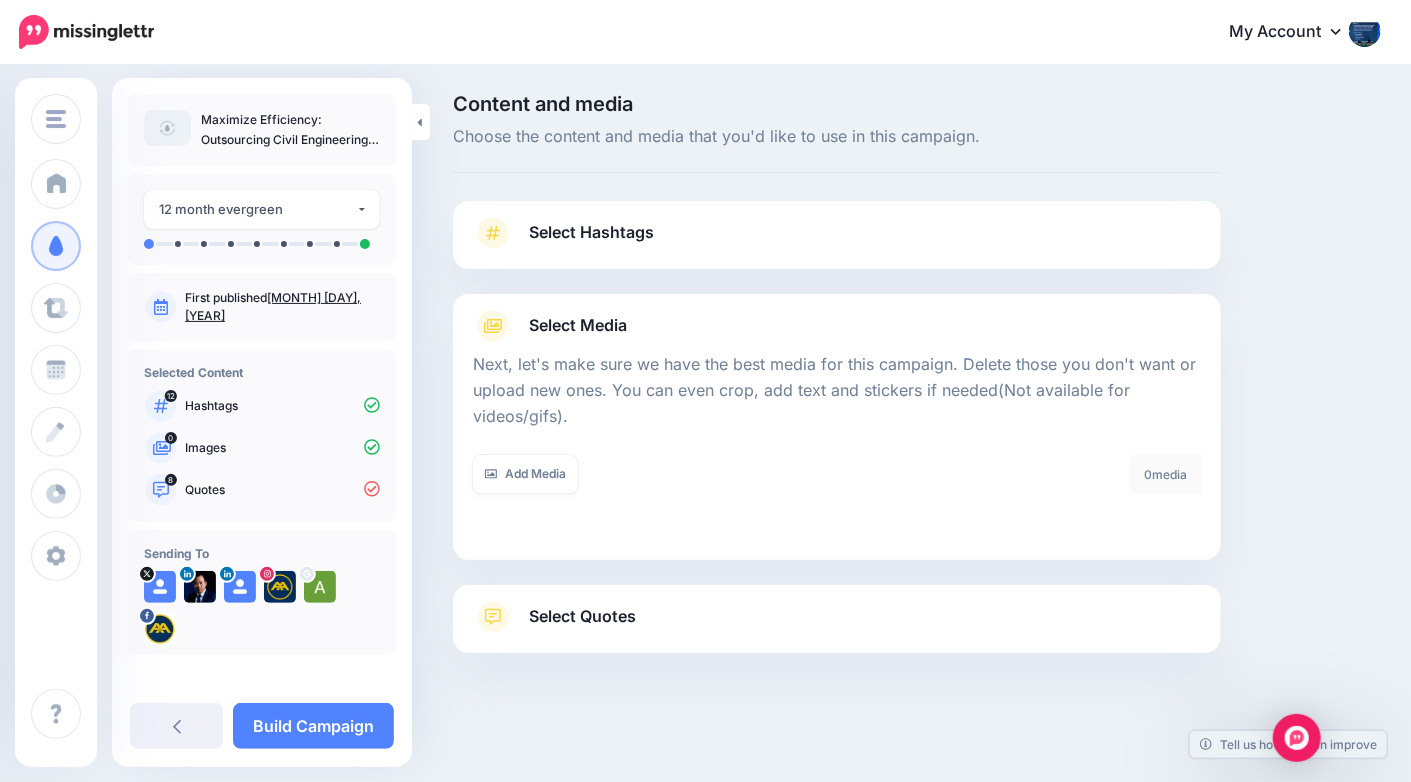 click on "Select Quotes" at bounding box center (837, 627) 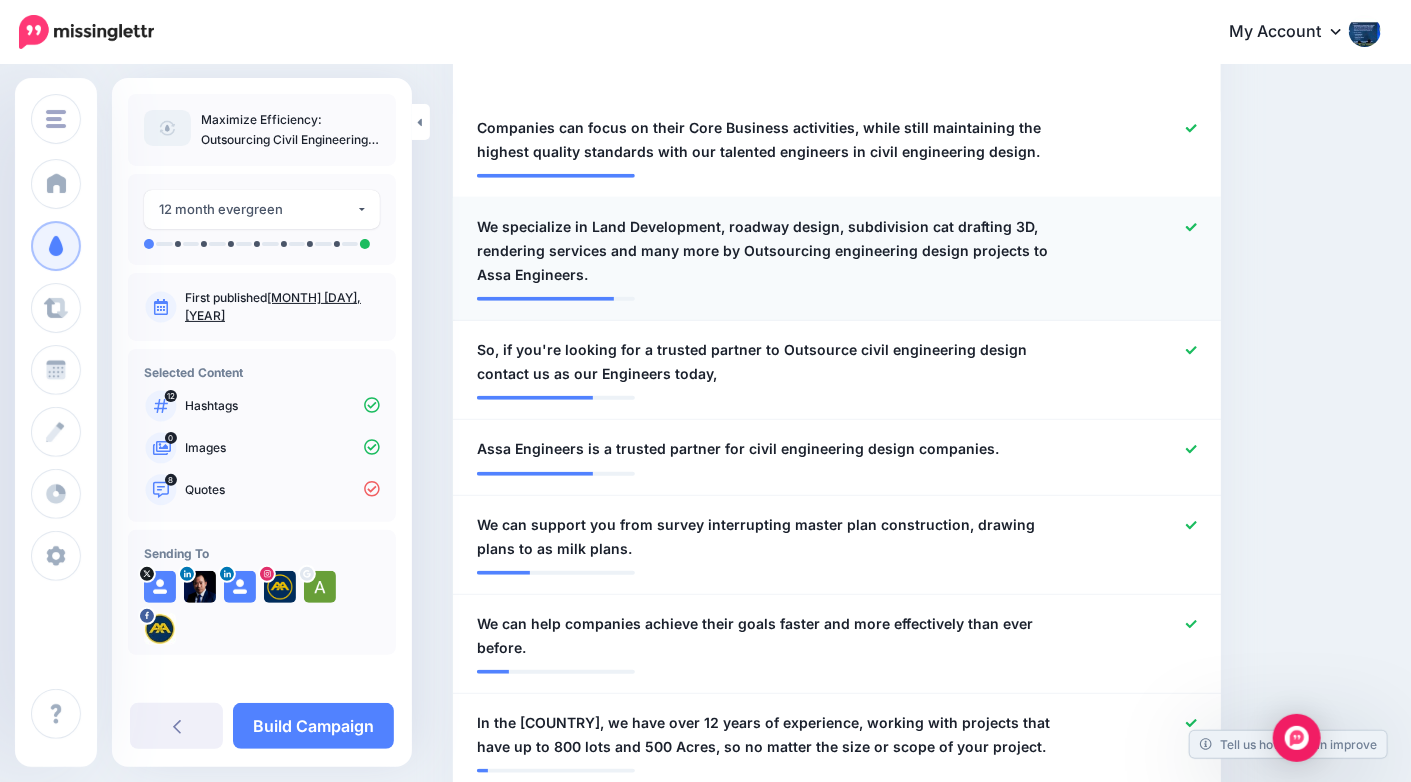scroll, scrollTop: 880, scrollLeft: 0, axis: vertical 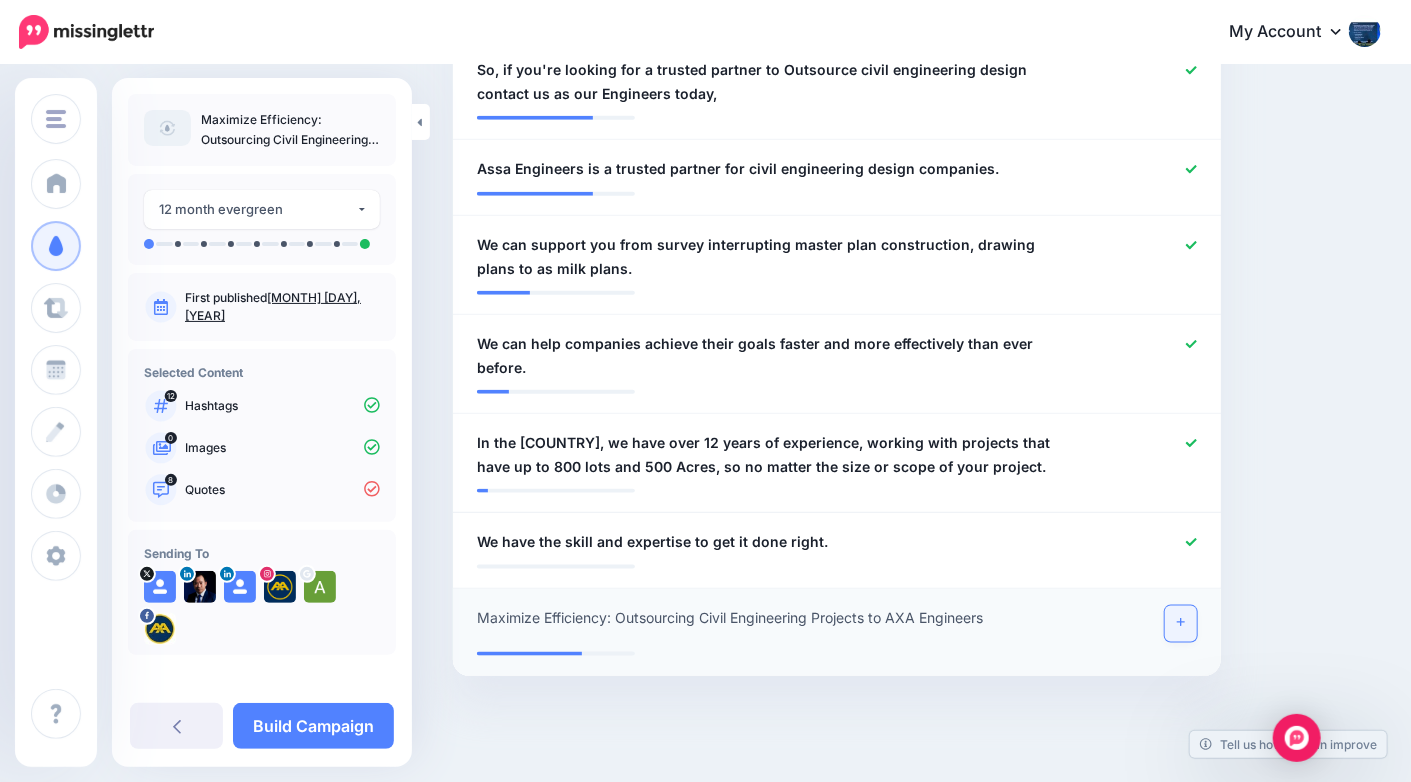 click at bounding box center [1181, 624] 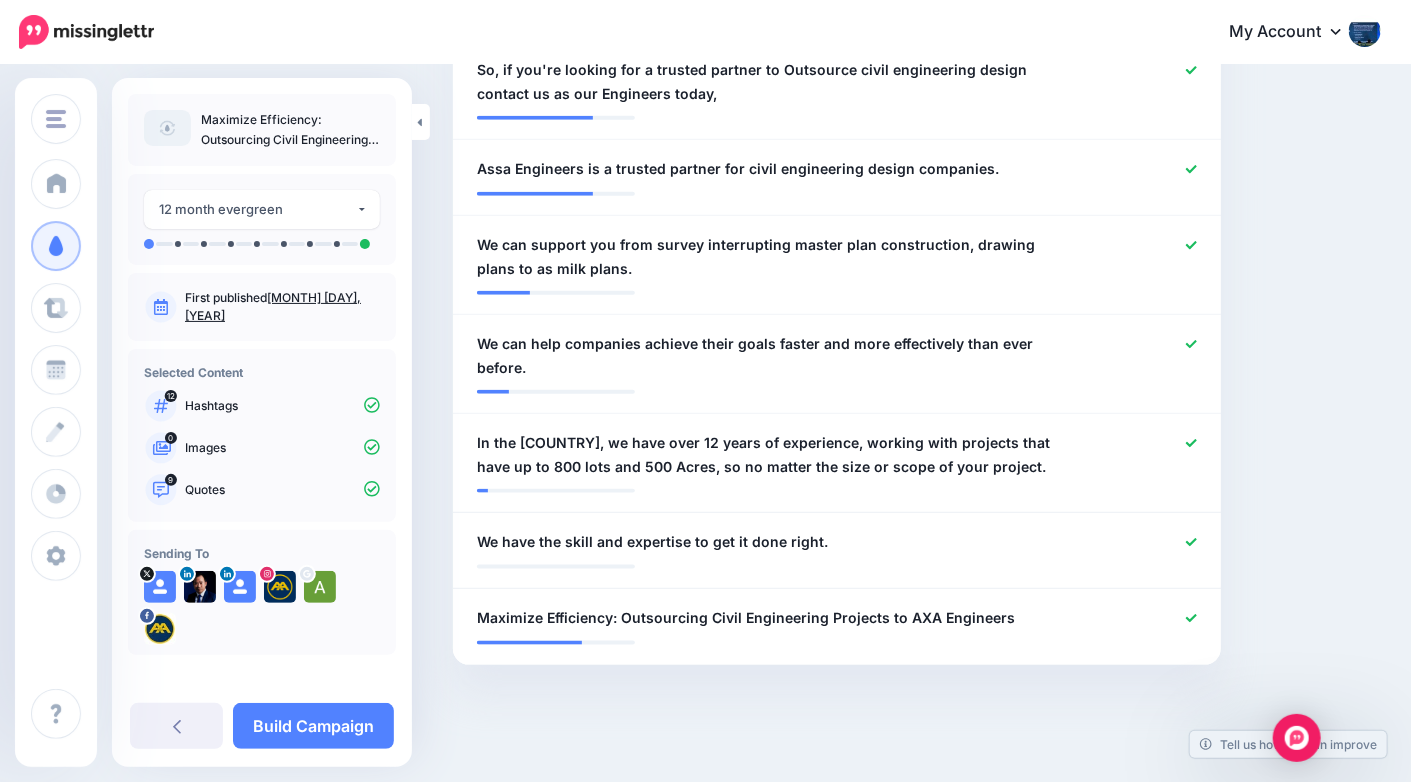scroll, scrollTop: 869, scrollLeft: 0, axis: vertical 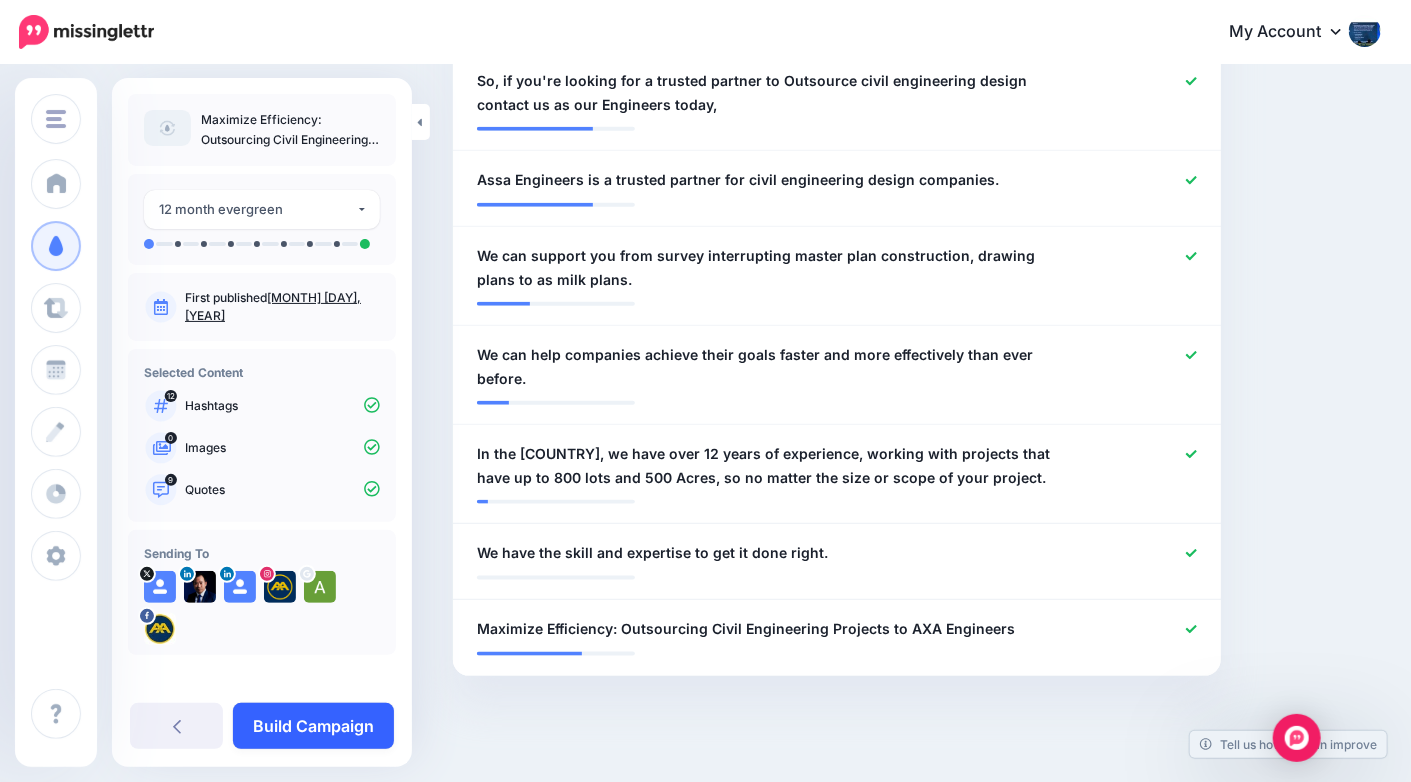 click on "Build Campaign" at bounding box center (313, 726) 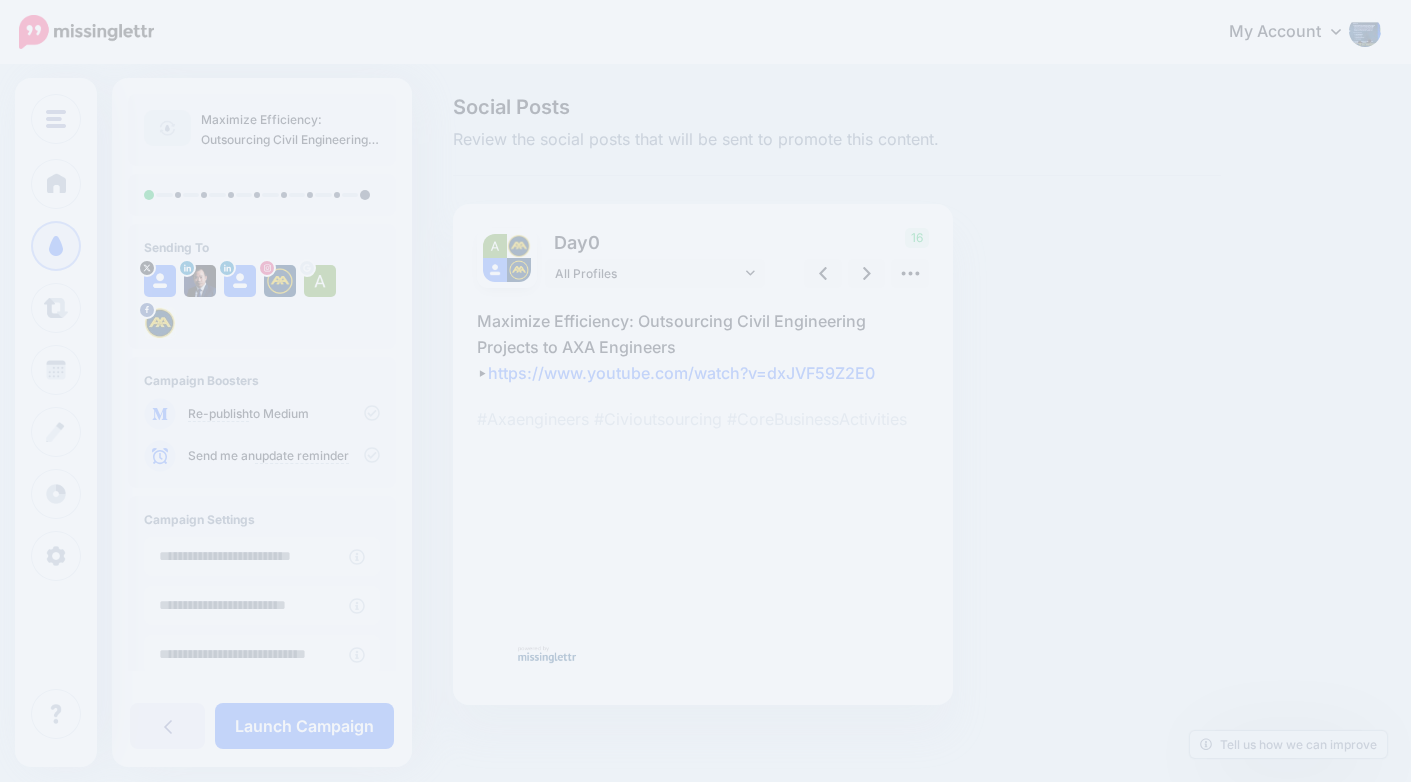 scroll, scrollTop: 0, scrollLeft: 0, axis: both 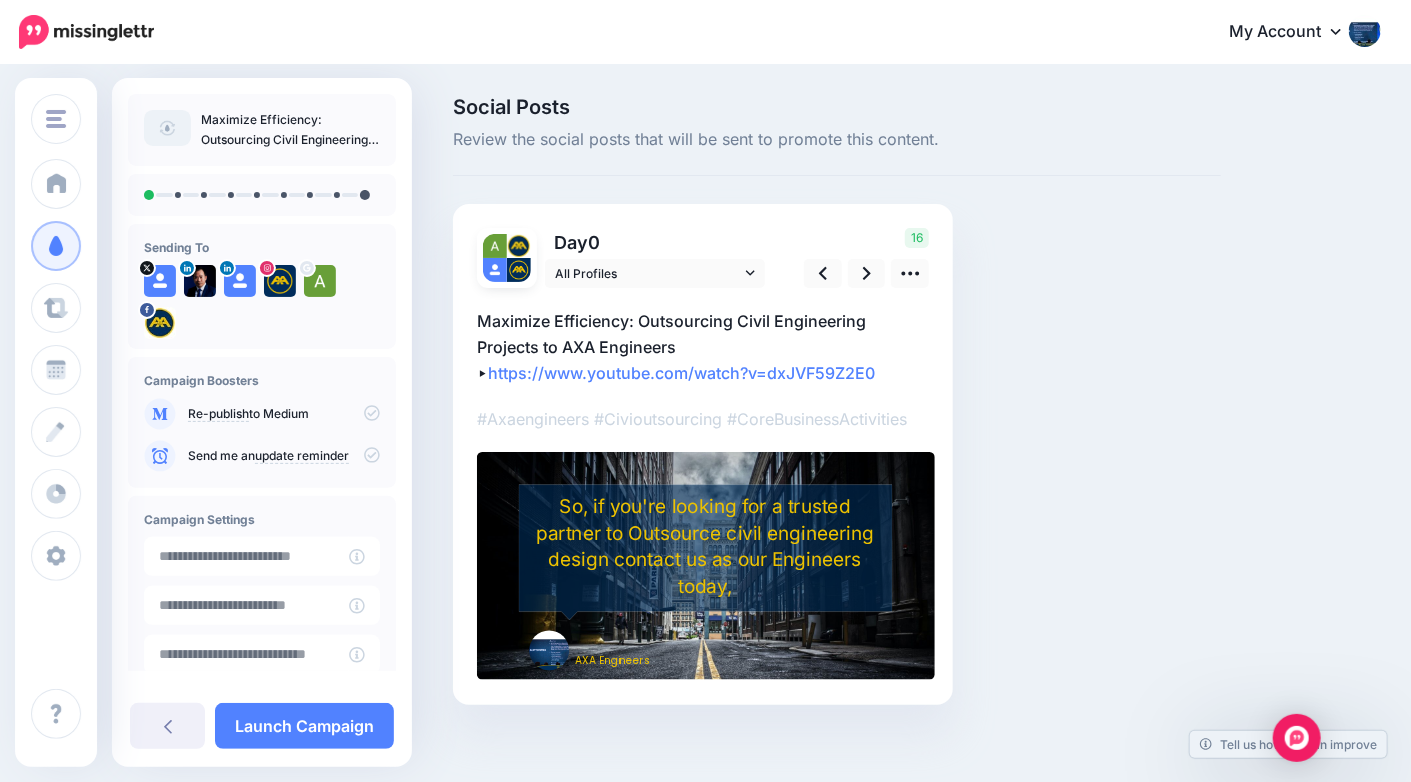 click at bounding box center [1365, 31] 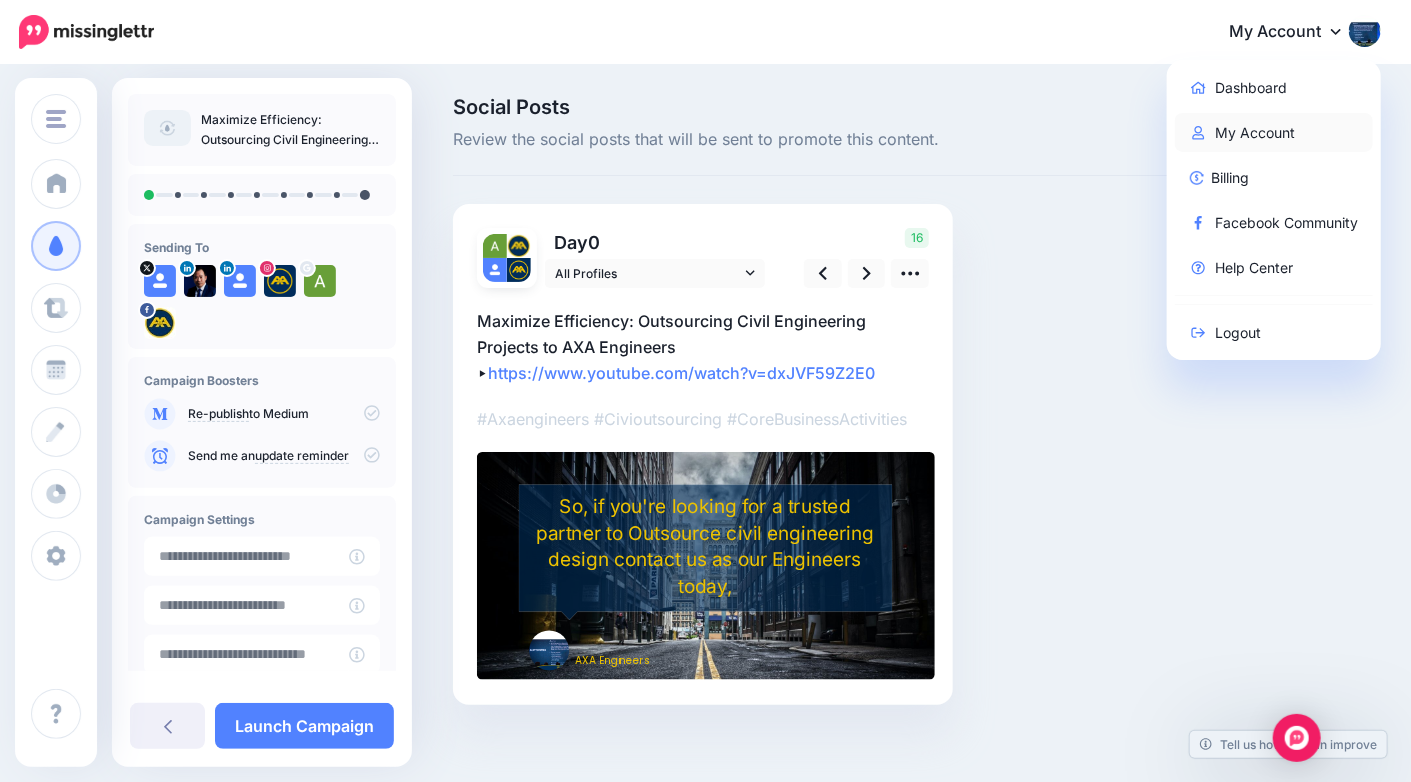click on "My Account" at bounding box center (1274, 132) 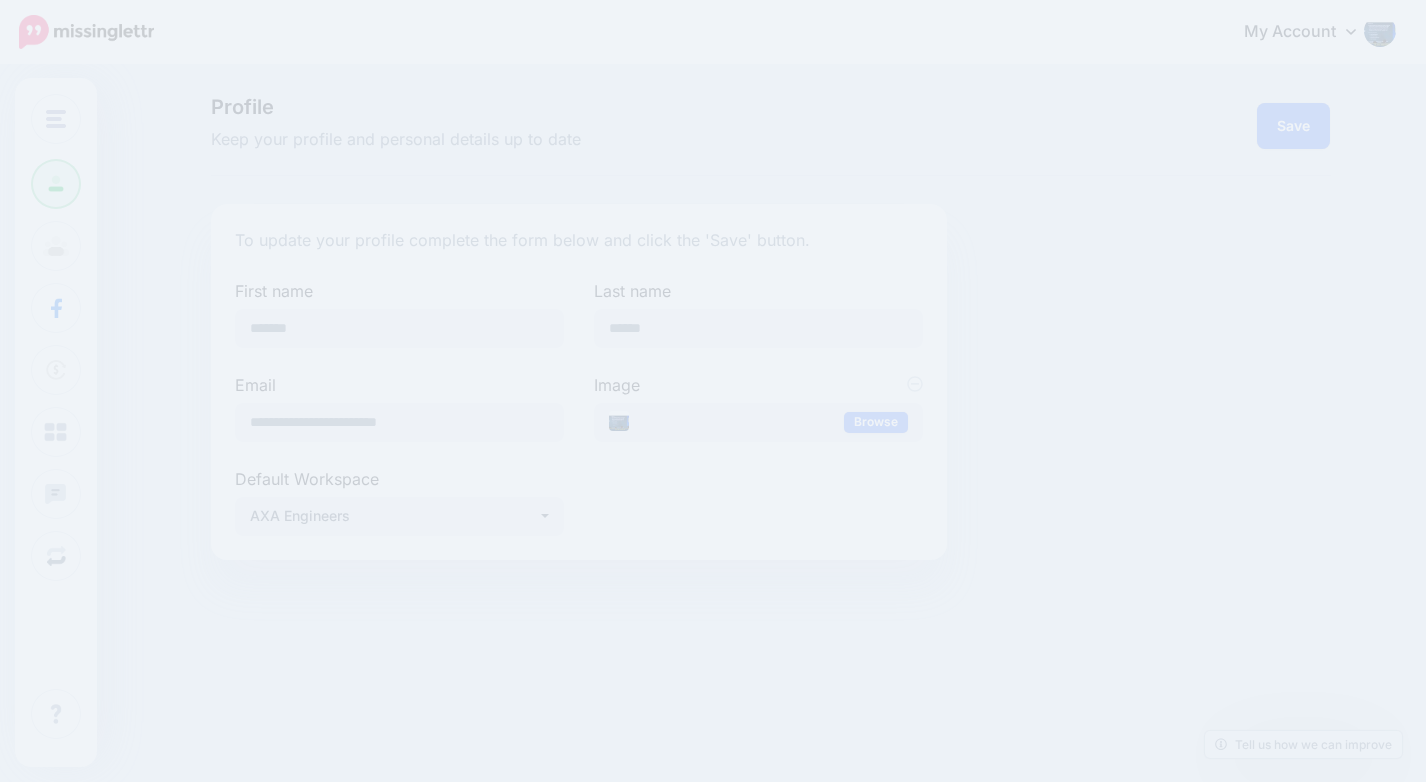 scroll, scrollTop: 0, scrollLeft: 0, axis: both 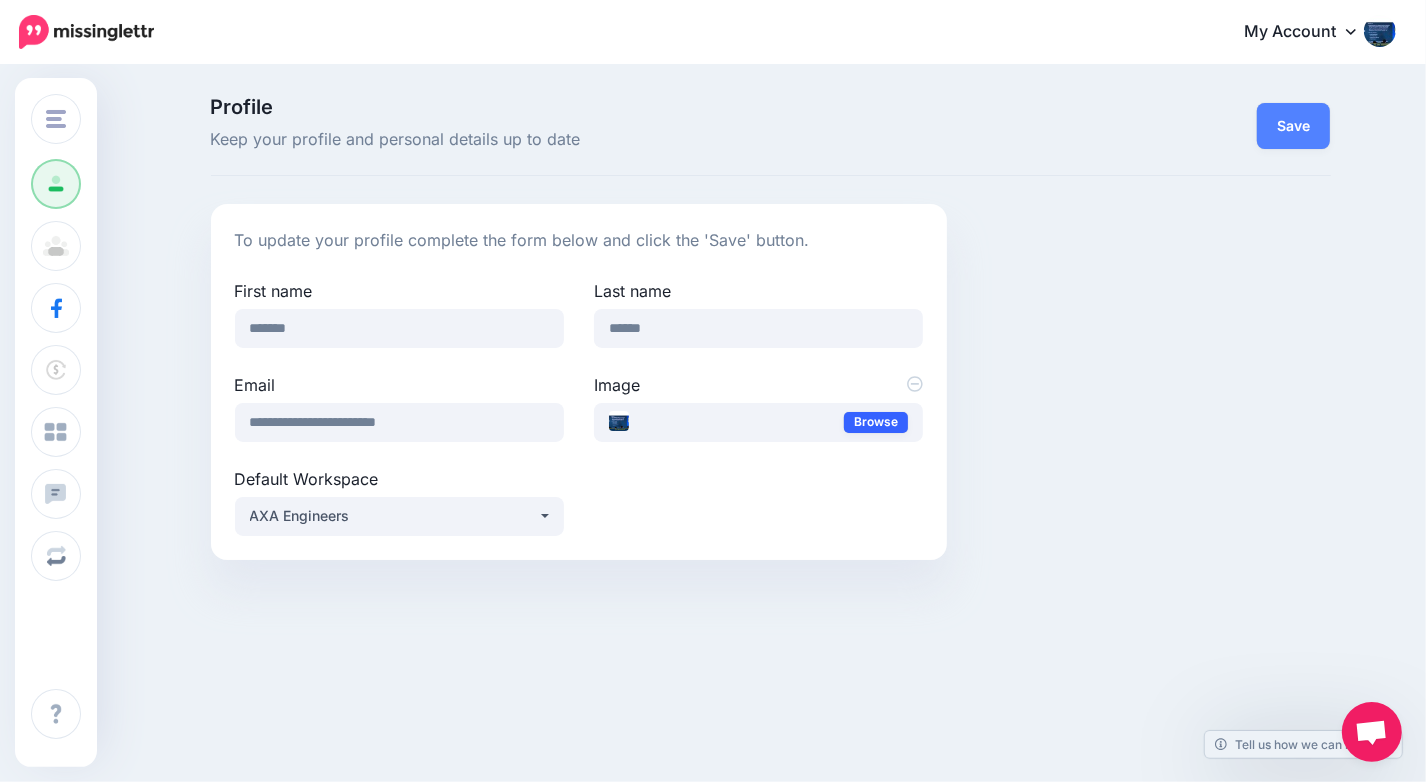 click on "Browse" at bounding box center (876, 422) 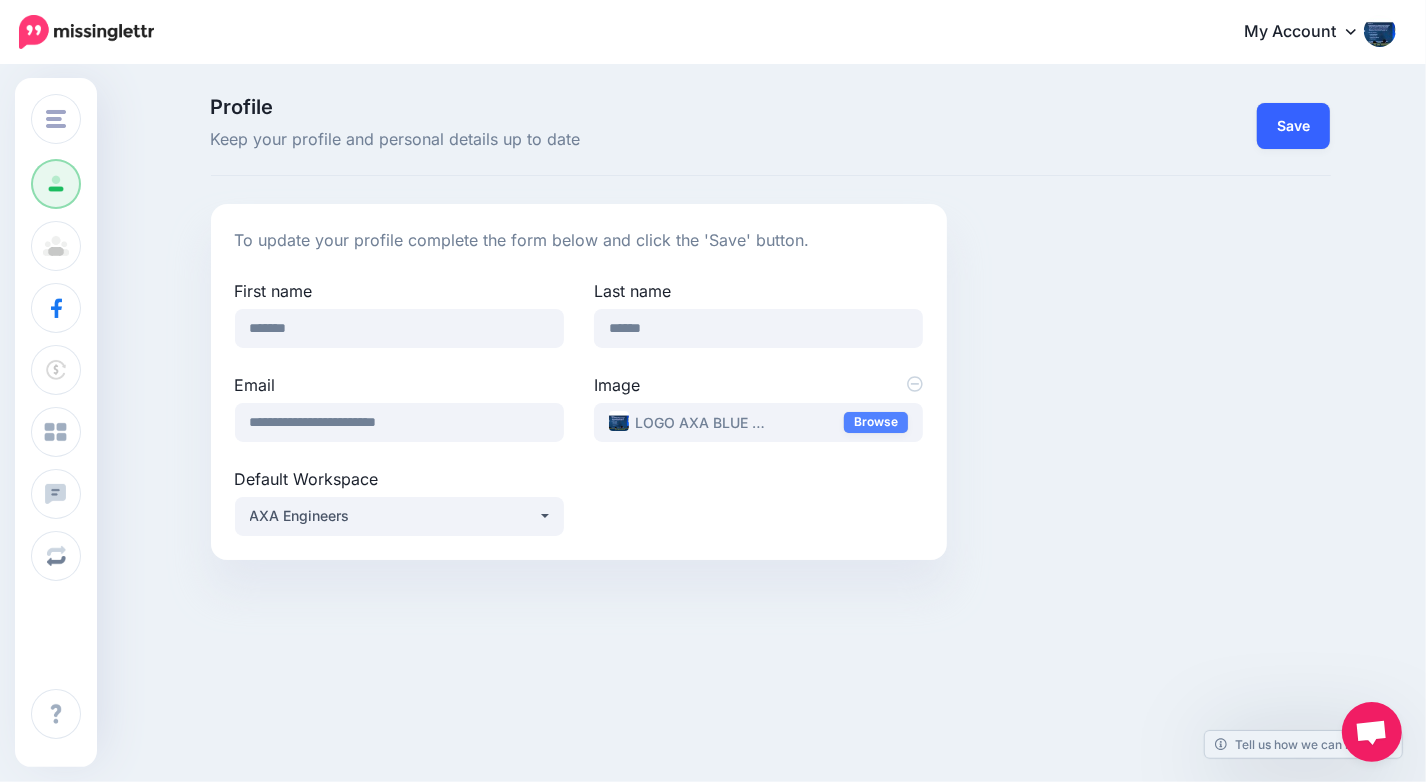 click on "Save" at bounding box center (1293, 126) 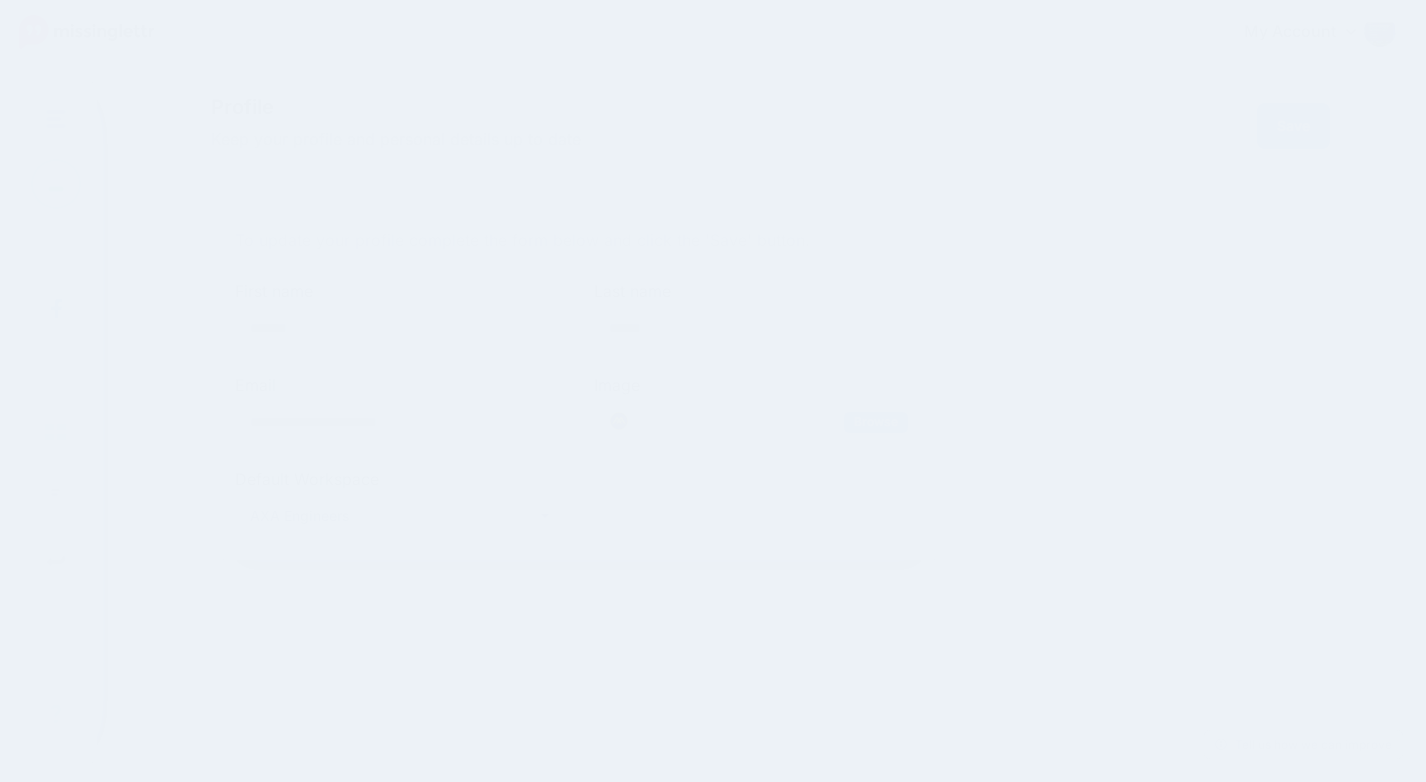 scroll, scrollTop: 0, scrollLeft: 0, axis: both 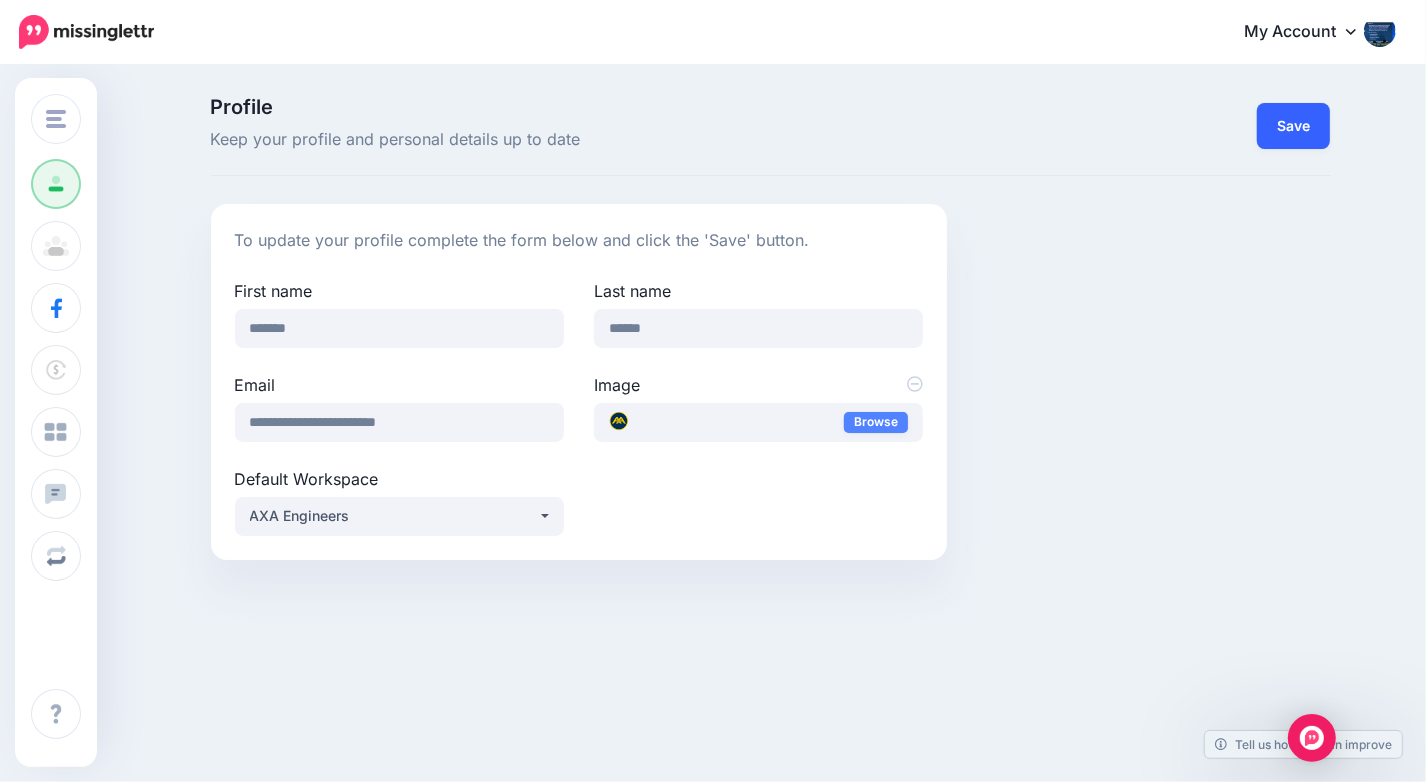 click on "Save" at bounding box center [1293, 126] 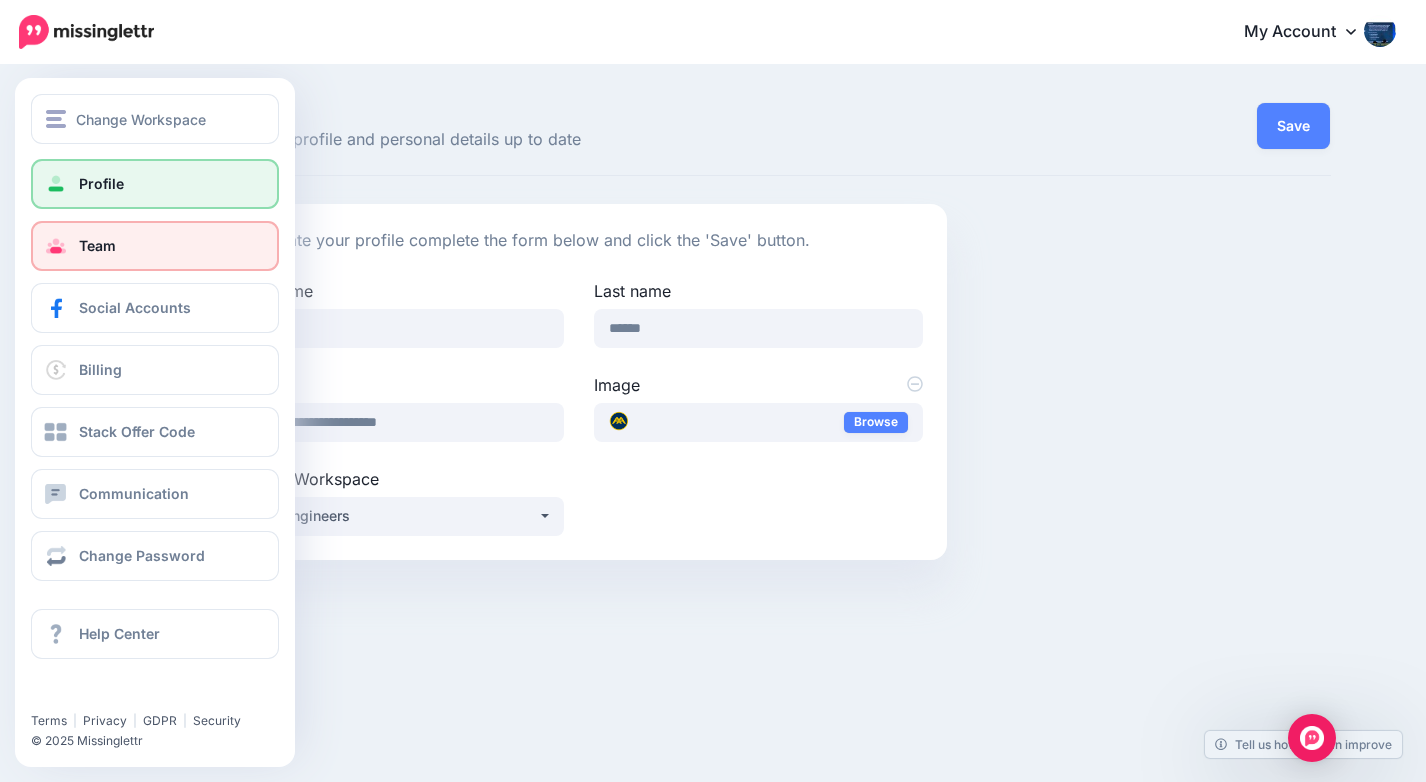 scroll, scrollTop: 0, scrollLeft: 0, axis: both 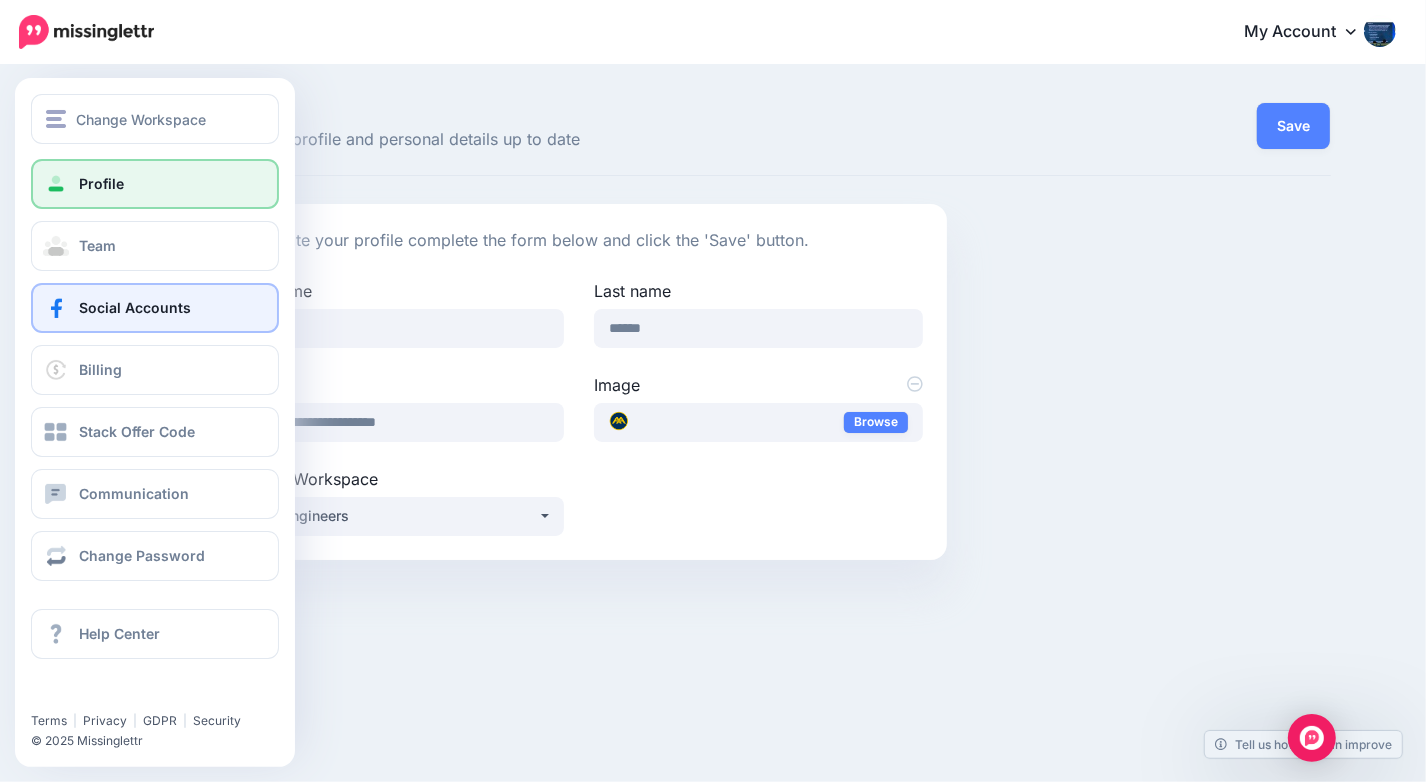 click on "Social Accounts" at bounding box center [135, 307] 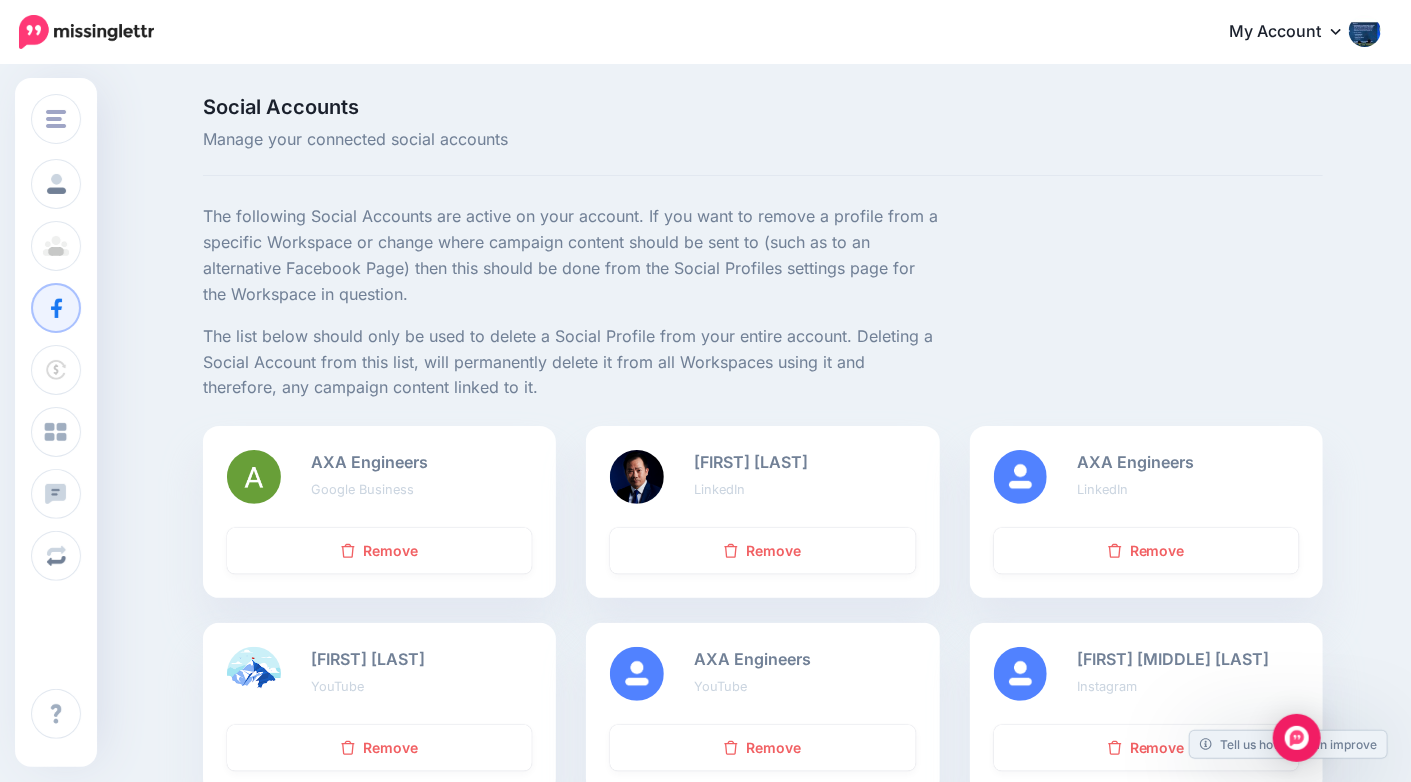 scroll, scrollTop: 0, scrollLeft: 0, axis: both 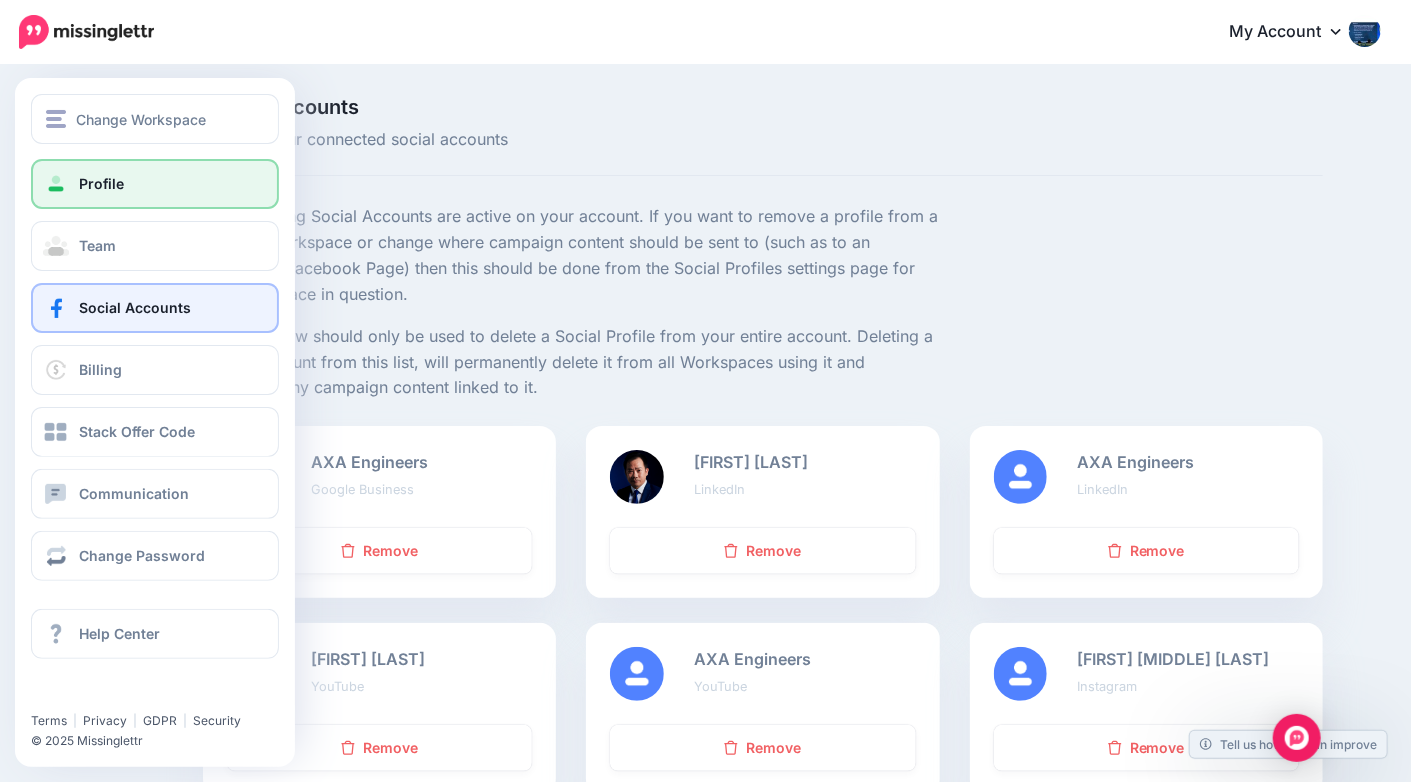 click on "Profile" at bounding box center (101, 183) 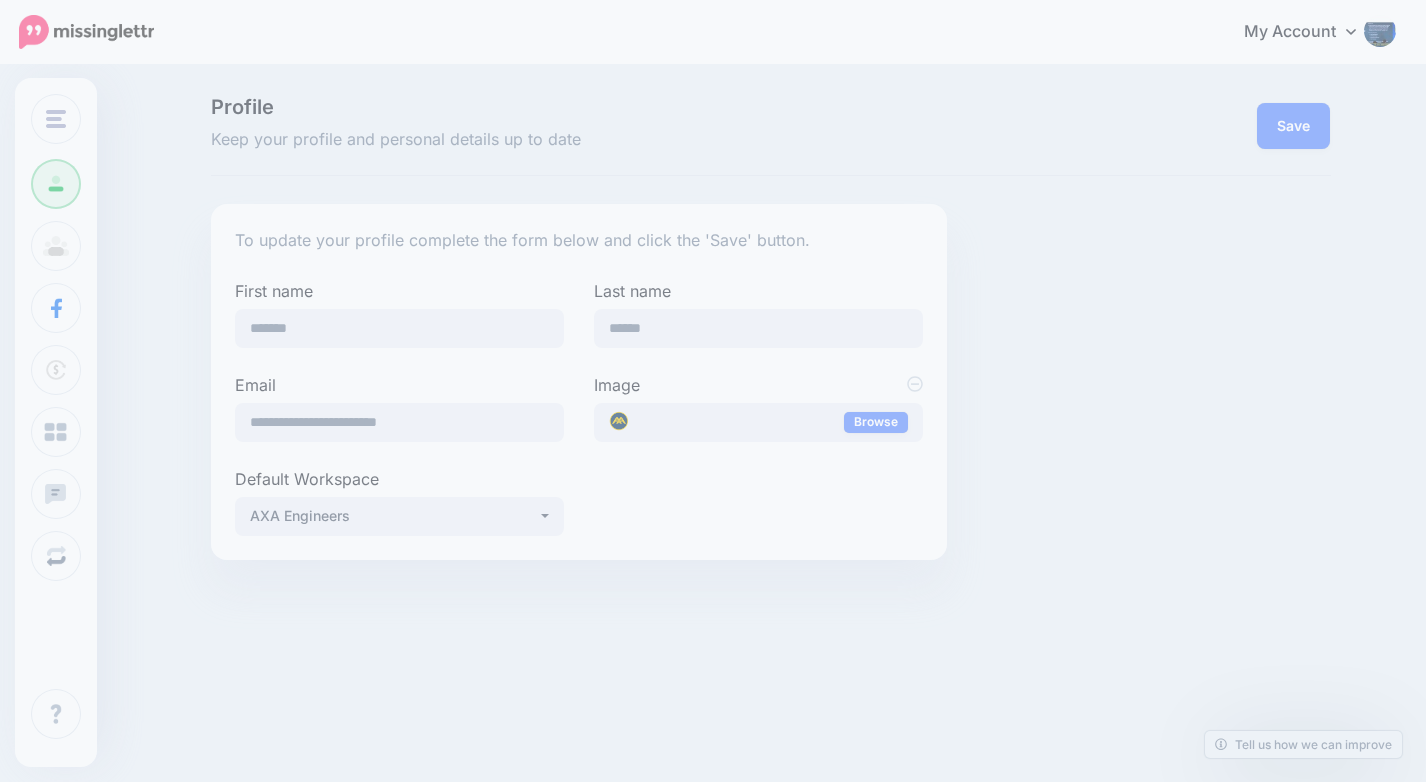 scroll, scrollTop: 0, scrollLeft: 0, axis: both 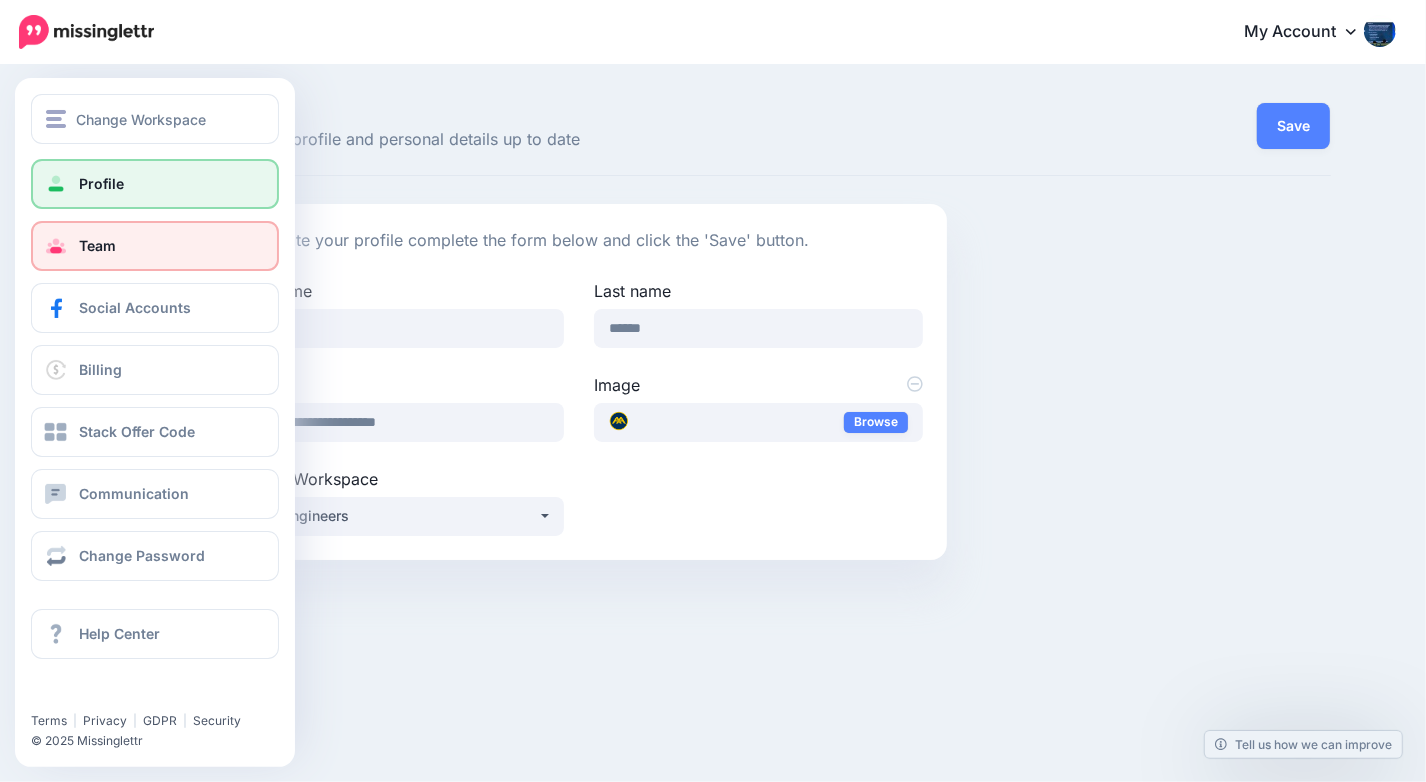 click on "Team" at bounding box center [155, 246] 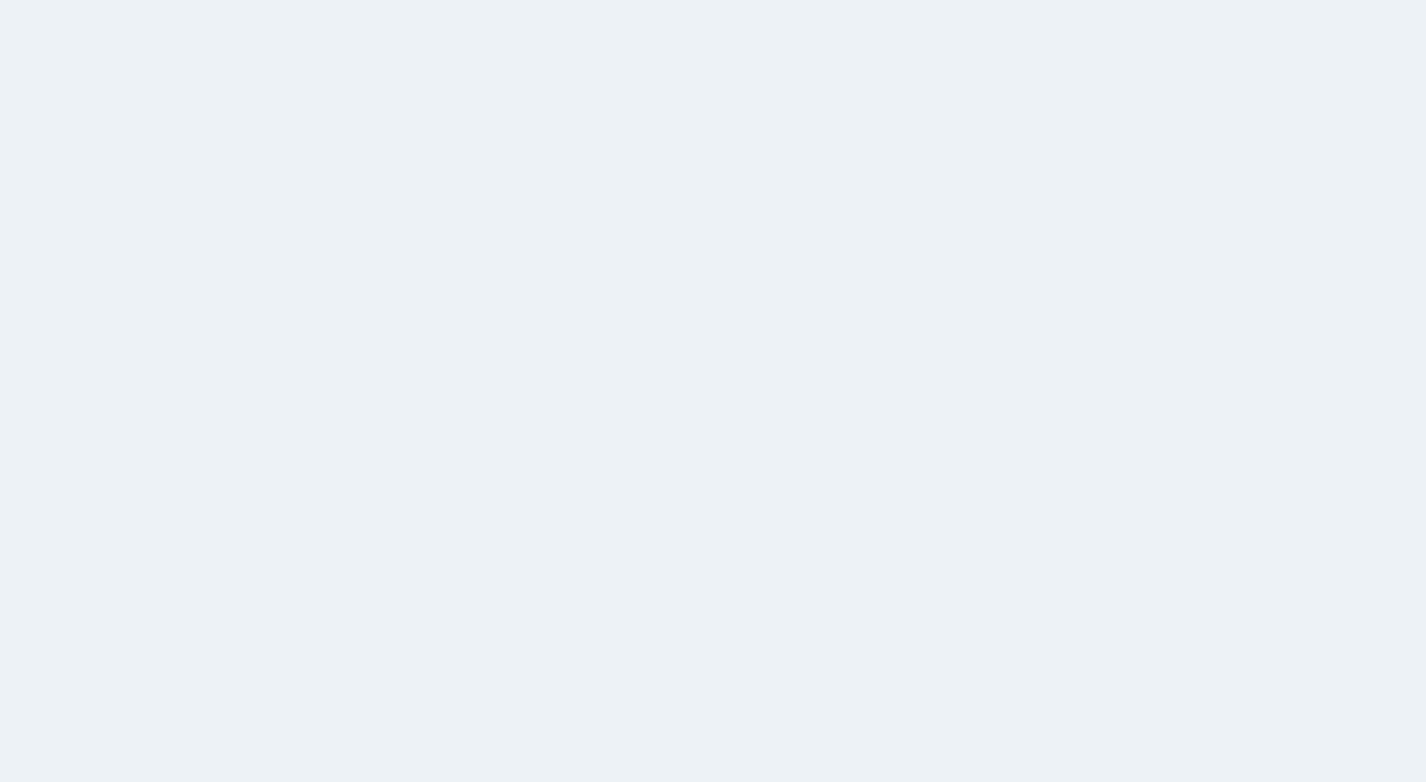 scroll, scrollTop: 0, scrollLeft: 0, axis: both 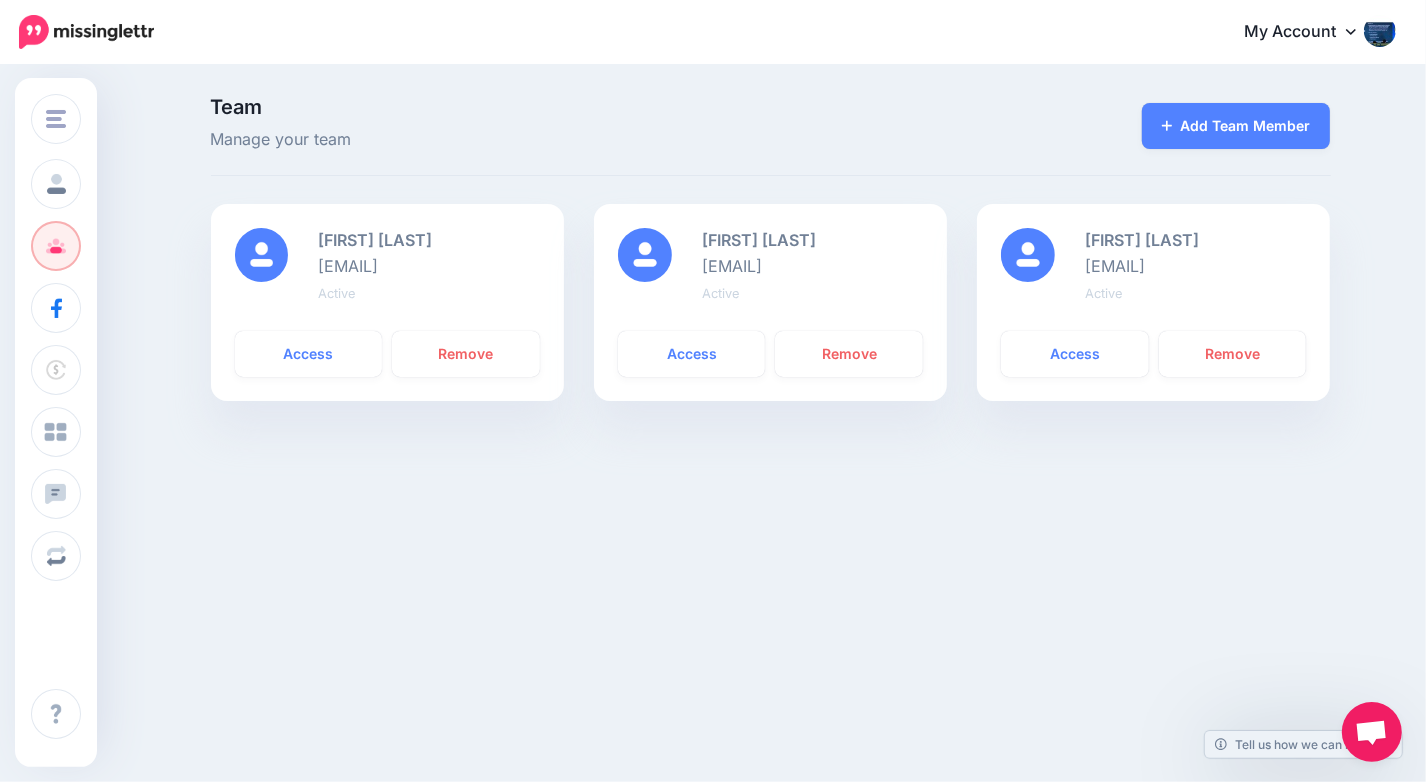 click at bounding box center [1380, 31] 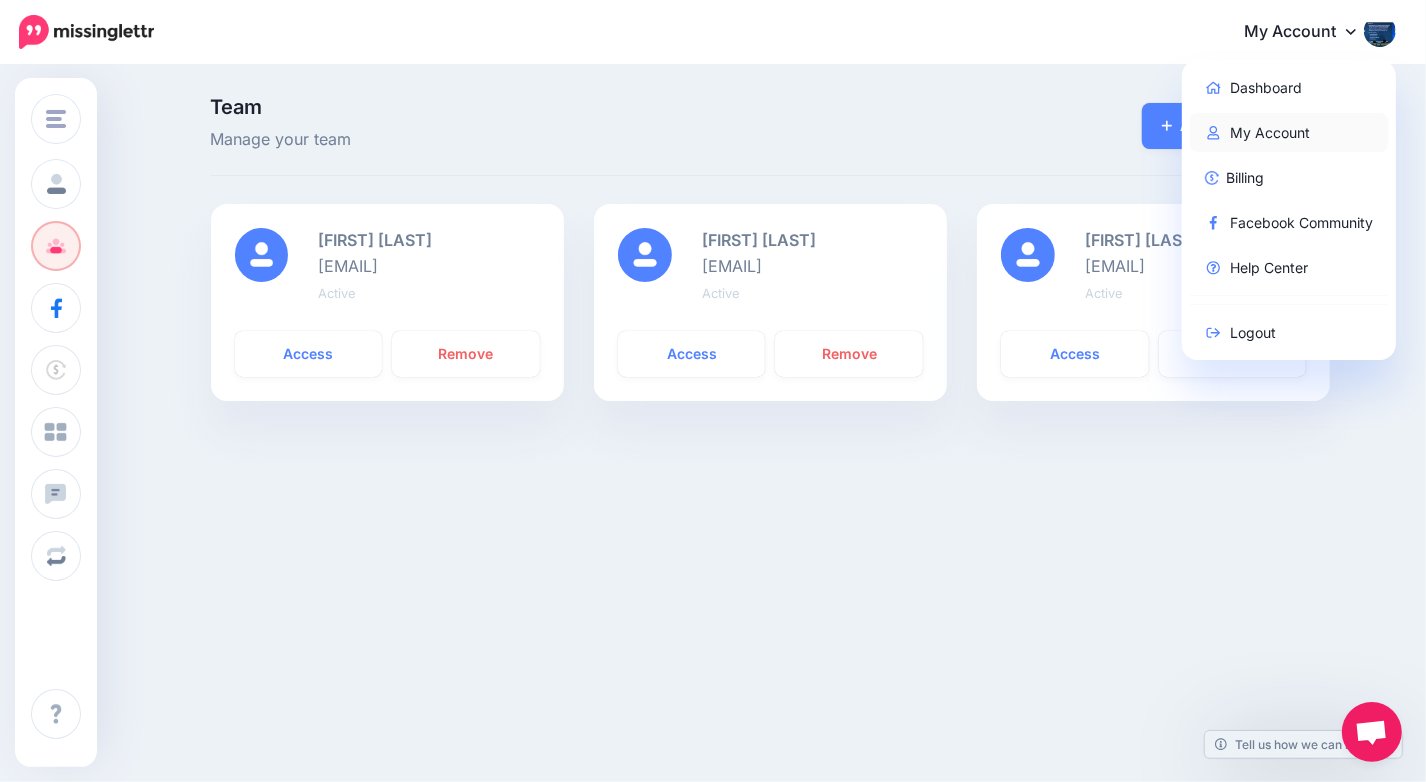 click on "My Account" at bounding box center [1289, 132] 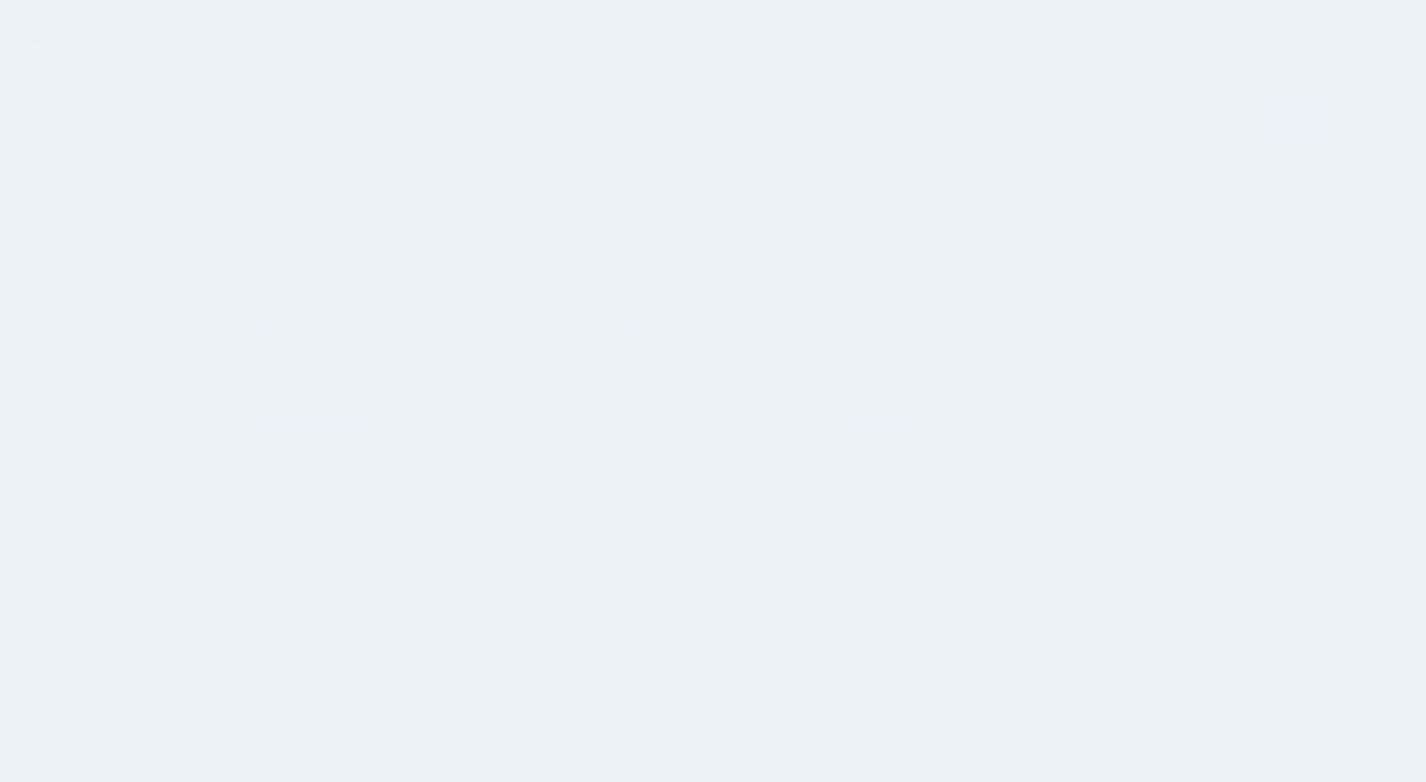 scroll, scrollTop: 0, scrollLeft: 0, axis: both 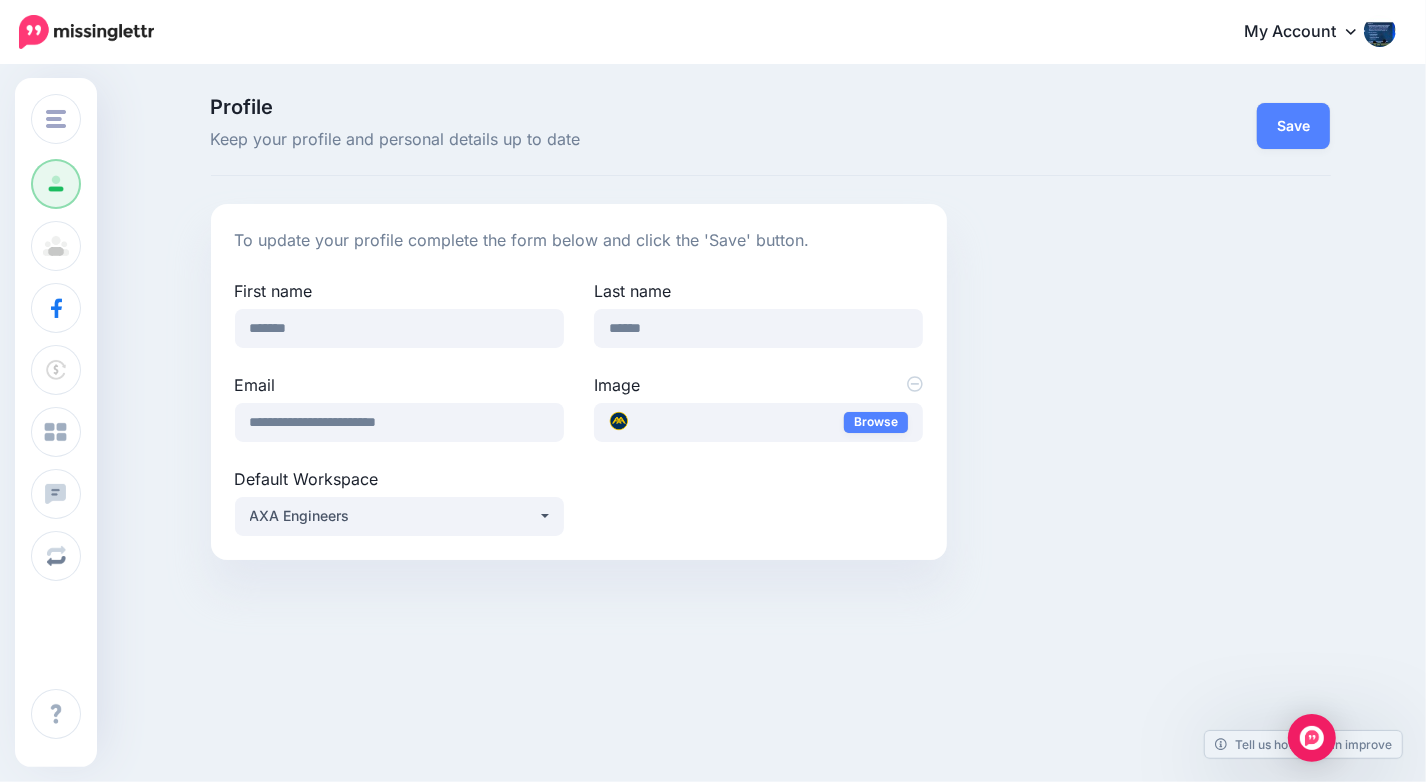 click at bounding box center (86, 32) 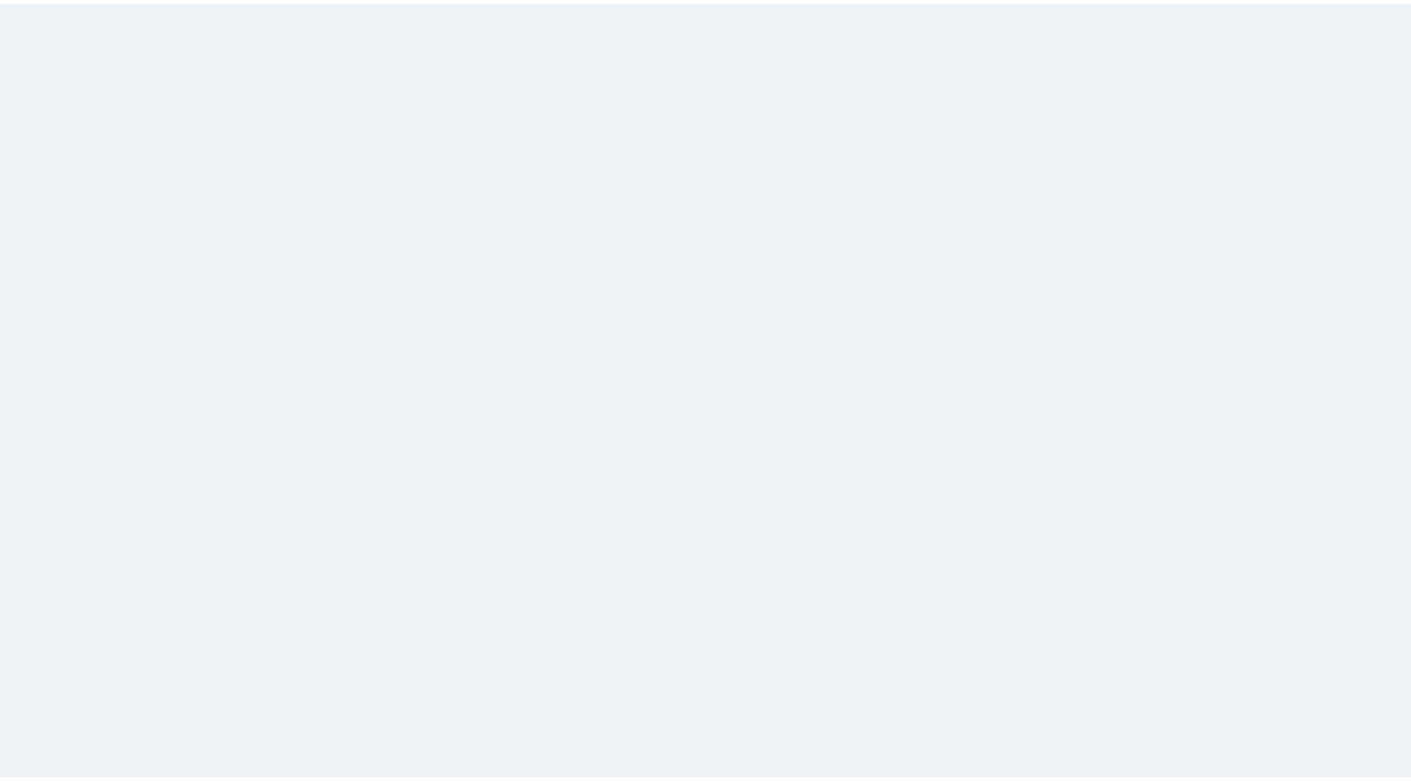 scroll, scrollTop: 0, scrollLeft: 0, axis: both 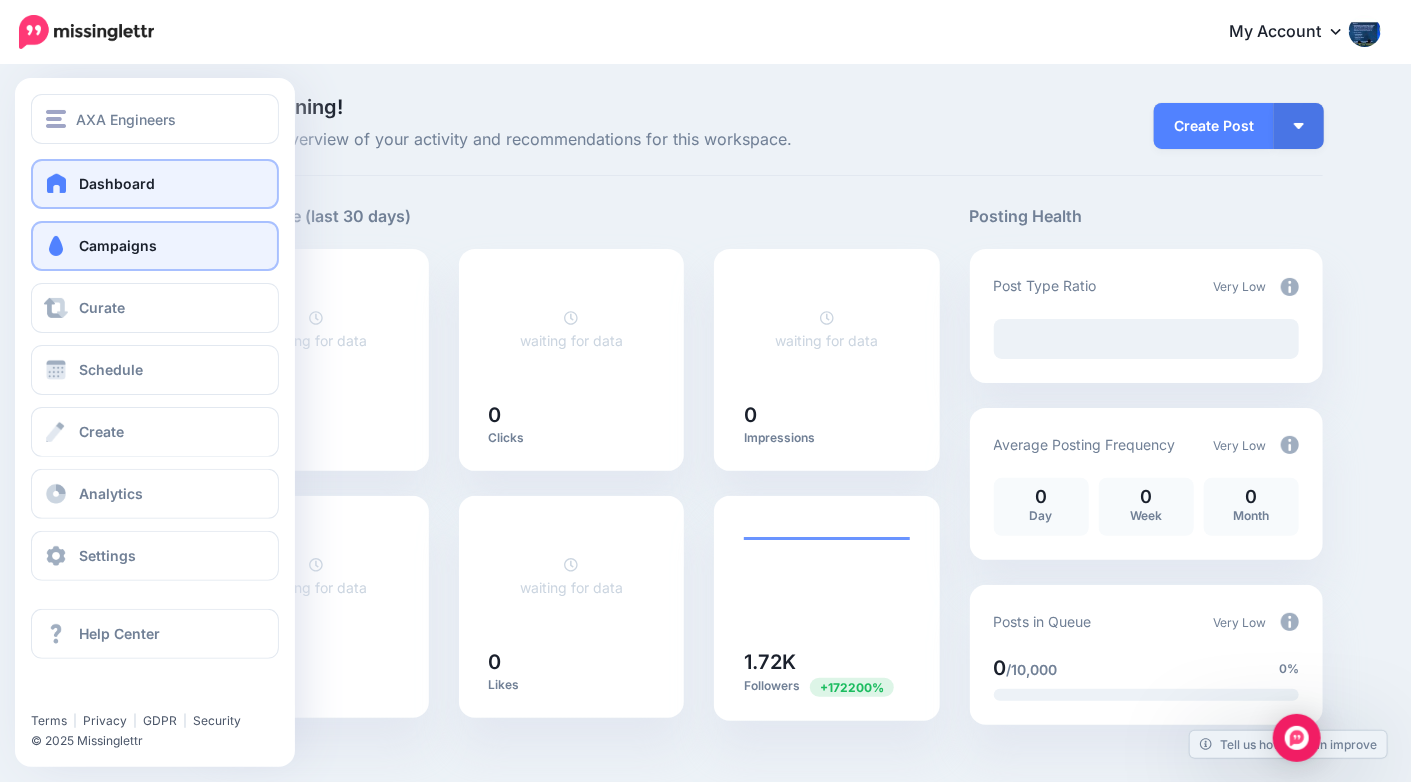 click on "Campaigns" at bounding box center [155, 246] 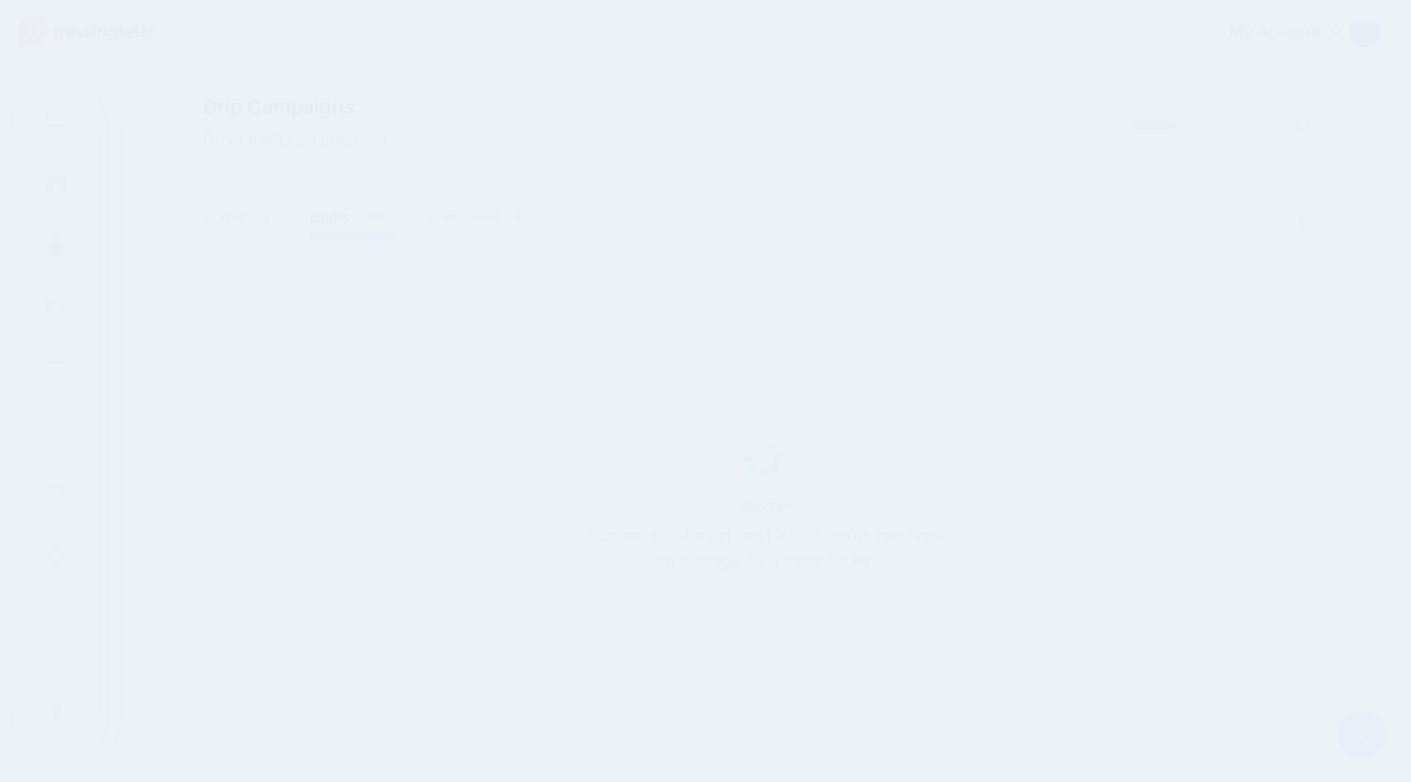 scroll, scrollTop: 0, scrollLeft: 0, axis: both 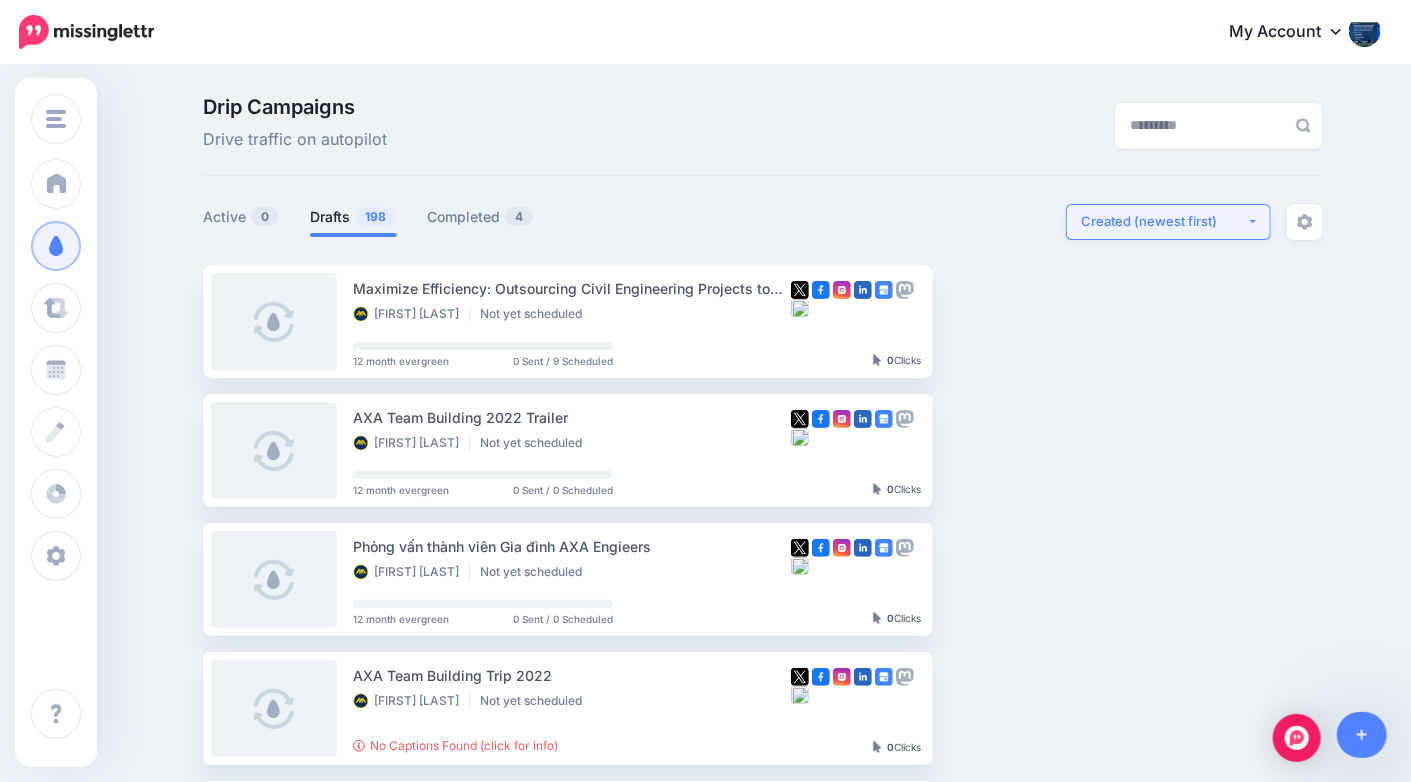 click on "Created (newest first)" at bounding box center (1164, 221) 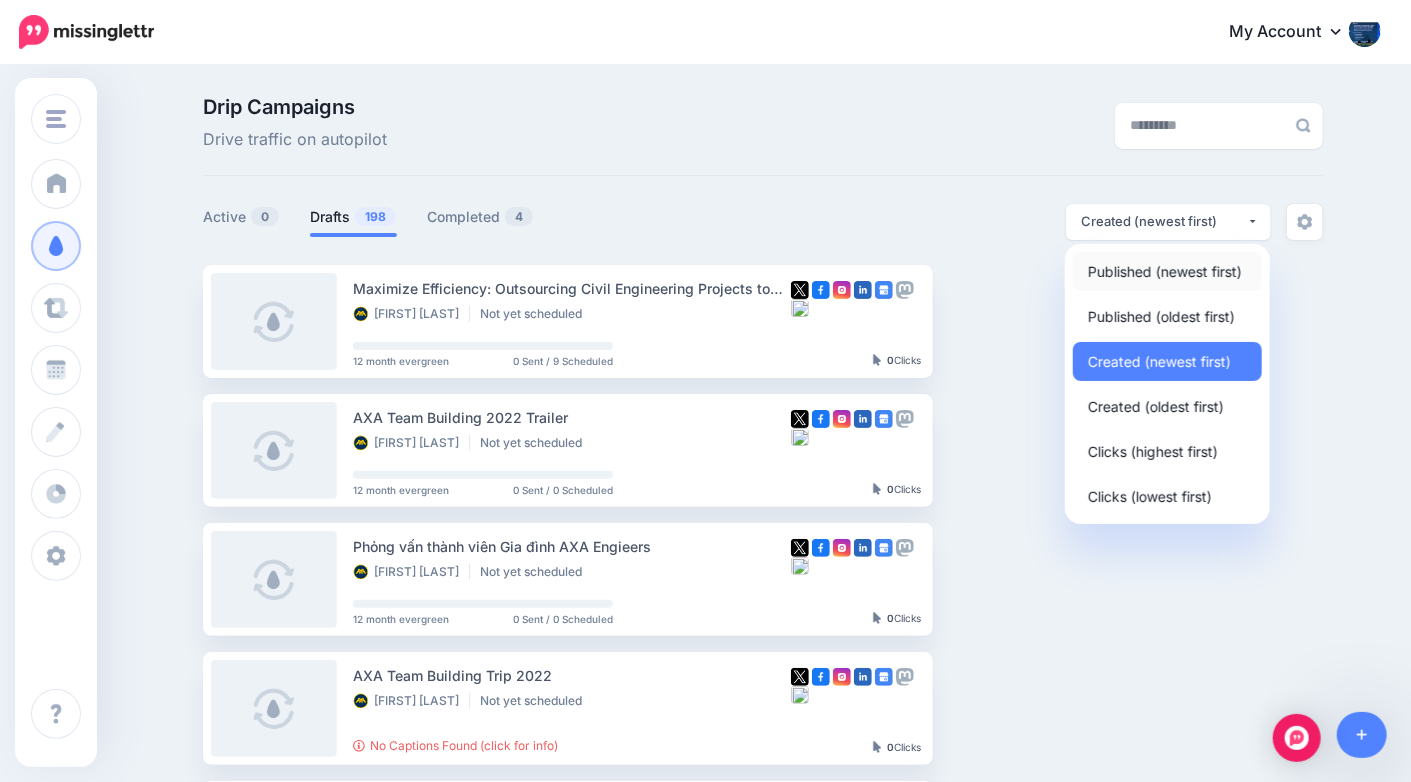 click on "Published (newest first)" at bounding box center [1165, 271] 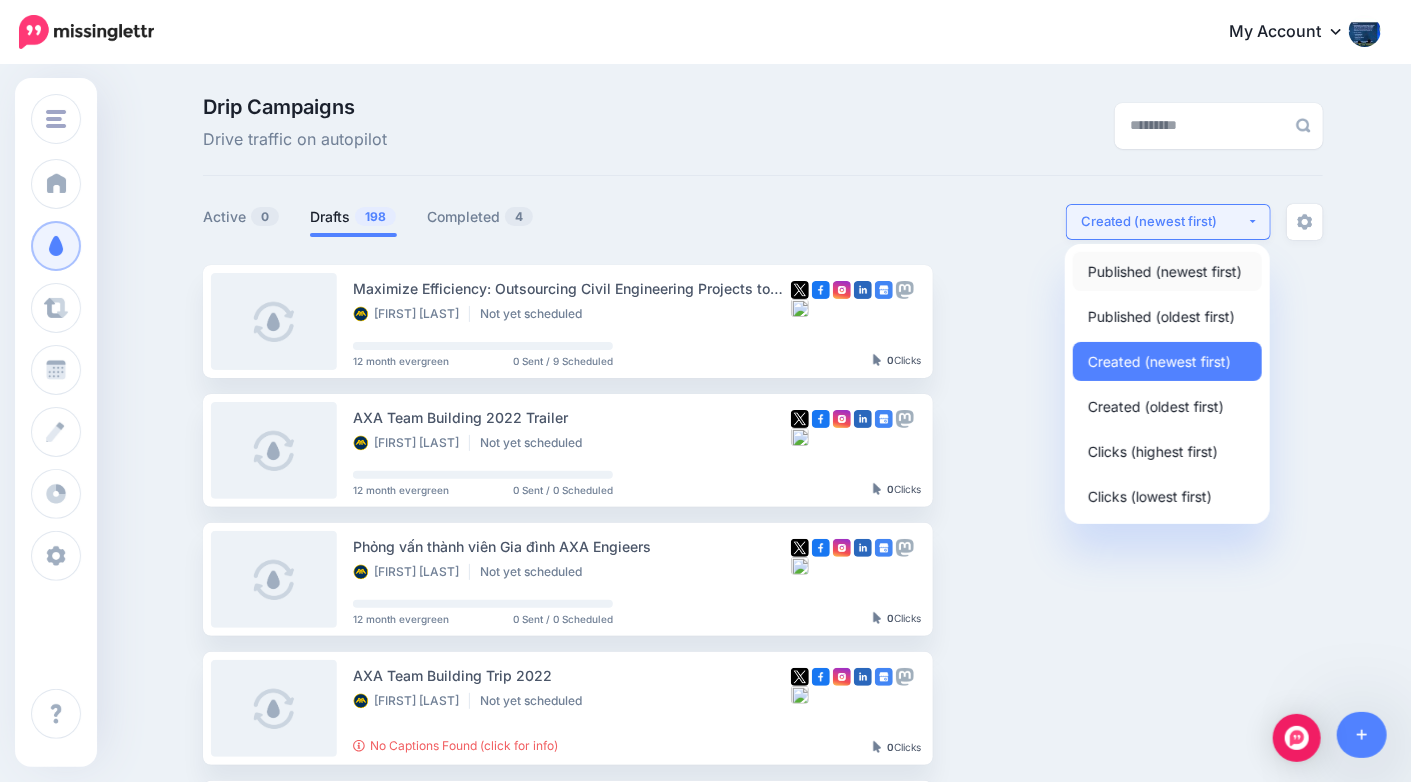 select on "**********" 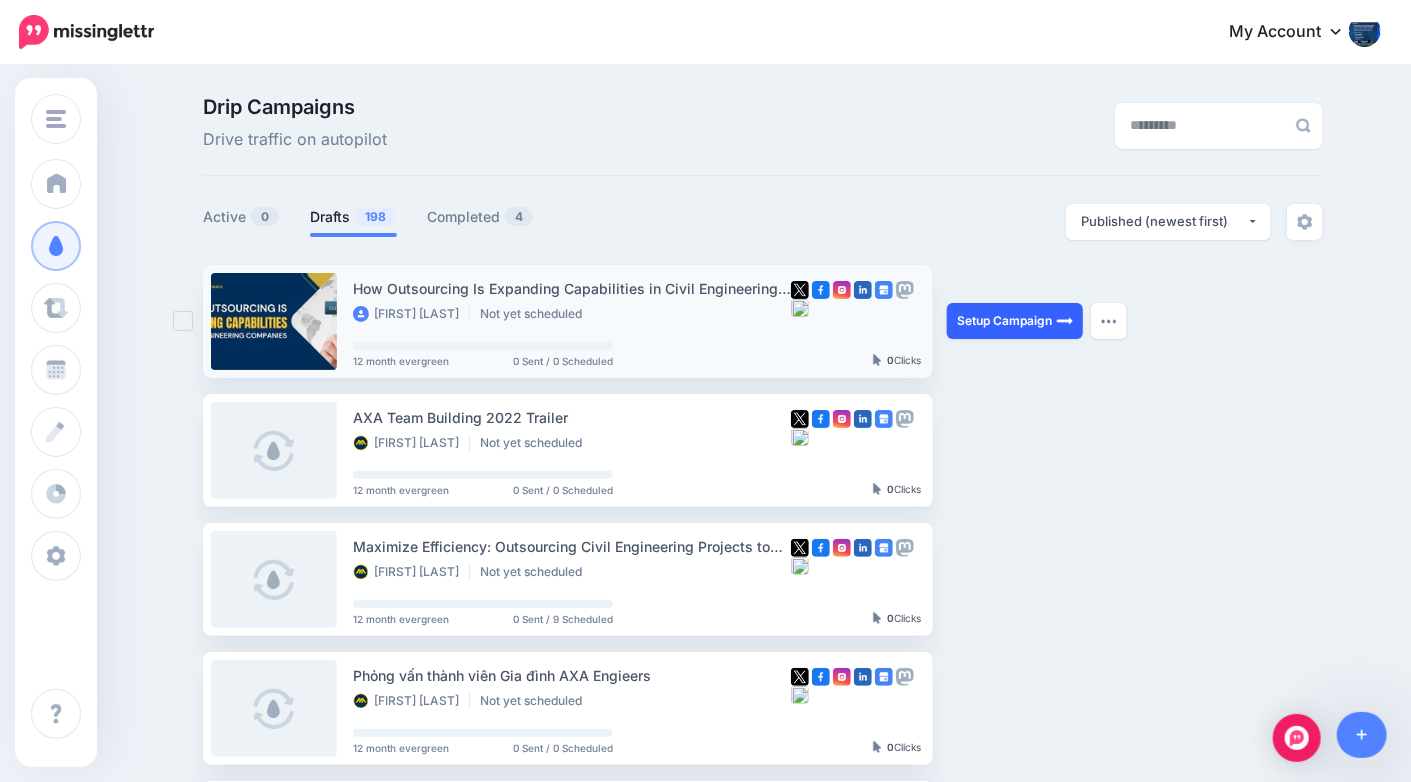 click on "Setup Campaign" at bounding box center [1015, 321] 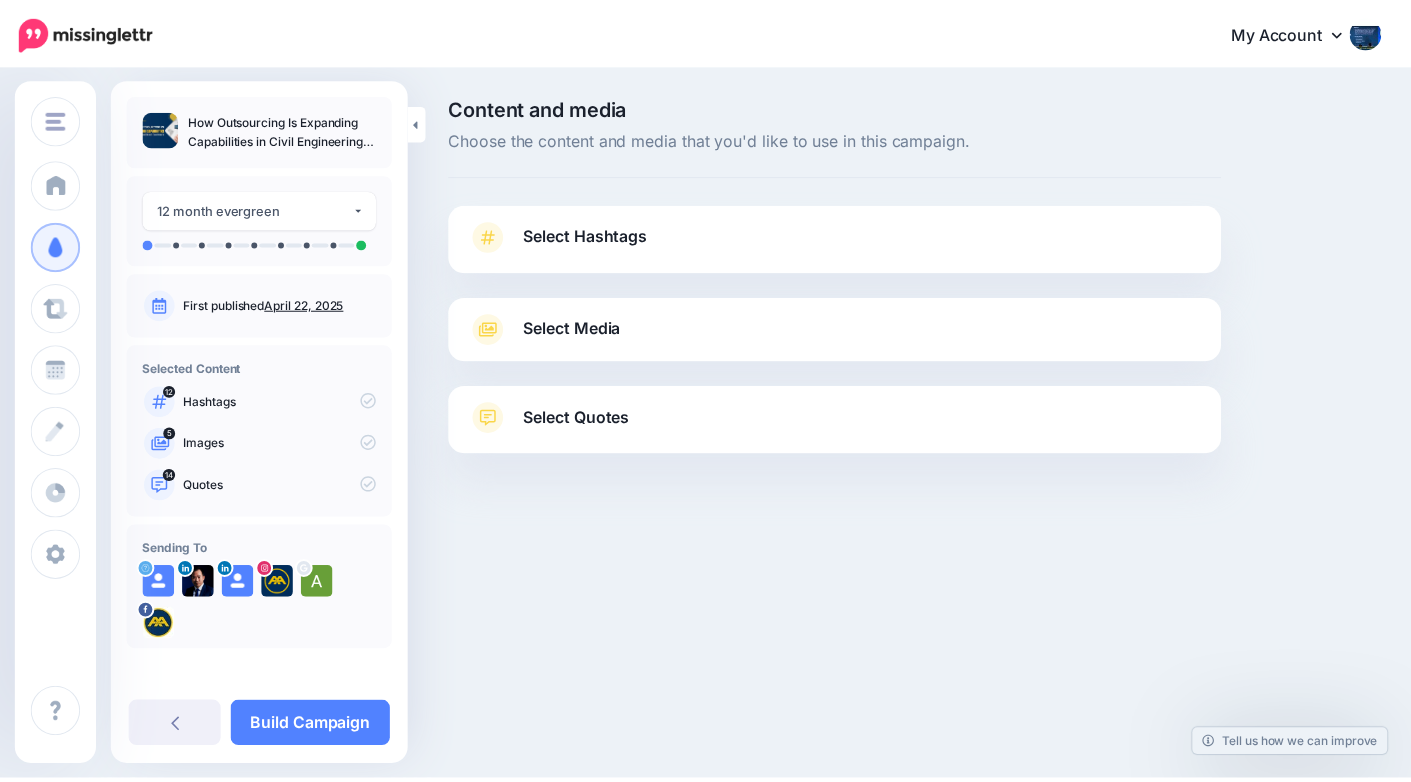 scroll, scrollTop: 0, scrollLeft: 0, axis: both 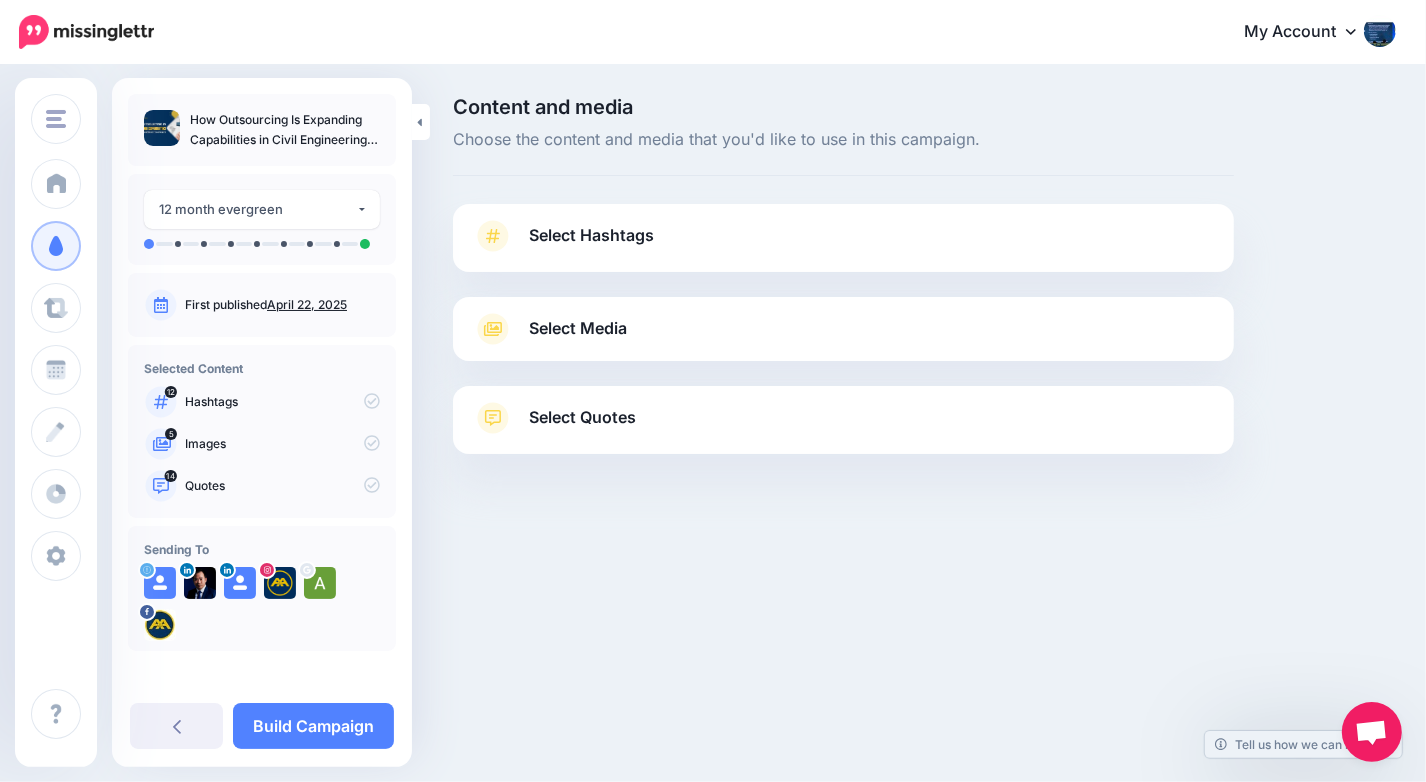 click on "Select Hashtags" at bounding box center [843, 246] 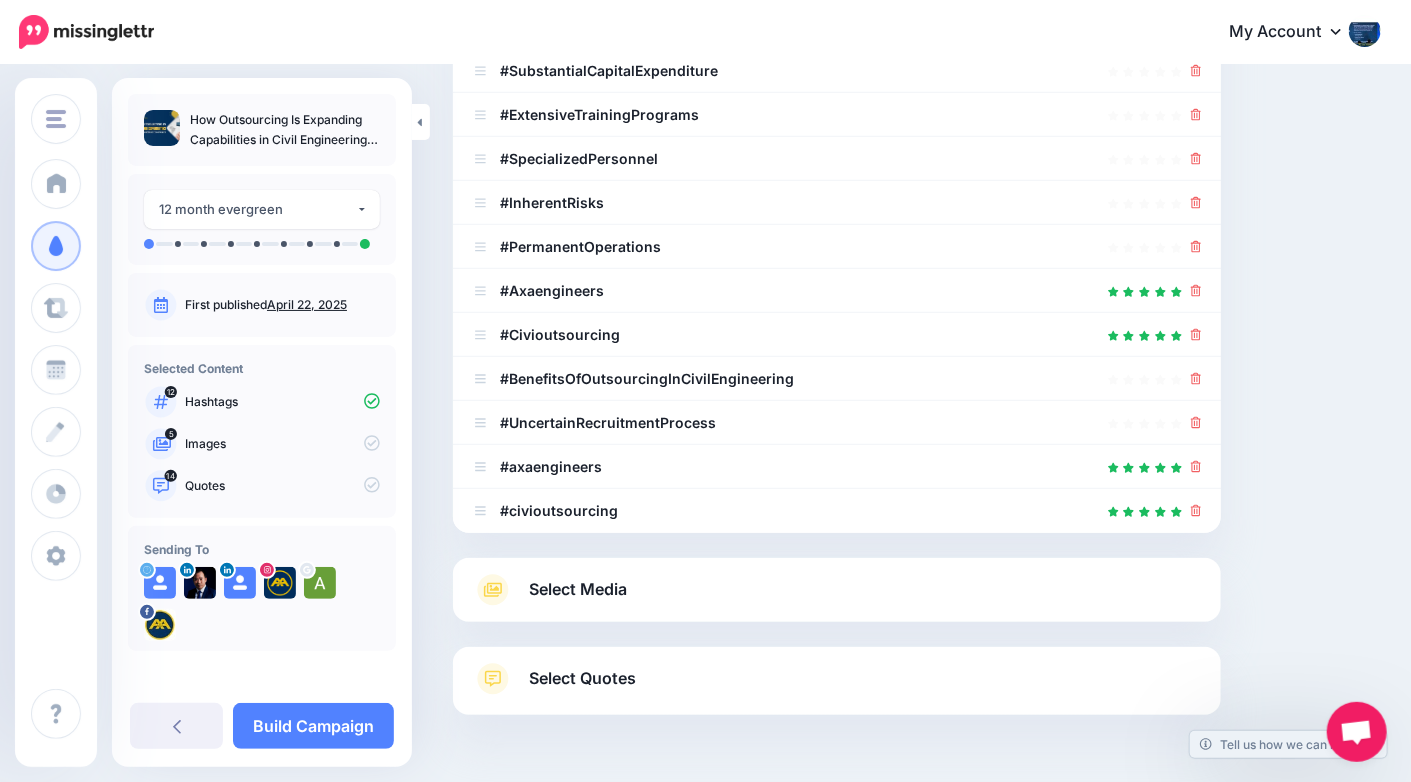 scroll, scrollTop: 506, scrollLeft: 0, axis: vertical 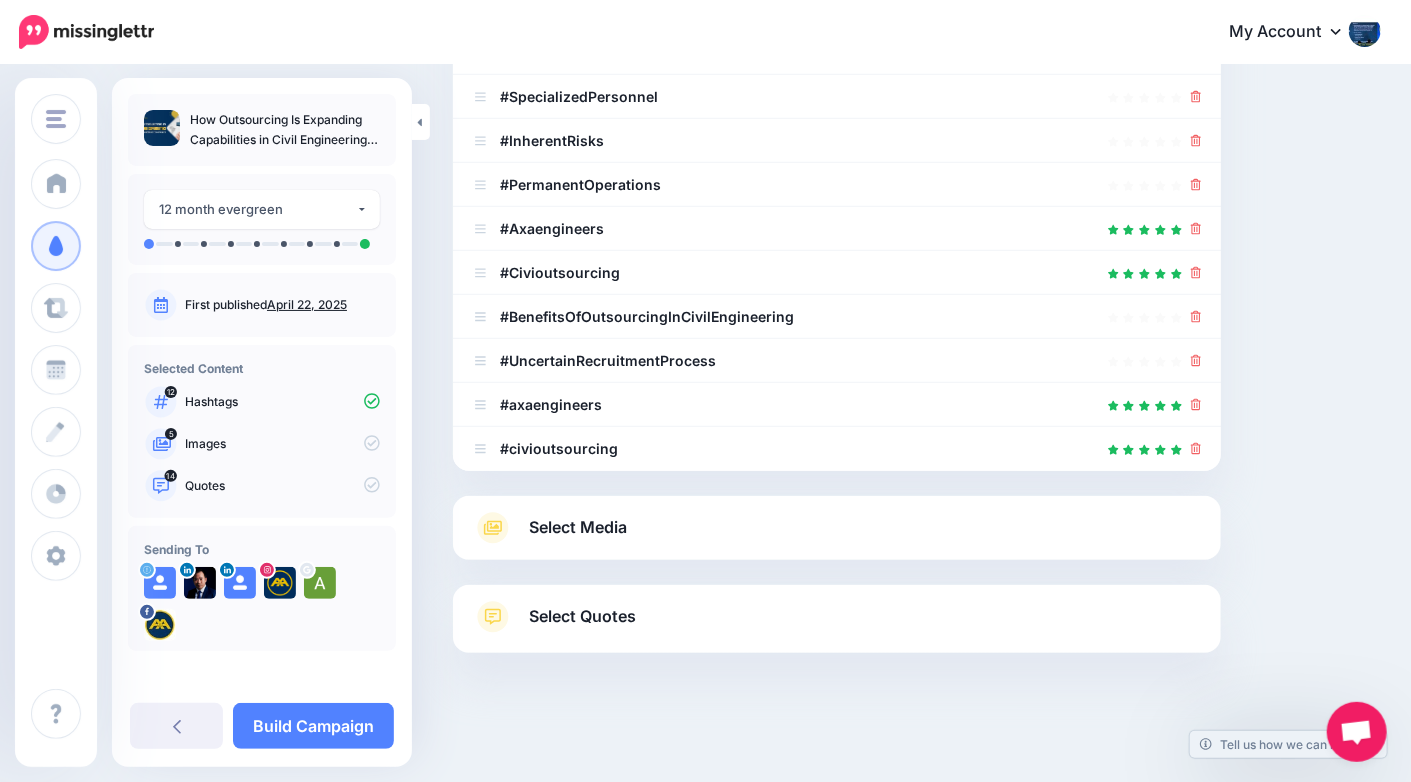 click on "Select Media" at bounding box center [837, 528] 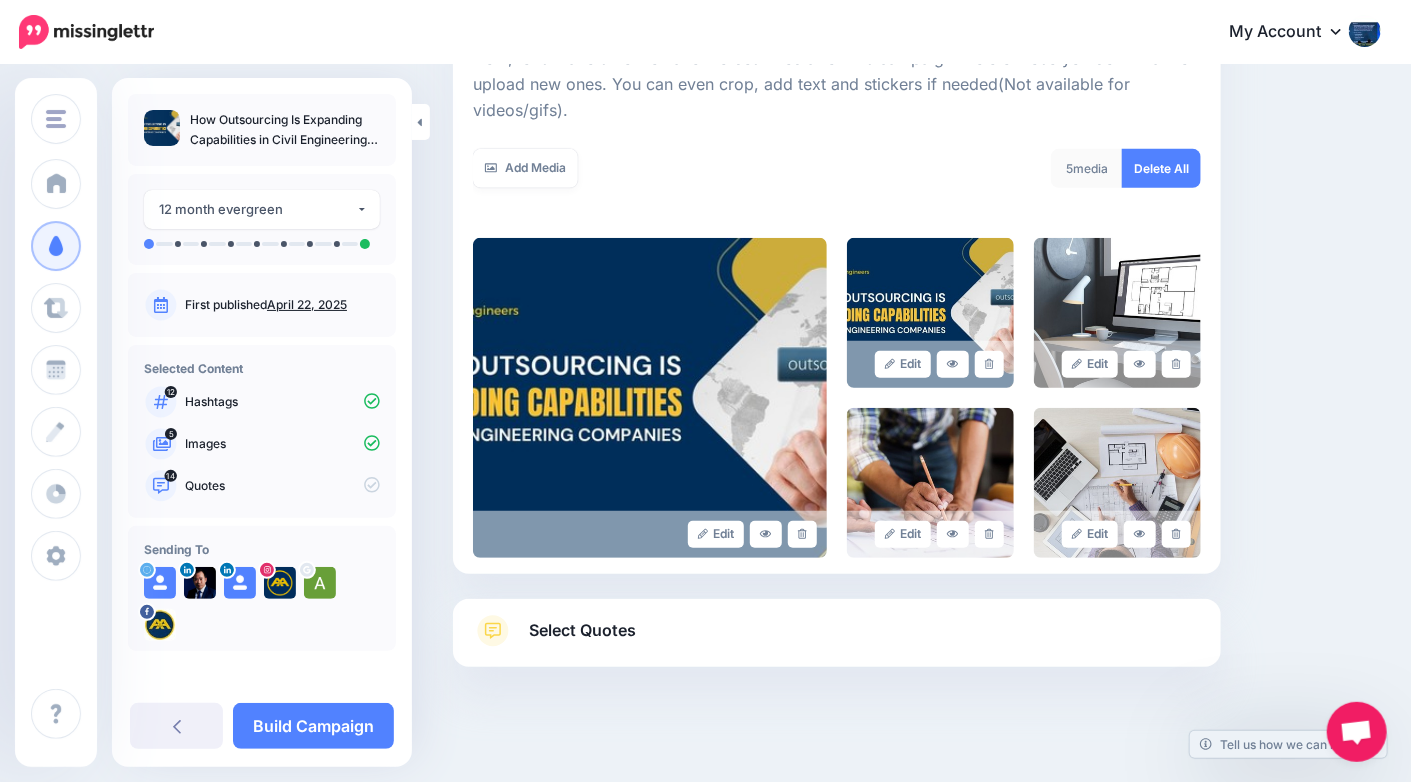 scroll, scrollTop: 284, scrollLeft: 0, axis: vertical 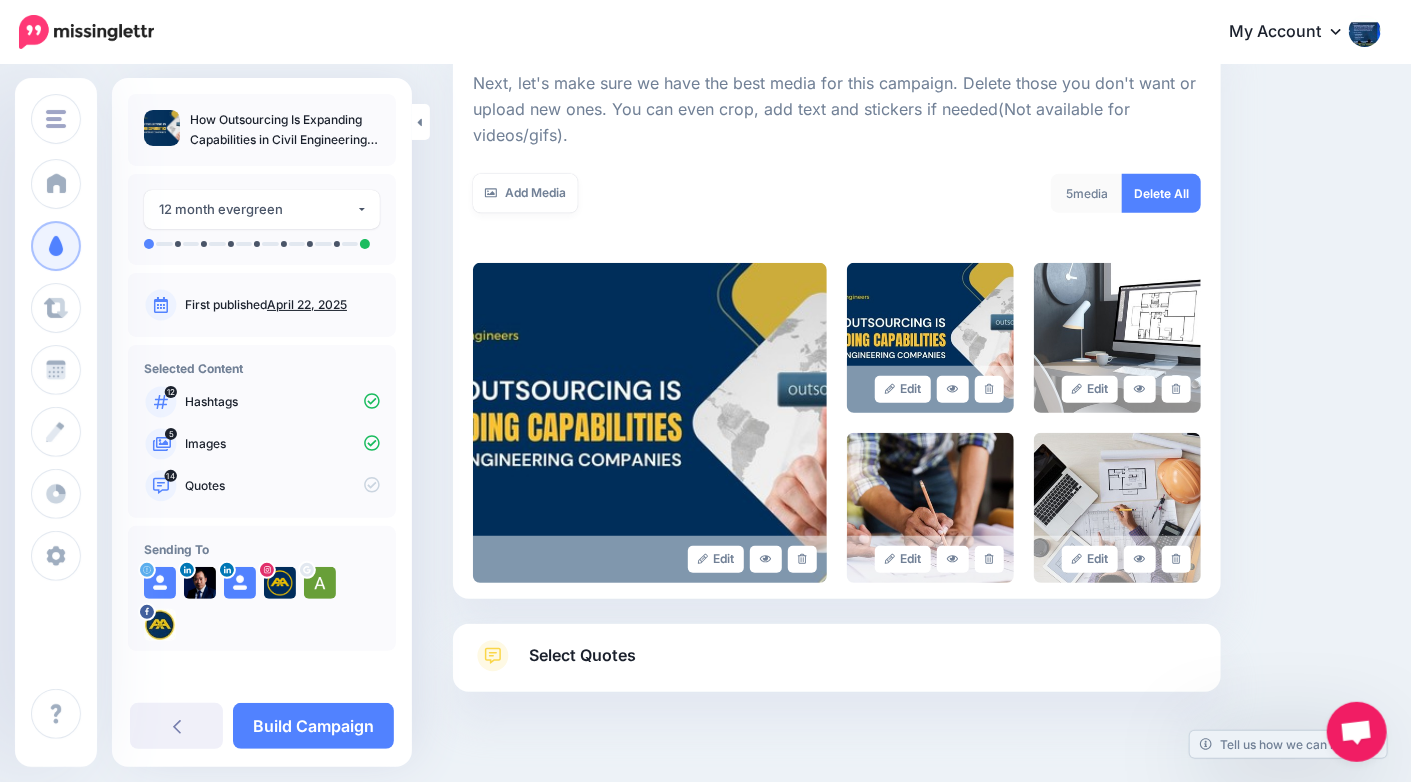 click on "Select Quotes" at bounding box center (837, 666) 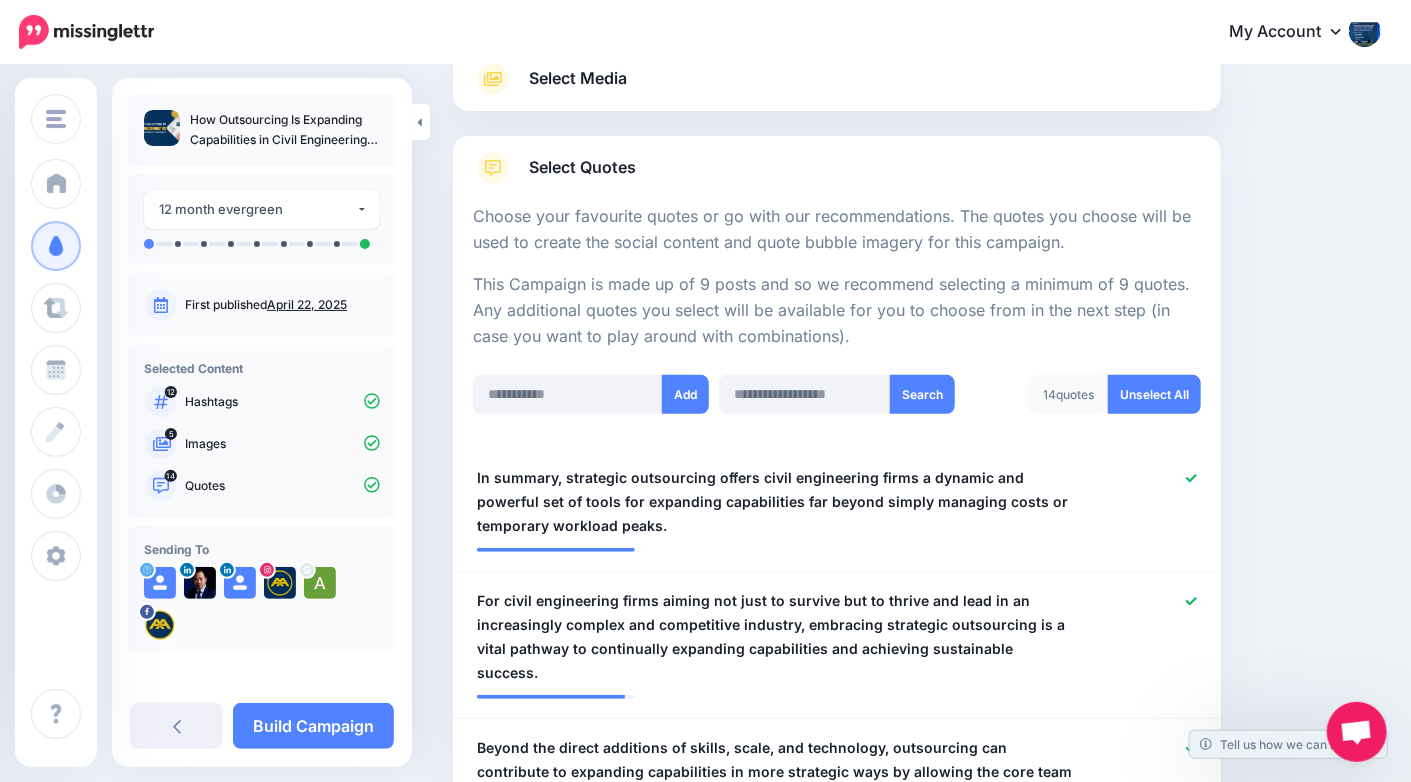 scroll, scrollTop: 0, scrollLeft: 0, axis: both 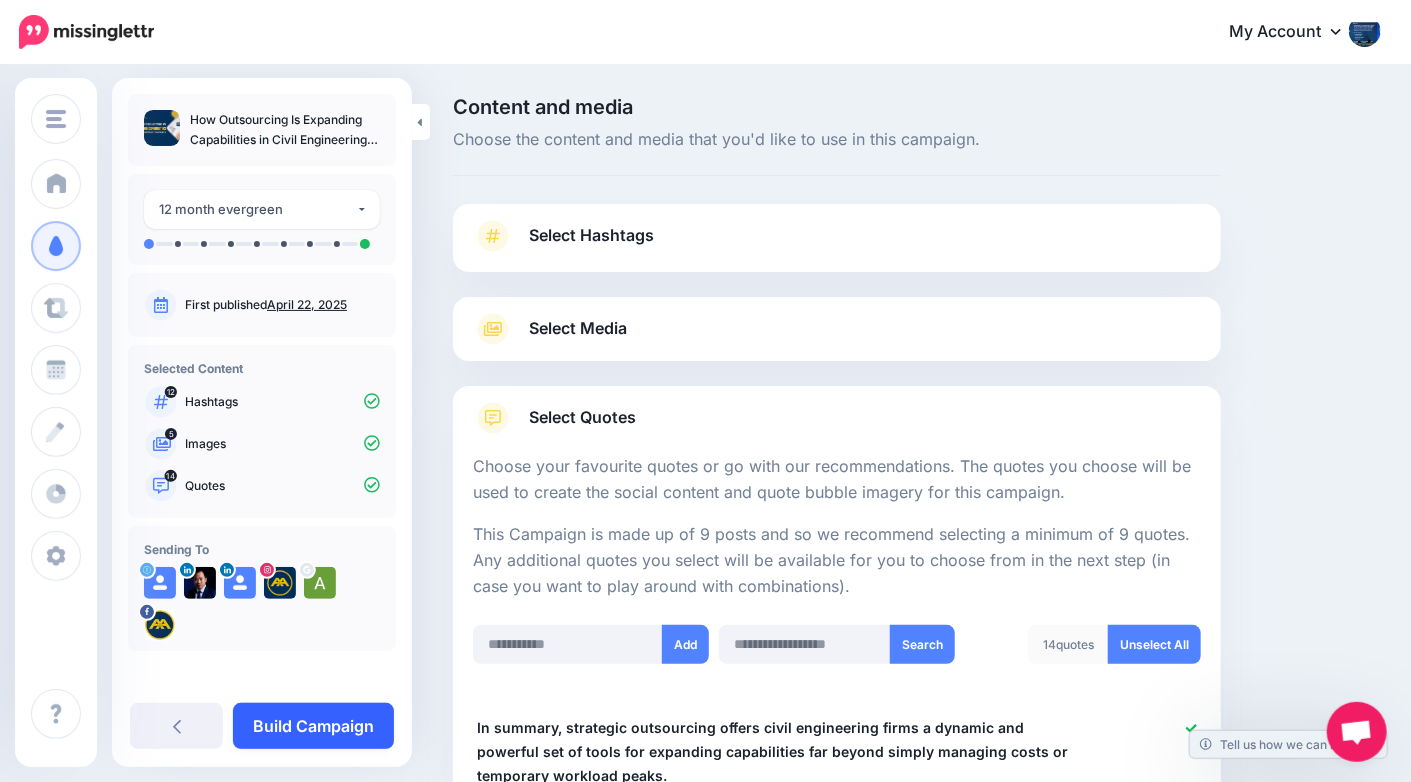 click on "Build Campaign" at bounding box center [313, 726] 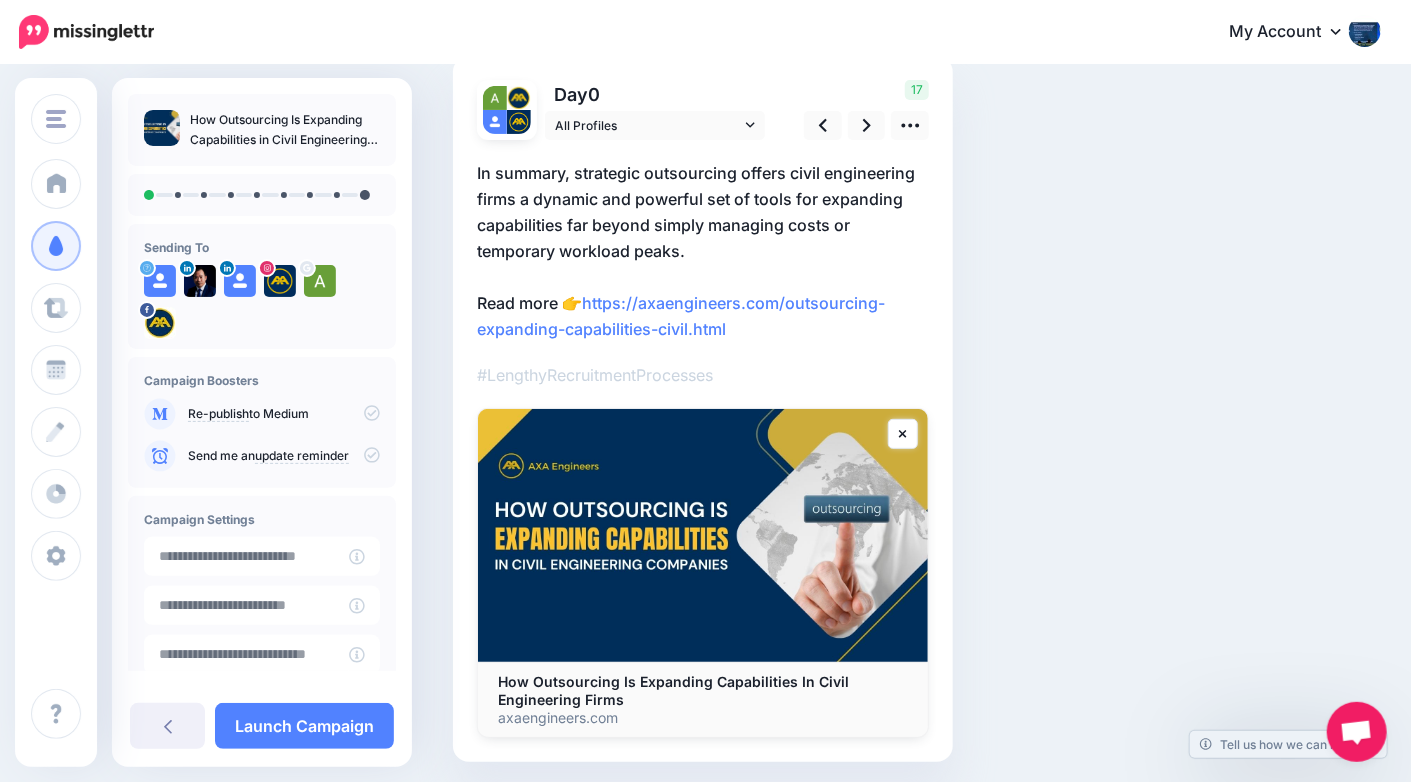 scroll, scrollTop: 146, scrollLeft: 0, axis: vertical 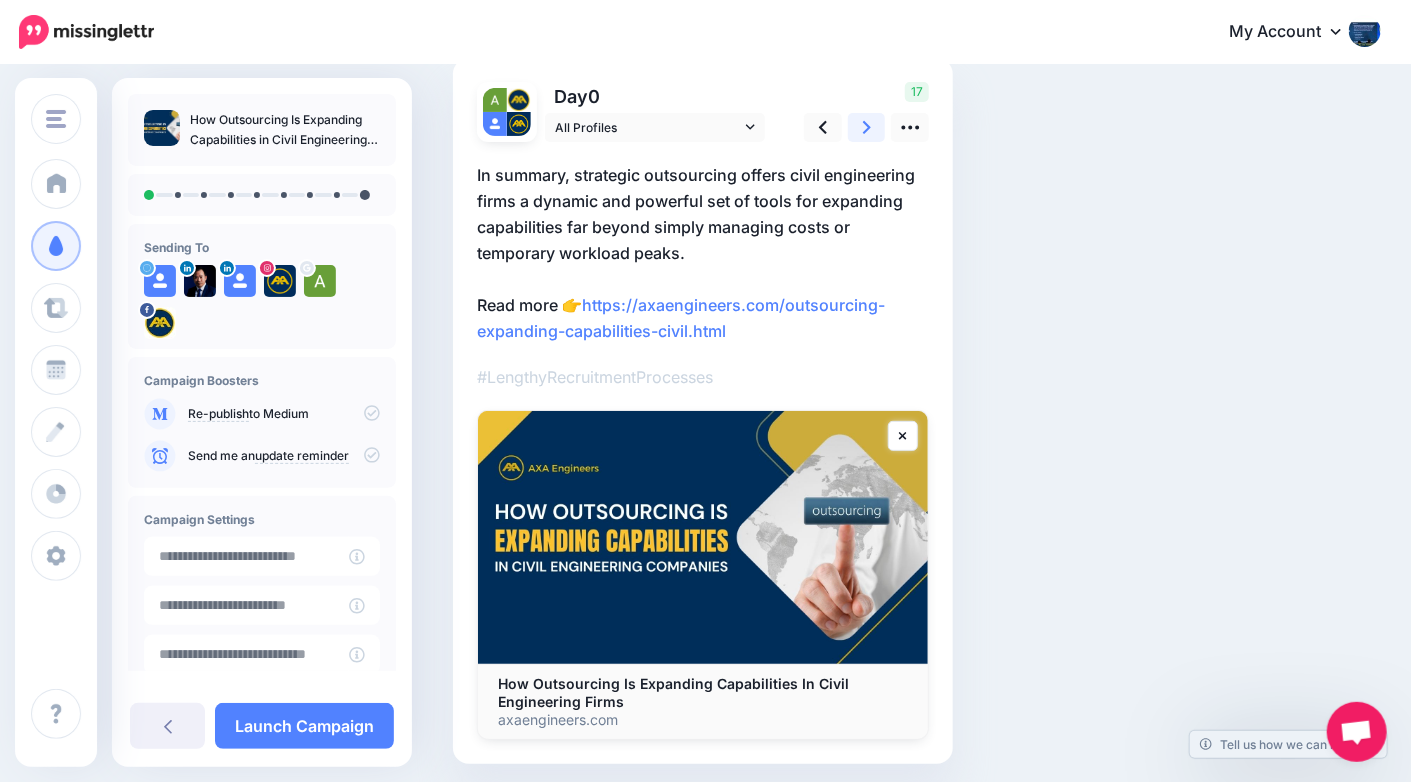 click at bounding box center (867, 127) 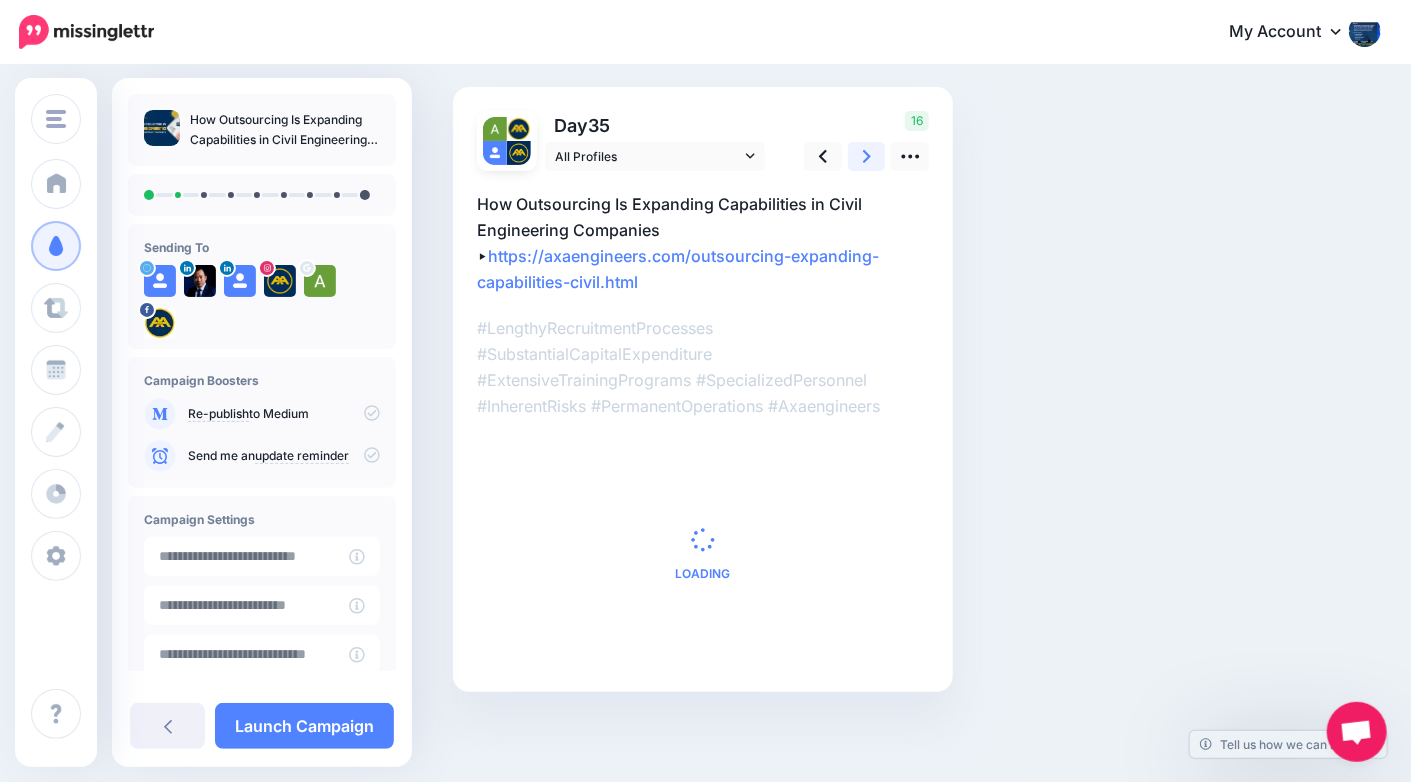 scroll, scrollTop: 116, scrollLeft: 0, axis: vertical 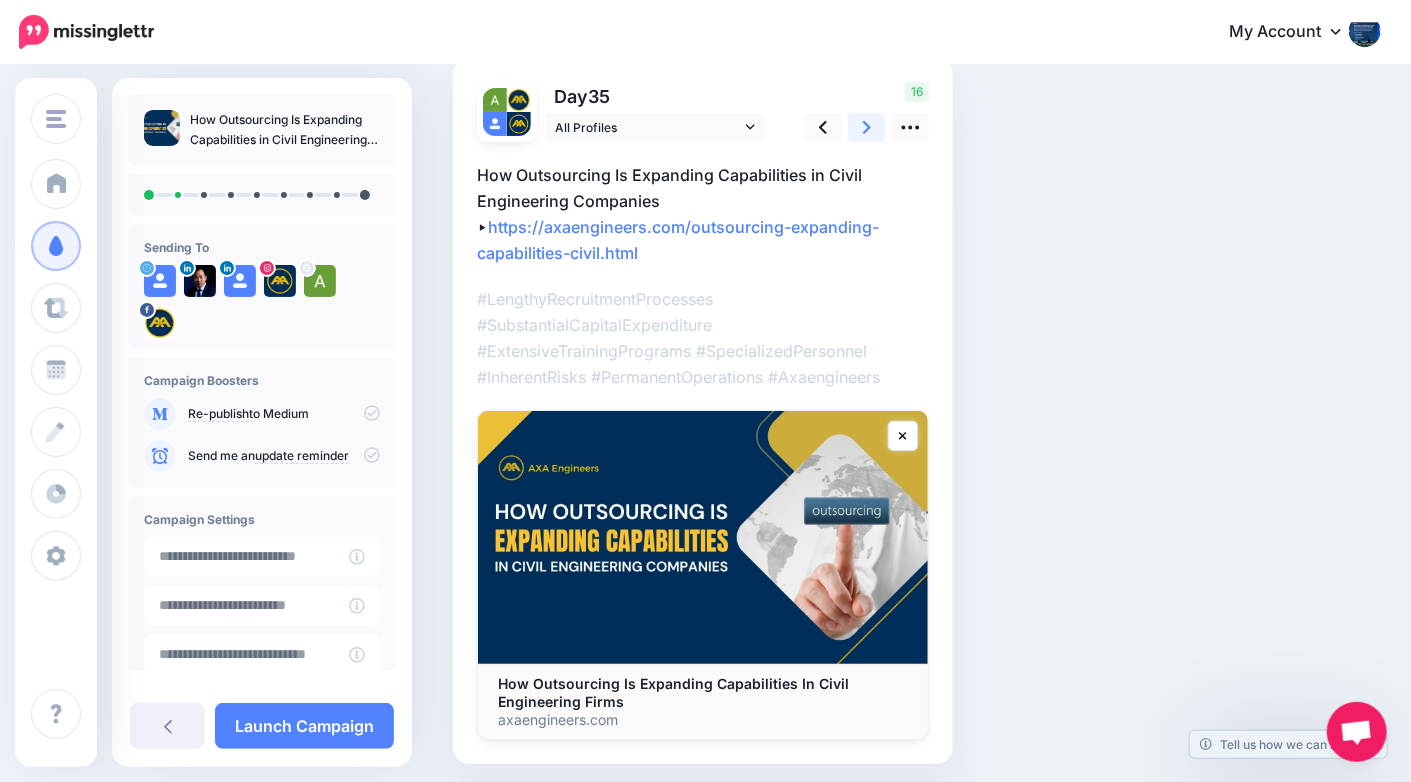 click at bounding box center [867, 127] 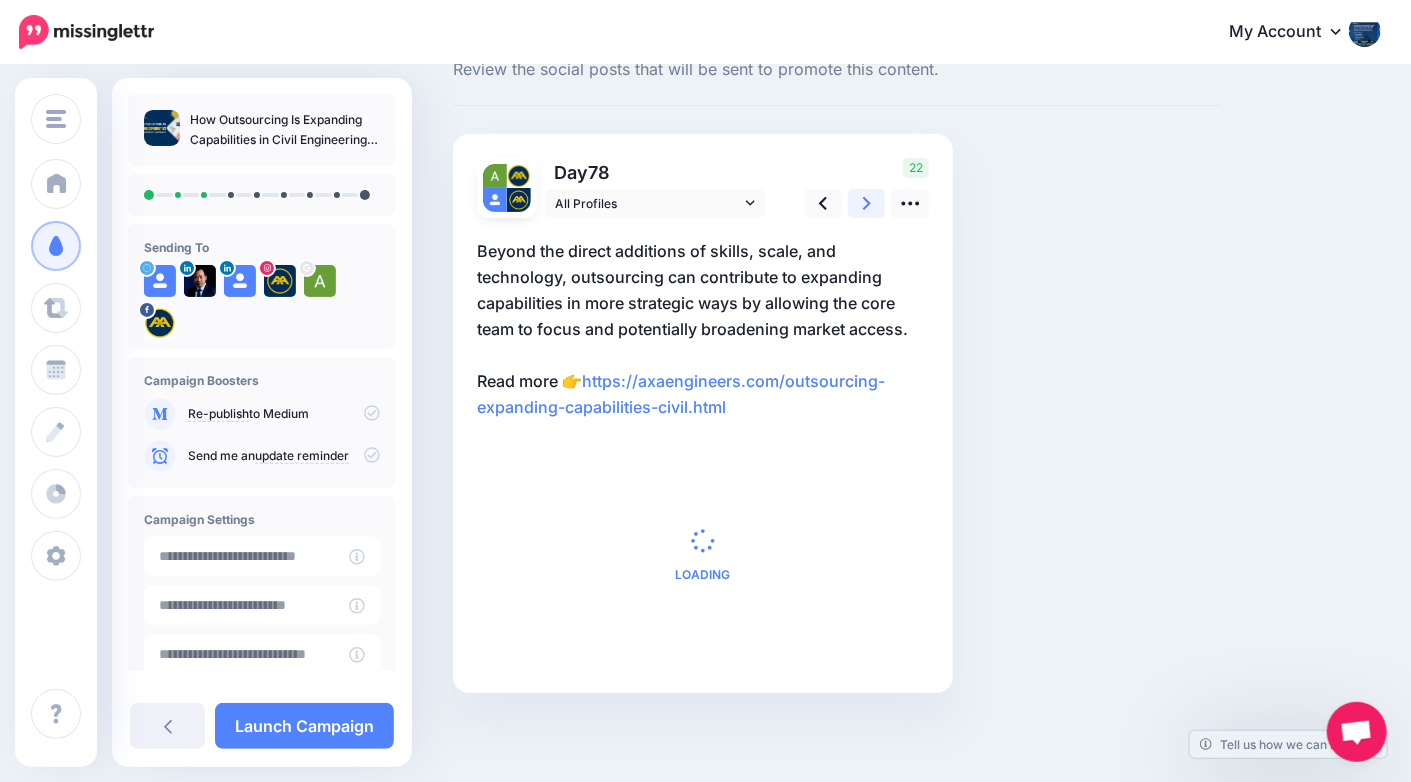 scroll, scrollTop: 146, scrollLeft: 0, axis: vertical 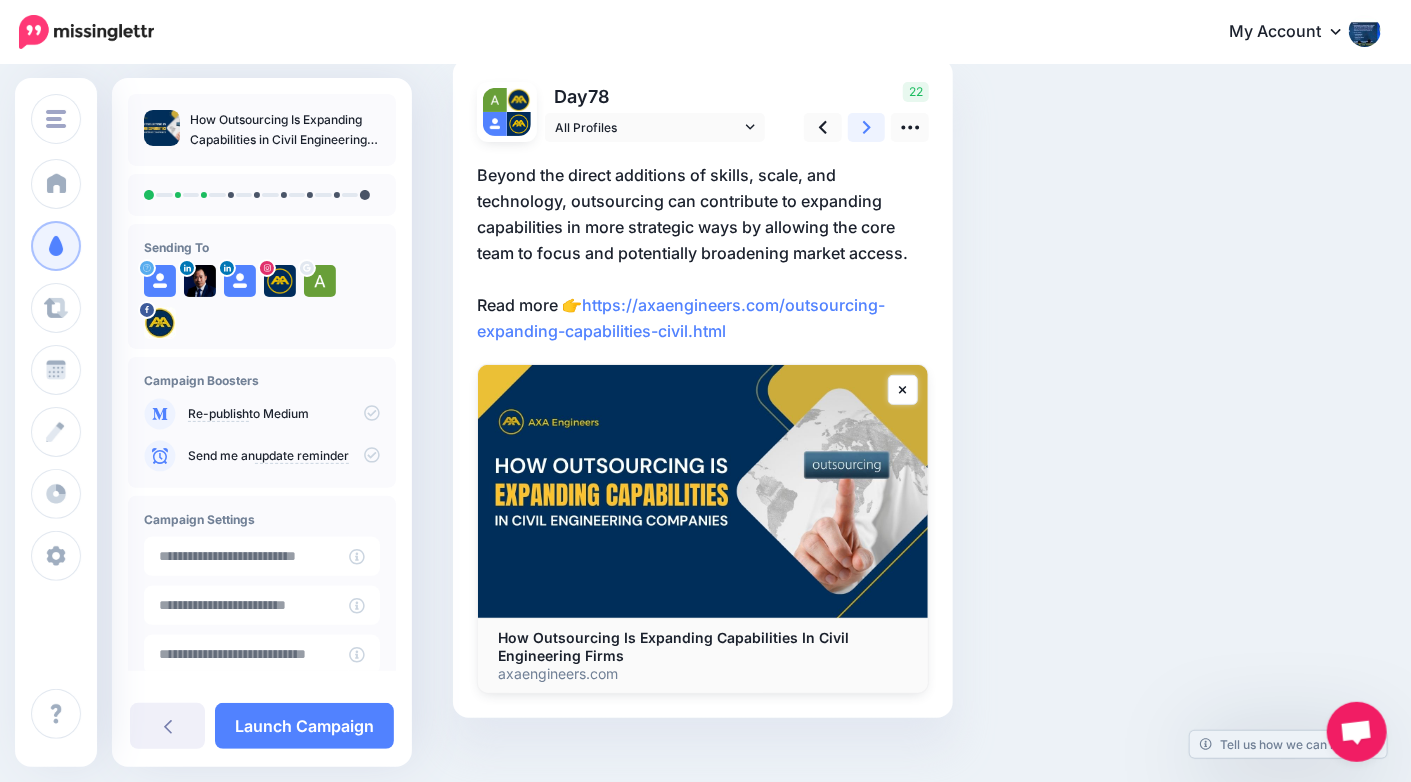 click at bounding box center (867, 127) 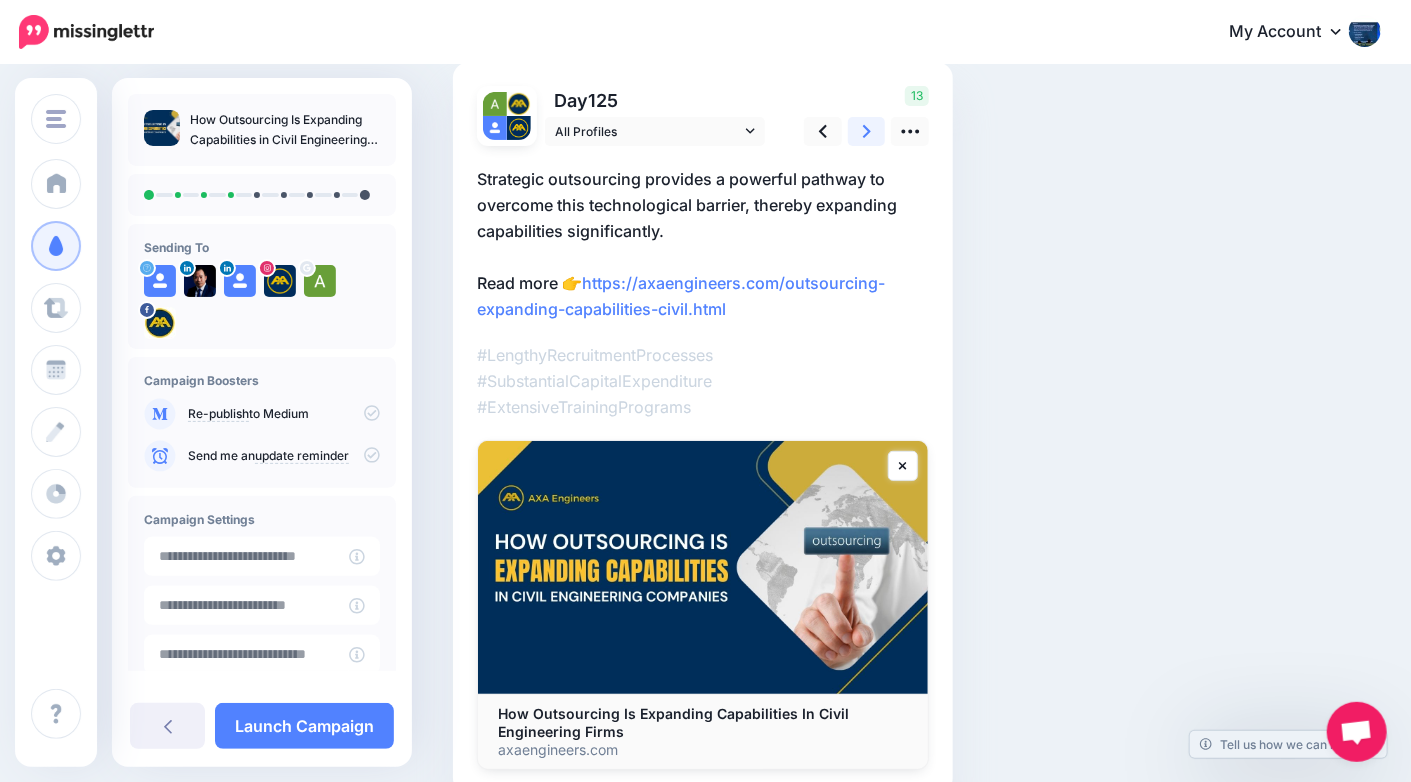 scroll, scrollTop: 146, scrollLeft: 0, axis: vertical 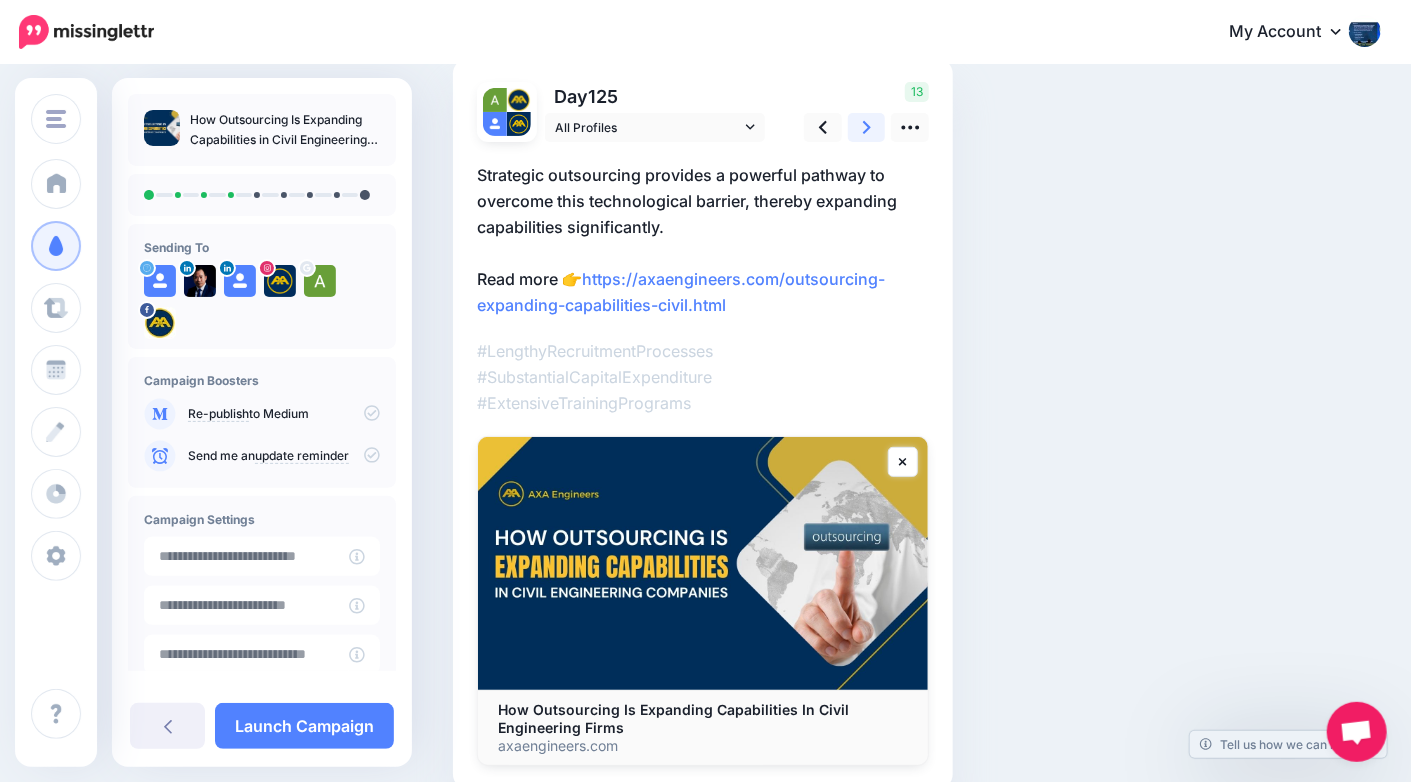 click at bounding box center [867, 127] 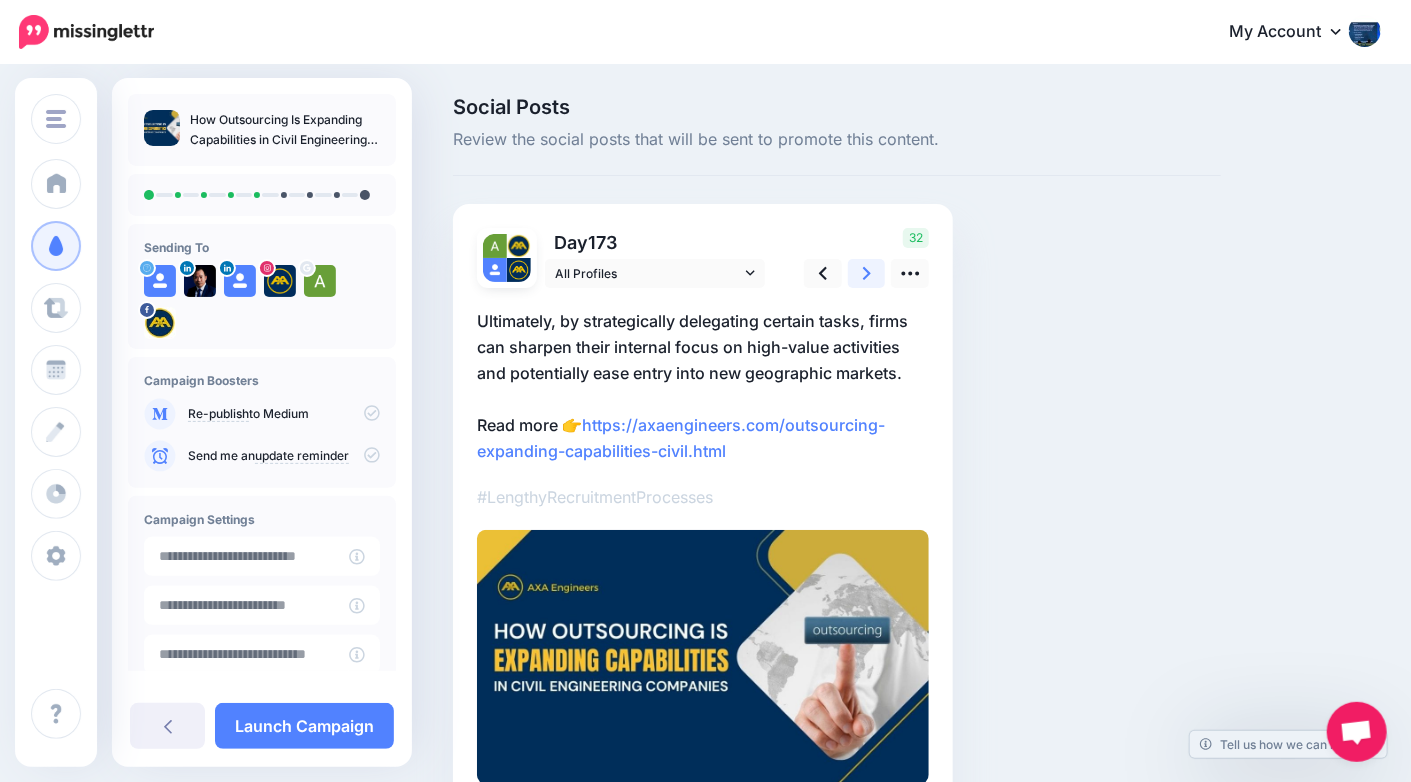 scroll, scrollTop: 116, scrollLeft: 0, axis: vertical 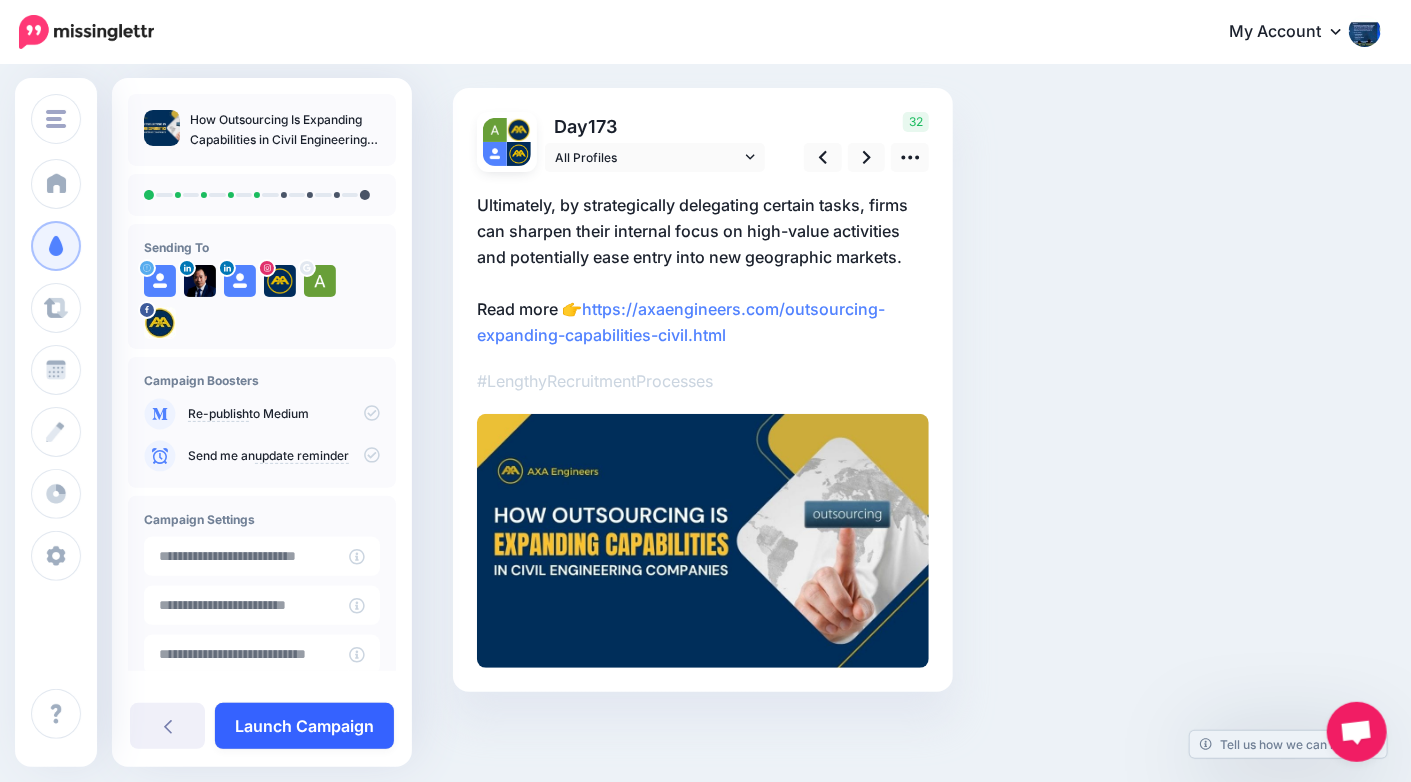 click on "Launch Campaign" at bounding box center (304, 726) 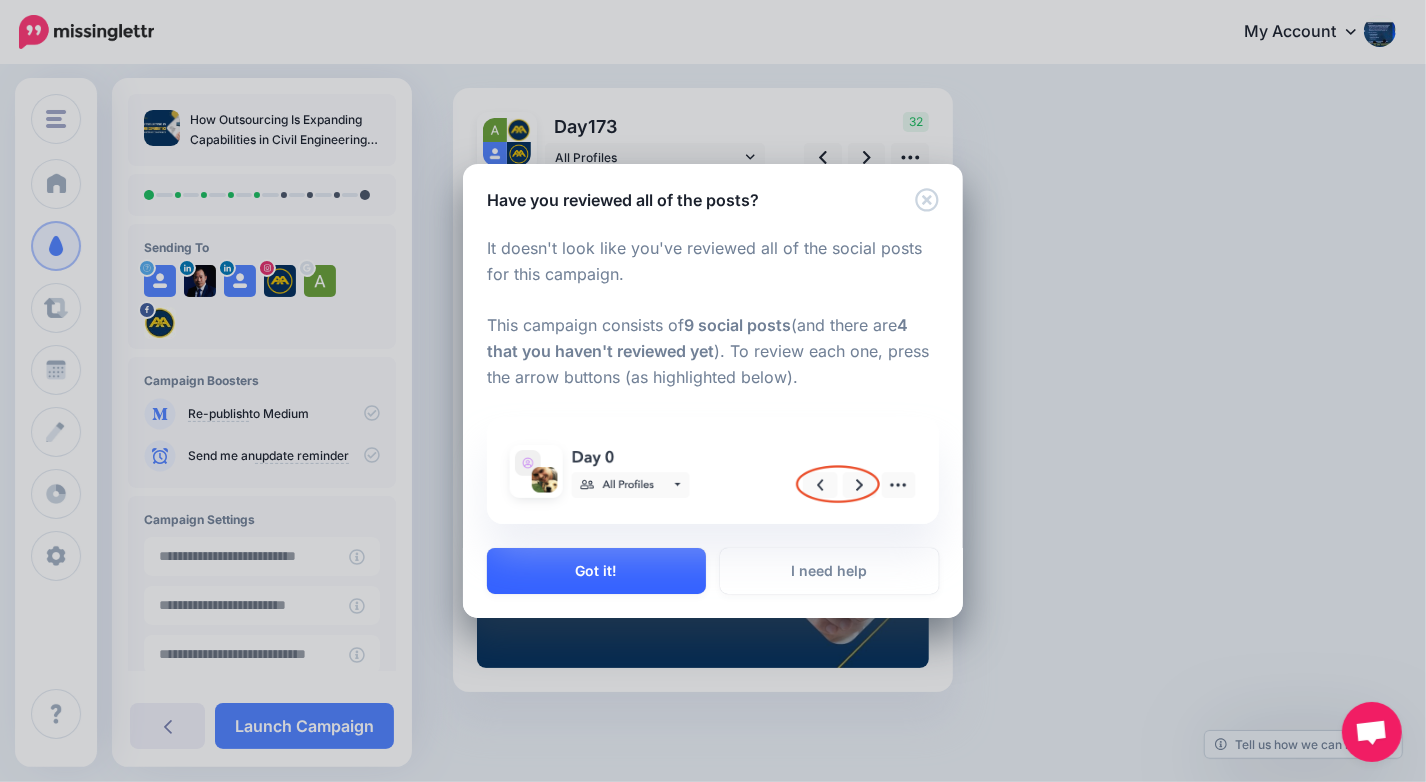 click on "Got it!" at bounding box center [596, 571] 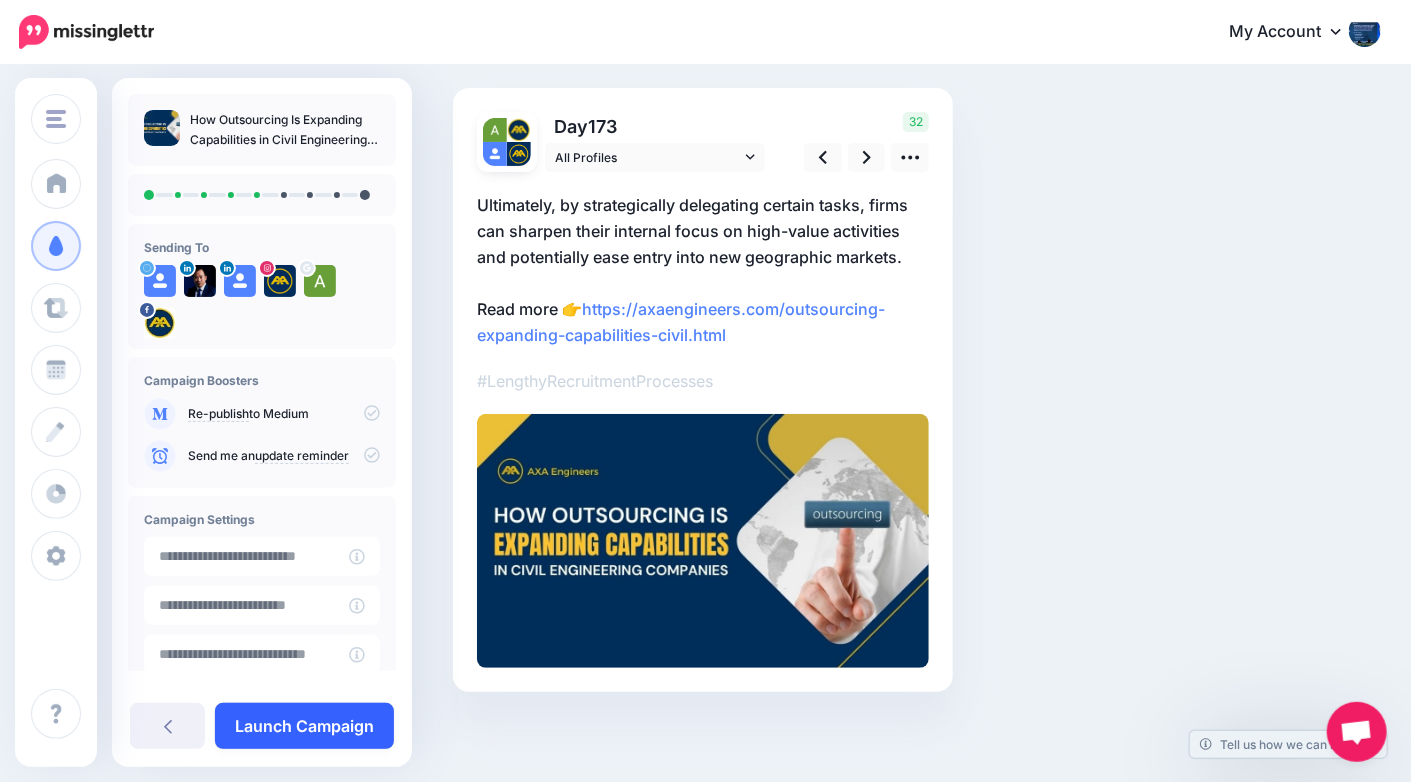 click on "Launch Campaign" at bounding box center (304, 726) 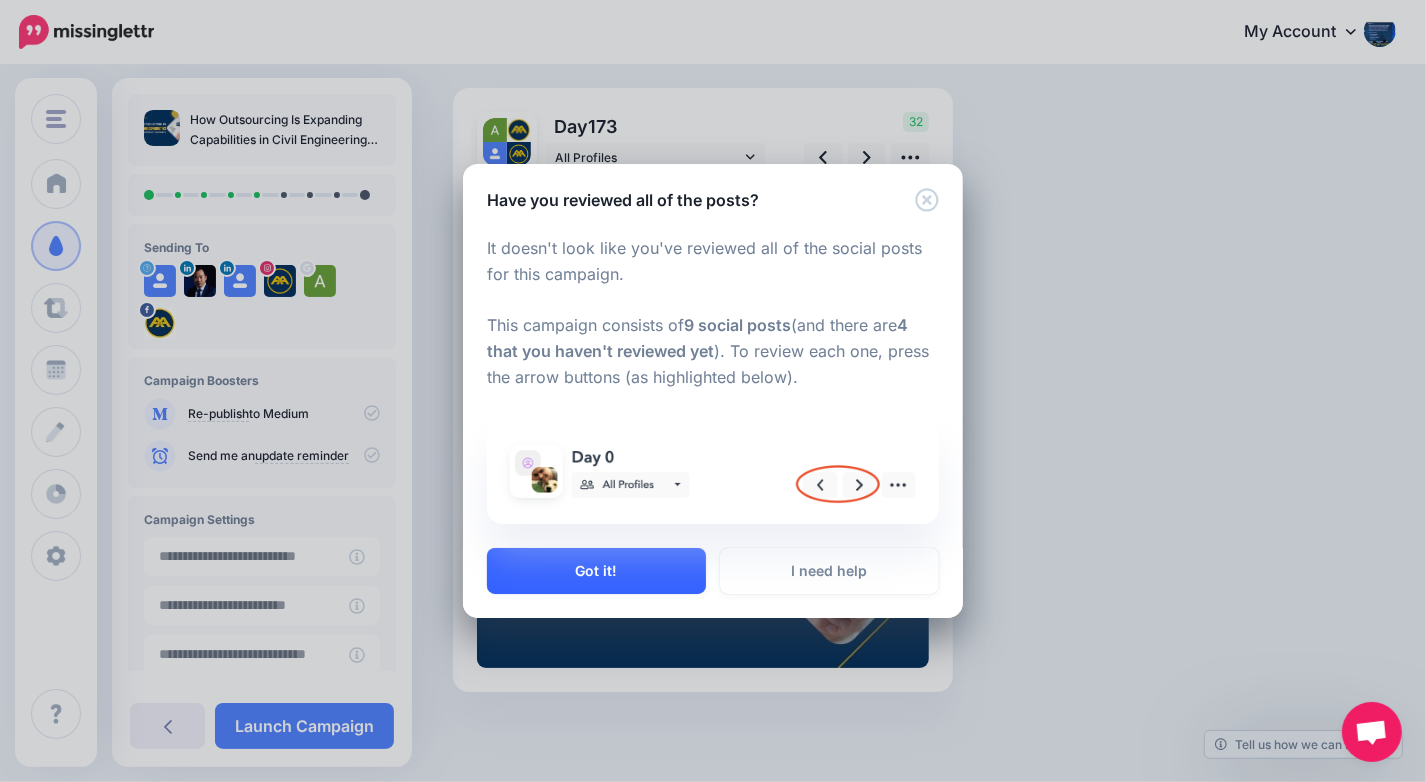 click on "Got it!" at bounding box center [596, 571] 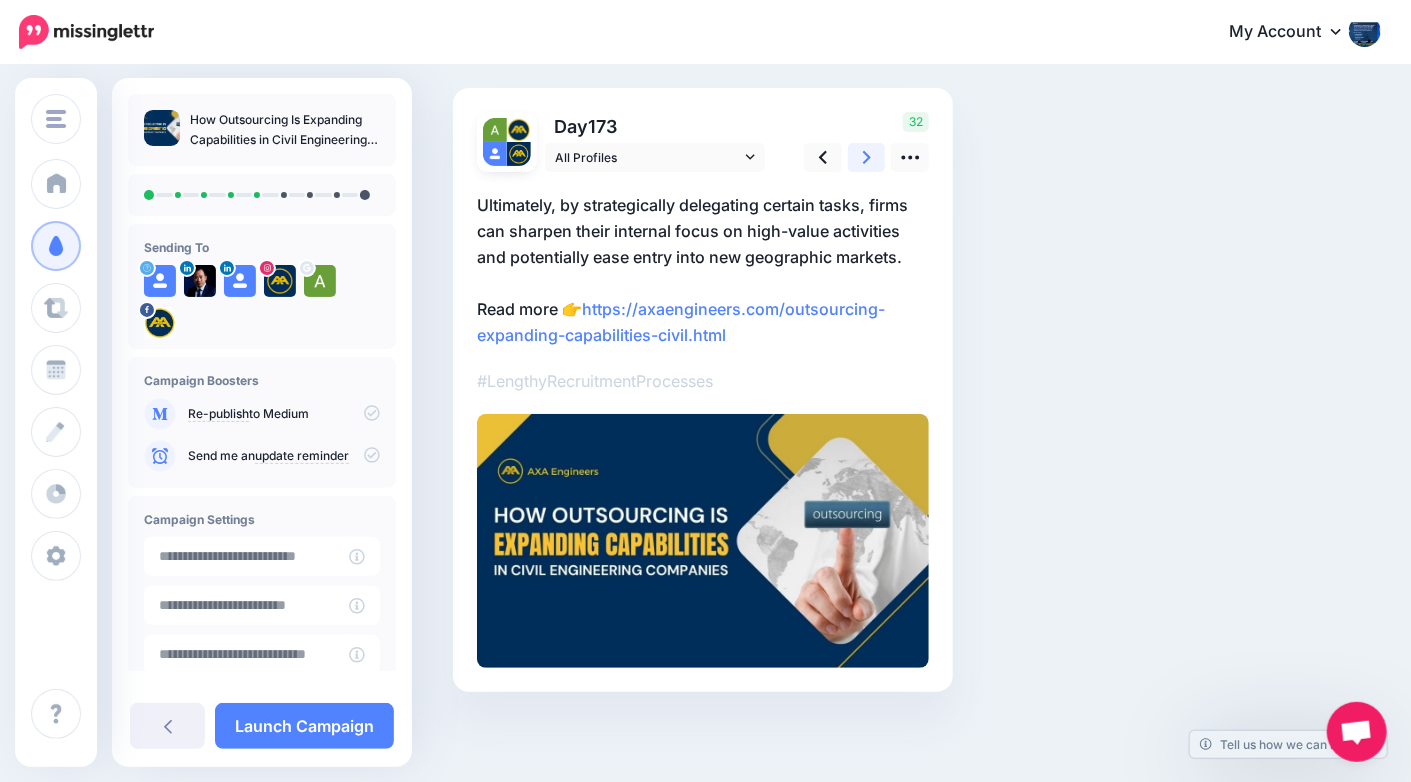 click at bounding box center (867, 157) 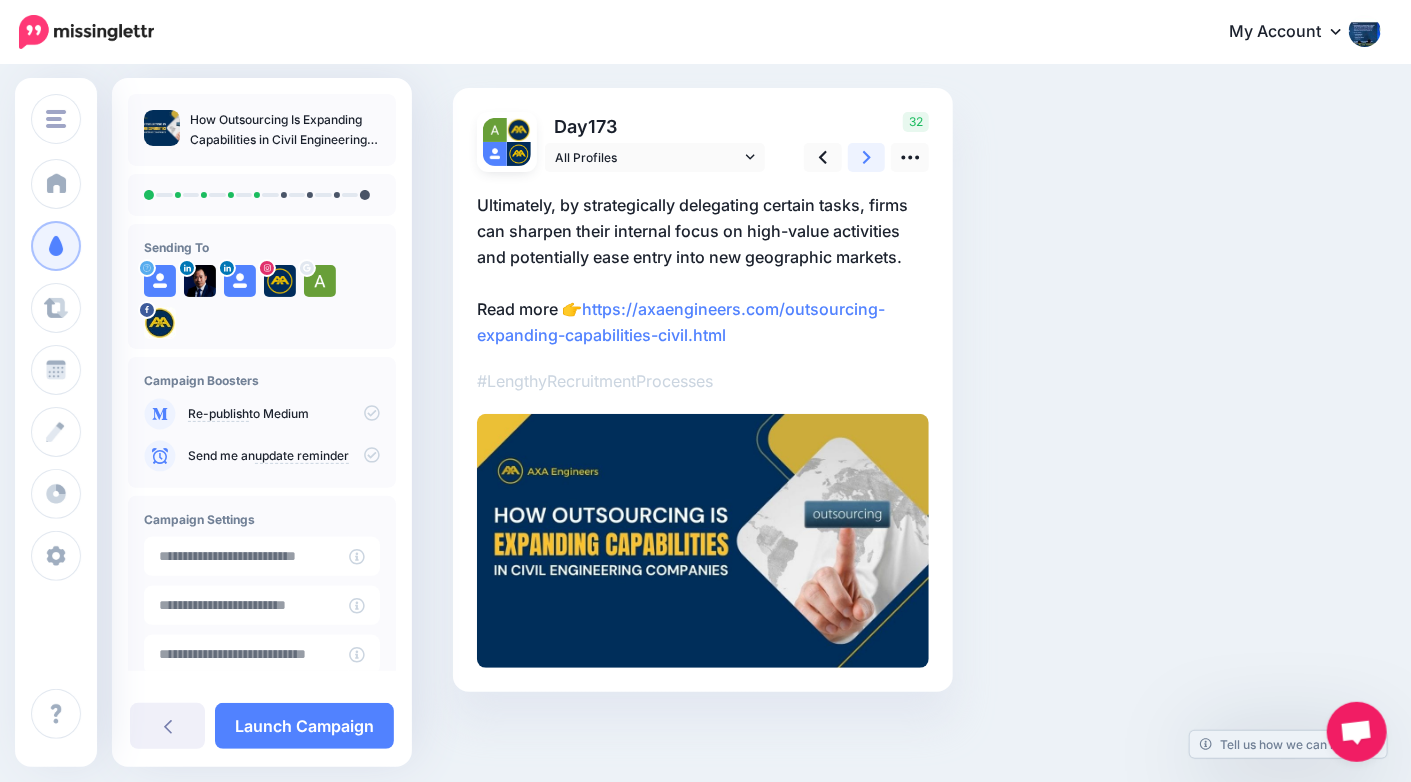 scroll, scrollTop: 70, scrollLeft: 0, axis: vertical 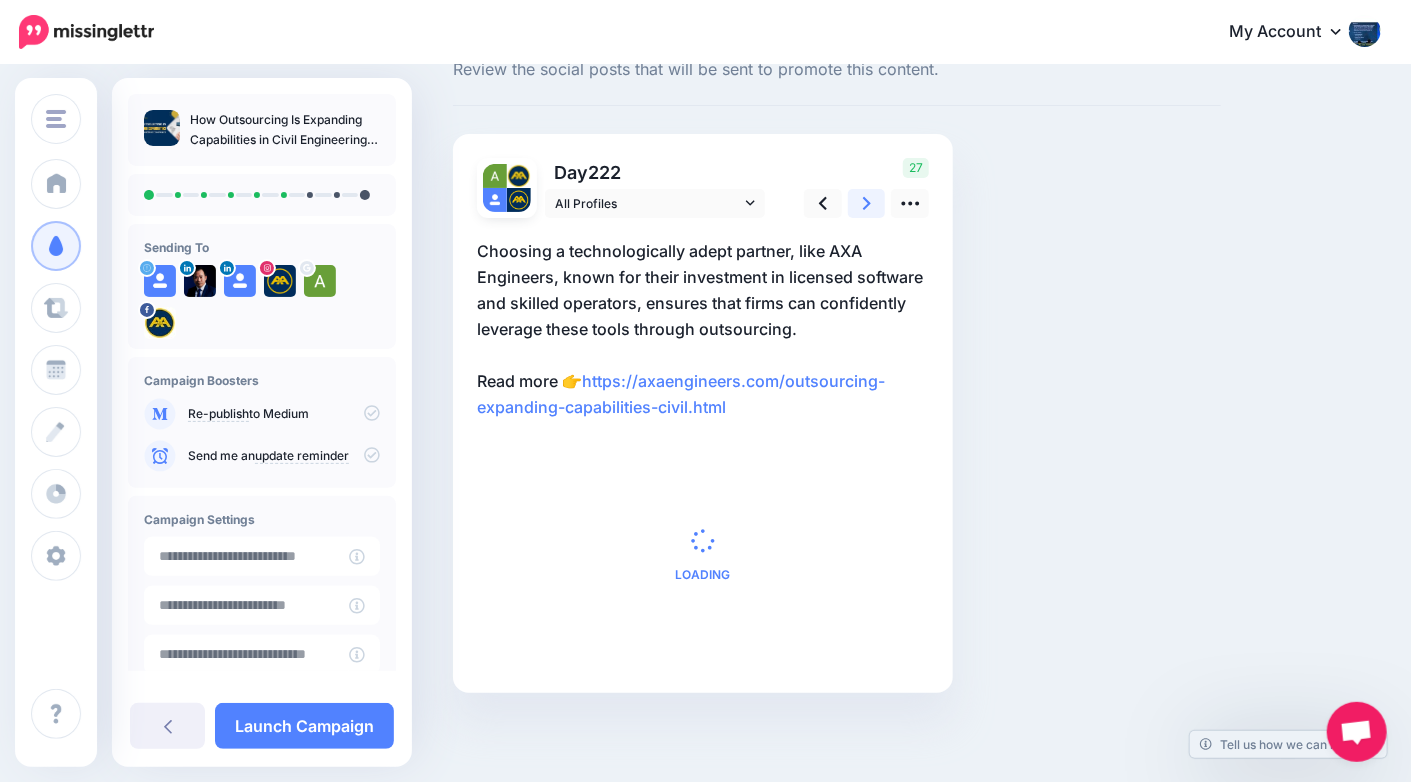 click on "Day  222
All
Profiles" at bounding box center [703, 413] 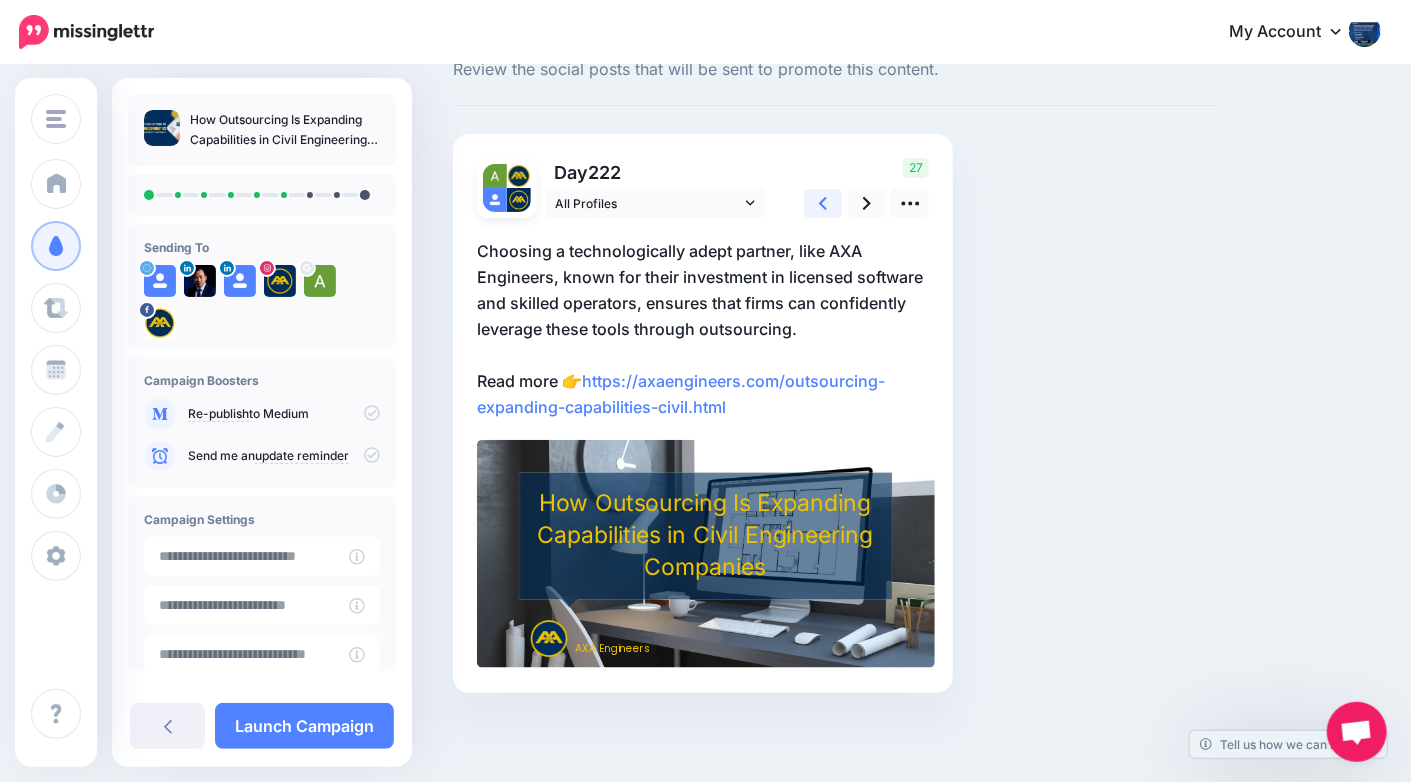 click 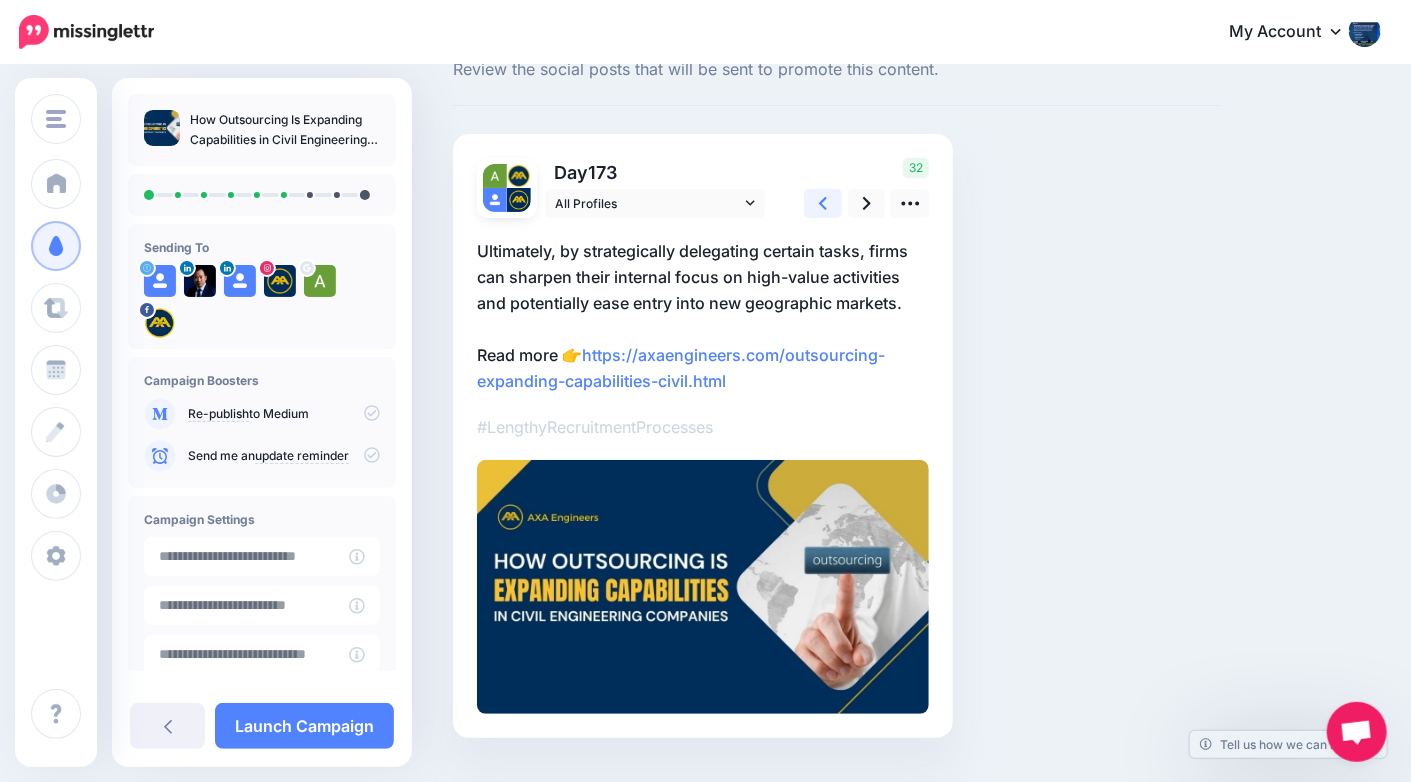 scroll, scrollTop: 116, scrollLeft: 0, axis: vertical 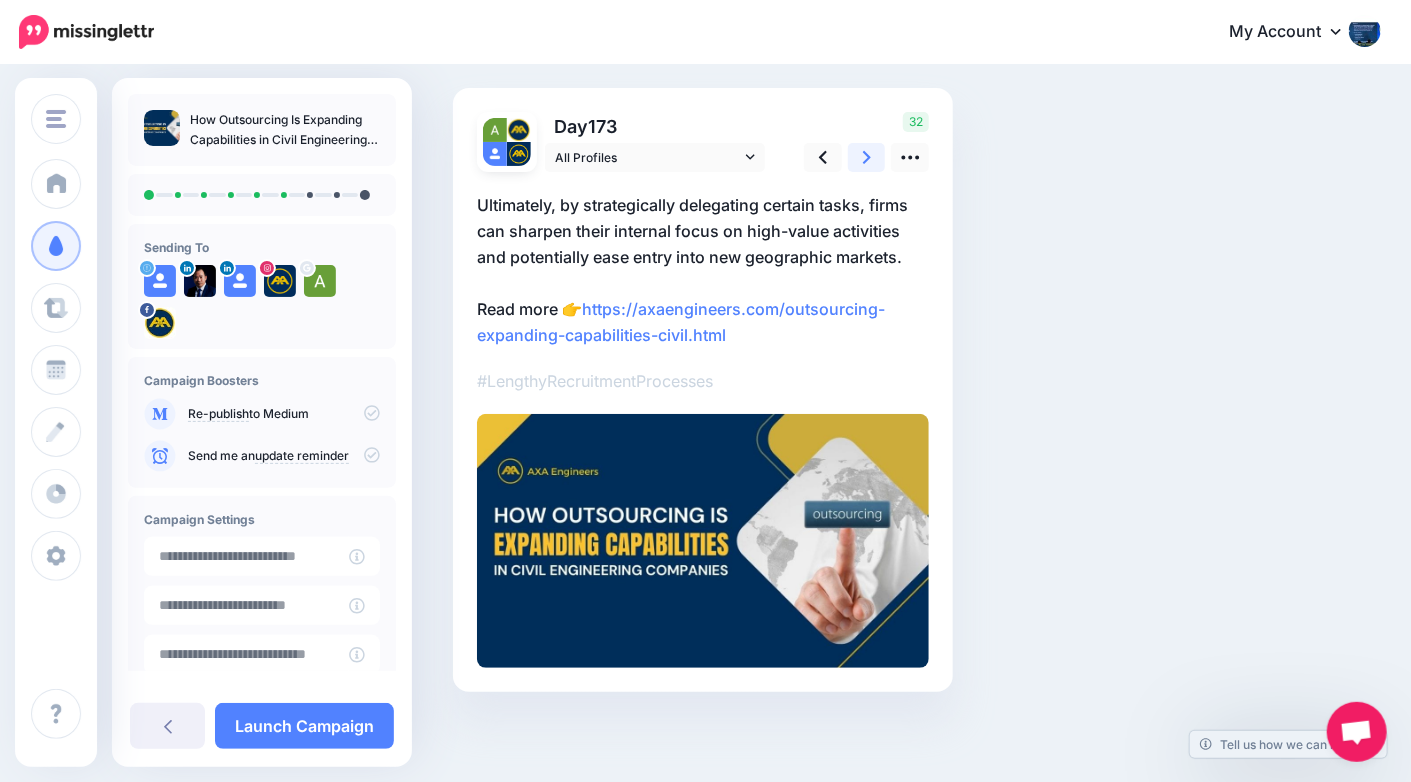 click 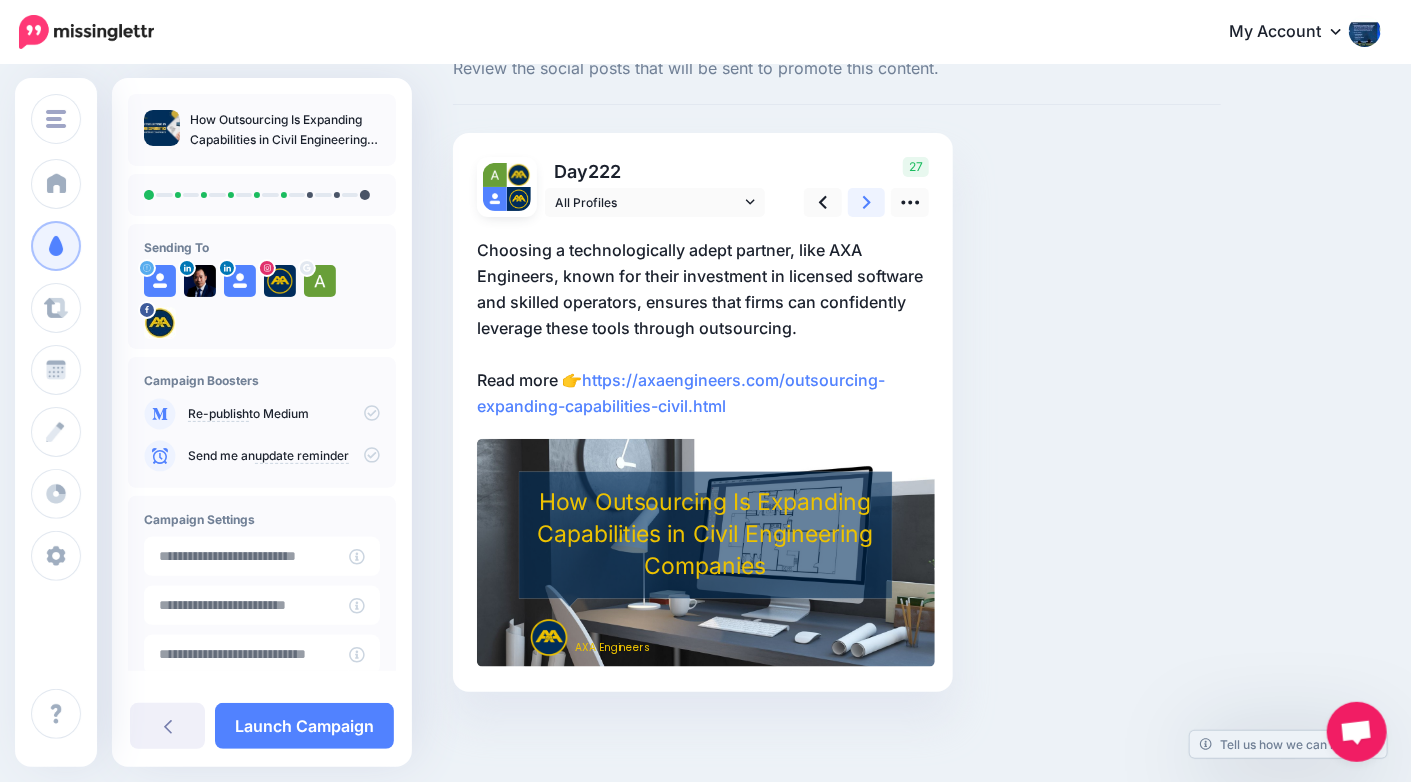 scroll, scrollTop: 70, scrollLeft: 0, axis: vertical 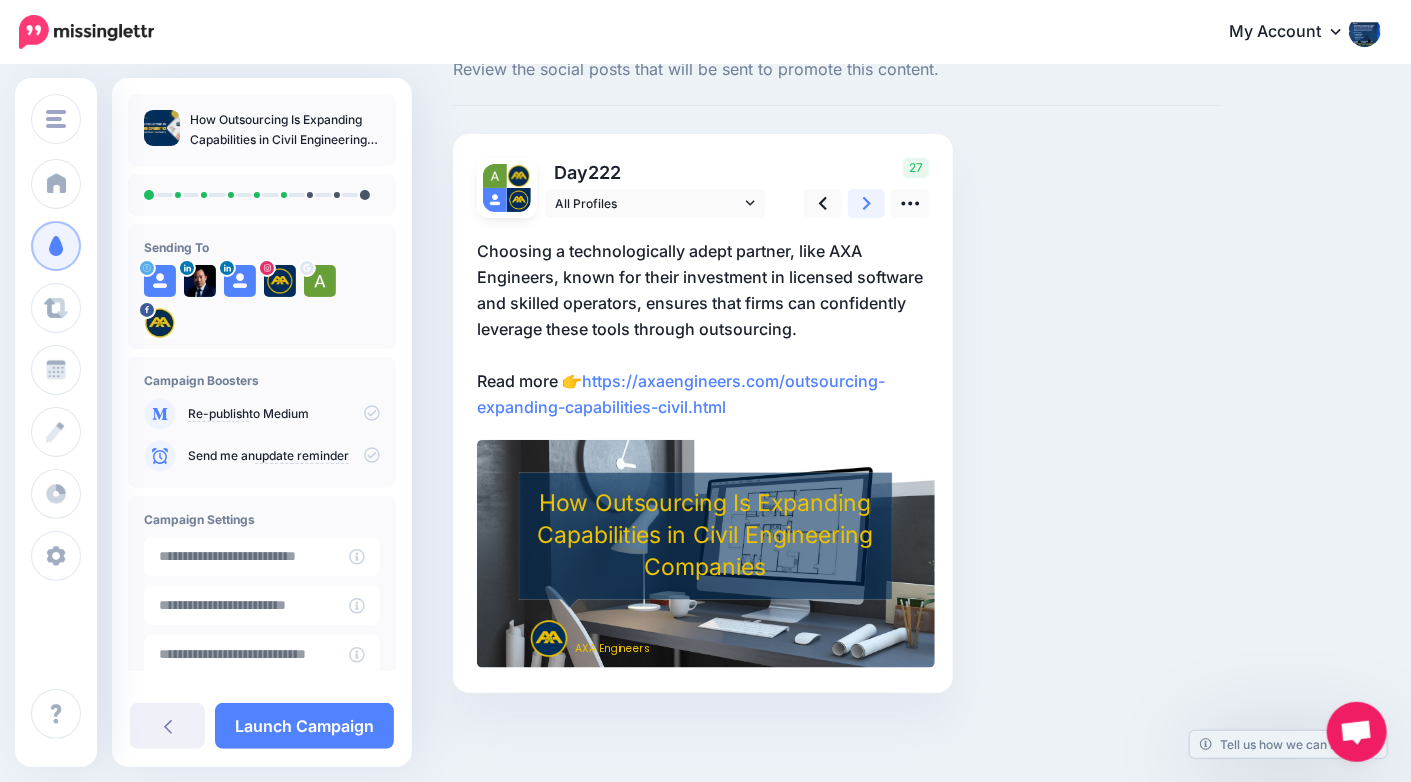 click on "Day  222
All
Profiles" at bounding box center [703, 413] 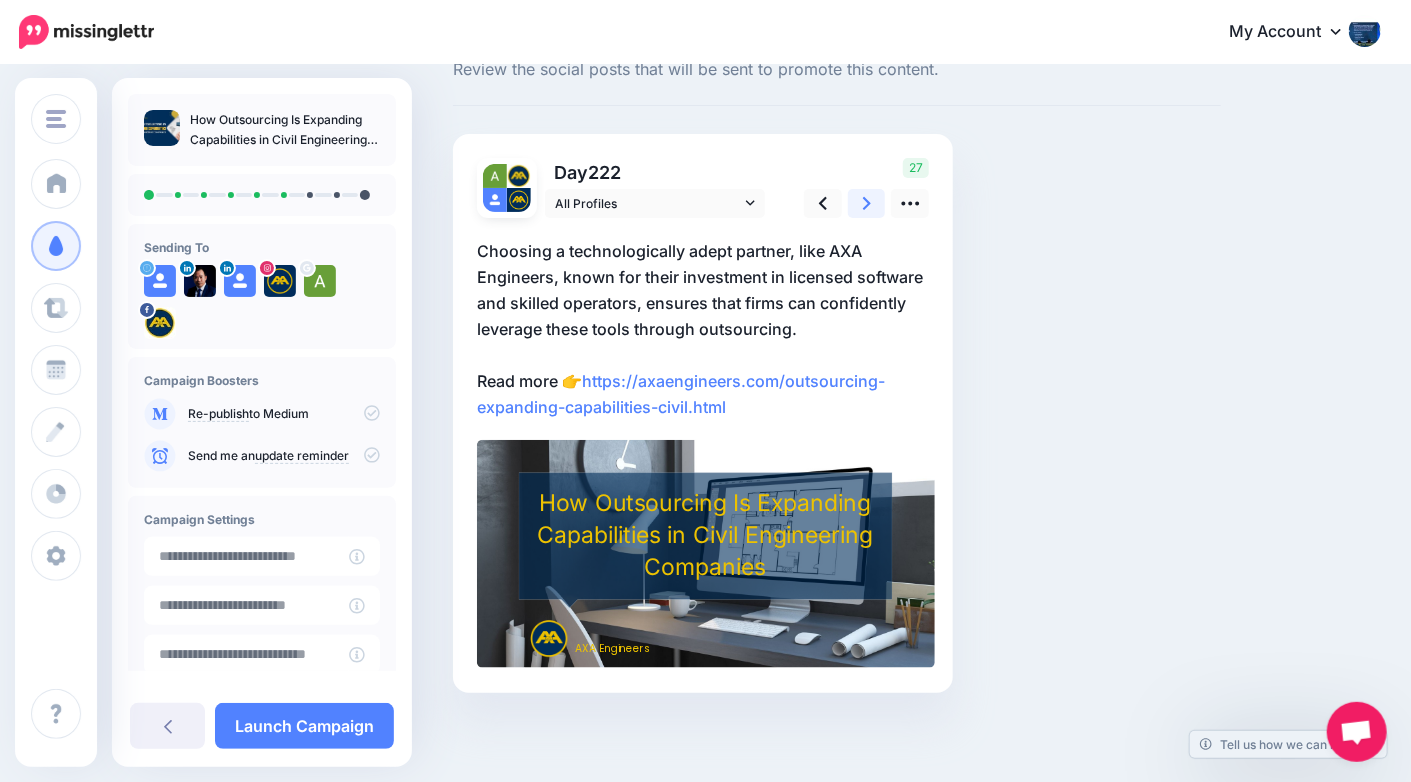 click 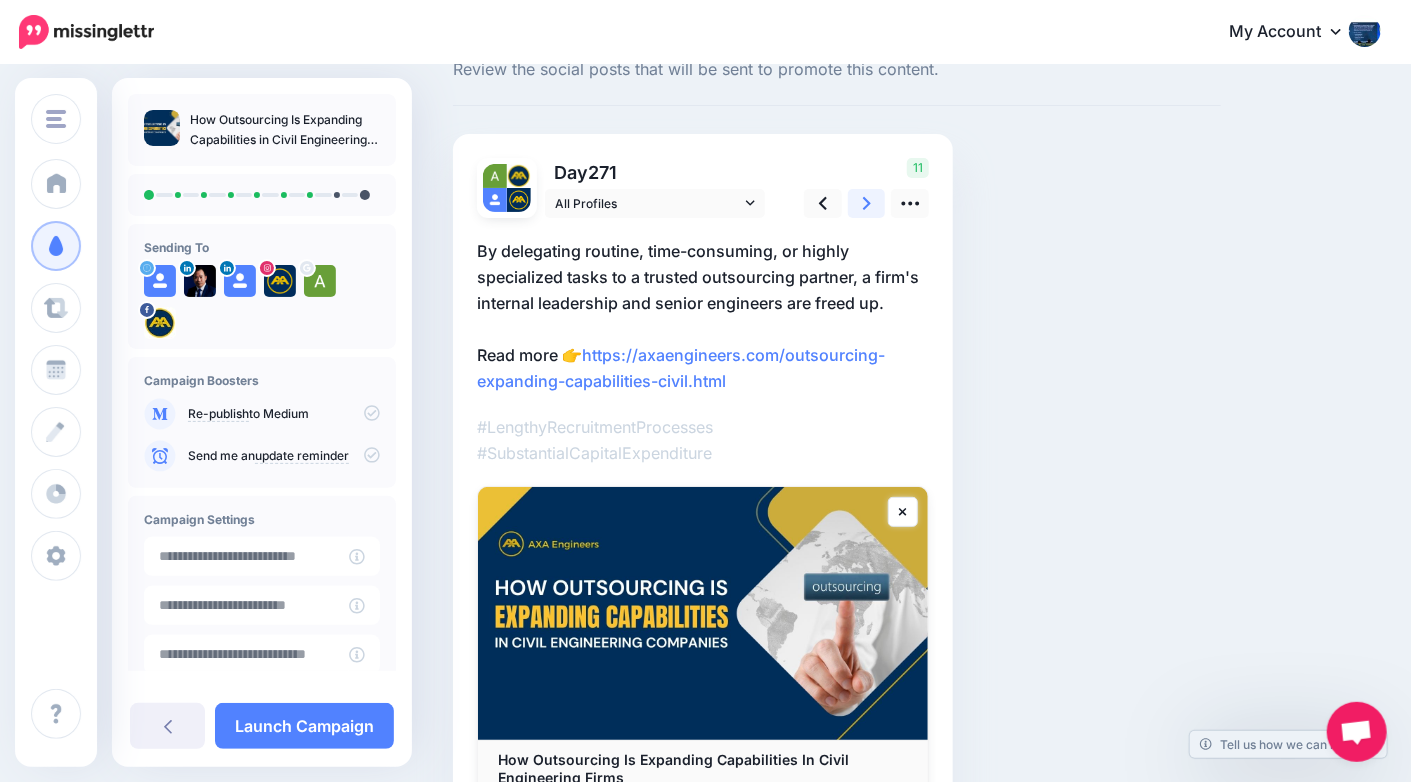 click 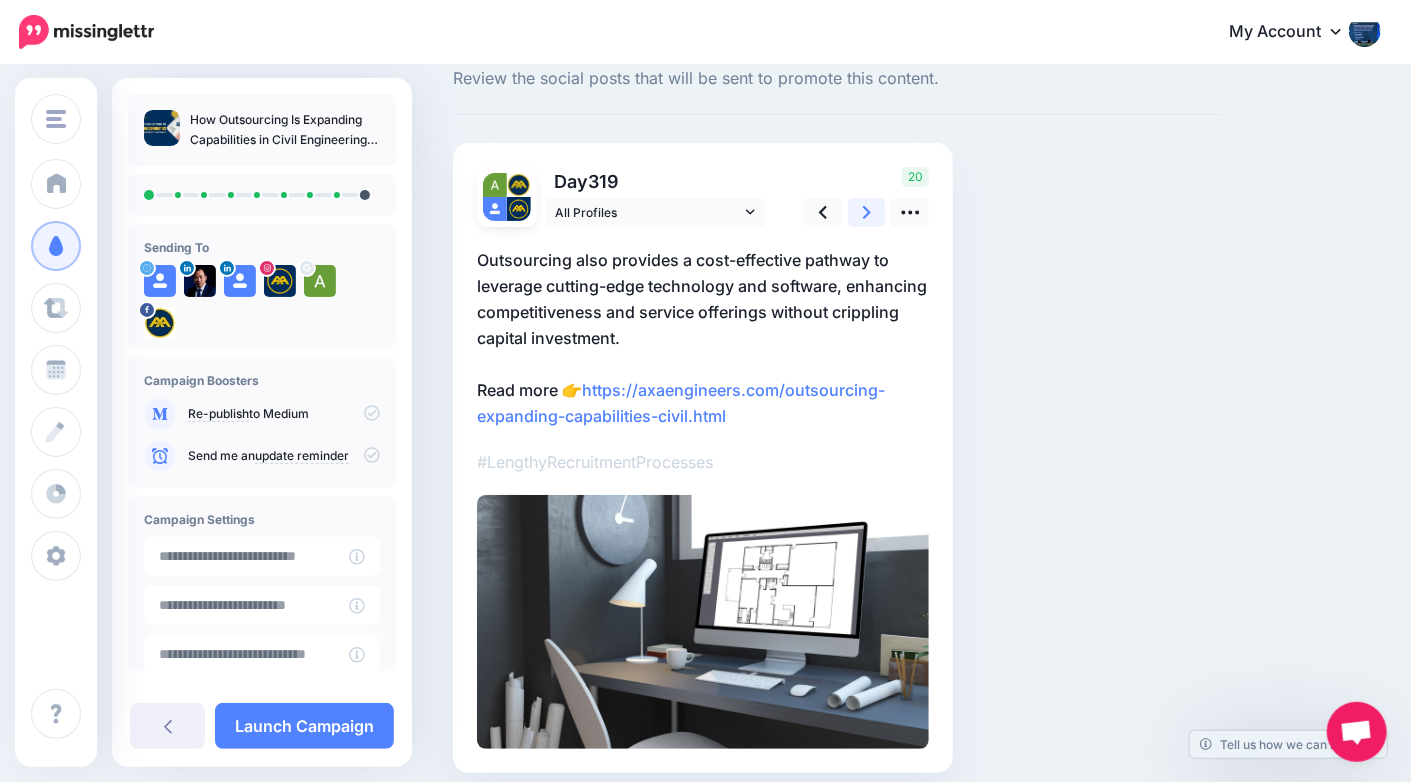 scroll, scrollTop: 59, scrollLeft: 0, axis: vertical 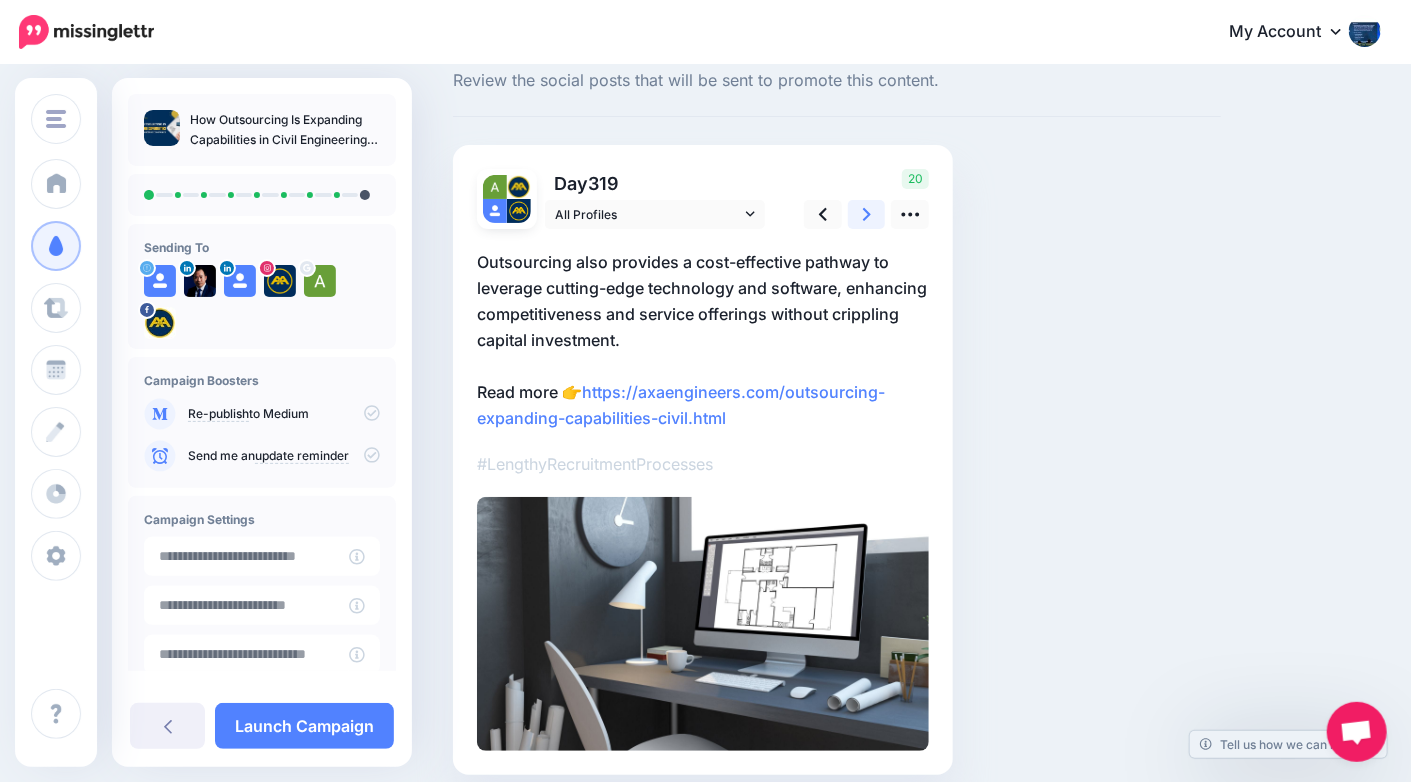 click 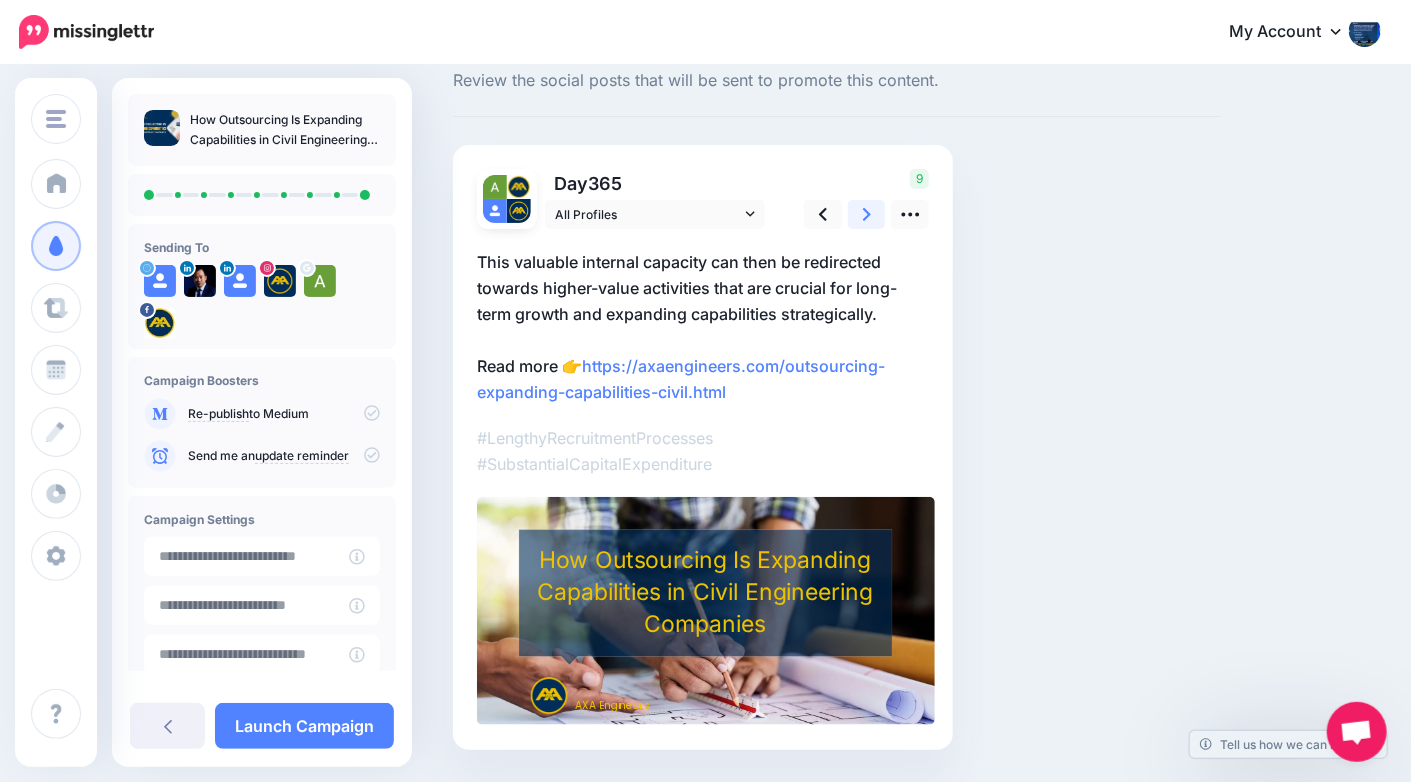 click 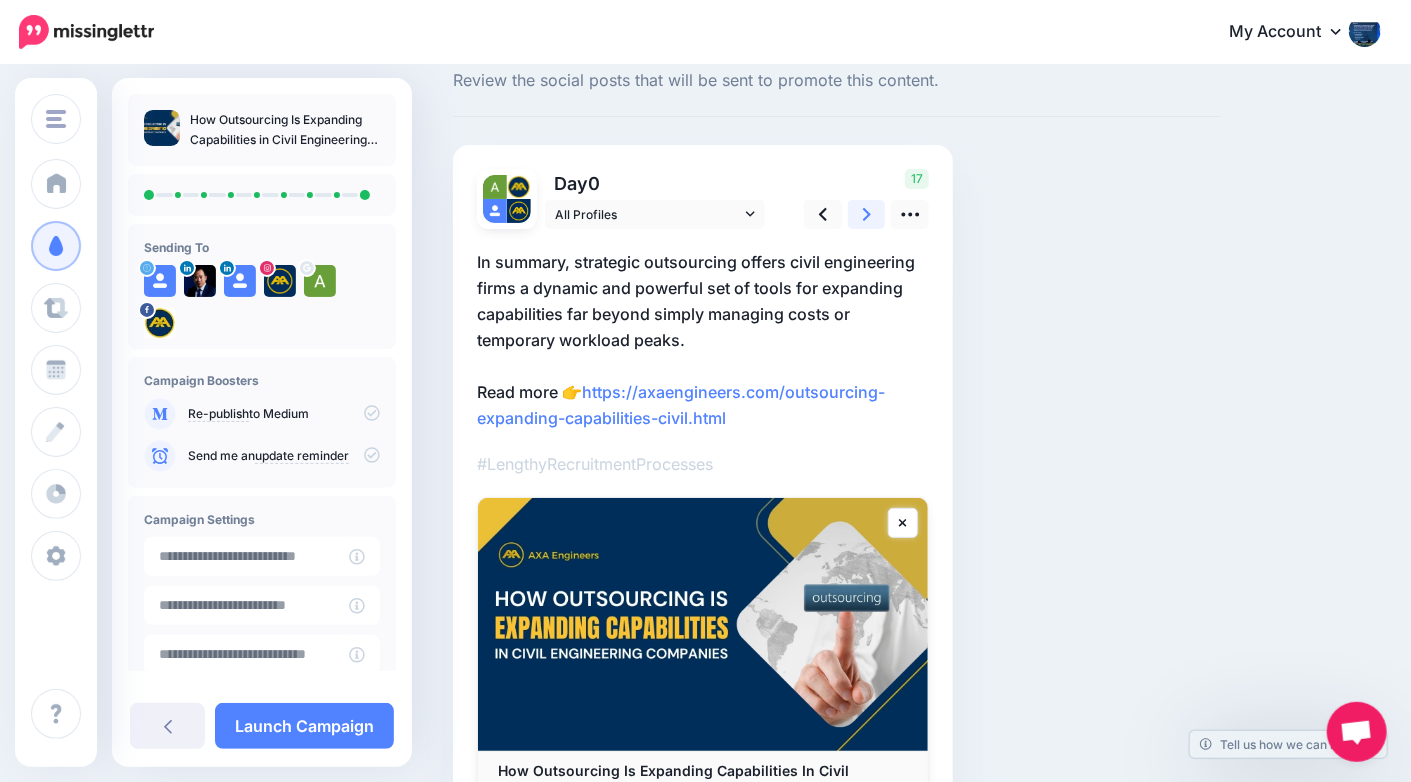 scroll, scrollTop: 217, scrollLeft: 0, axis: vertical 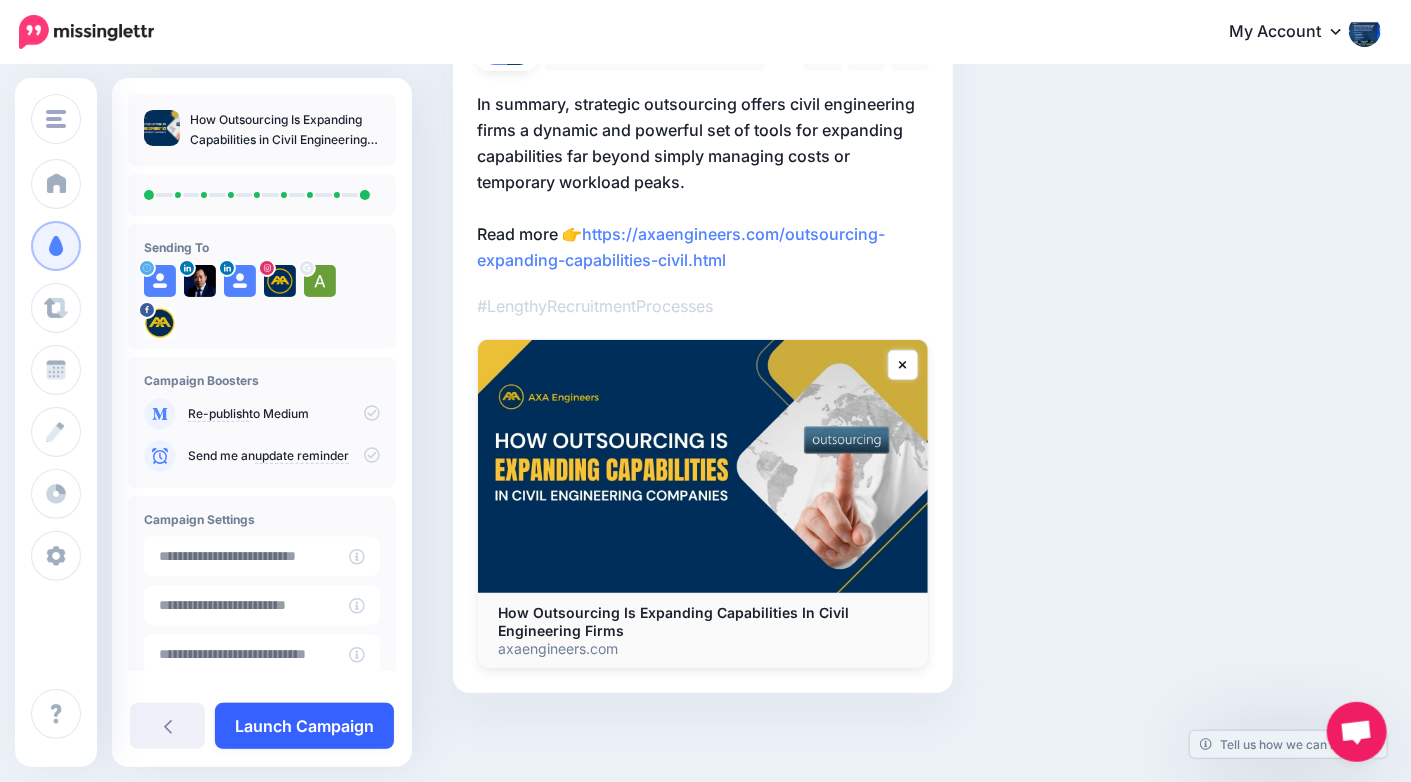 click on "Launch Campaign" at bounding box center [304, 726] 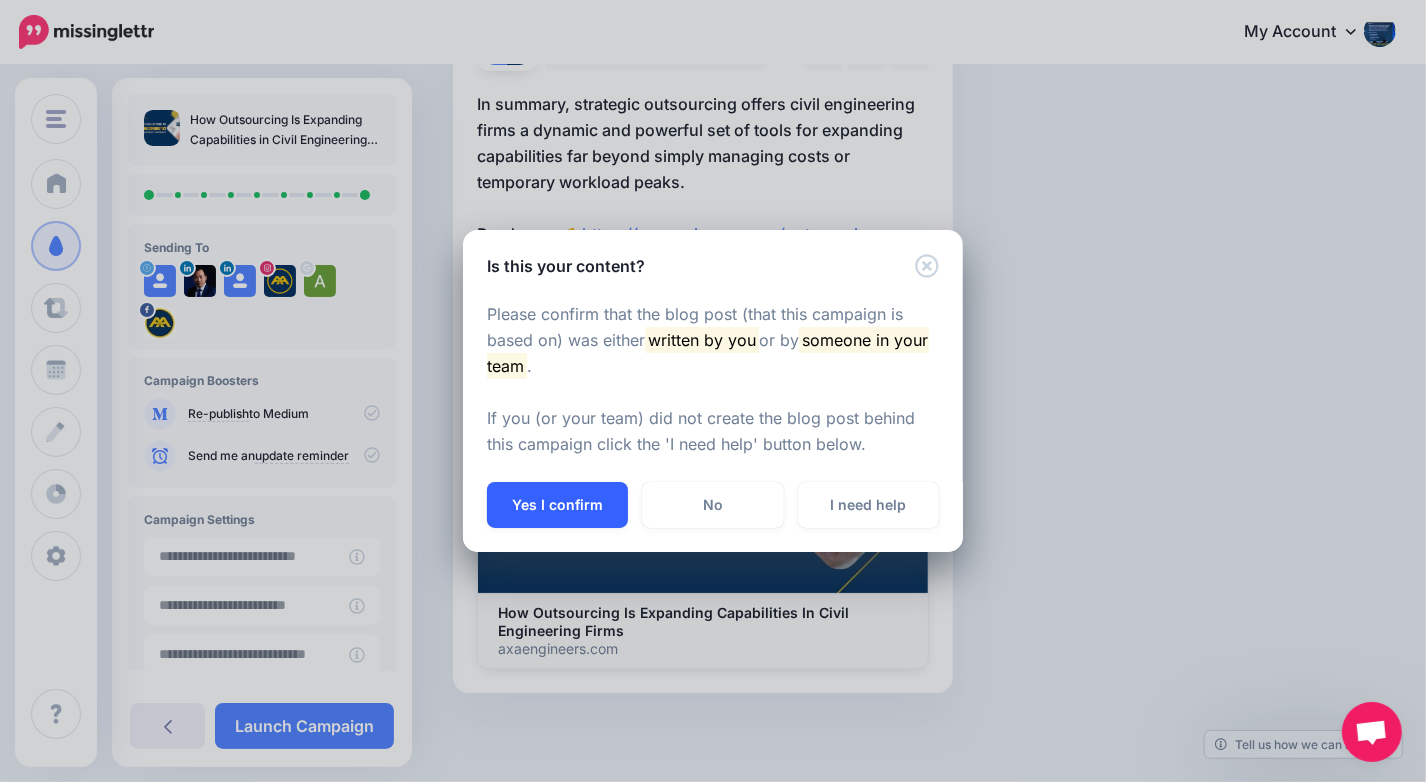 click on "Yes I confirm" at bounding box center (557, 505) 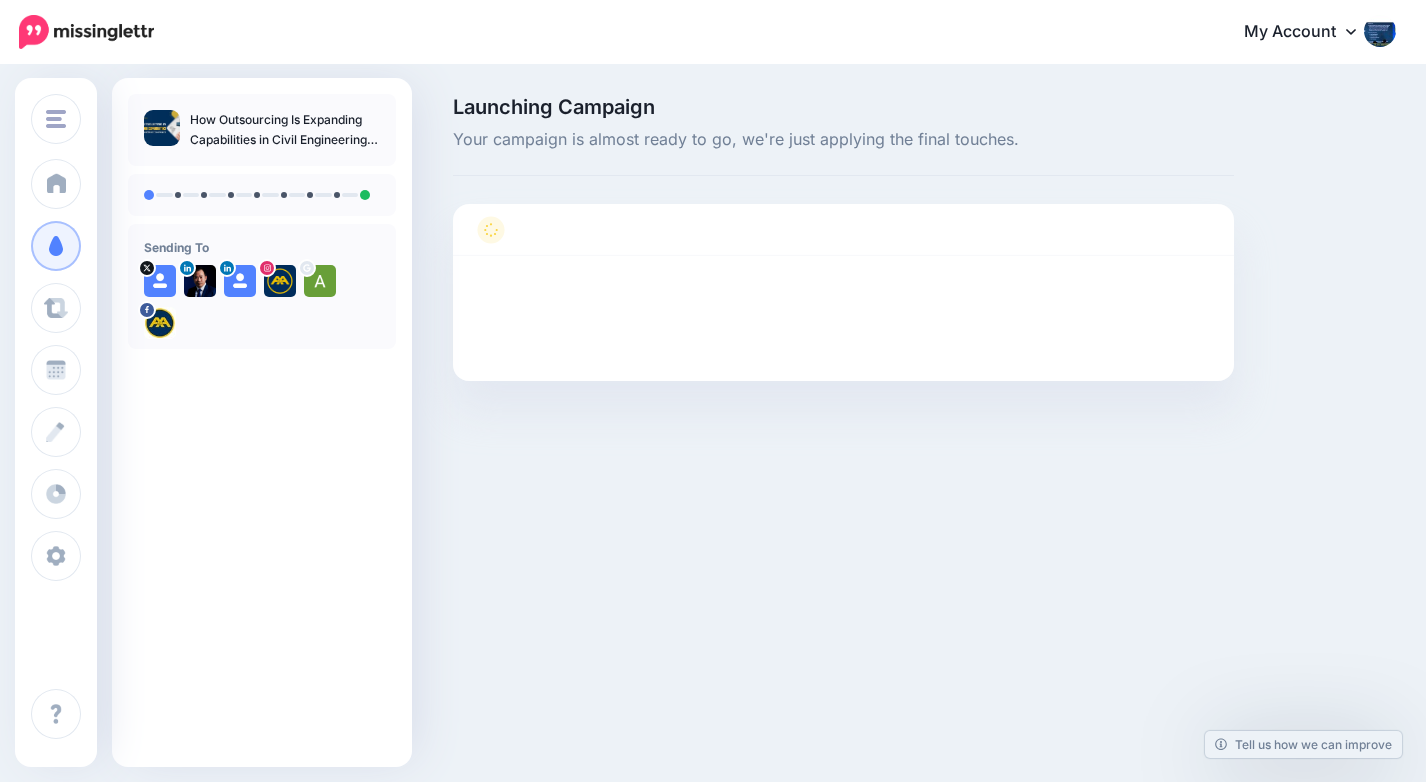 scroll, scrollTop: 0, scrollLeft: 0, axis: both 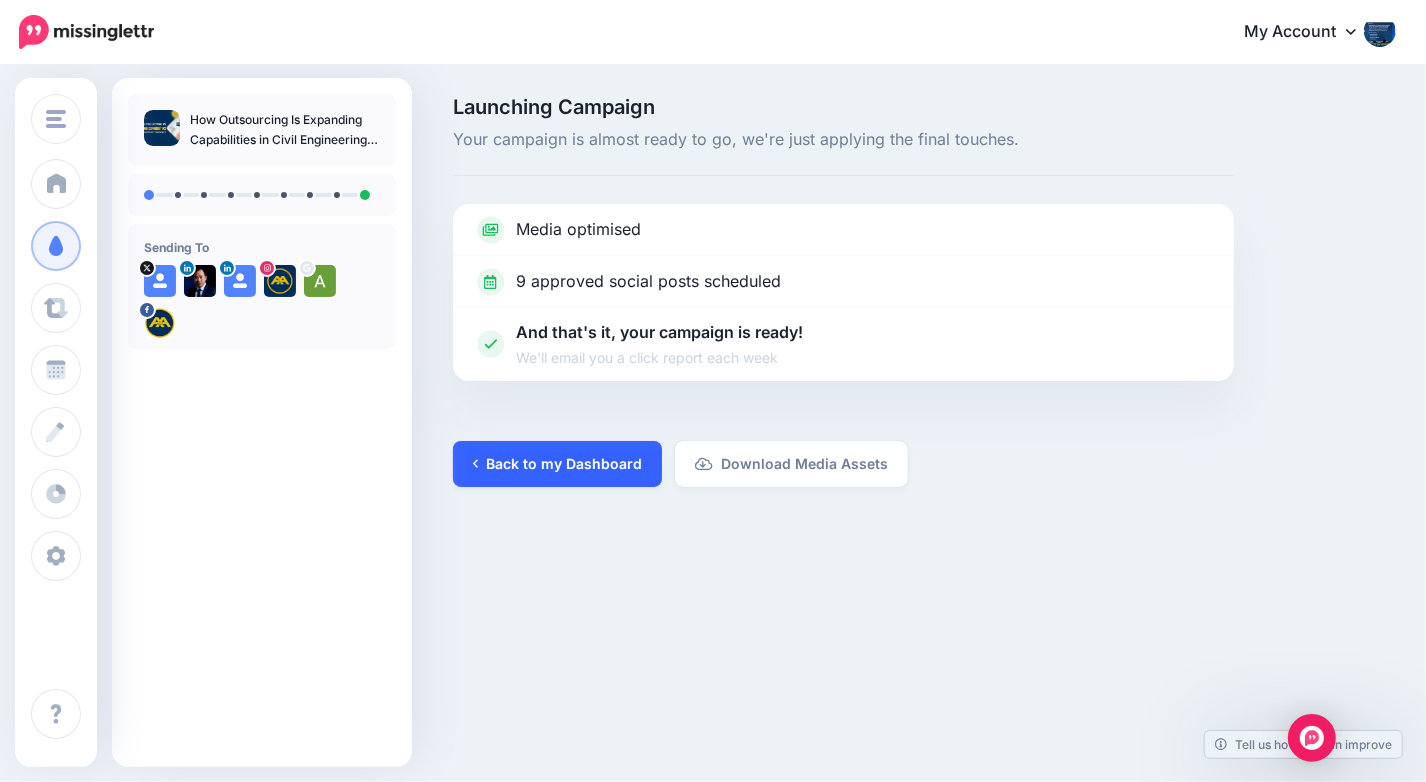 click on "Back to my Dashboard" at bounding box center [557, 464] 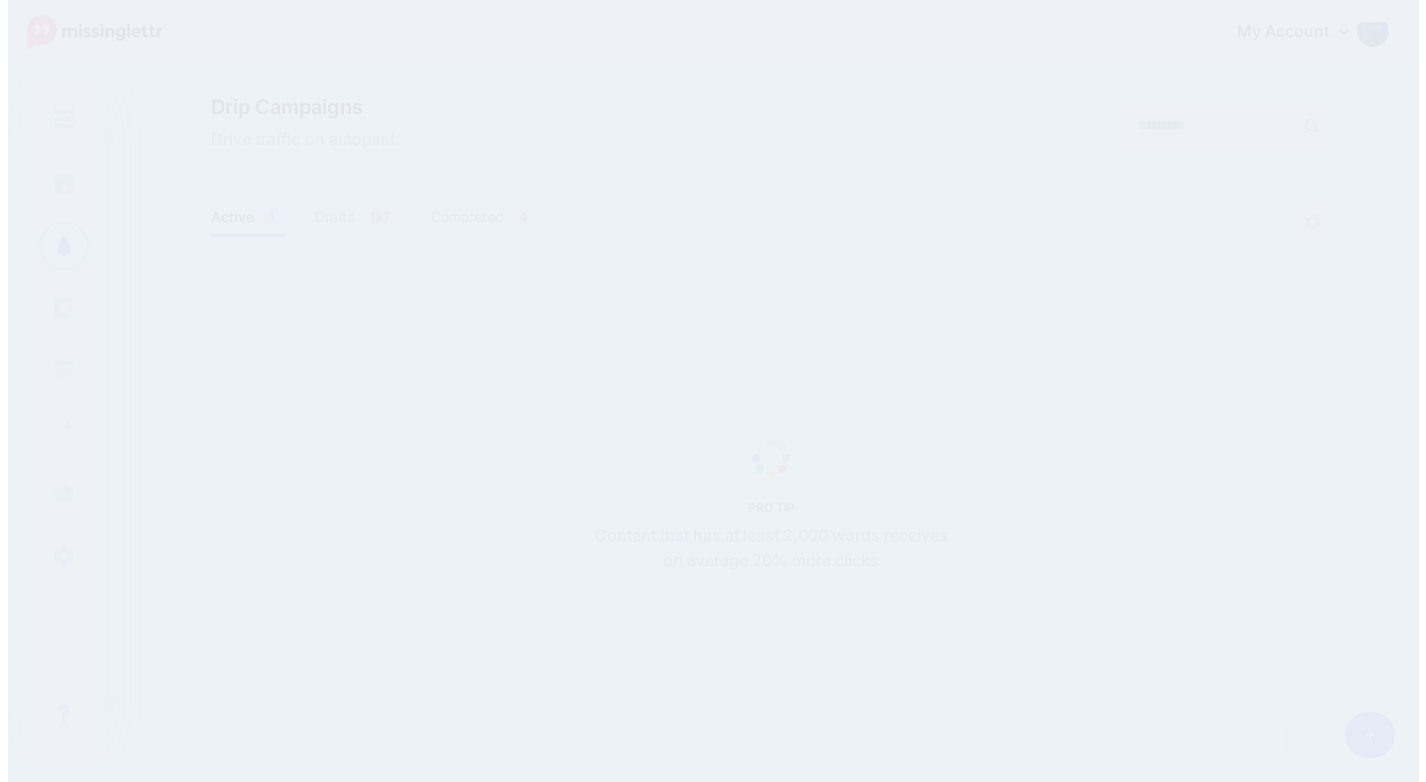 scroll, scrollTop: 0, scrollLeft: 0, axis: both 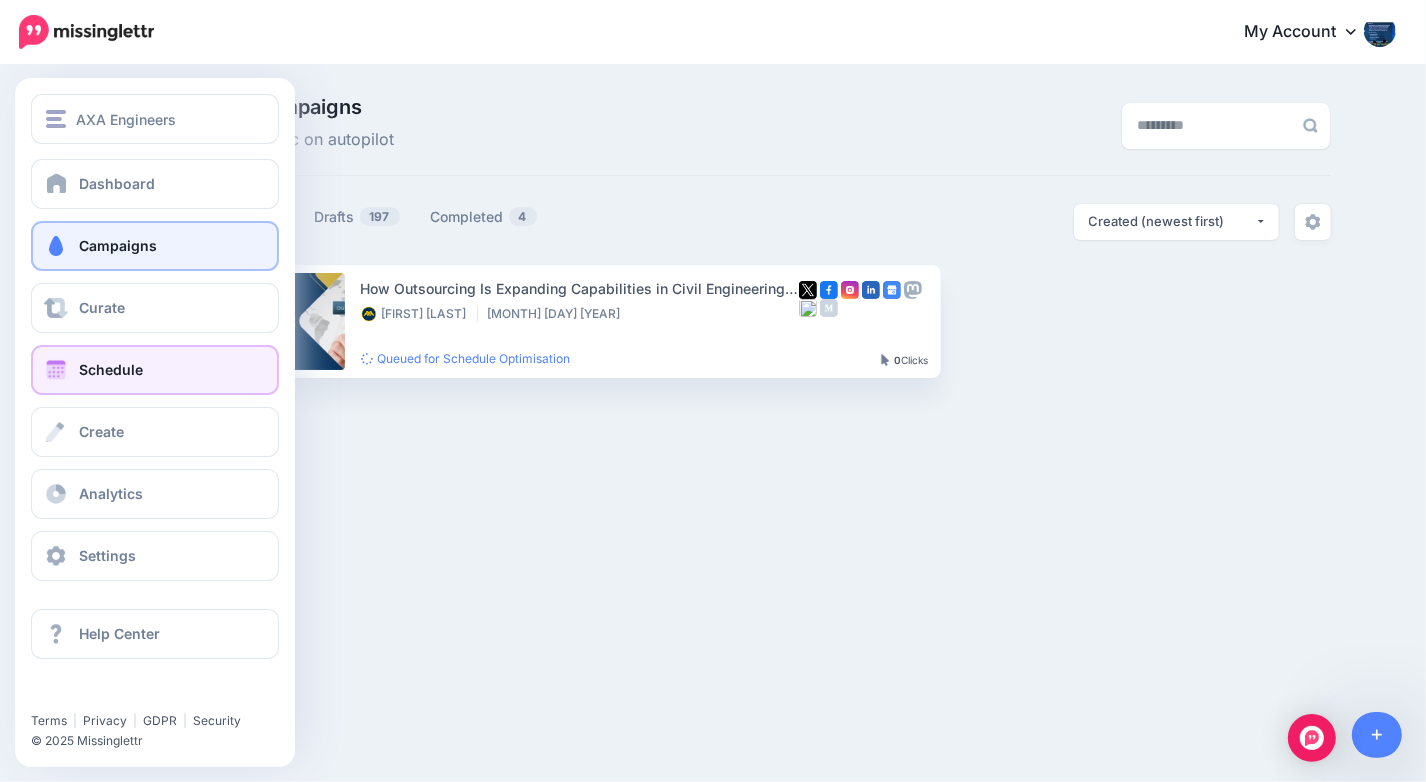click on "Schedule" at bounding box center [111, 369] 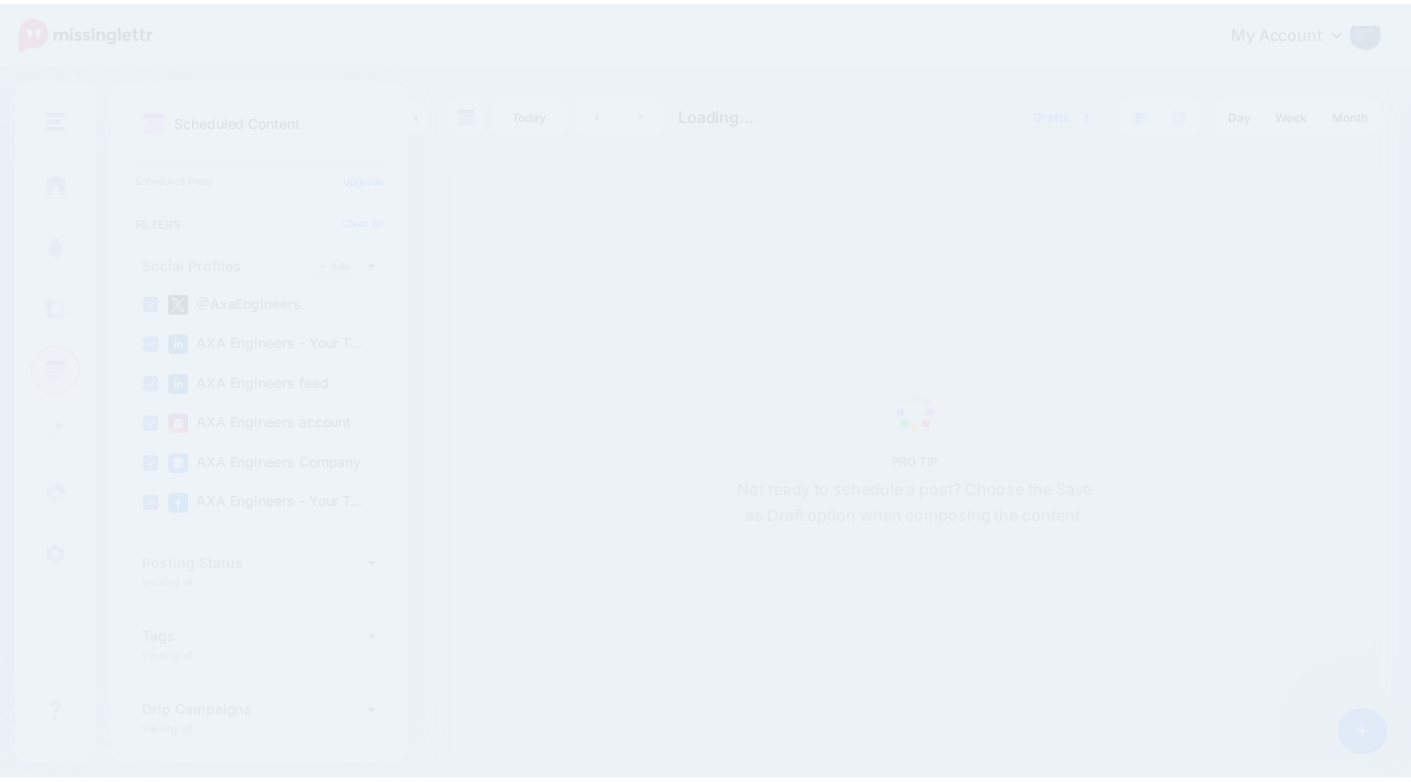 scroll, scrollTop: 0, scrollLeft: 0, axis: both 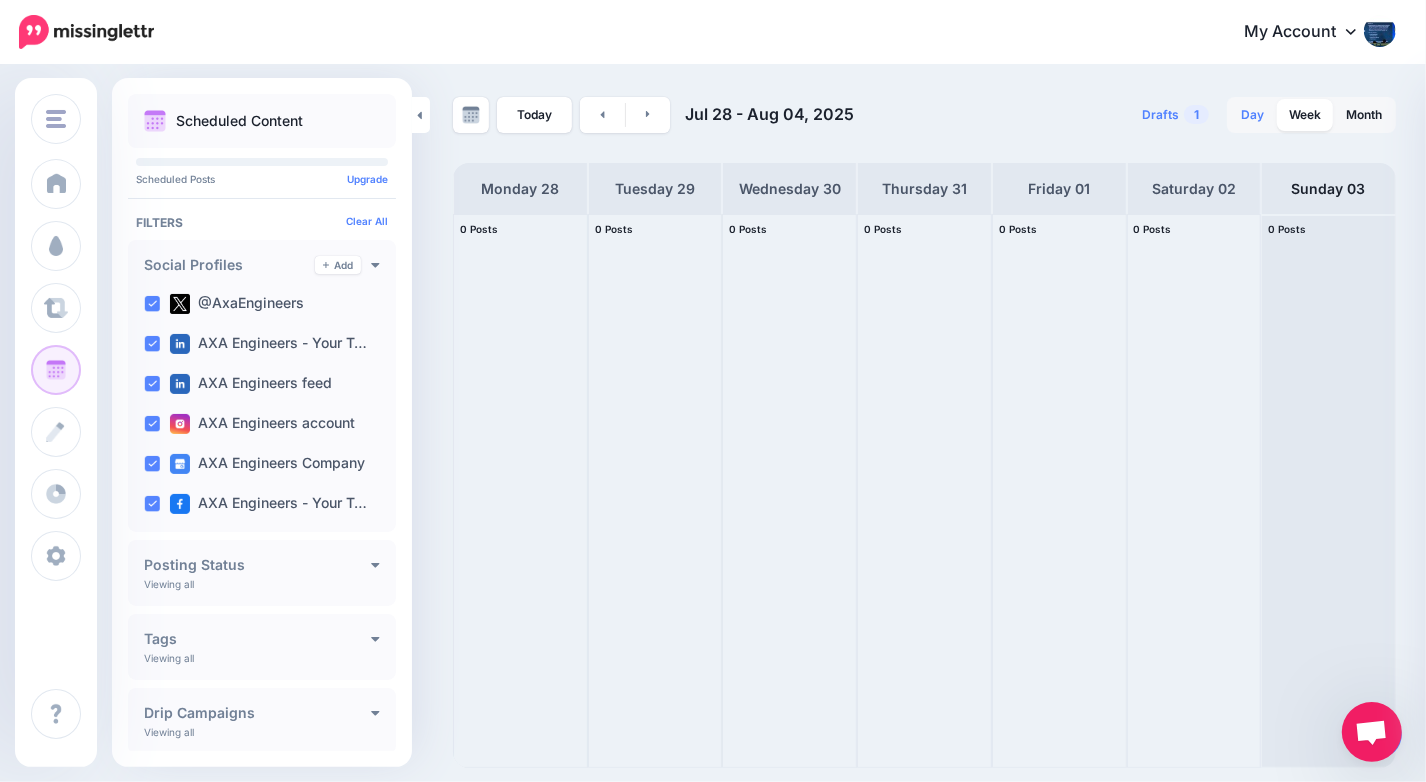 click on "Day" at bounding box center (1252, 115) 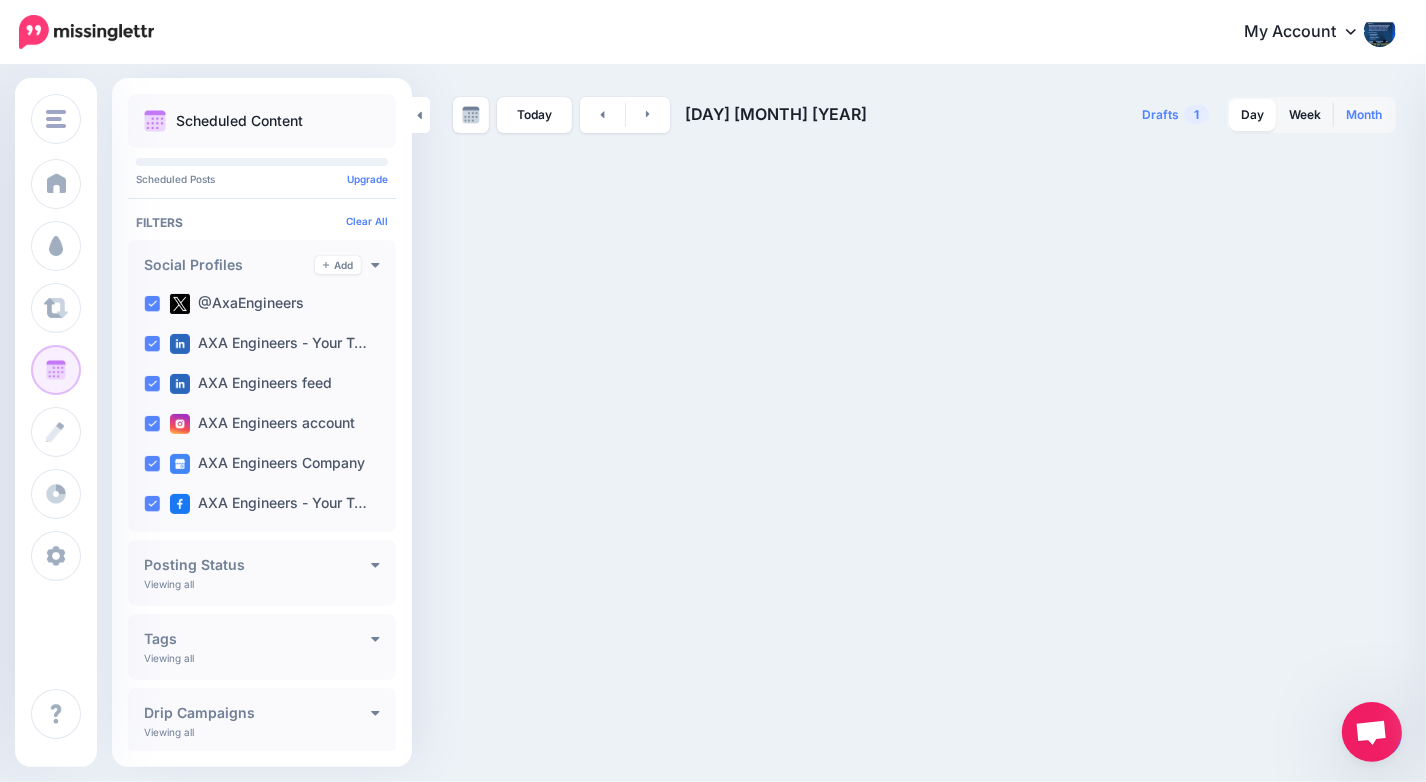 click on "Month" at bounding box center (1364, 115) 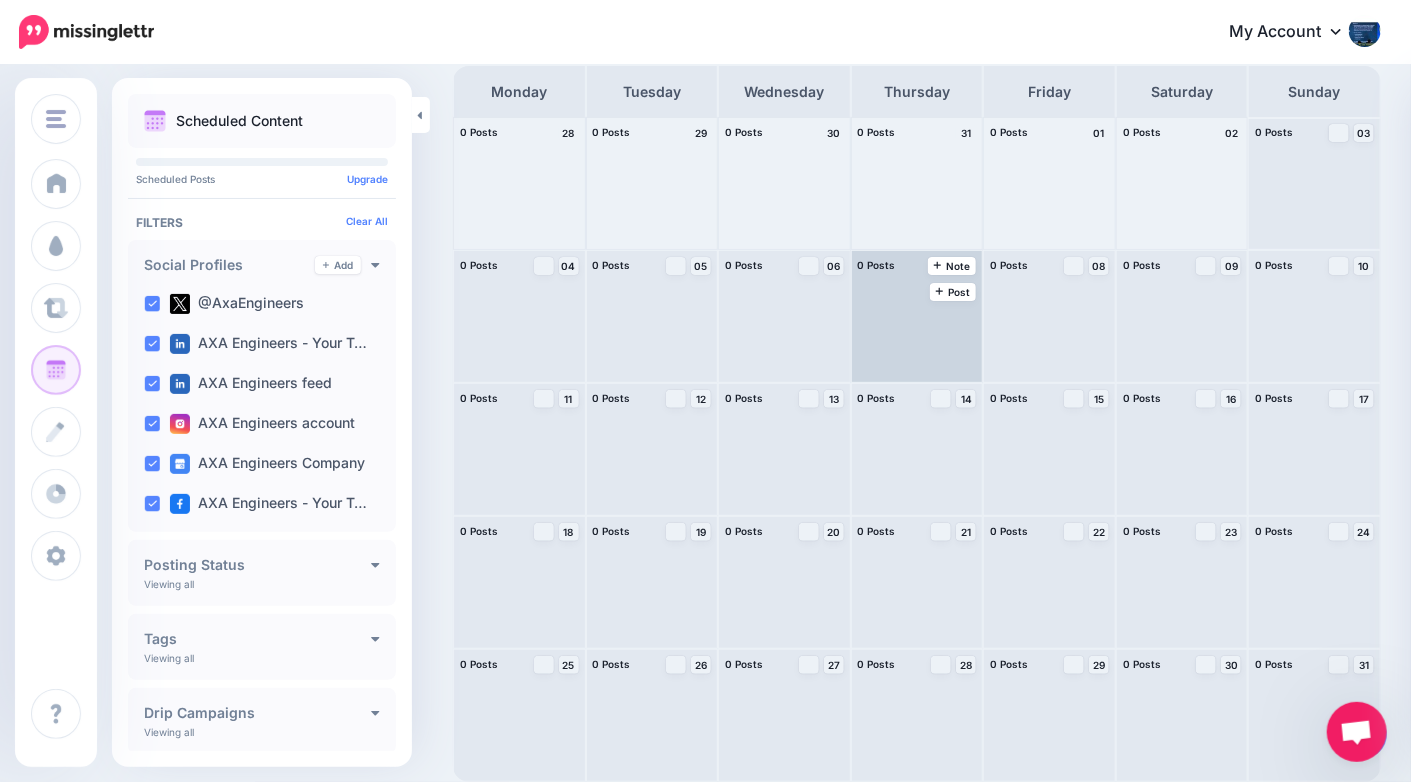 scroll, scrollTop: 0, scrollLeft: 0, axis: both 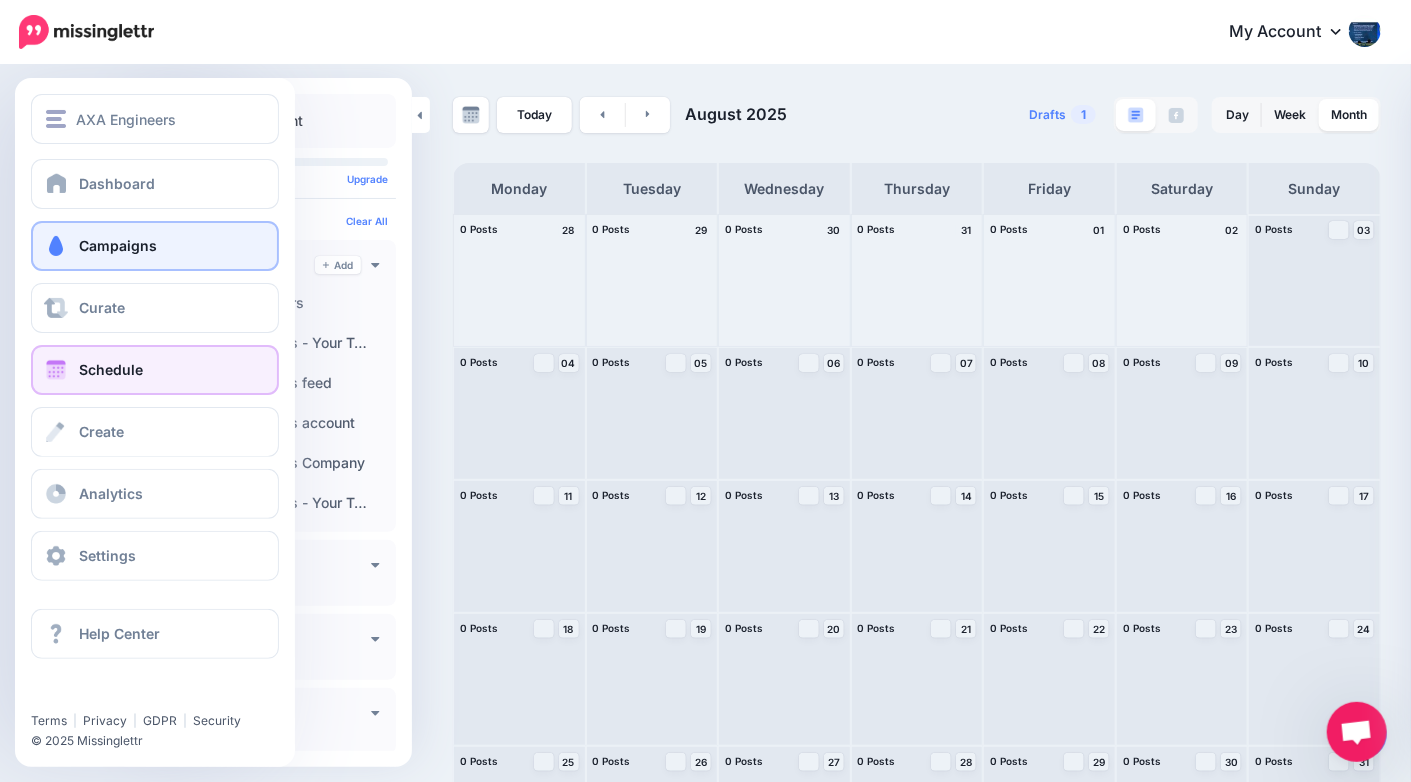 click on "Campaigns" at bounding box center (118, 245) 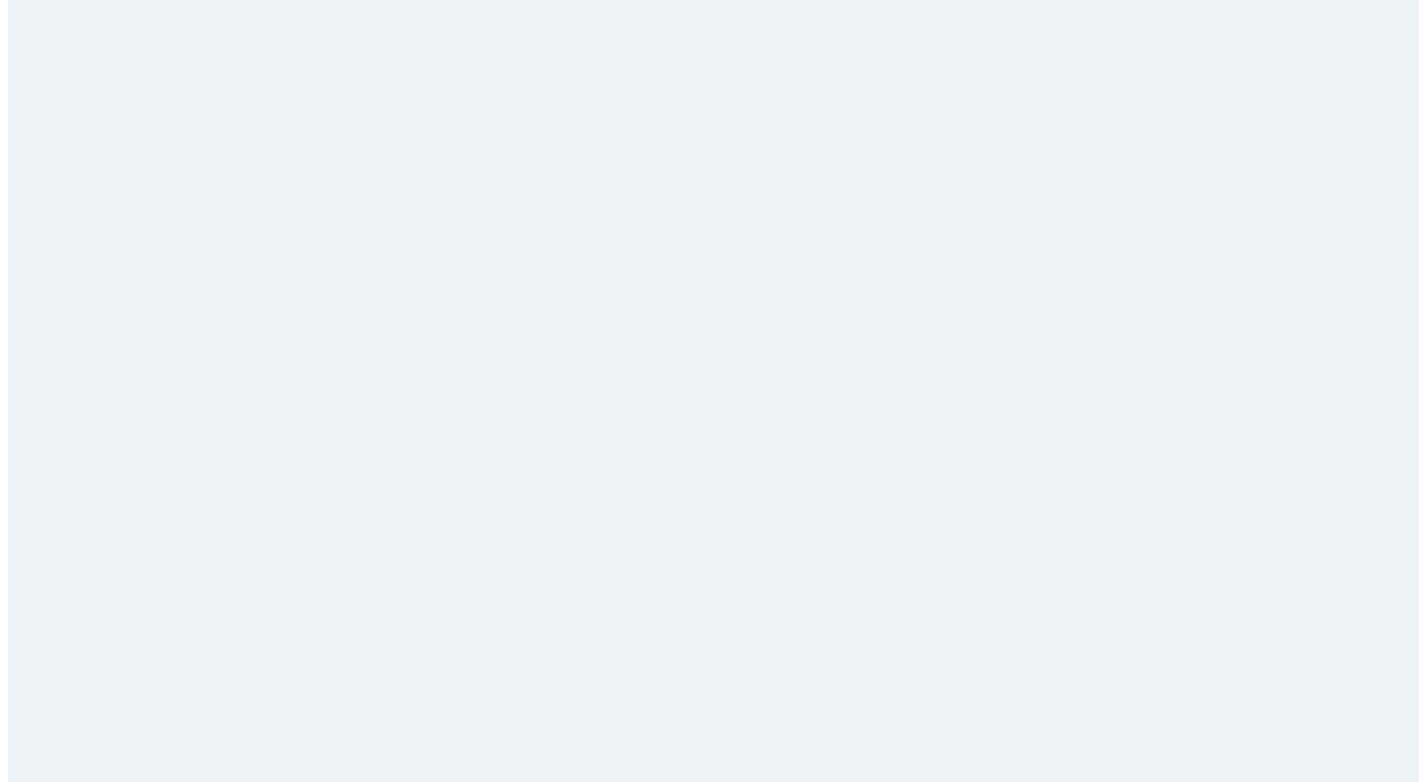 scroll, scrollTop: 0, scrollLeft: 0, axis: both 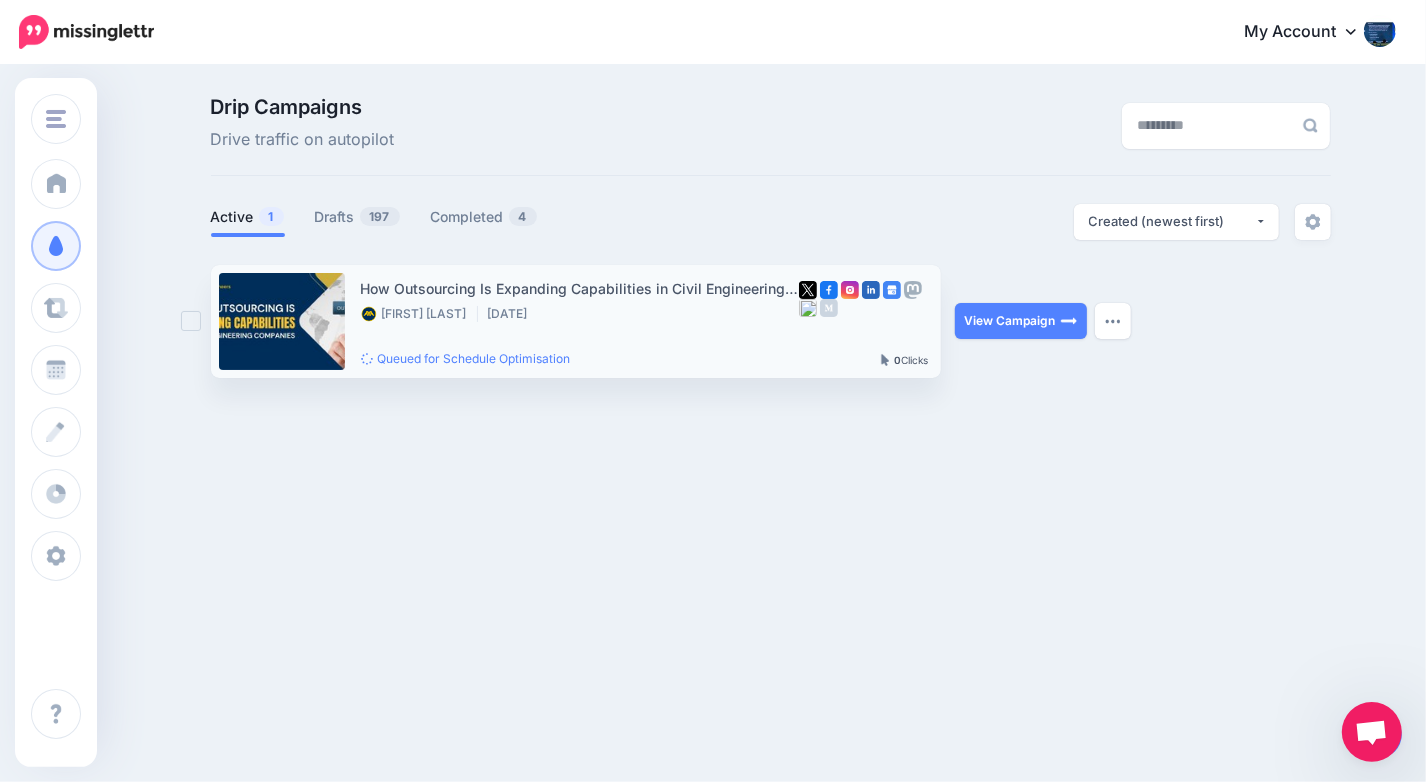 click at bounding box center [282, 321] 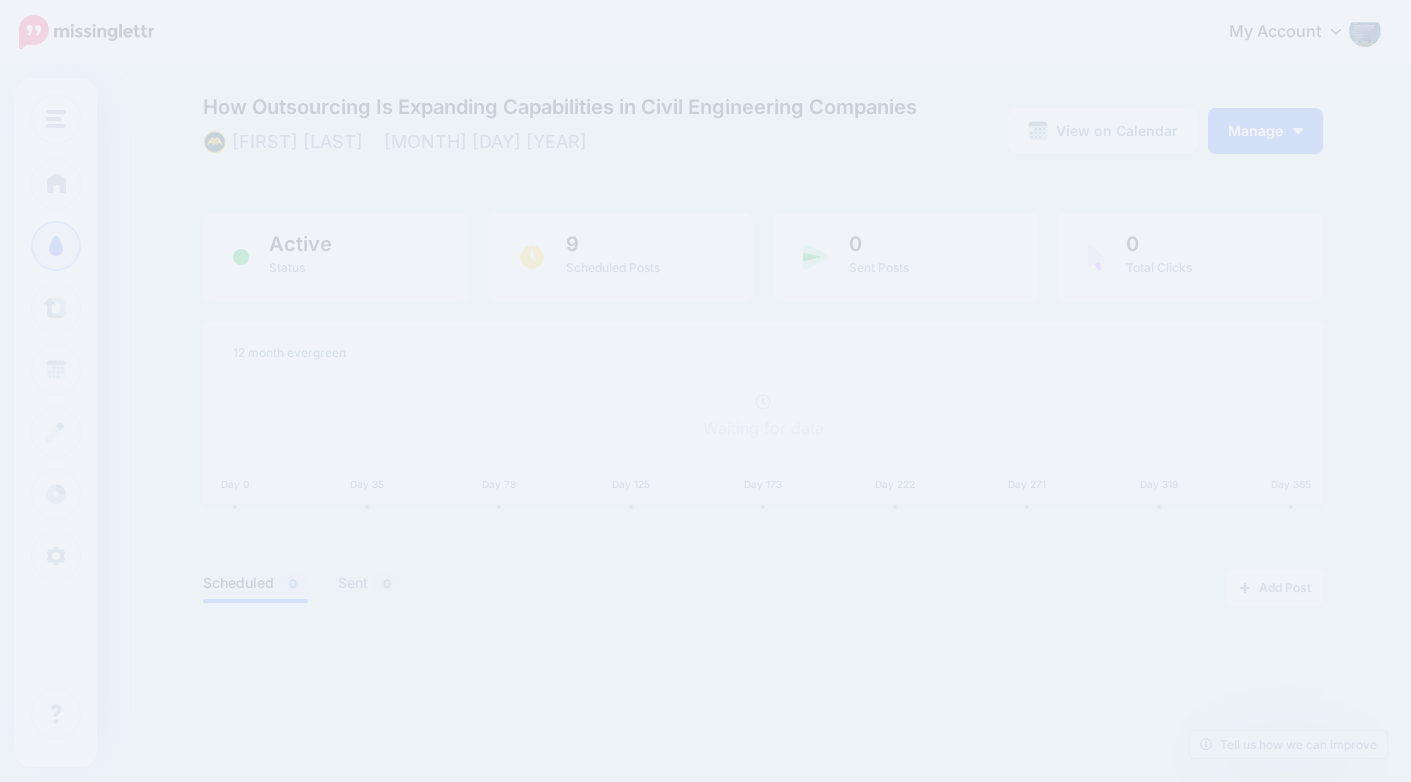 scroll, scrollTop: 0, scrollLeft: 0, axis: both 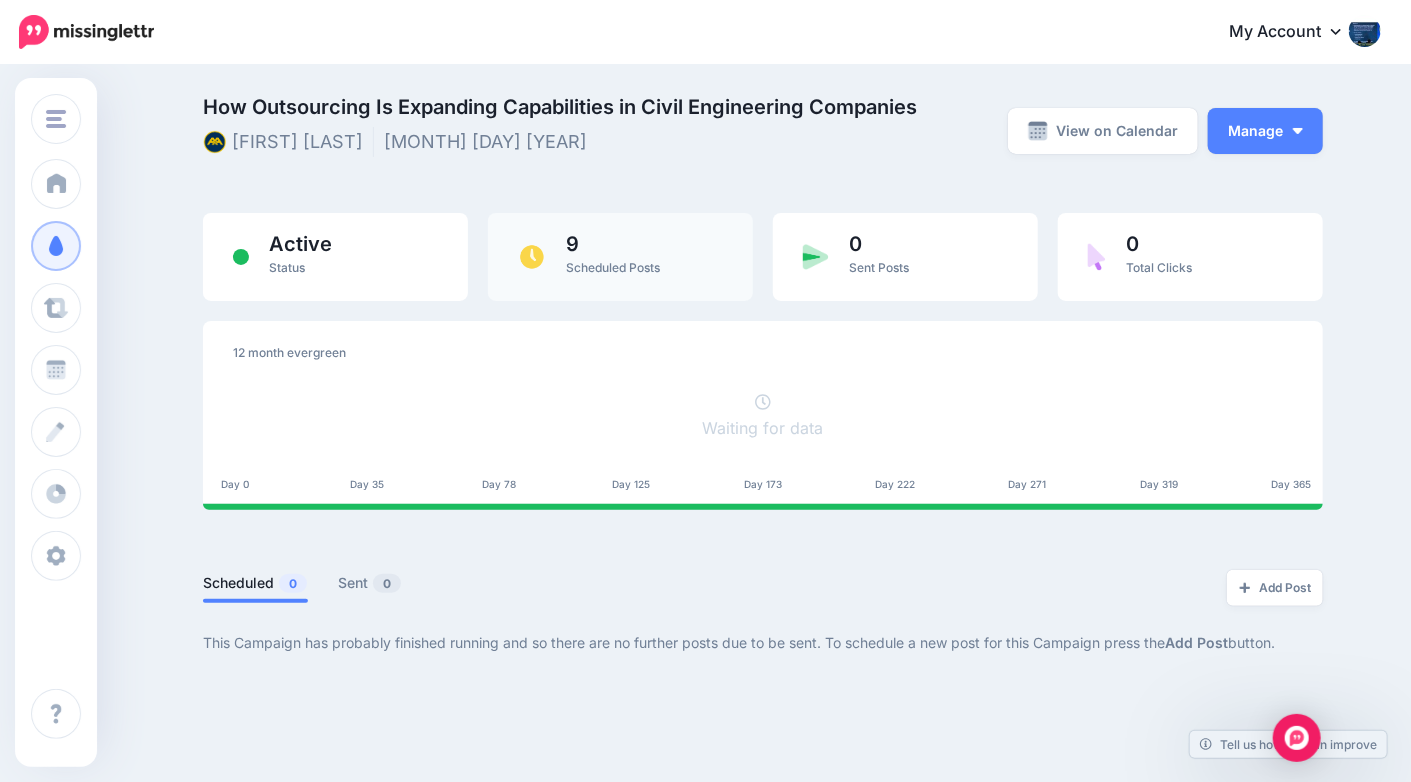click on "Scheduled Posts" at bounding box center [613, 267] 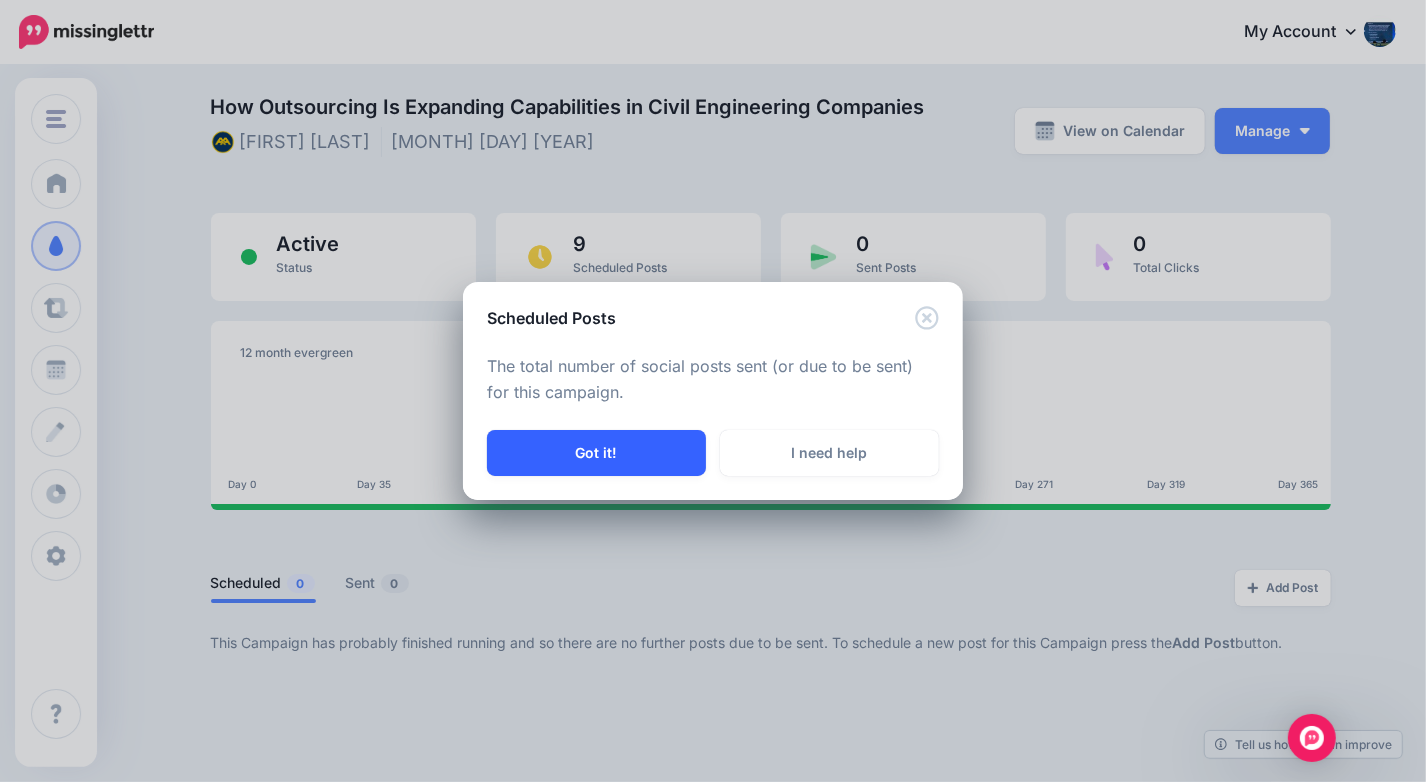 click on "Got it!" at bounding box center (596, 453) 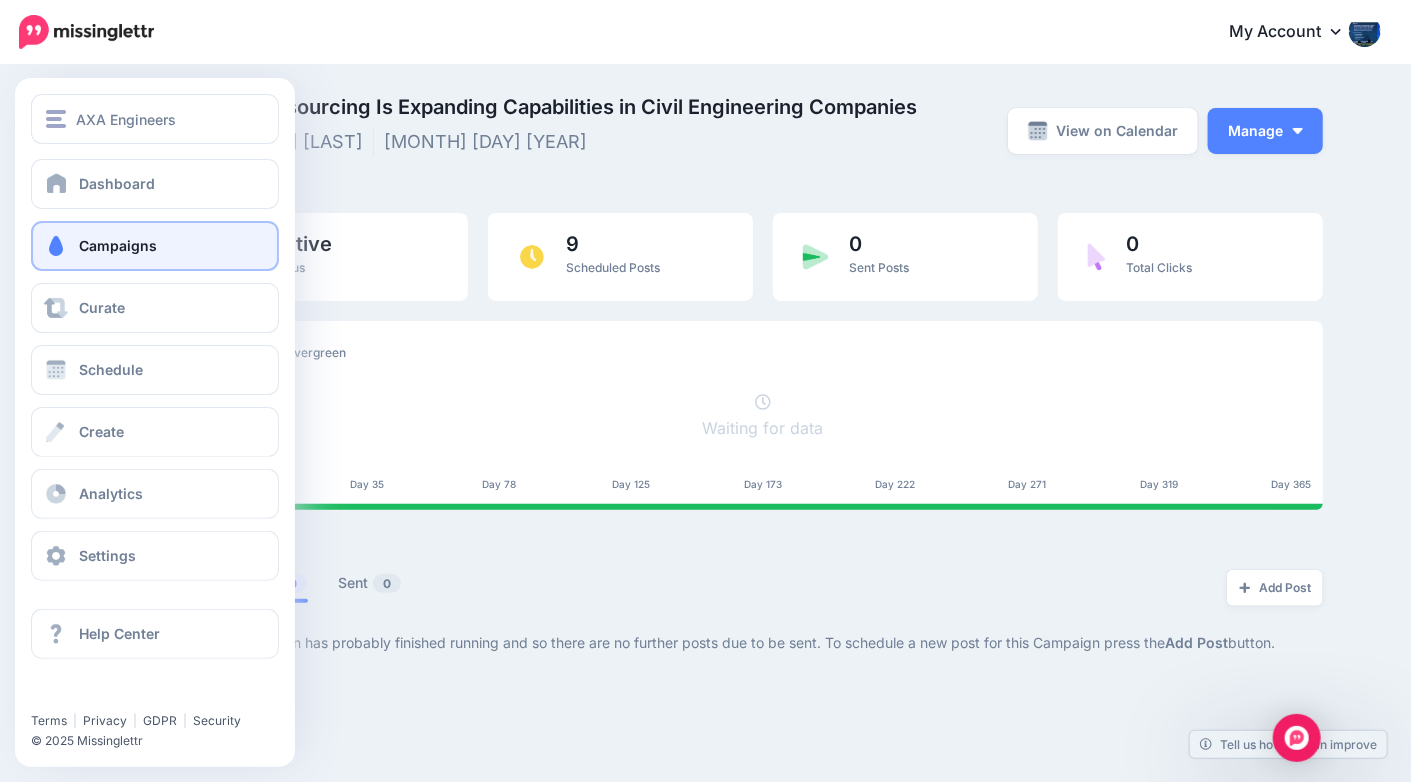 click on "Campaigns" at bounding box center [155, 246] 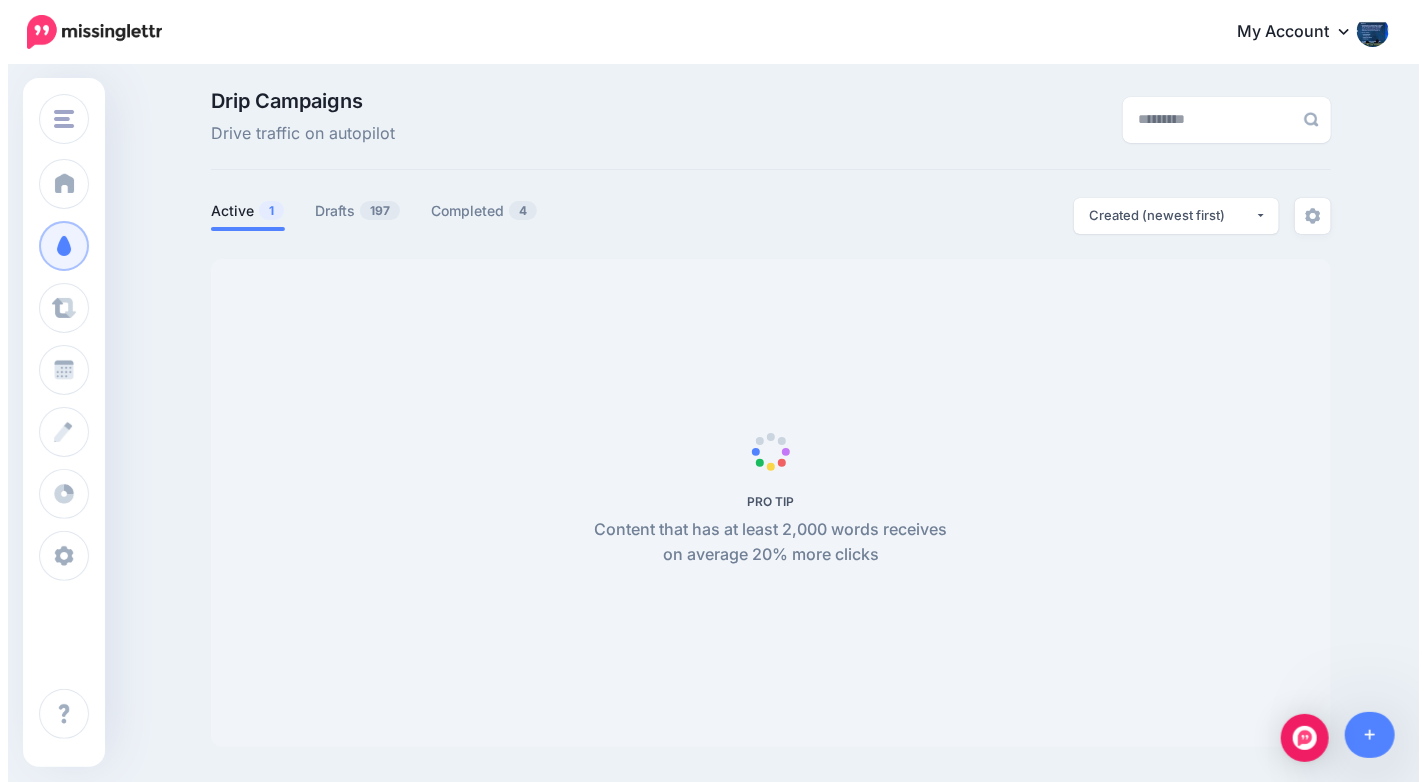 scroll, scrollTop: 0, scrollLeft: 0, axis: both 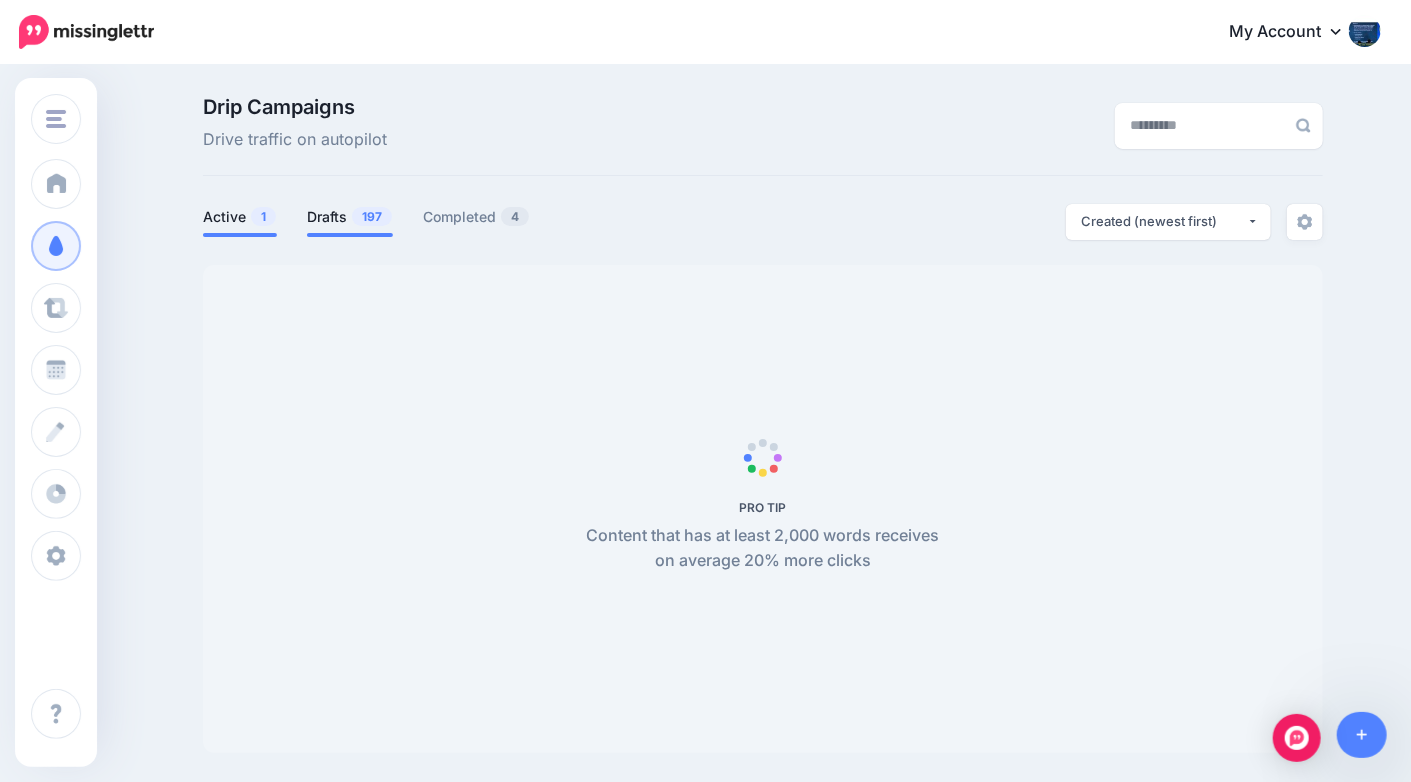 click on "Drafts  197" at bounding box center (350, 217) 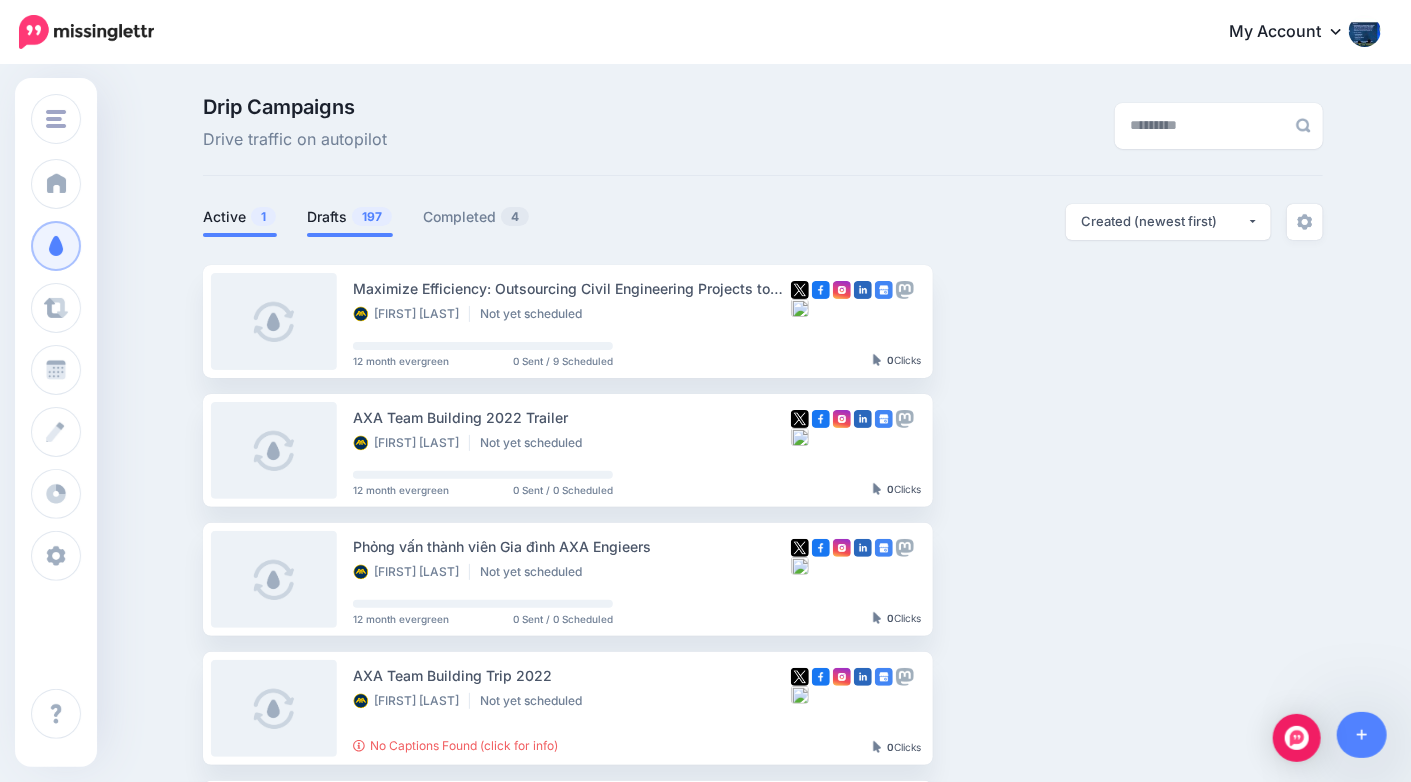 click on "Active  1" at bounding box center [240, 220] 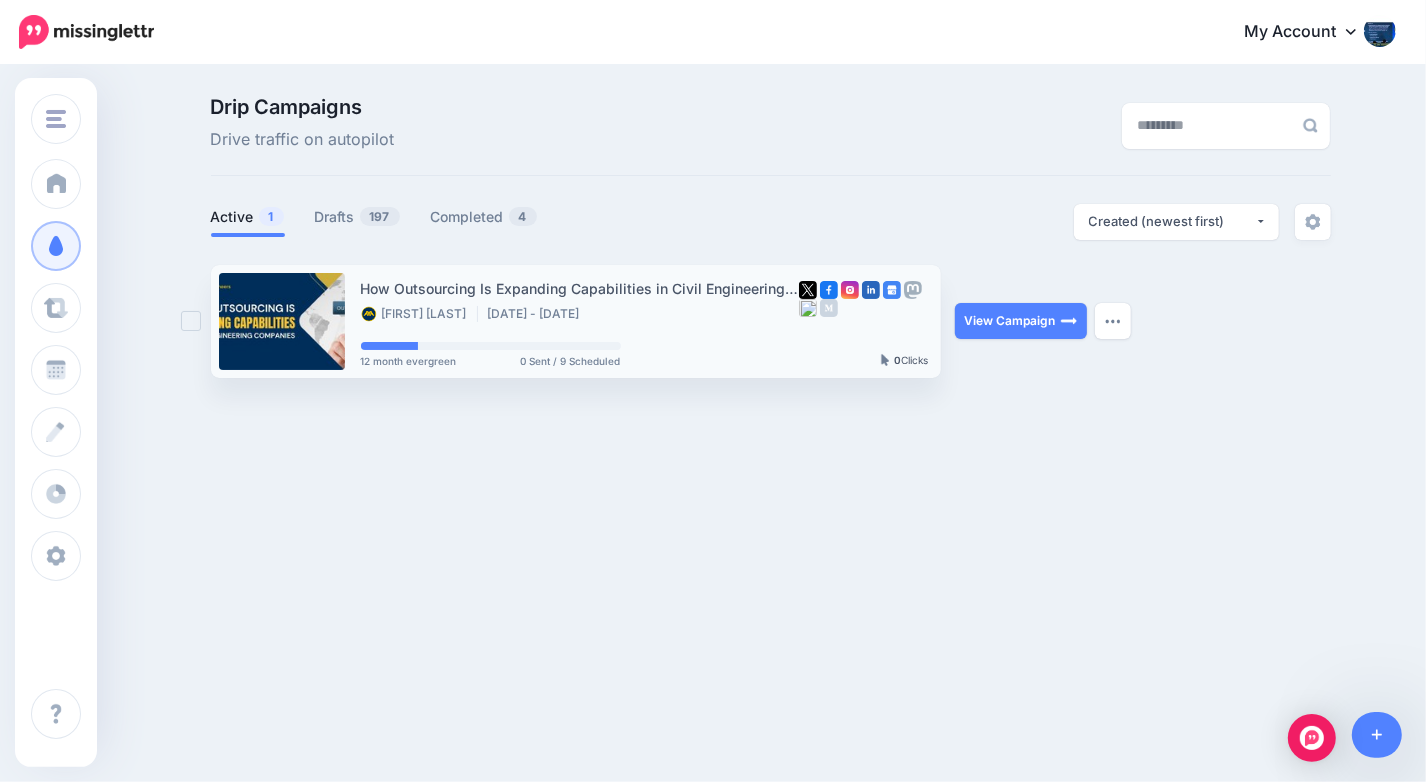 click on "[FIRST] [LAST]
[DATE] - [DATE]" at bounding box center [580, 315] 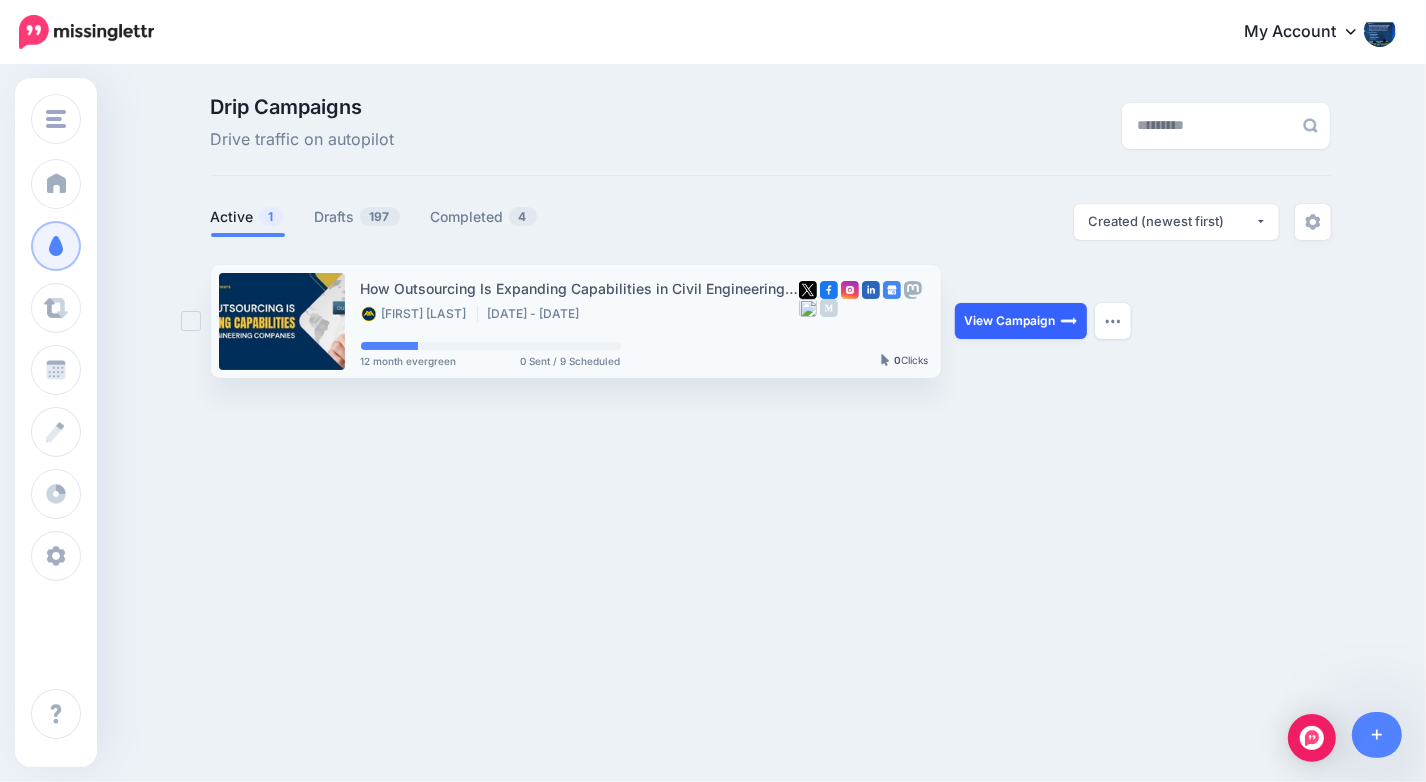 click on "View Campaign" at bounding box center [1021, 321] 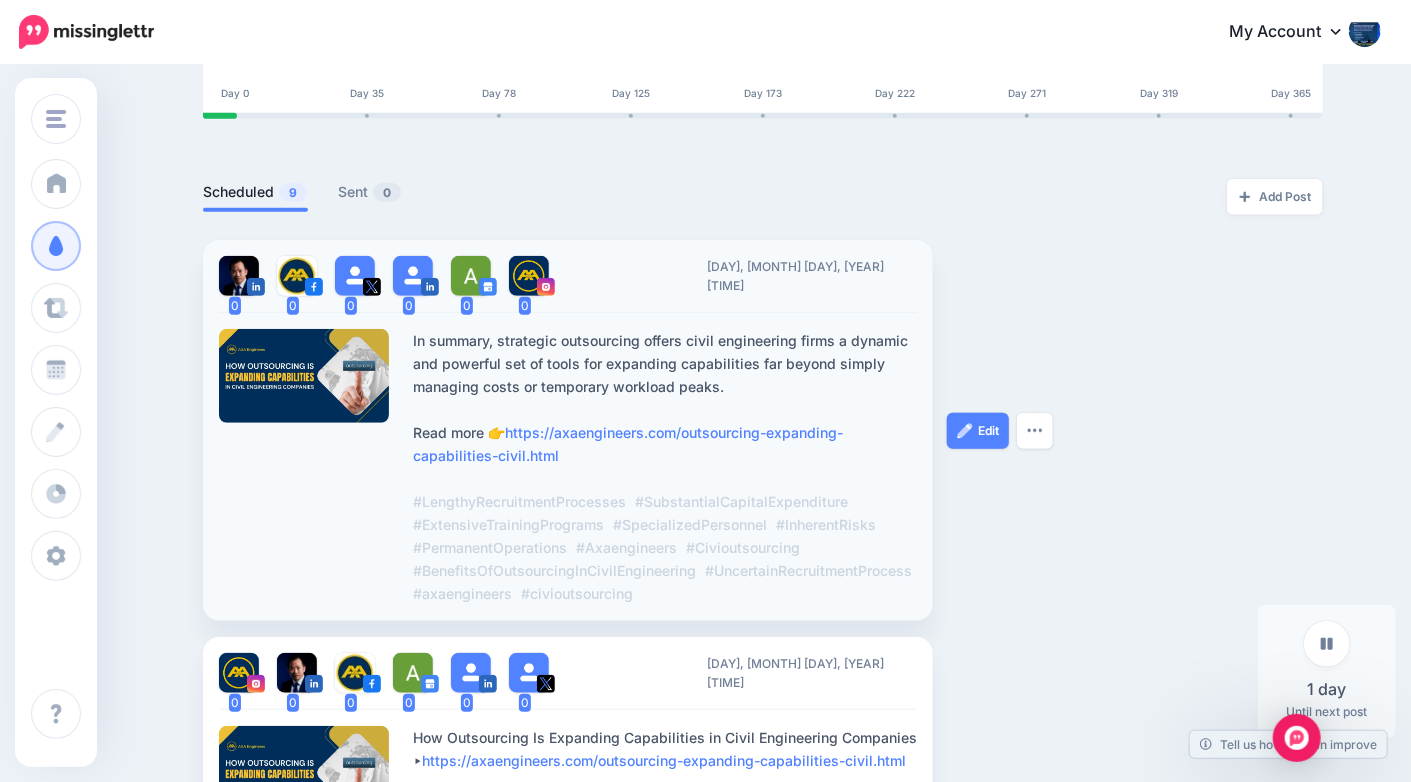 scroll, scrollTop: 390, scrollLeft: 0, axis: vertical 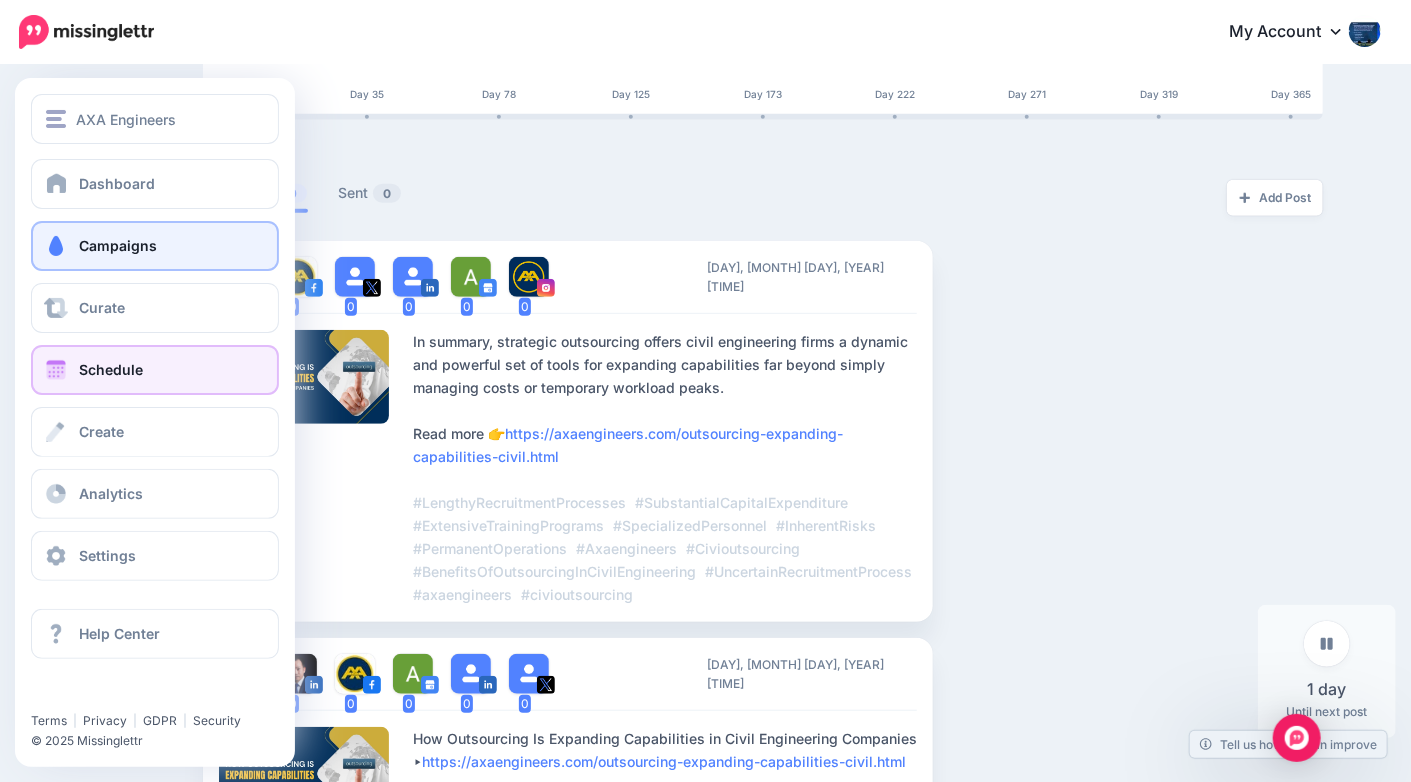 click on "Schedule" at bounding box center [155, 370] 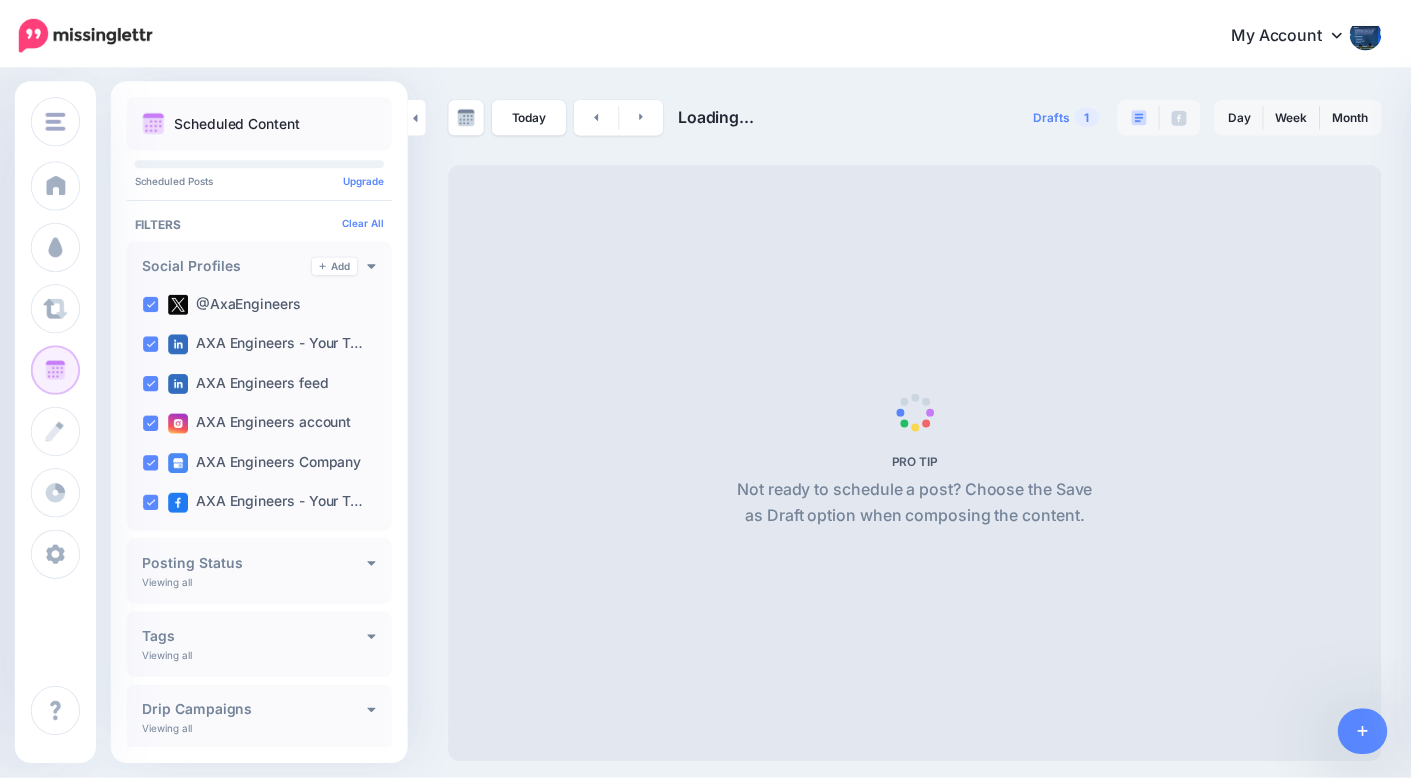 scroll, scrollTop: 0, scrollLeft: 0, axis: both 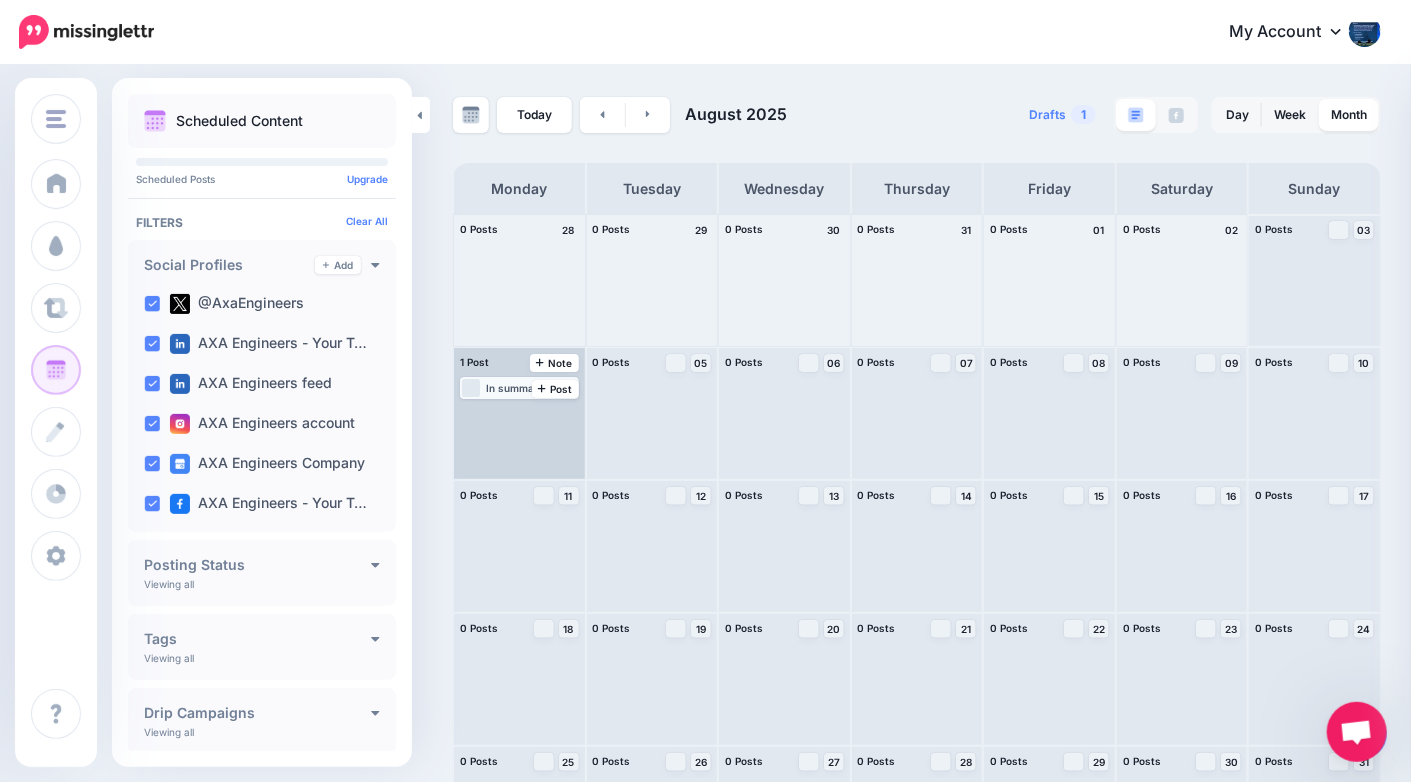 click on "In summary, strategic outsourcing offers civil engineering firms a dynamic and powerful set of tools for expanding capabilities far beyond simply managing costs or temporary workload peaks. Read more 👉 https://axaengineers.com/outsourcing-expanding-capabilities-civil.html #LengthyRecruitmentProcesses #SubstantialCapitalExpenditure #ExtensiveTrainingPrograms #SpecializedPersonnel #InherentRisks #PermanentOperations #Axaengineers #Civioutsourcing #BenefitsOfOutsourcingInCivilEngineering #UncertainRecruitmentProcess #axaengineers #civioutsourcing" at bounding box center [531, 388] 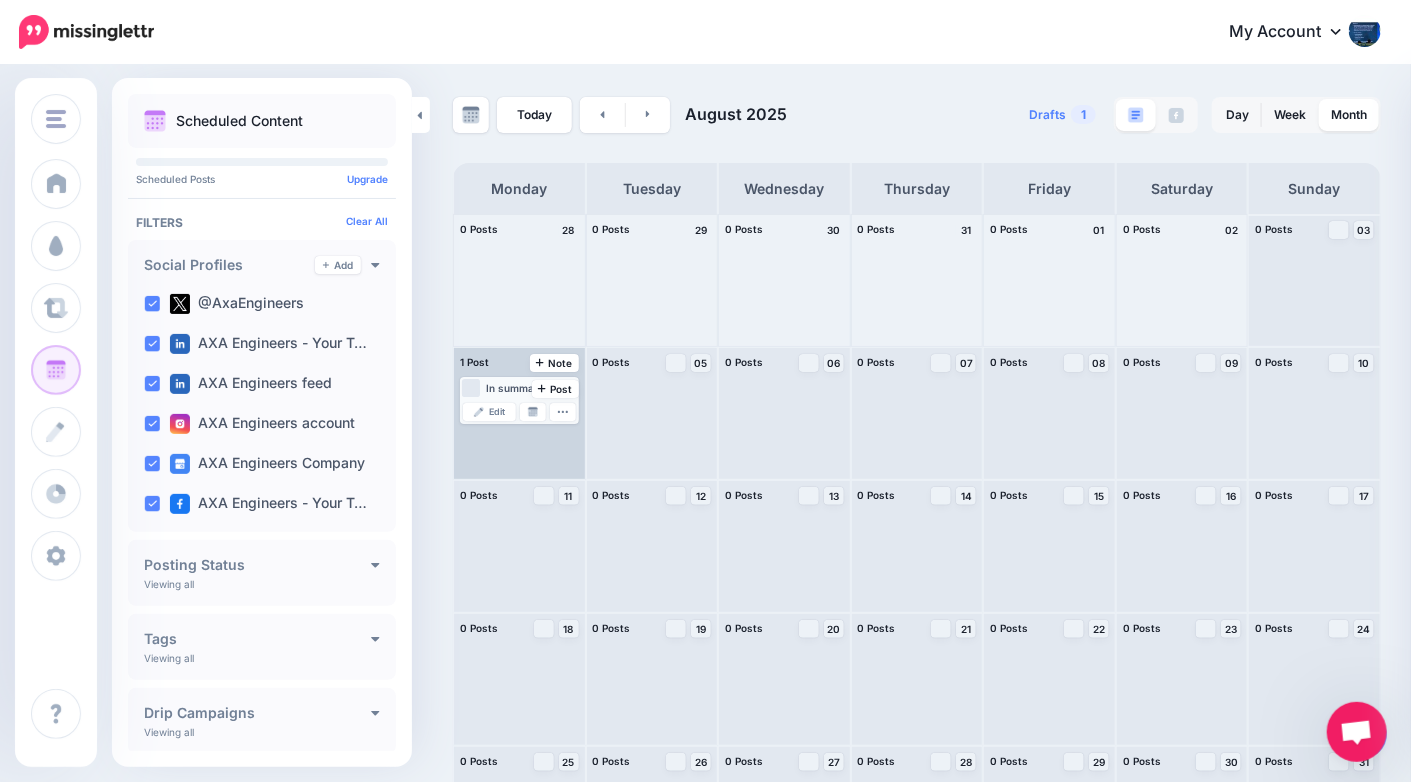 click on "In summary, strategic outsourcing offers civil engineering firms a dynamic and powerful set of tools for expanding capabilities far beyond simply managing costs or temporary workload peaks. Read more 👉 https://axaengineers.com/outsourcing-expanding-capabilities-civil.html #LengthyRecruitmentProcesses #SubstantialCapitalExpenditure #ExtensiveTrainingPrograms #SpecializedPersonnel #InherentRisks #PermanentOperations #Axaengineers #Civioutsourcing #BenefitsOfOutsourcingInCivilEngineering #UncertainRecruitmentProcess #axaengineers #civioutsourcing" at bounding box center [531, 388] 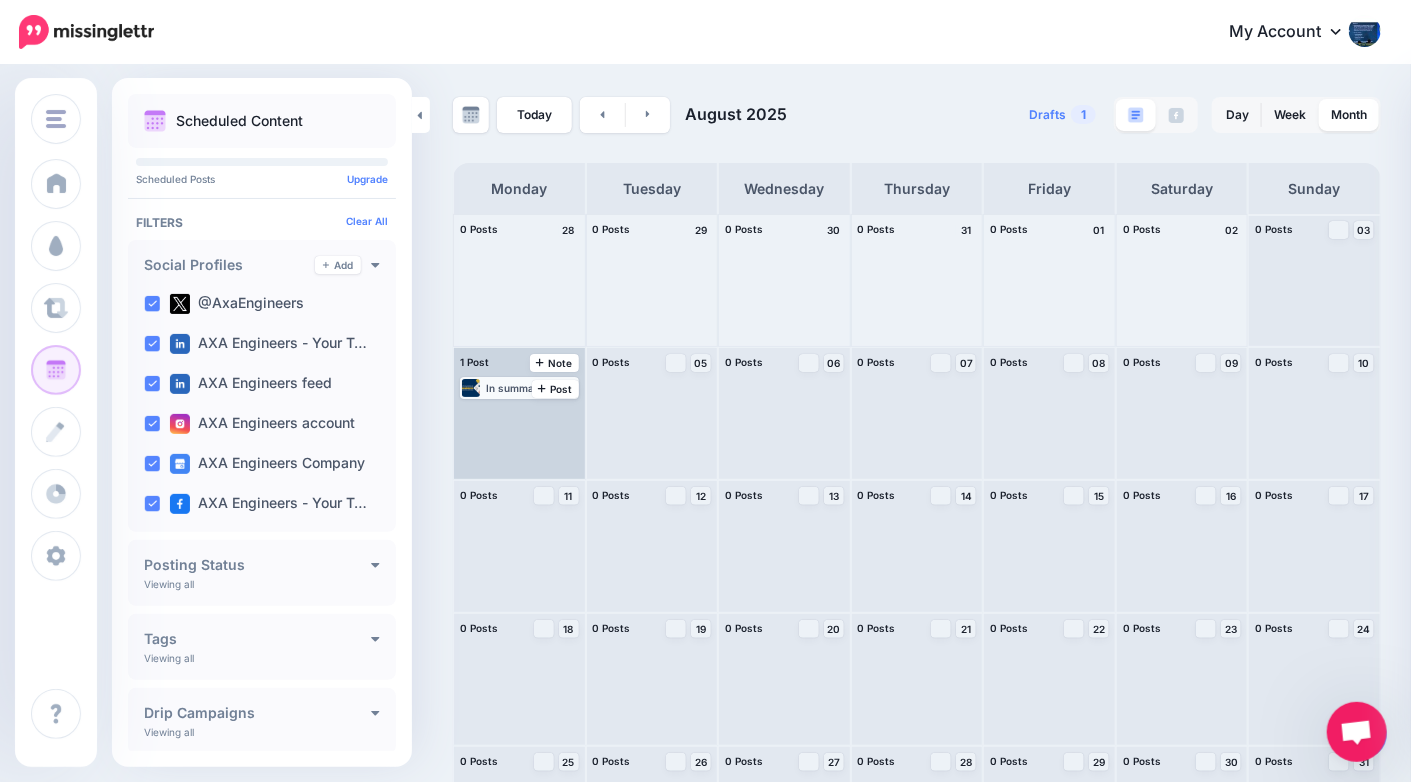 click on "In summary, strategic outsourcing offers civil engineering firms a dynamic and powerful set of tools for expanding capabilities far beyond simply managing costs or temporary workload peaks. Read more 👉 https://axaengineers.com/outsourcing-expanding-capabilities-civil.html #LengthyRecruitmentProcesses #SubstantialCapitalExpenditure #ExtensiveTrainingPrograms #SpecializedPersonnel #InherentRisks #PermanentOperations #Axaengineers #Civioutsourcing #BenefitsOfOutsourcingInCivilEngineering #UncertainRecruitmentProcess #axaengineers #civioutsourcing" at bounding box center (531, 388) 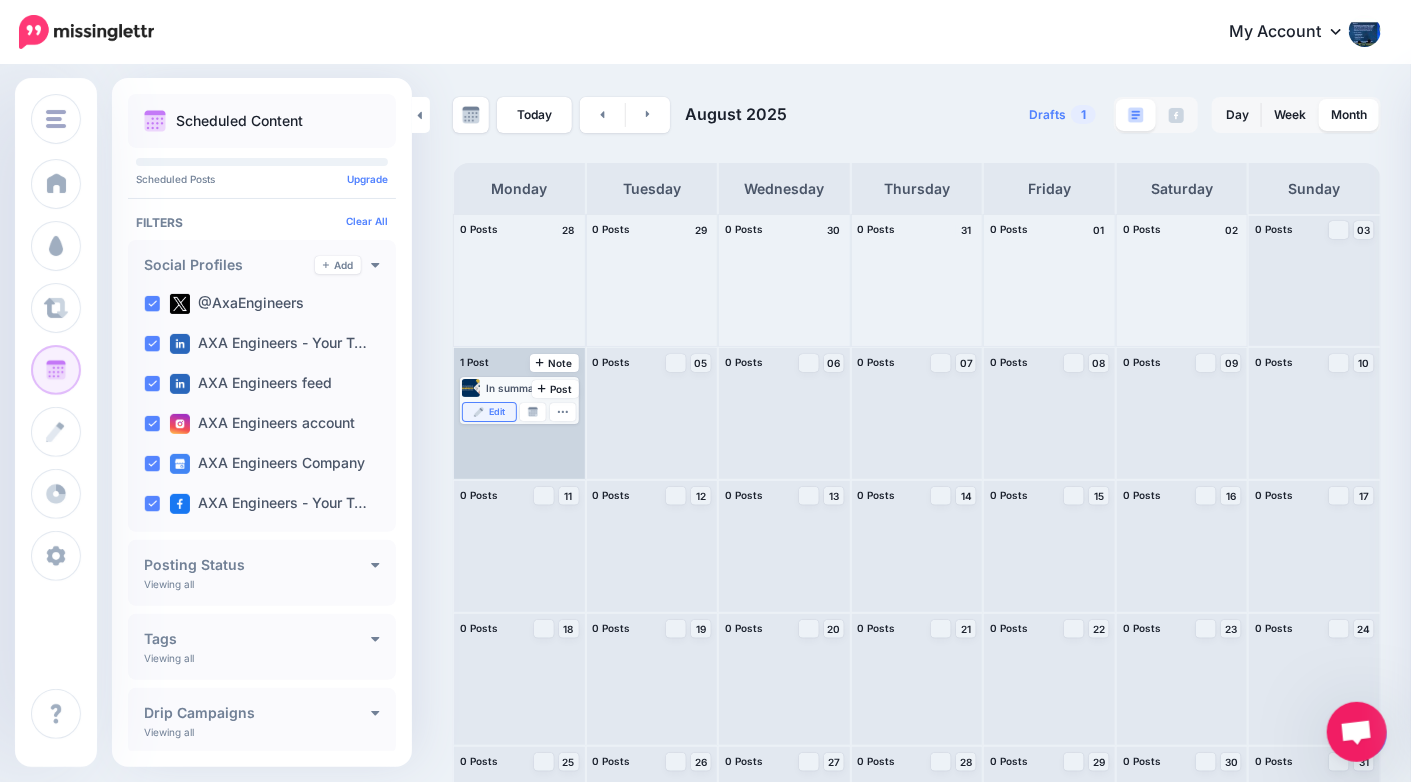 click on "Edit" at bounding box center [497, 412] 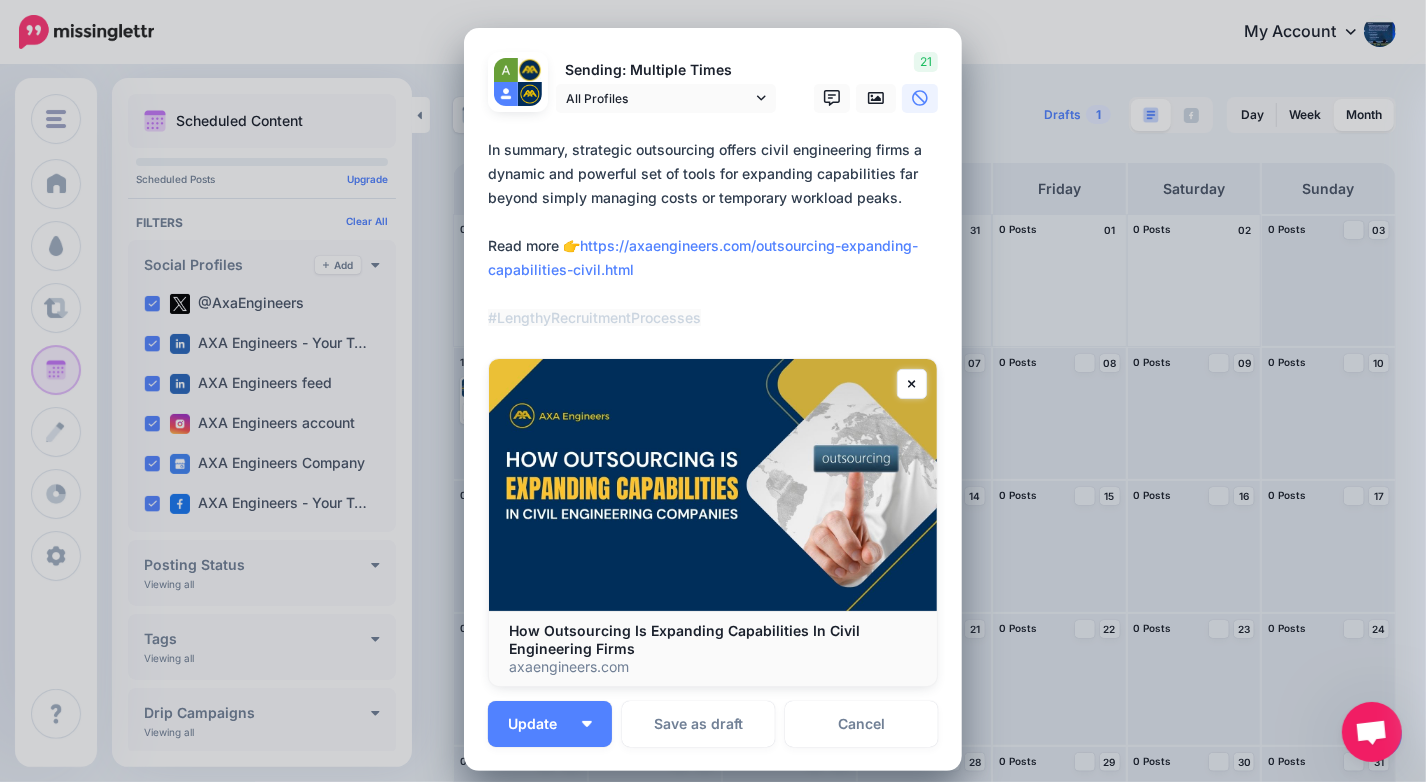 click on "**********" at bounding box center [718, 234] 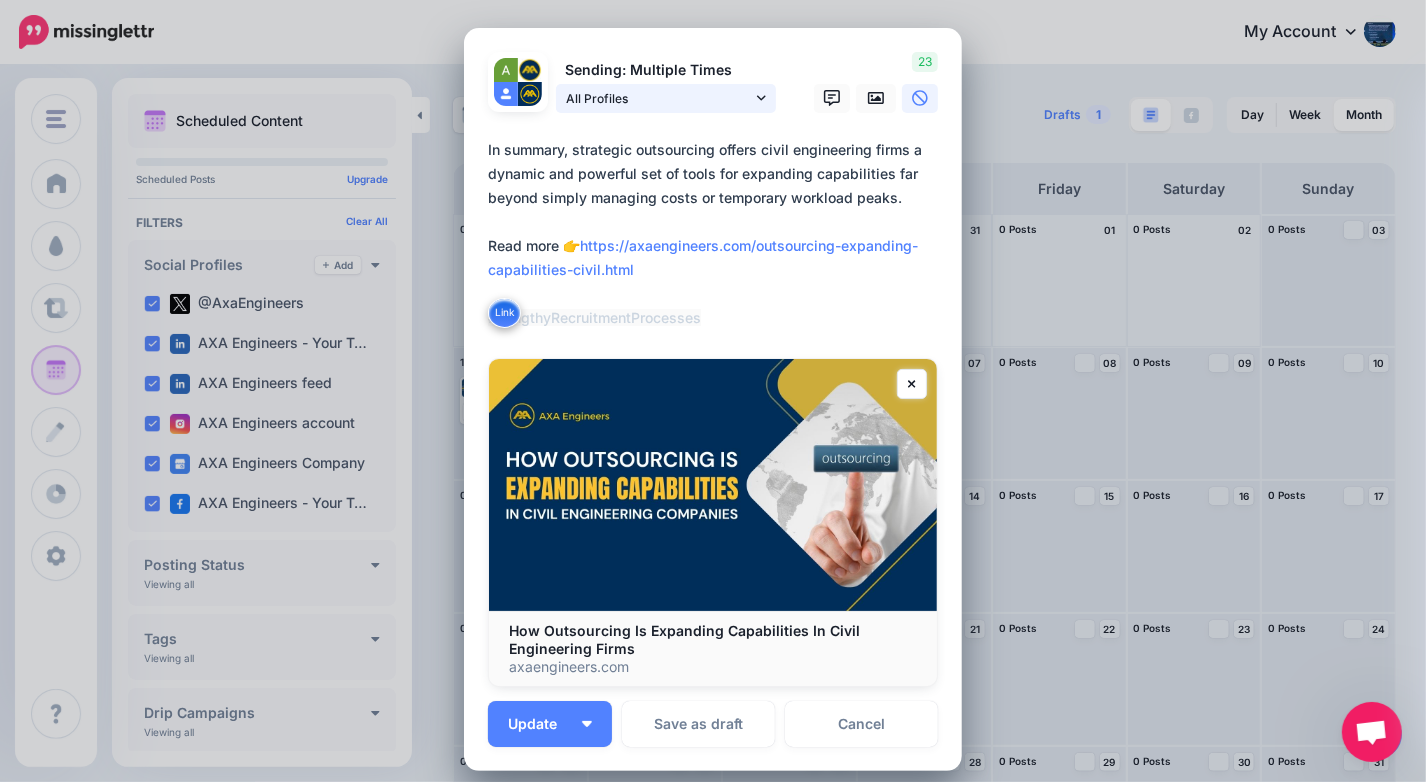 click on "All
Profiles" at bounding box center (659, 98) 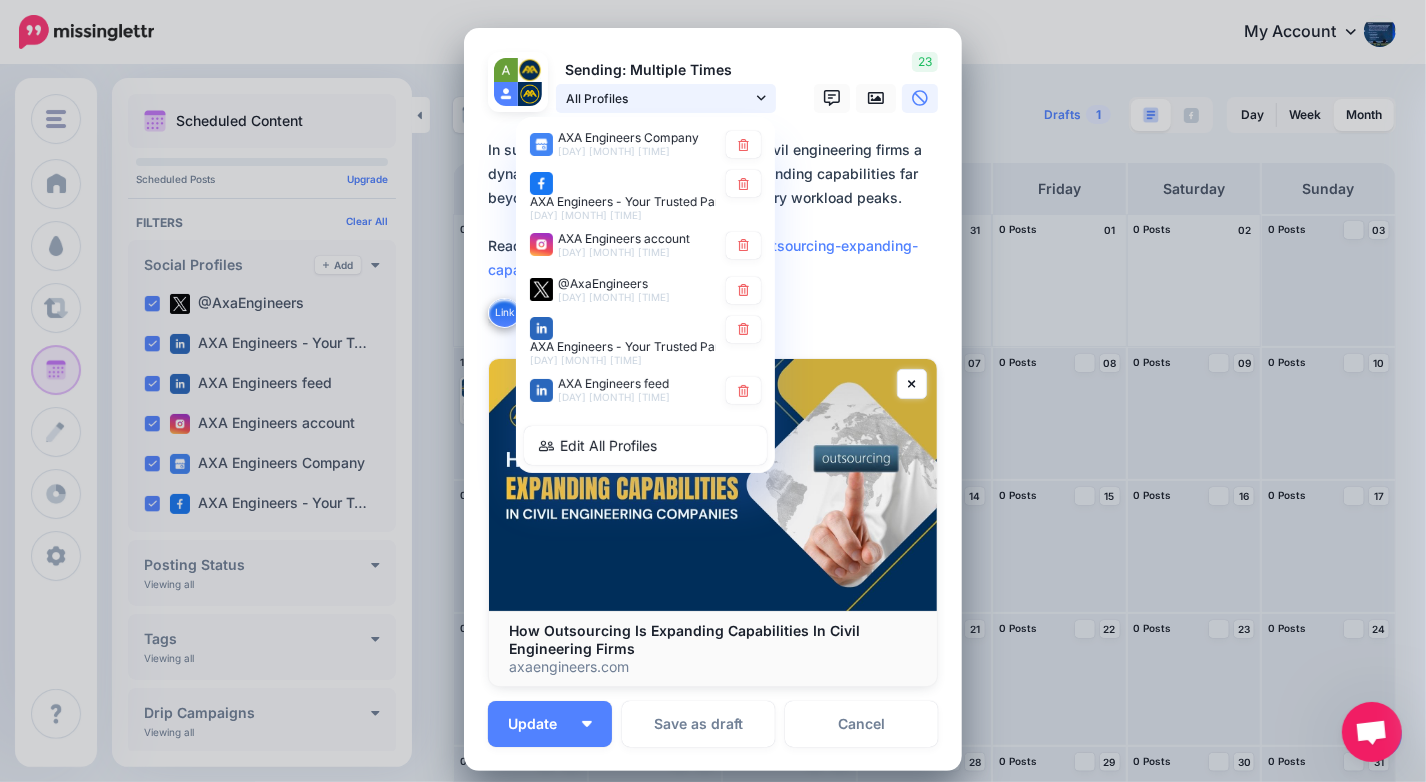 click on "All
Profiles" at bounding box center (659, 98) 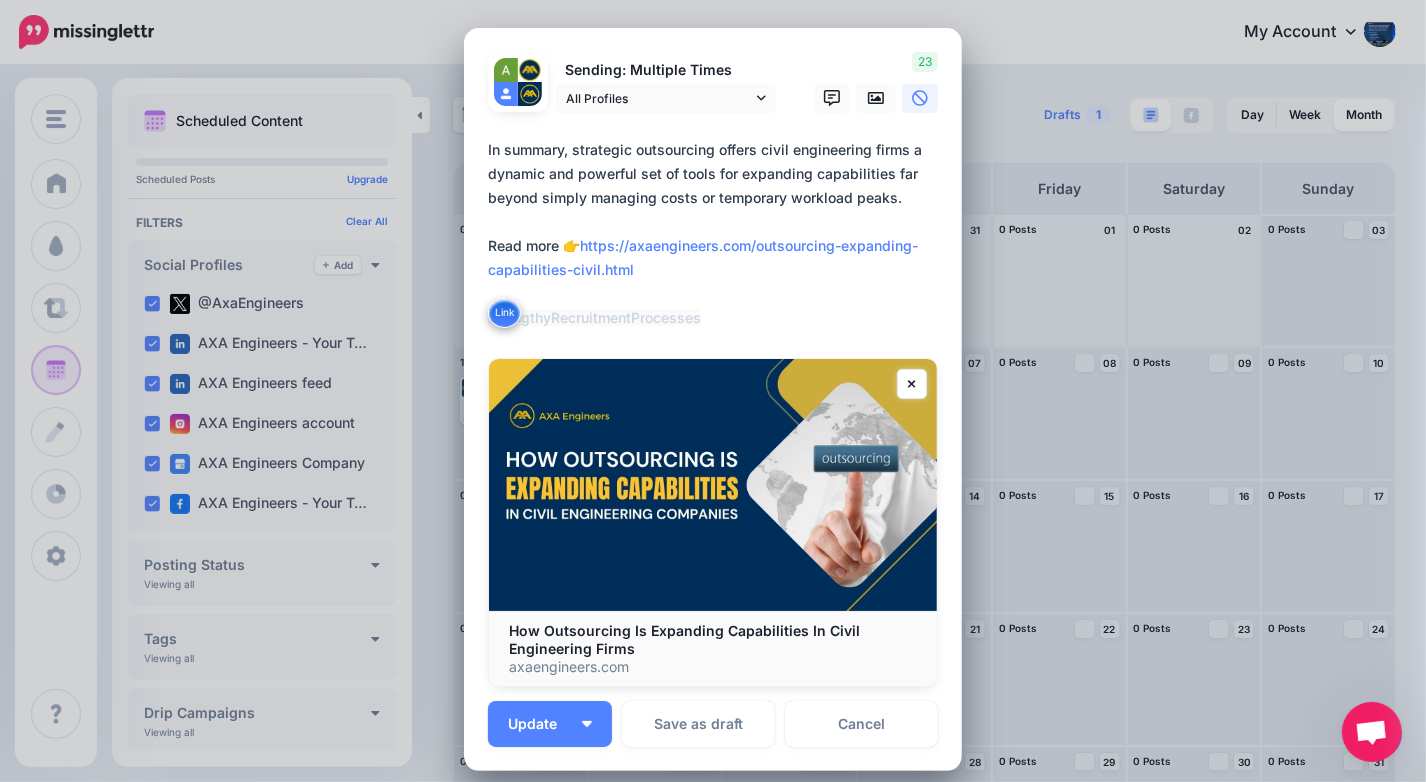 click on "Edit Post
Loading
Sending: Multiple Times" at bounding box center (713, 391) 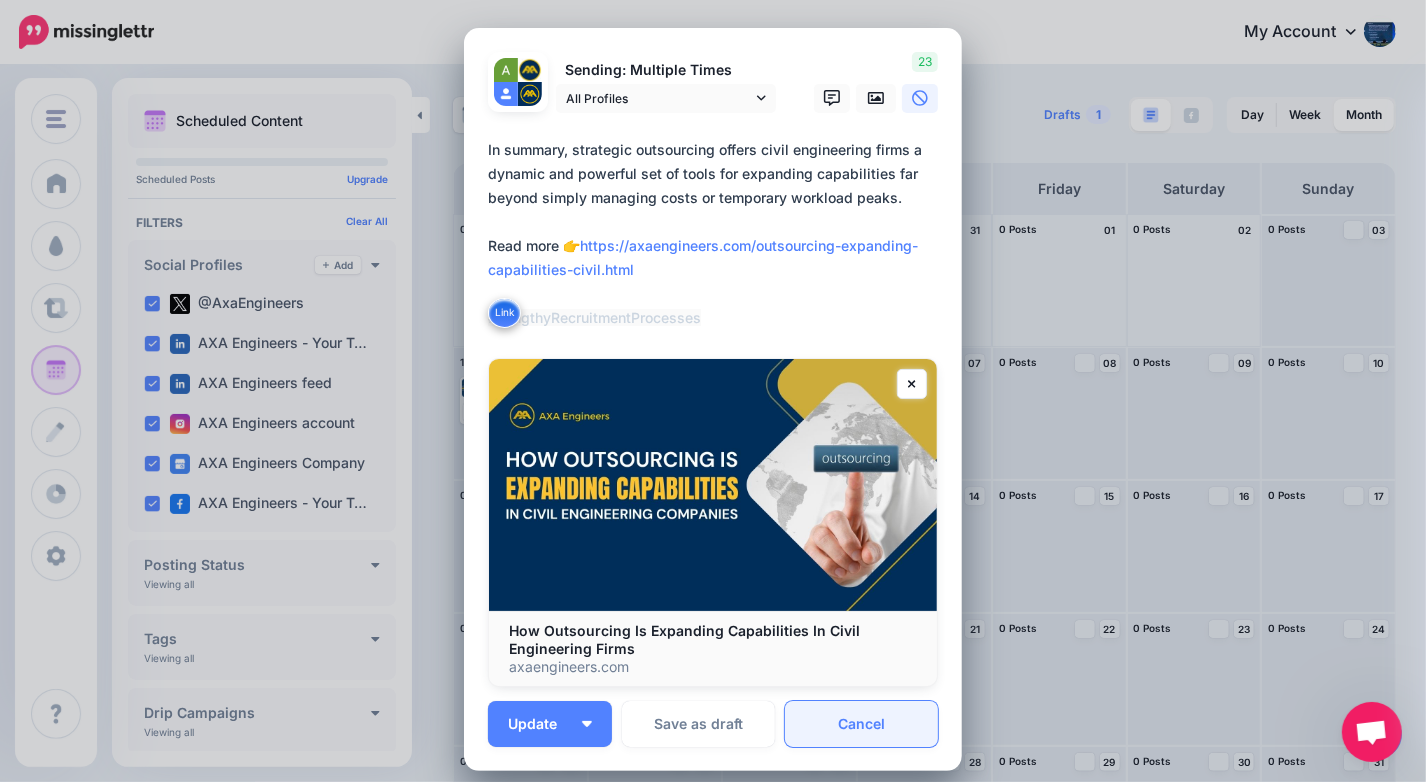 click on "Cancel" at bounding box center [861, 724] 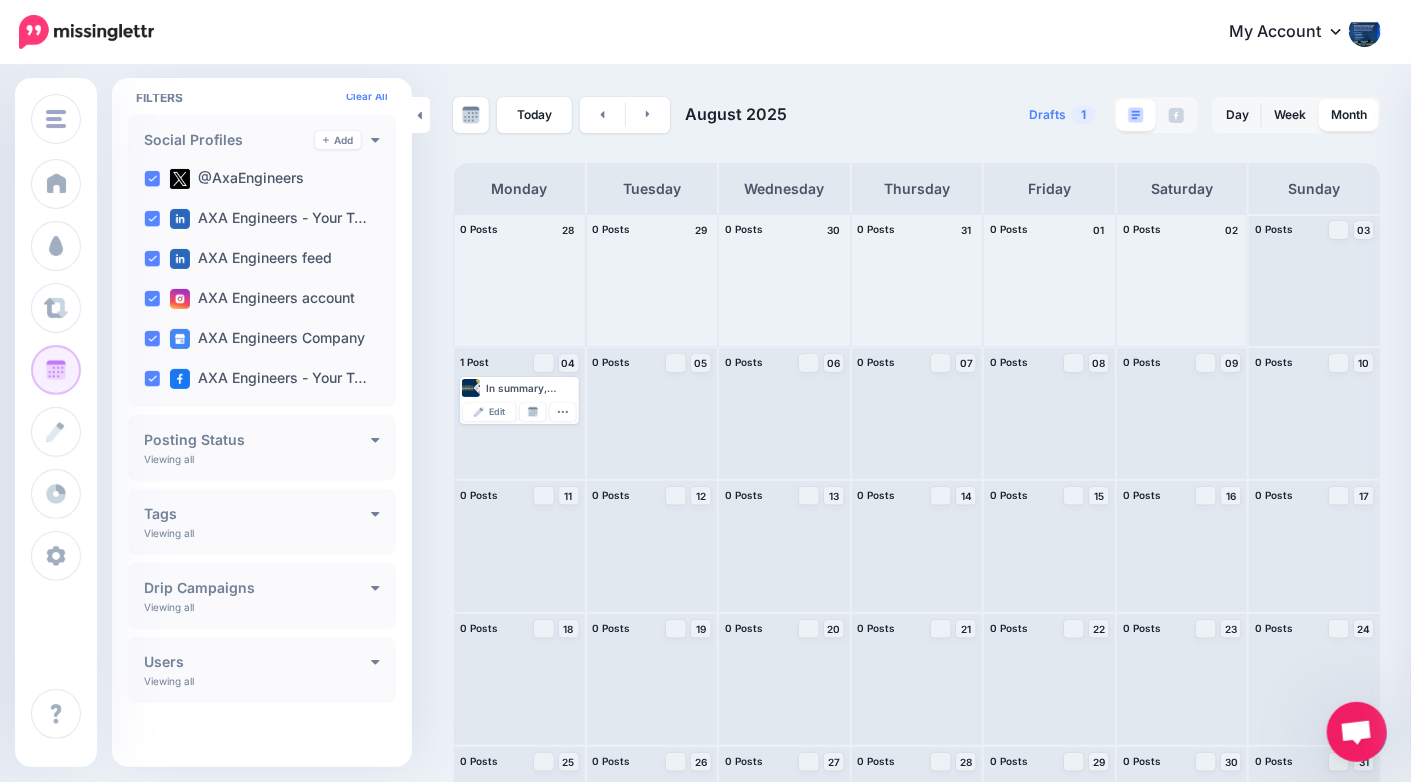 scroll, scrollTop: 0, scrollLeft: 0, axis: both 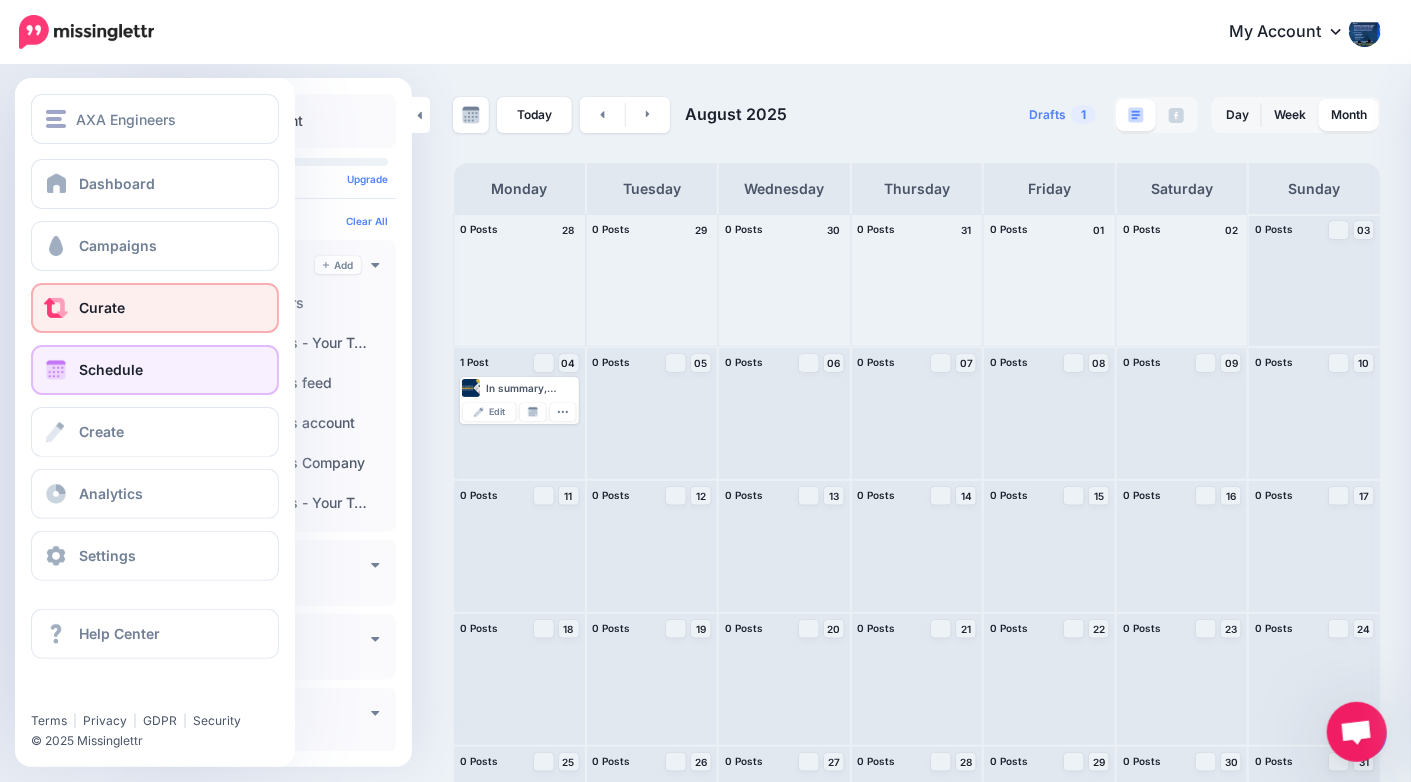 click on "Curate" at bounding box center [155, 308] 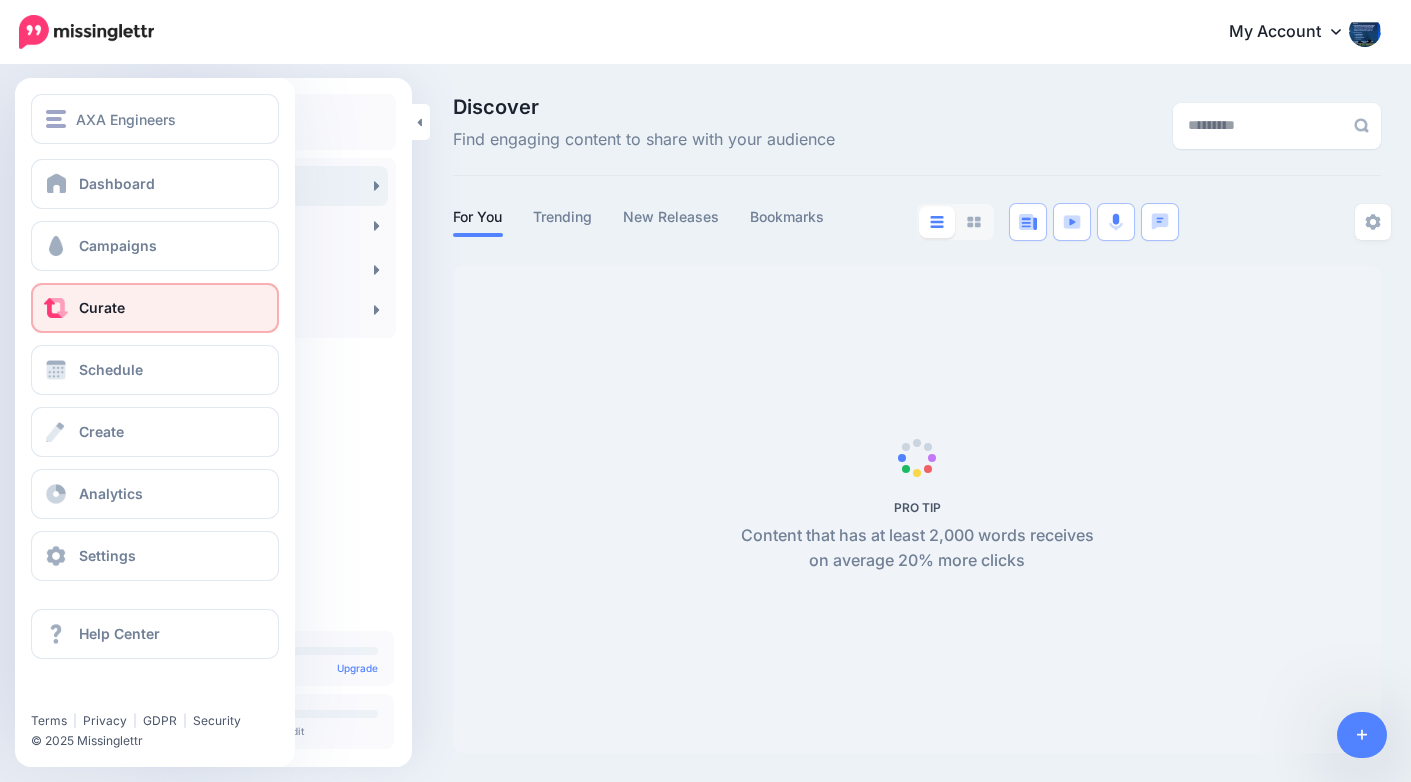 scroll, scrollTop: 0, scrollLeft: 0, axis: both 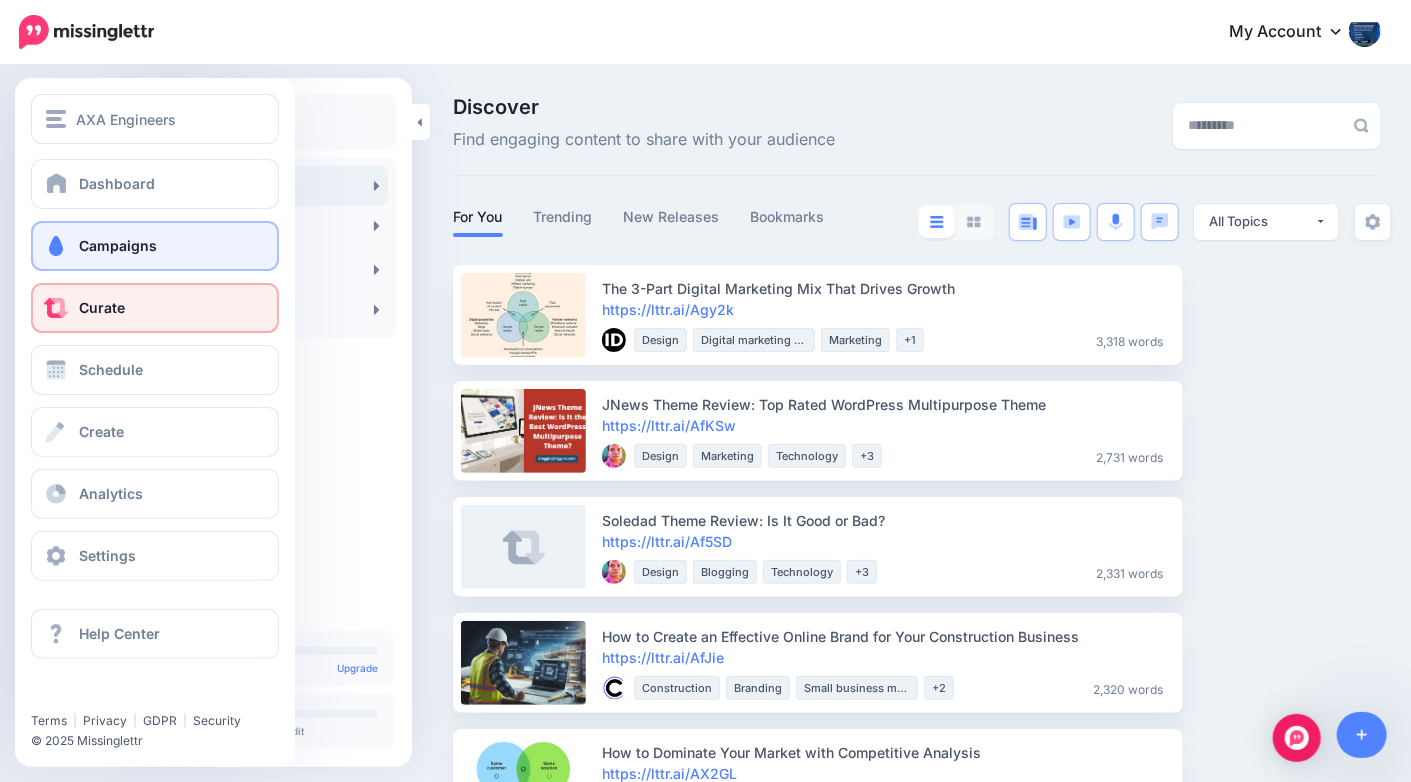 click on "Campaigns" at bounding box center (155, 246) 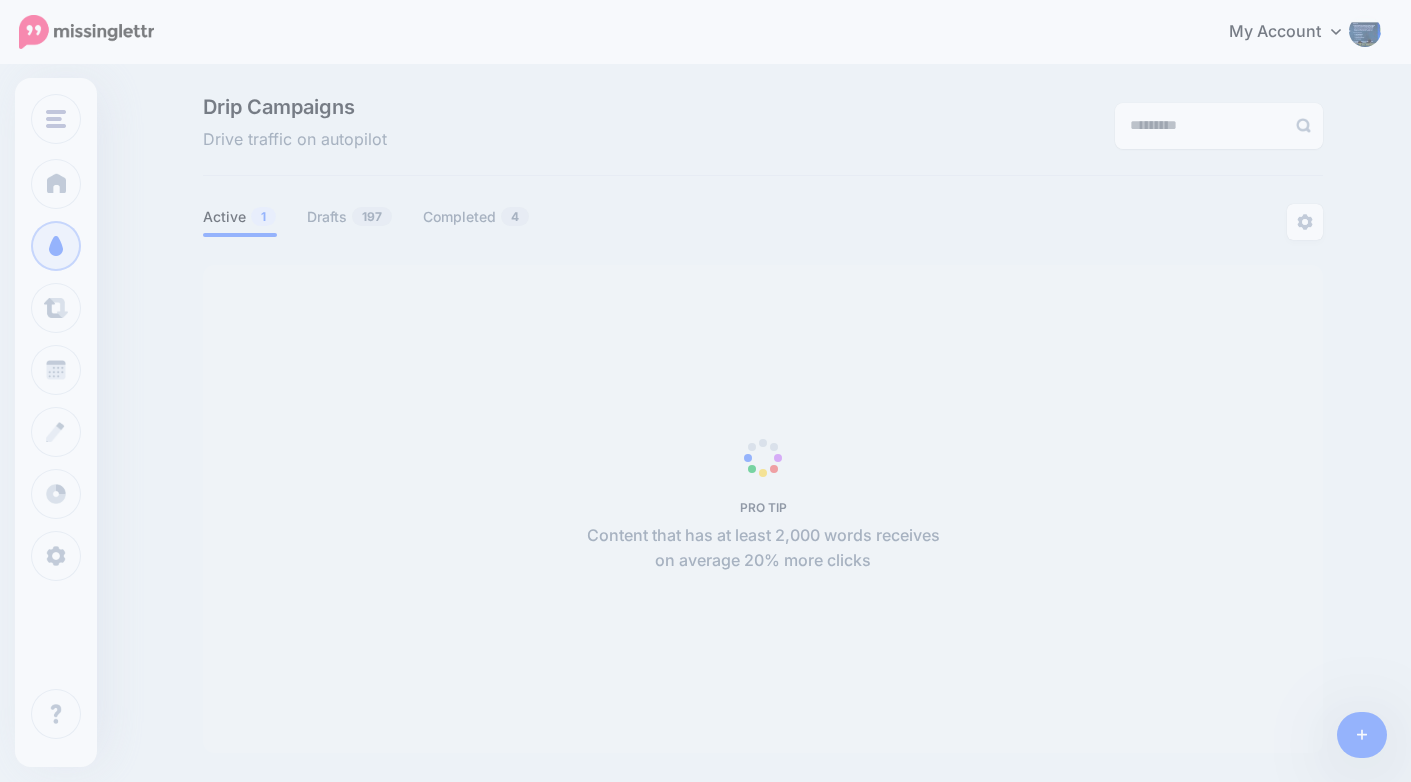 scroll, scrollTop: 0, scrollLeft: 0, axis: both 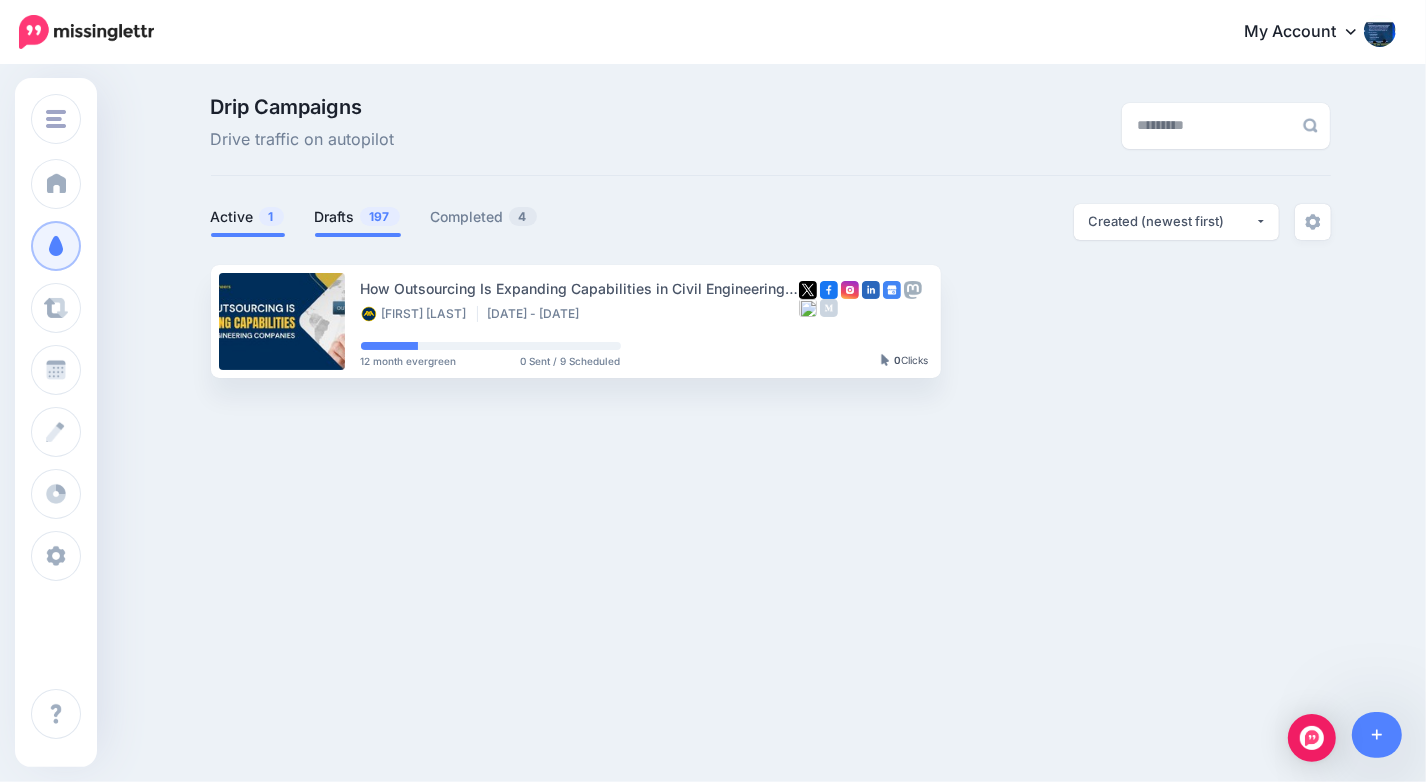 click on "Drafts  197" at bounding box center [358, 217] 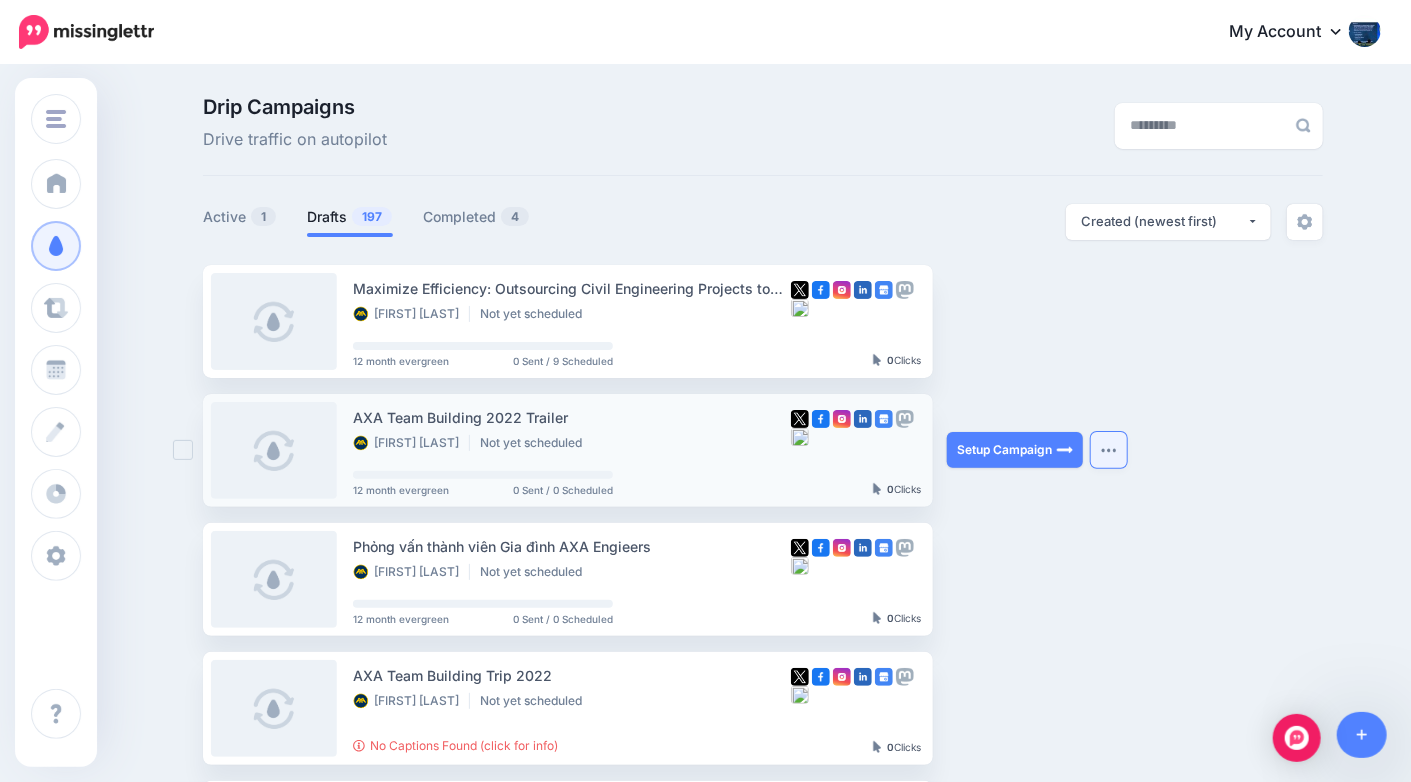 click at bounding box center [1109, 450] 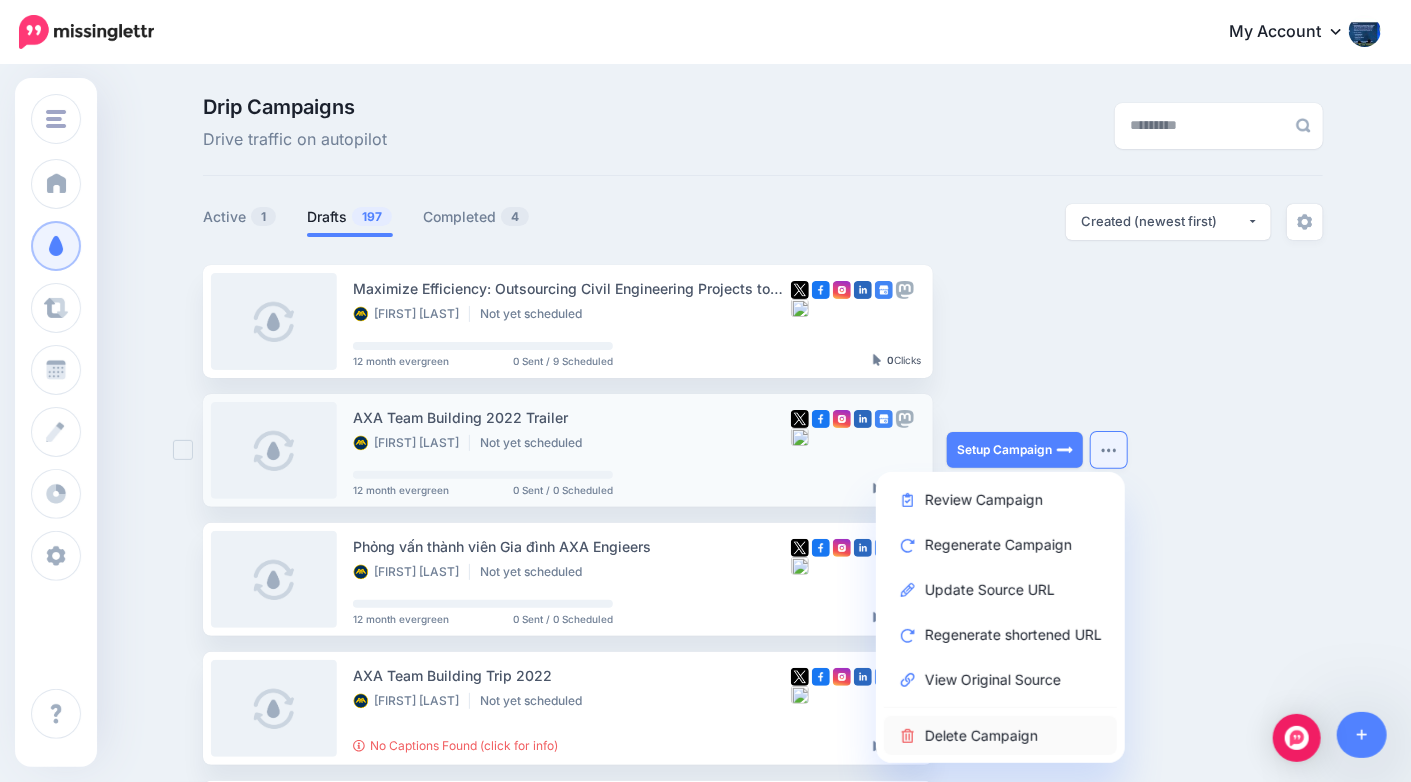 click on "Delete Campaign" at bounding box center [1000, 735] 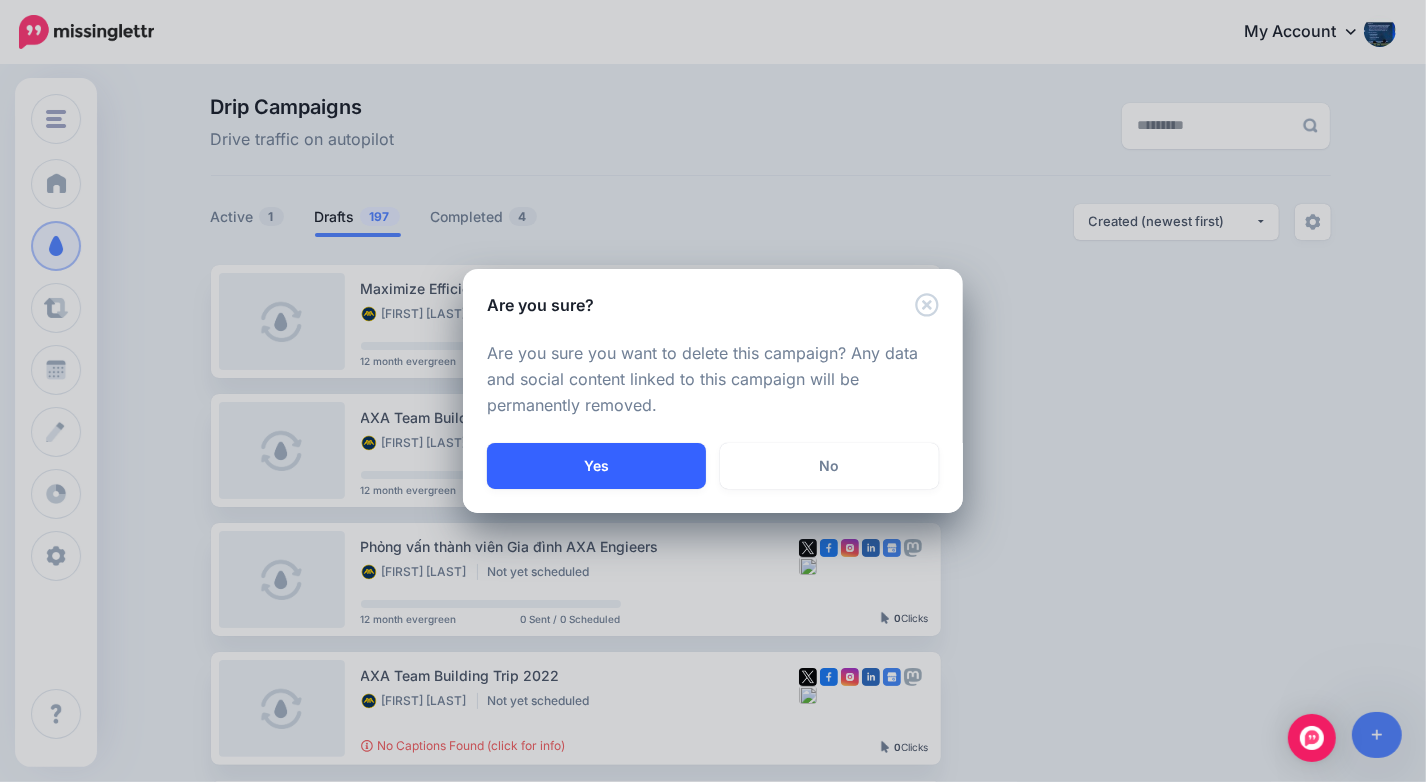 click on "Yes" at bounding box center (596, 466) 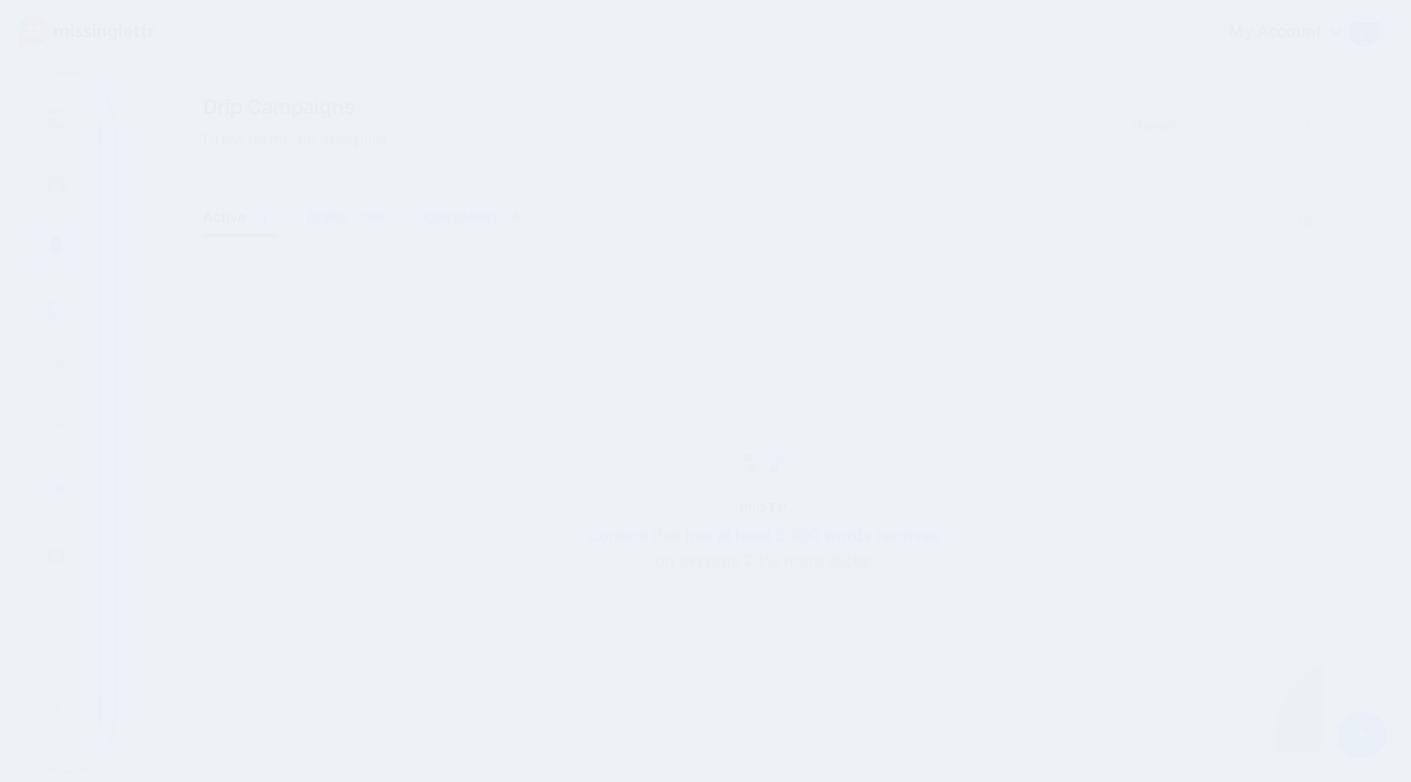 scroll, scrollTop: 0, scrollLeft: 0, axis: both 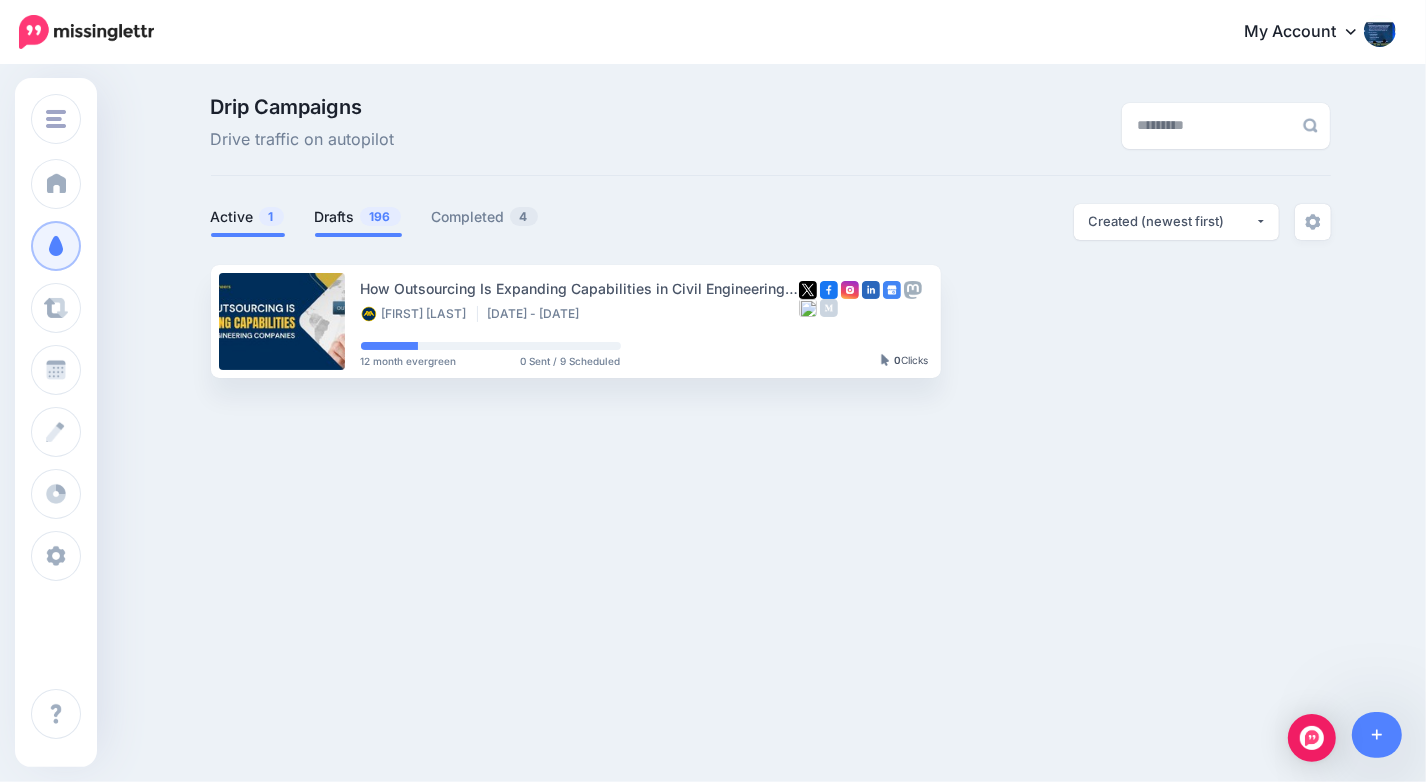 click on "Drafts  196" at bounding box center [358, 217] 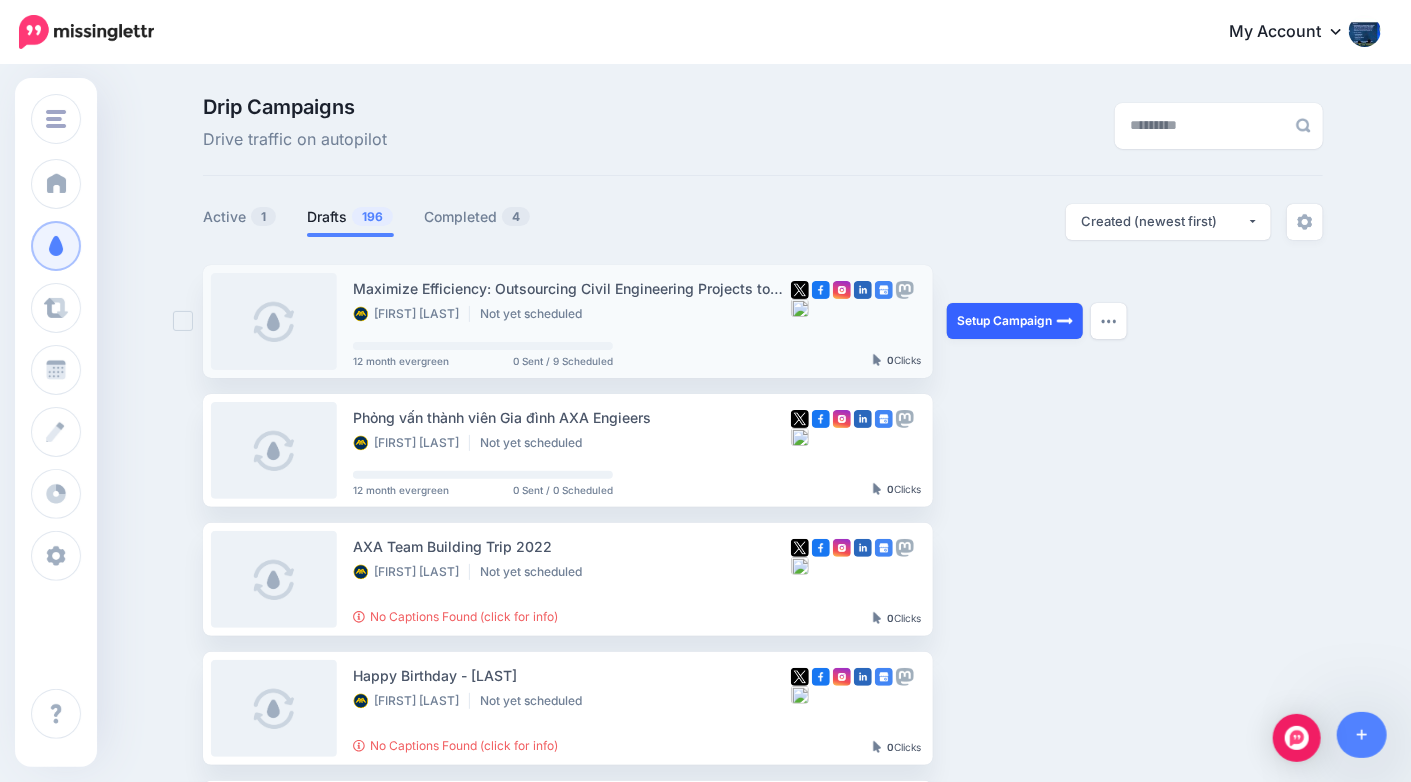 click on "Setup Campaign" at bounding box center [1015, 321] 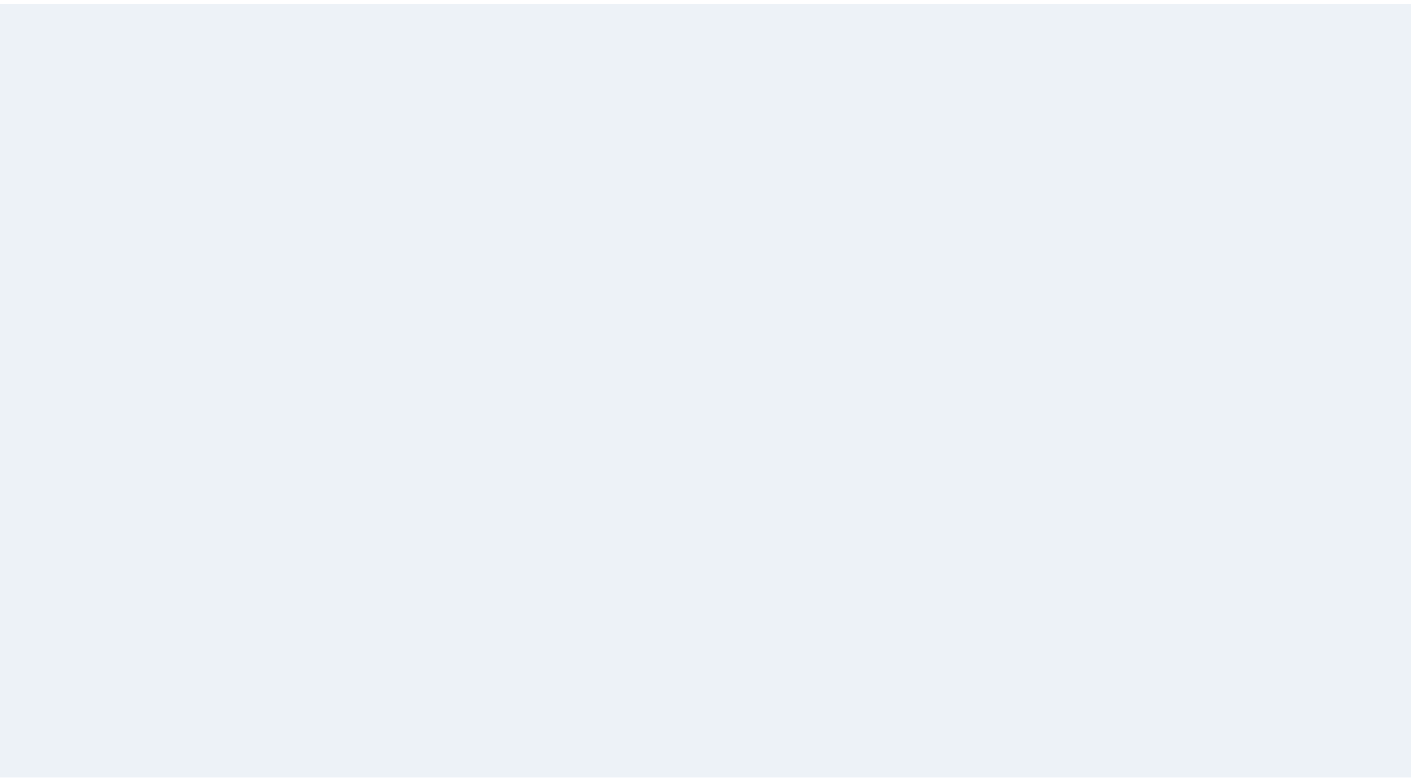 scroll, scrollTop: 0, scrollLeft: 0, axis: both 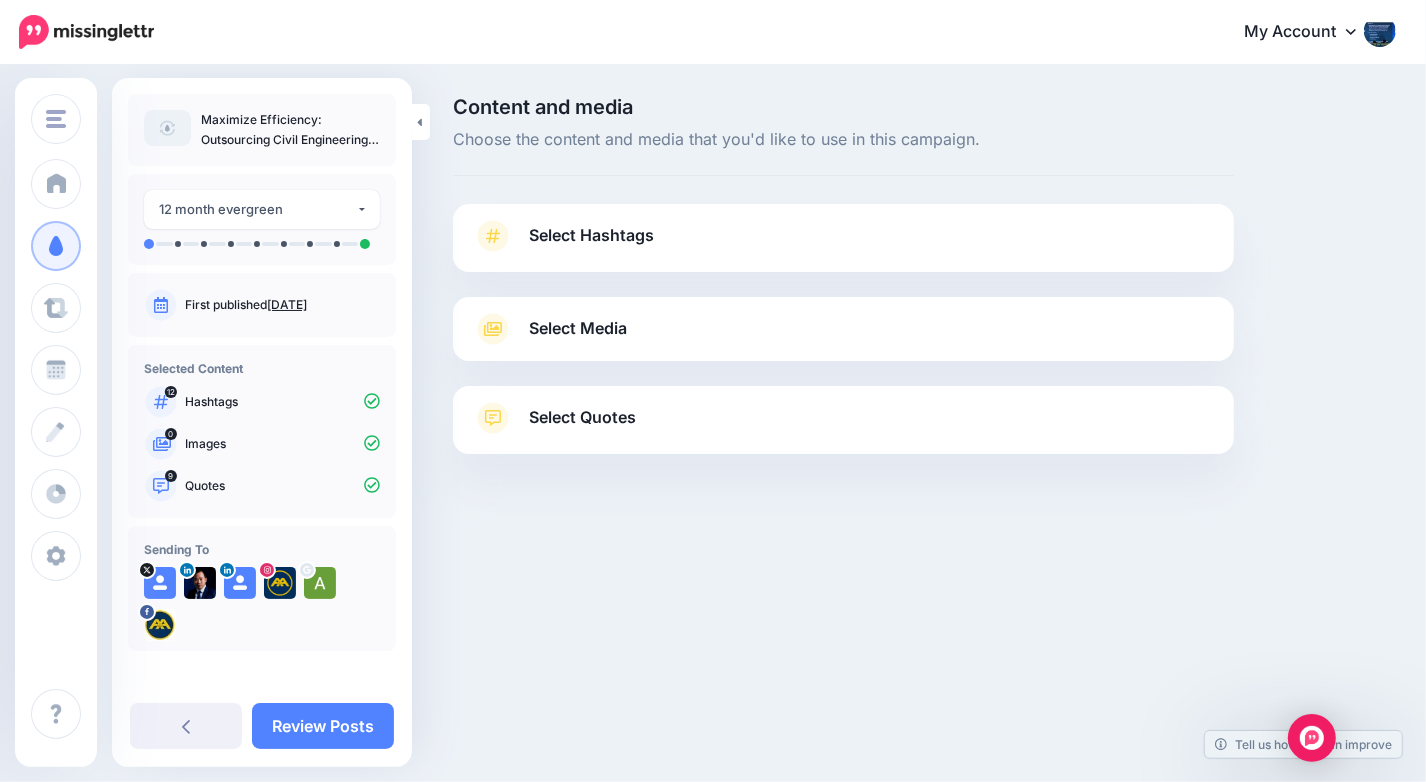 click on "Select Hashtags" at bounding box center (843, 246) 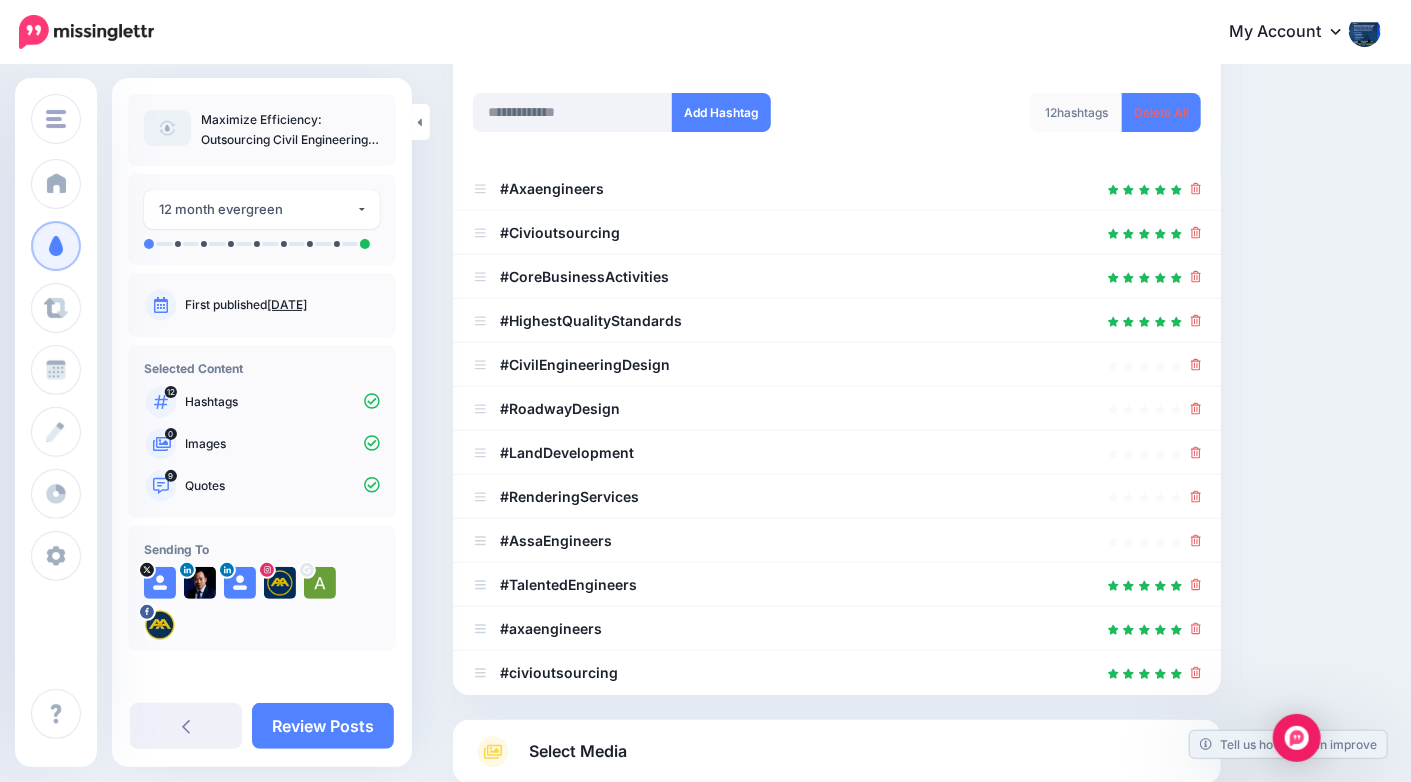 scroll, scrollTop: 283, scrollLeft: 0, axis: vertical 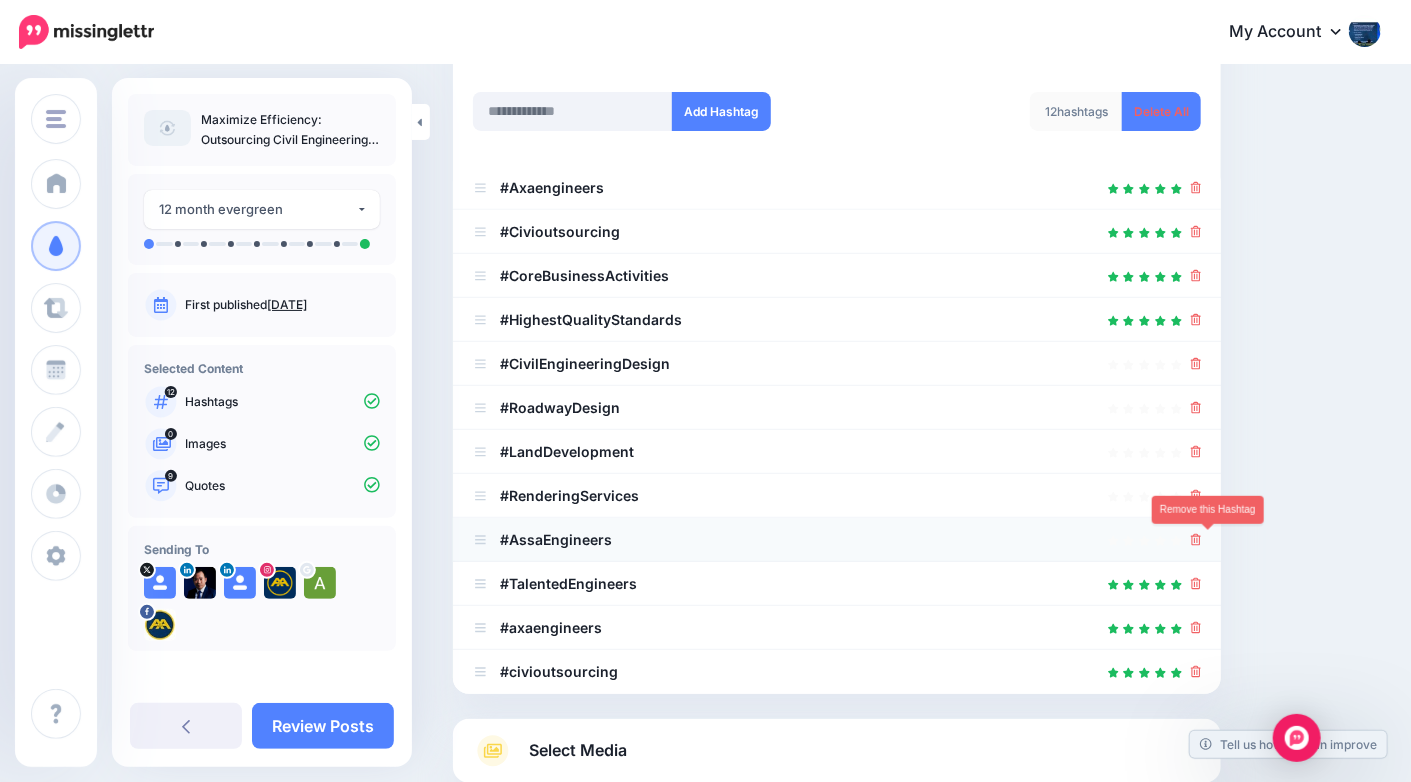 click 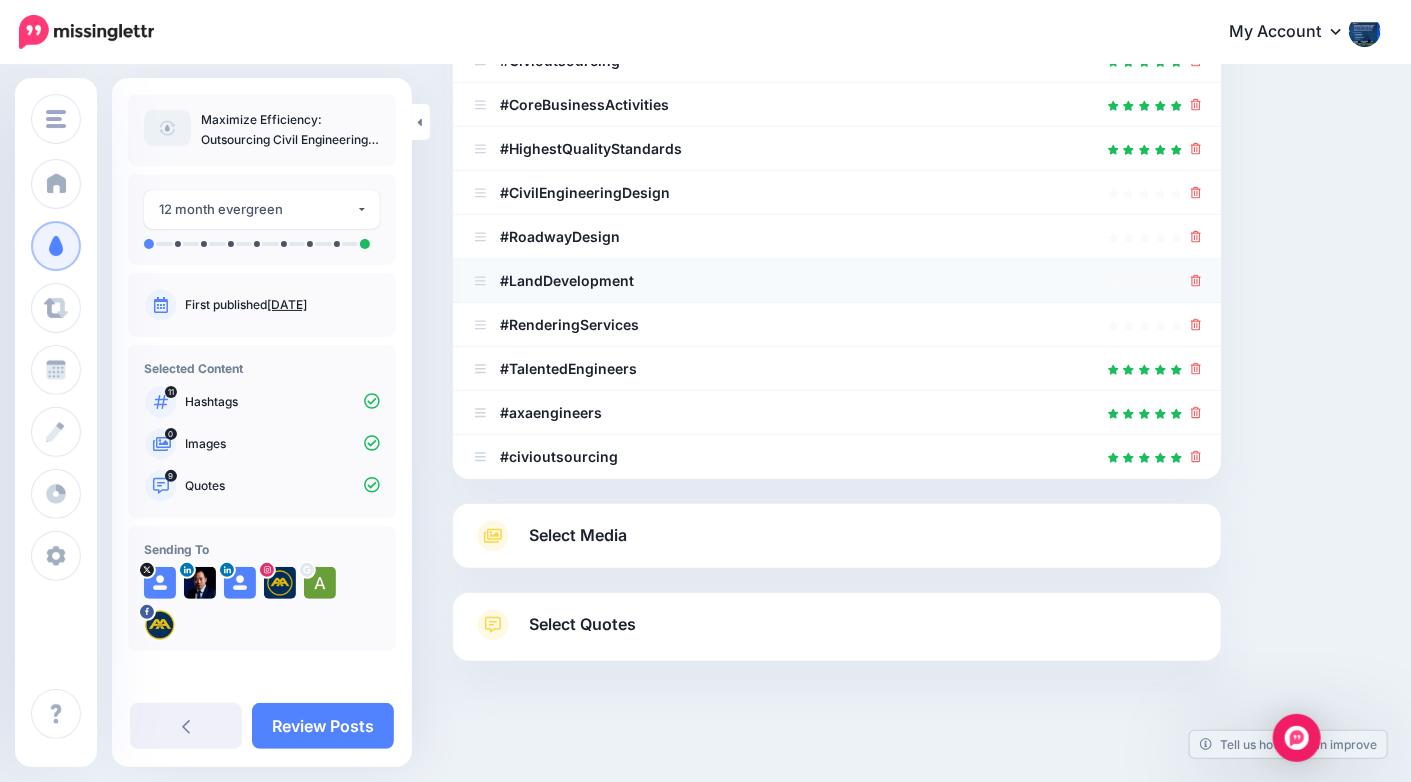 scroll, scrollTop: 490, scrollLeft: 0, axis: vertical 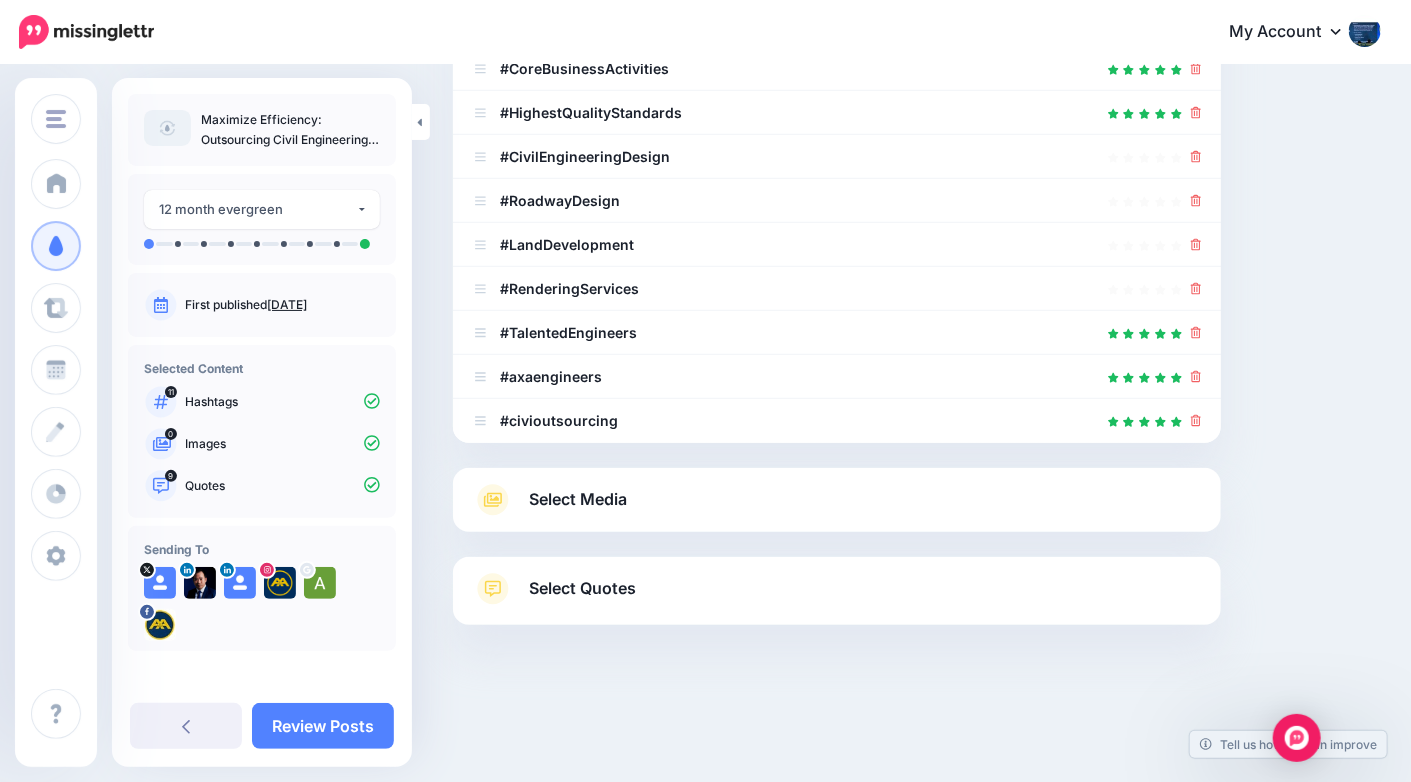 click on "Select Media" at bounding box center (837, 500) 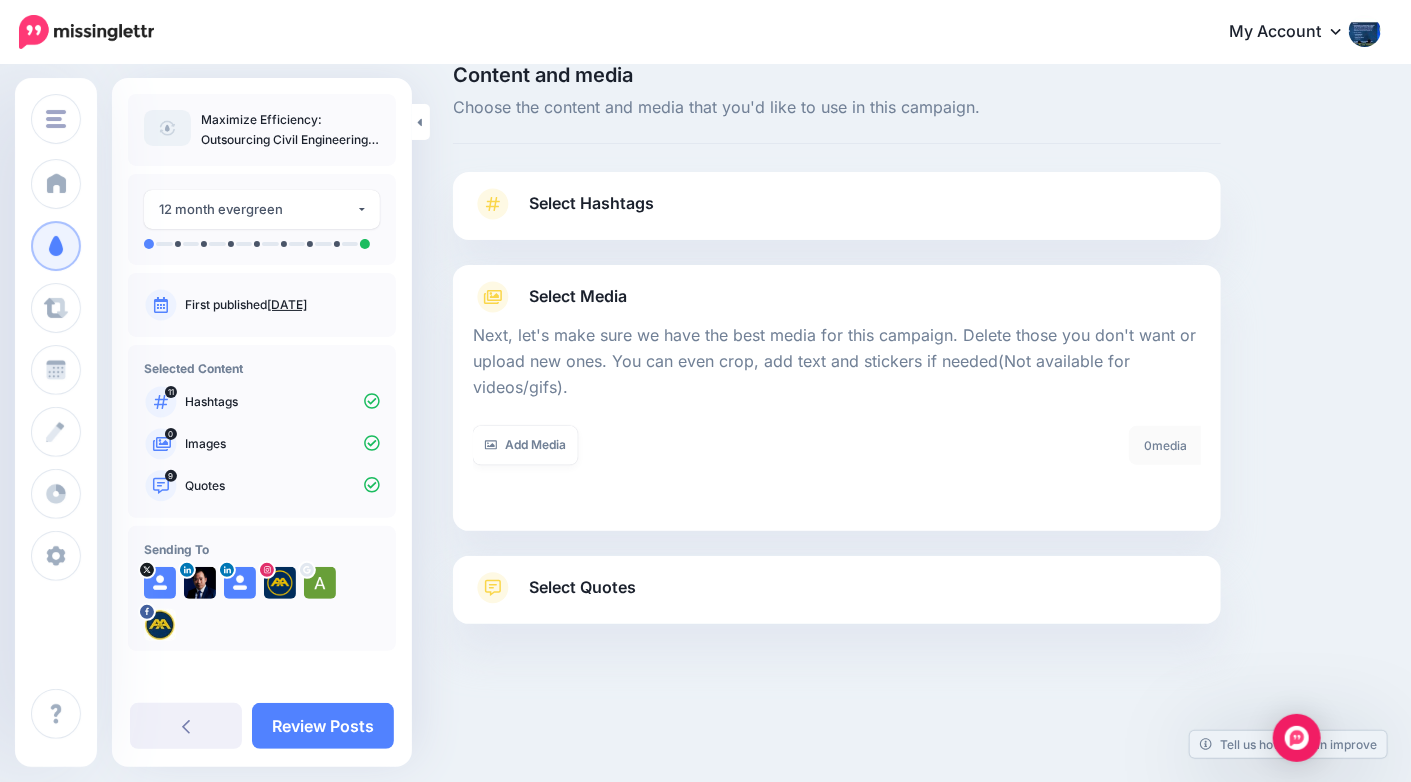 scroll, scrollTop: 31, scrollLeft: 0, axis: vertical 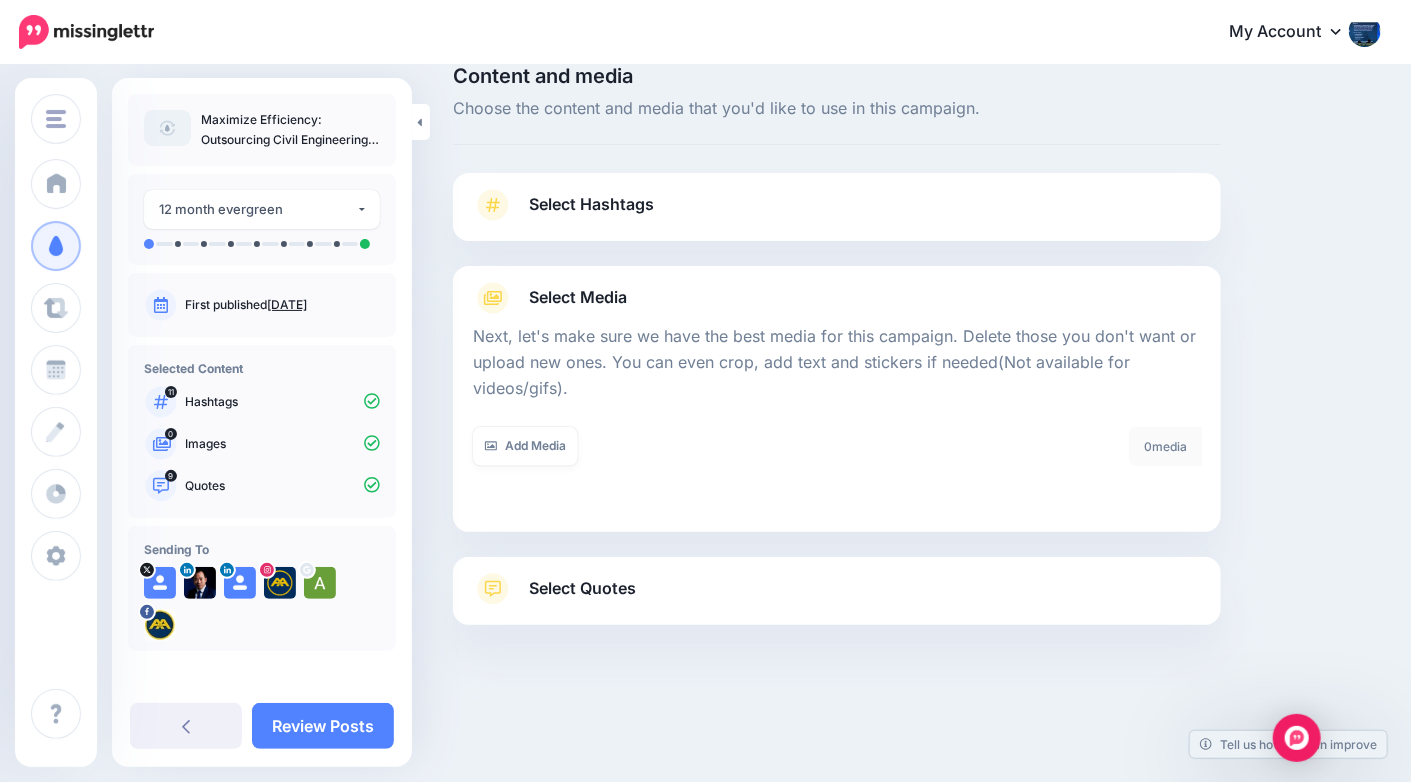 click on "Select Quotes" at bounding box center (837, 599) 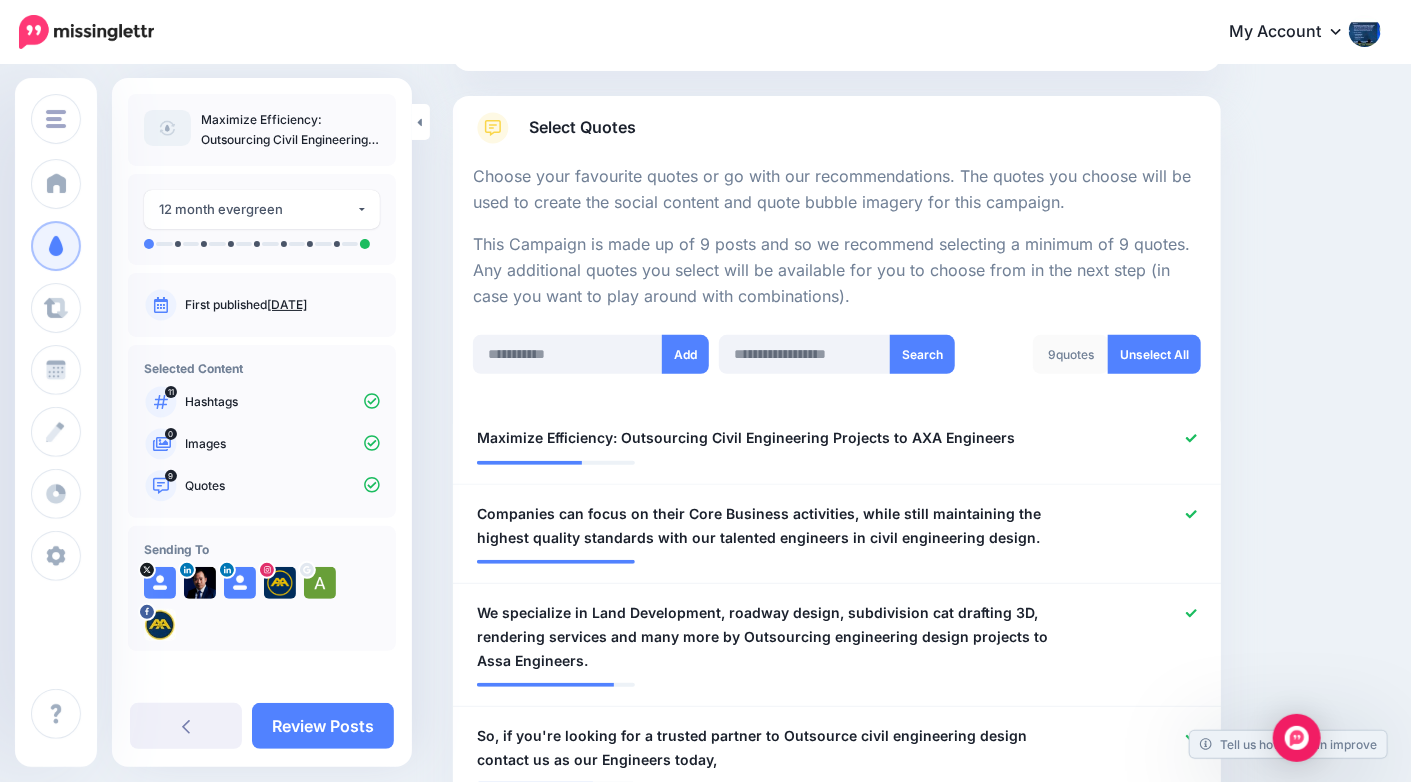 scroll, scrollTop: 294, scrollLeft: 0, axis: vertical 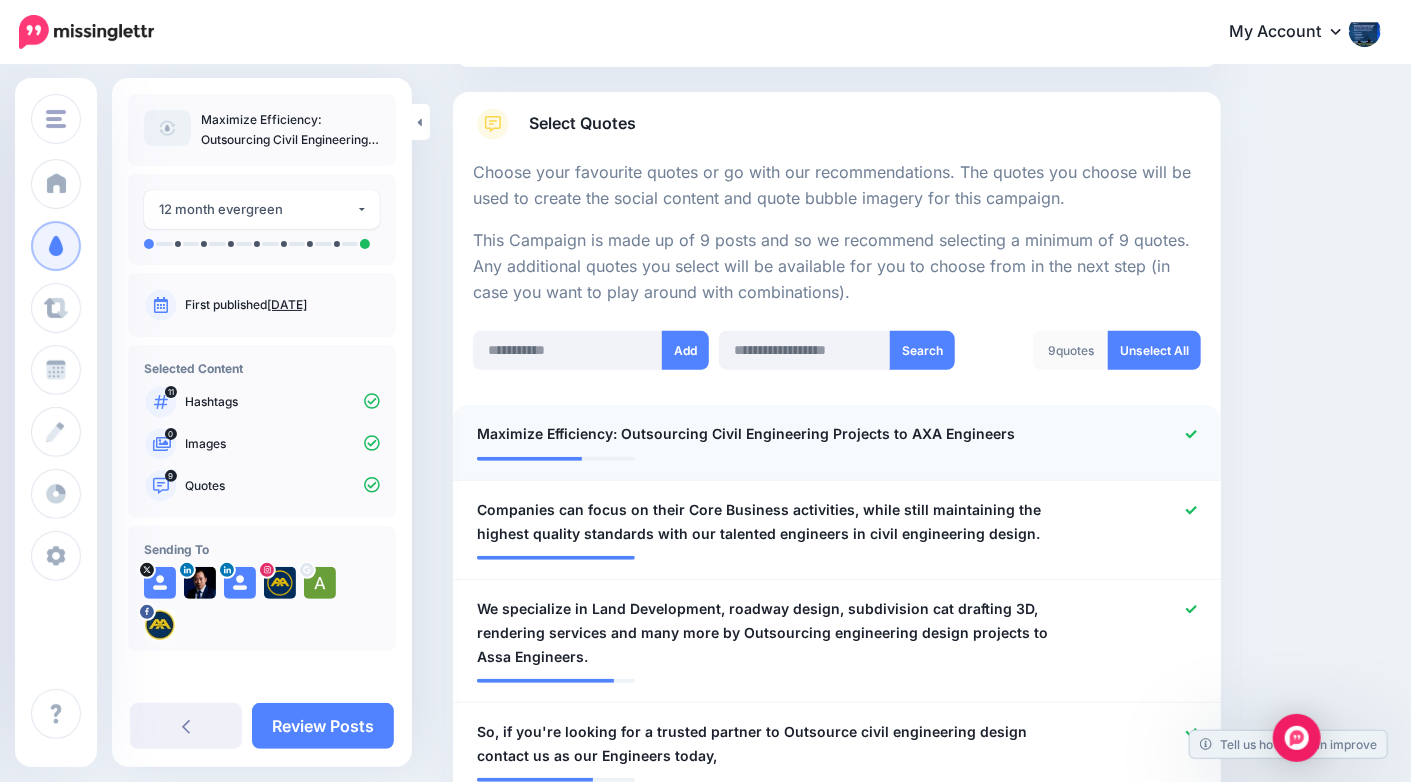 click on "**********" at bounding box center (774, 434) 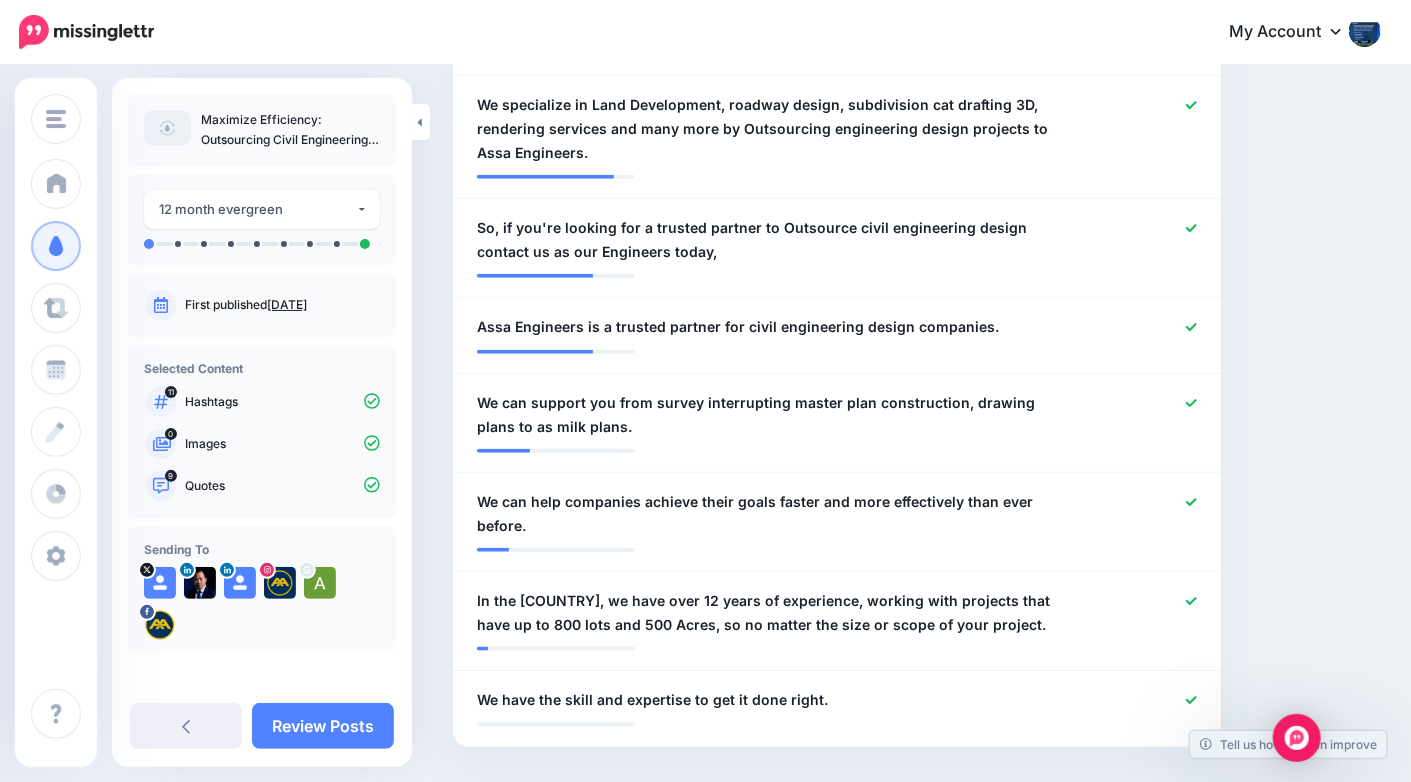 scroll, scrollTop: 802, scrollLeft: 0, axis: vertical 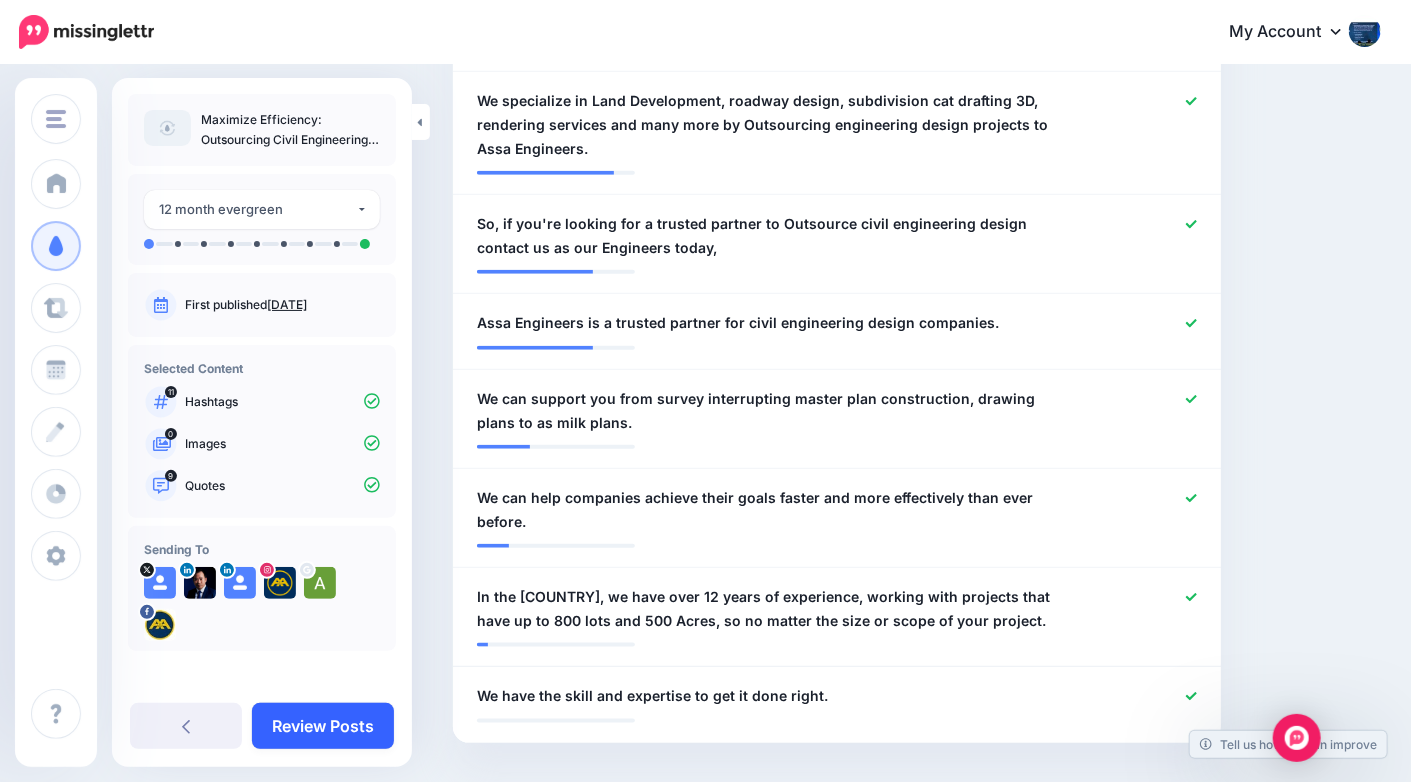 click on "Review Posts" at bounding box center [323, 726] 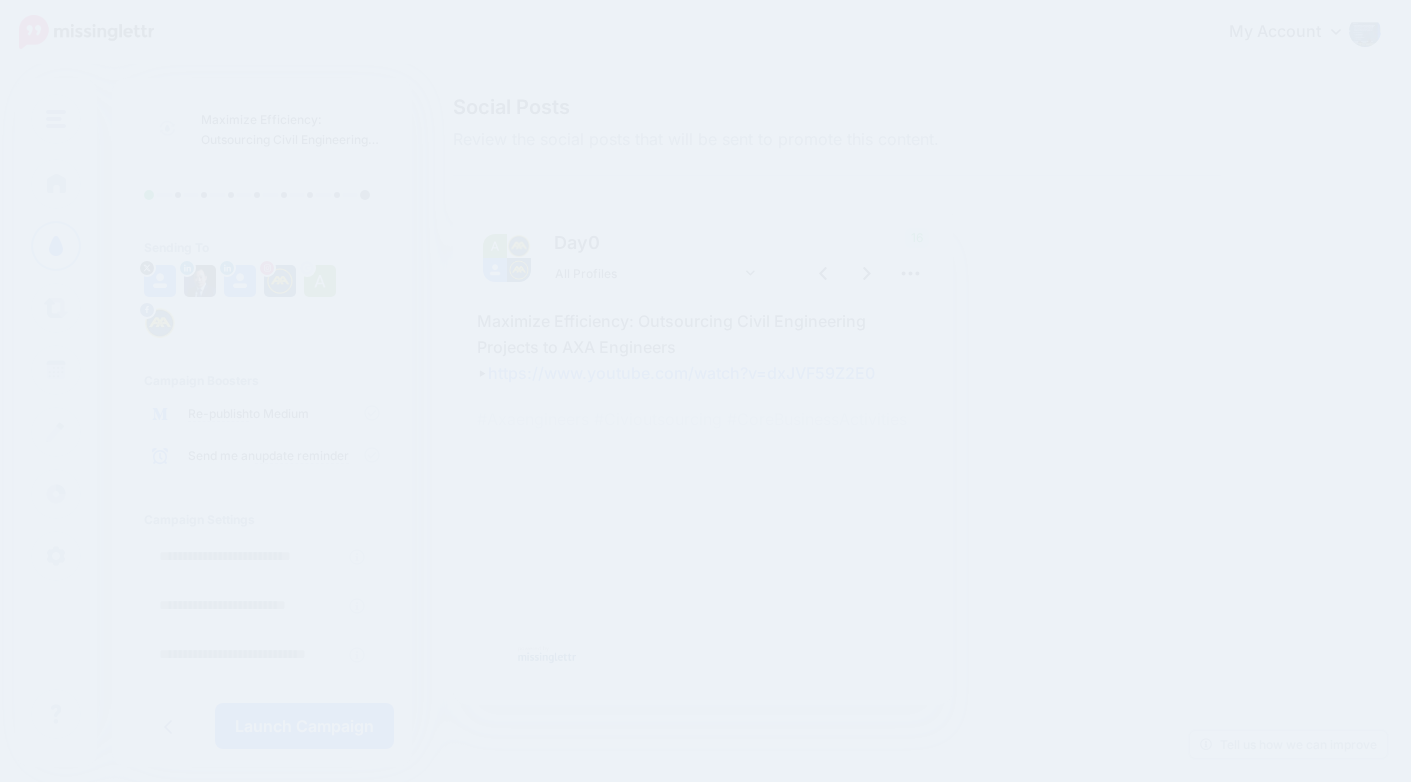 scroll, scrollTop: 0, scrollLeft: 0, axis: both 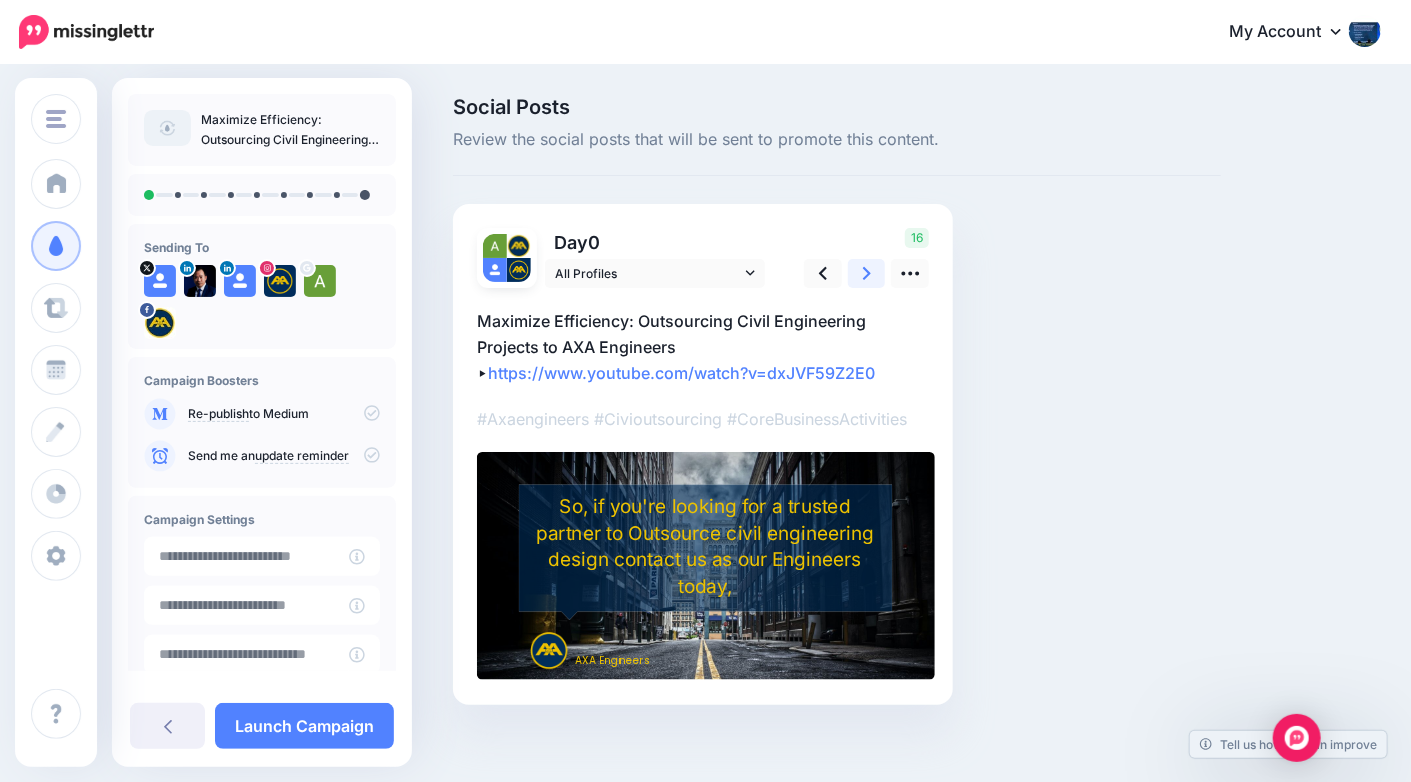 click 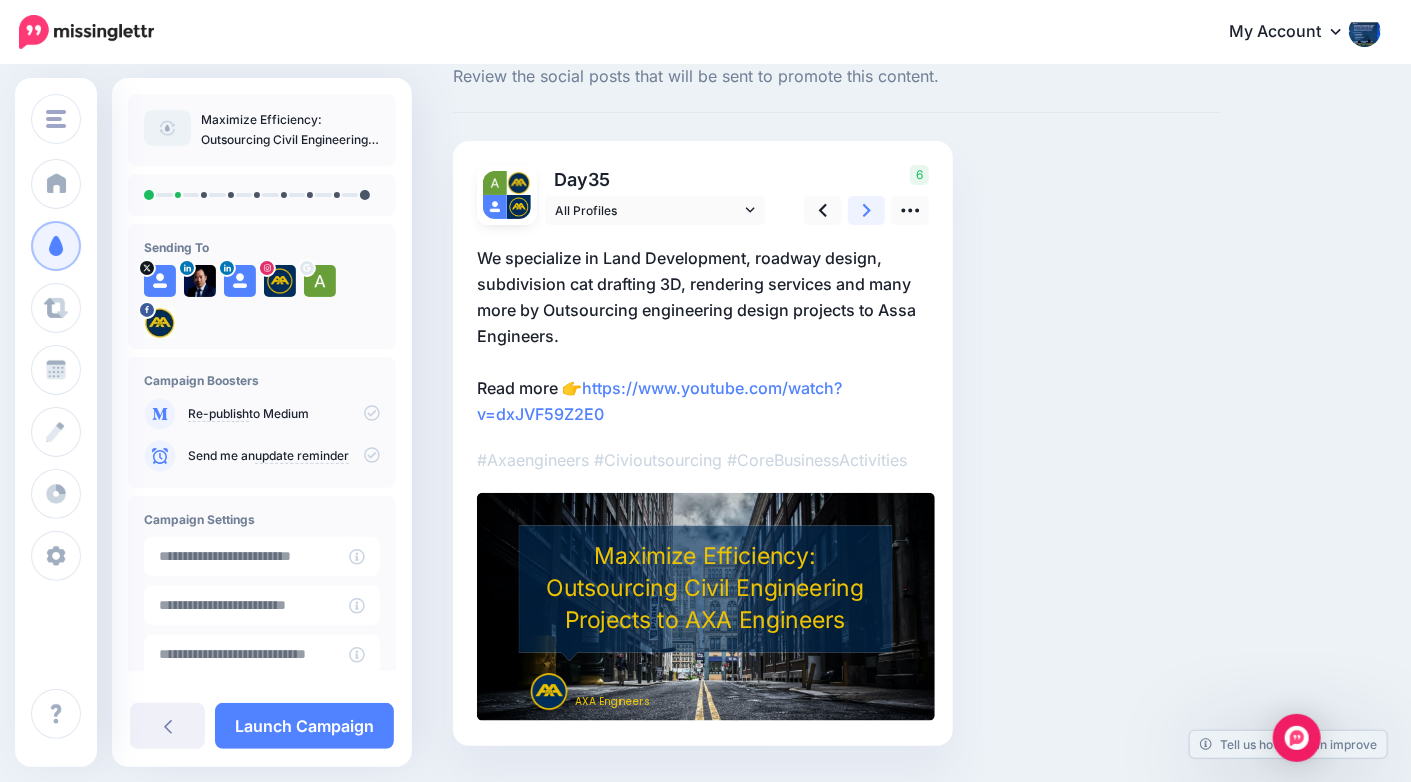 scroll, scrollTop: 62, scrollLeft: 0, axis: vertical 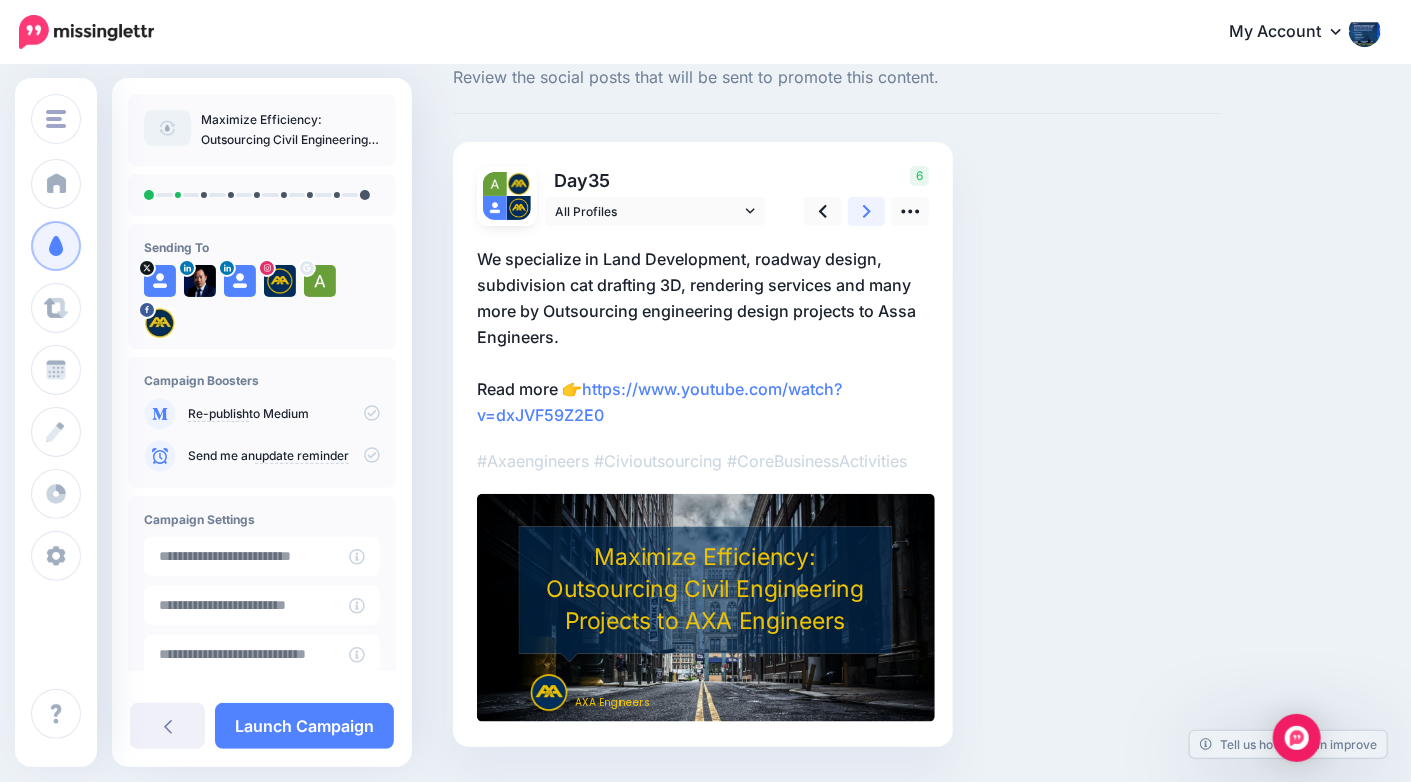 click 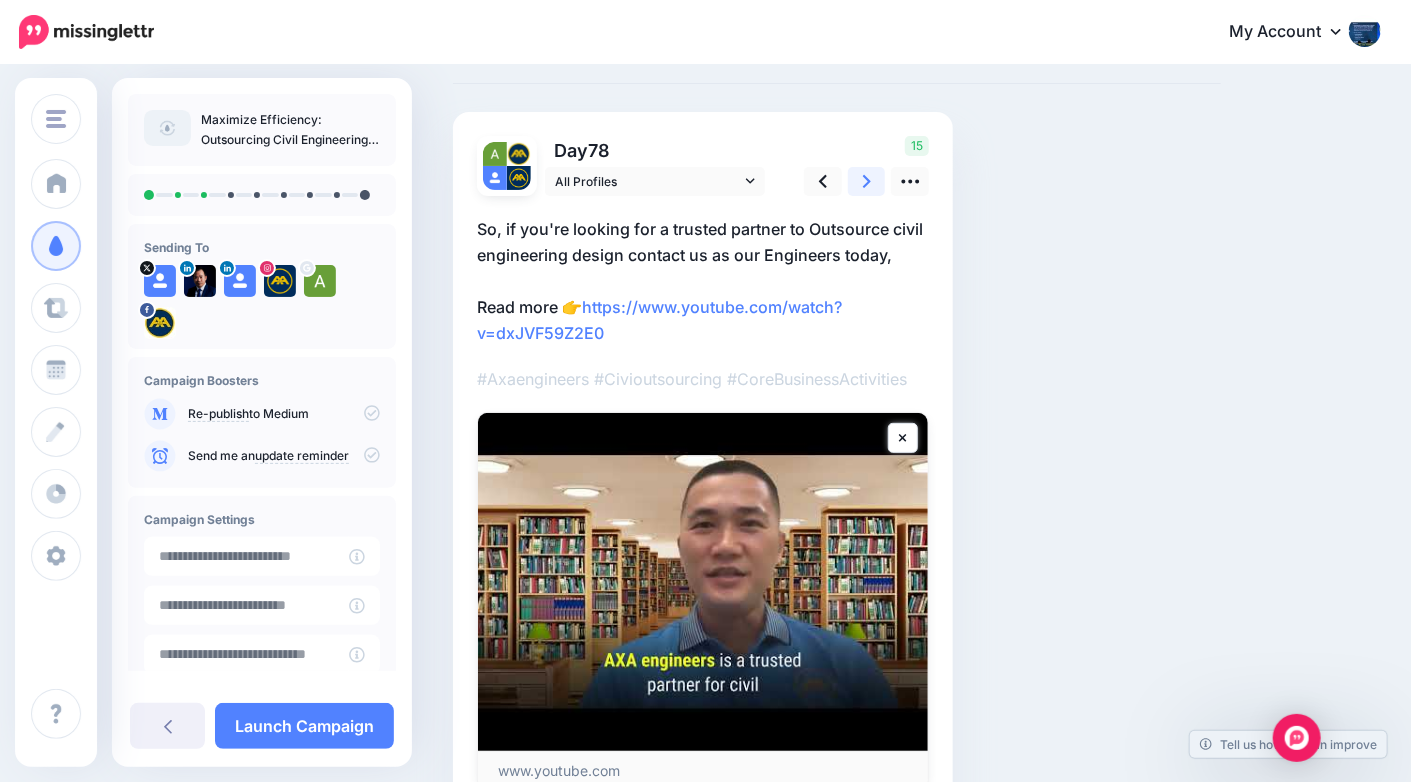 scroll, scrollTop: 97, scrollLeft: 0, axis: vertical 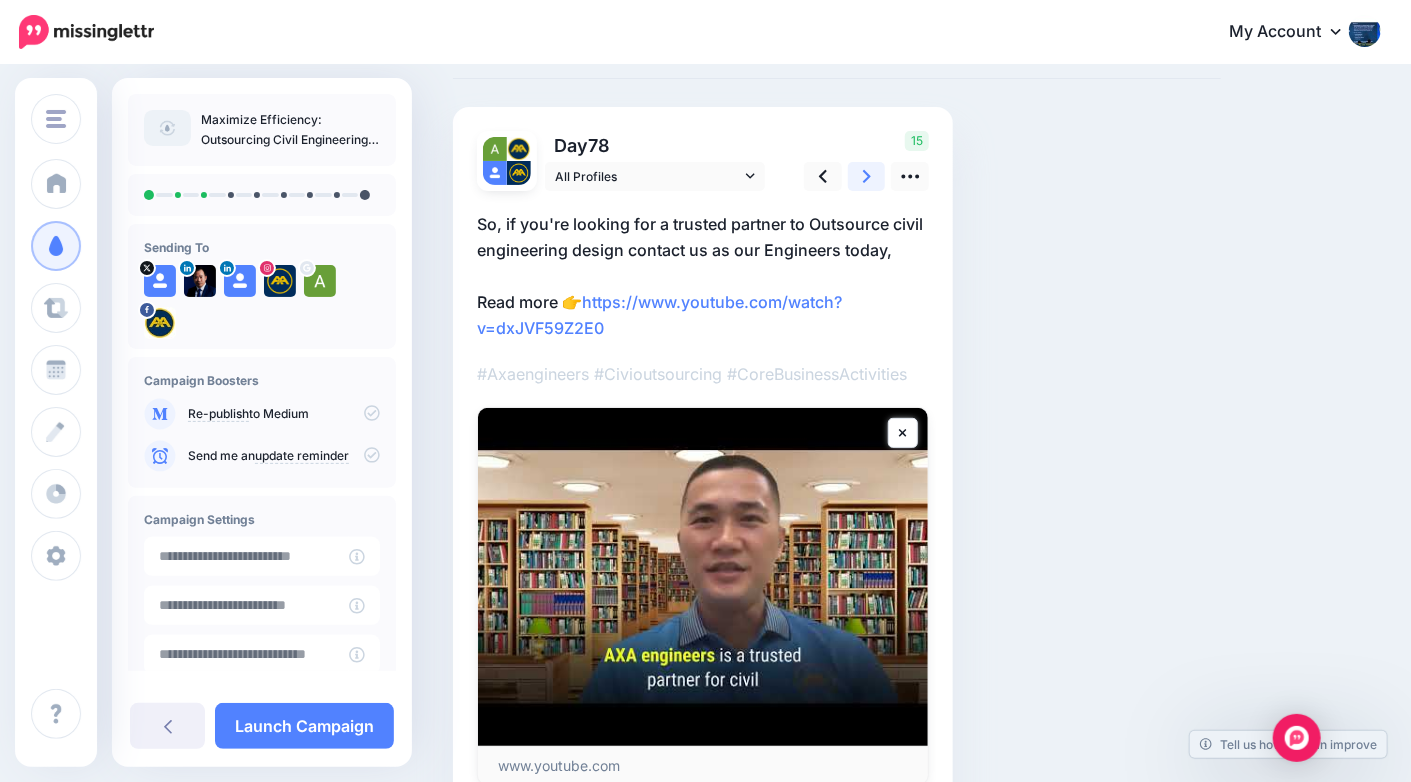 click at bounding box center (867, 176) 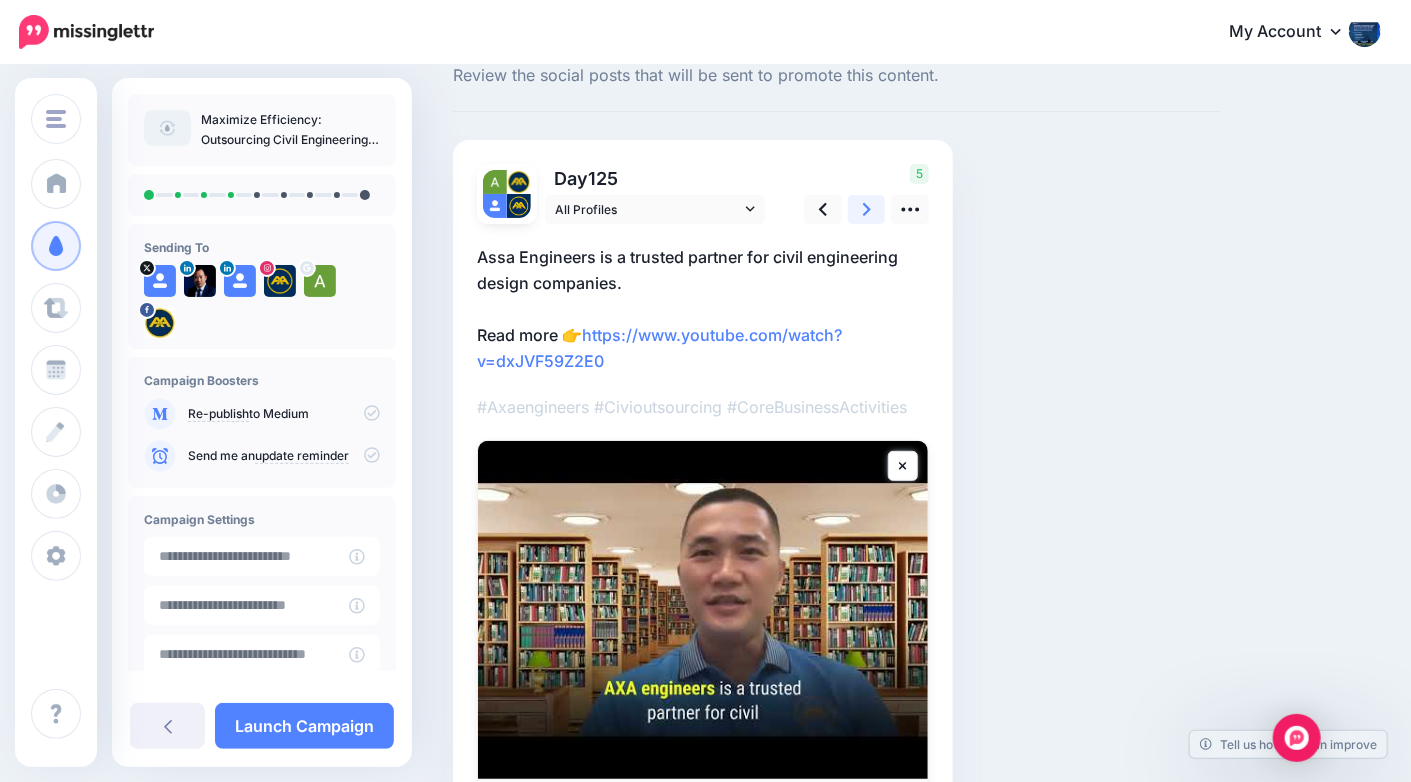 scroll, scrollTop: 97, scrollLeft: 0, axis: vertical 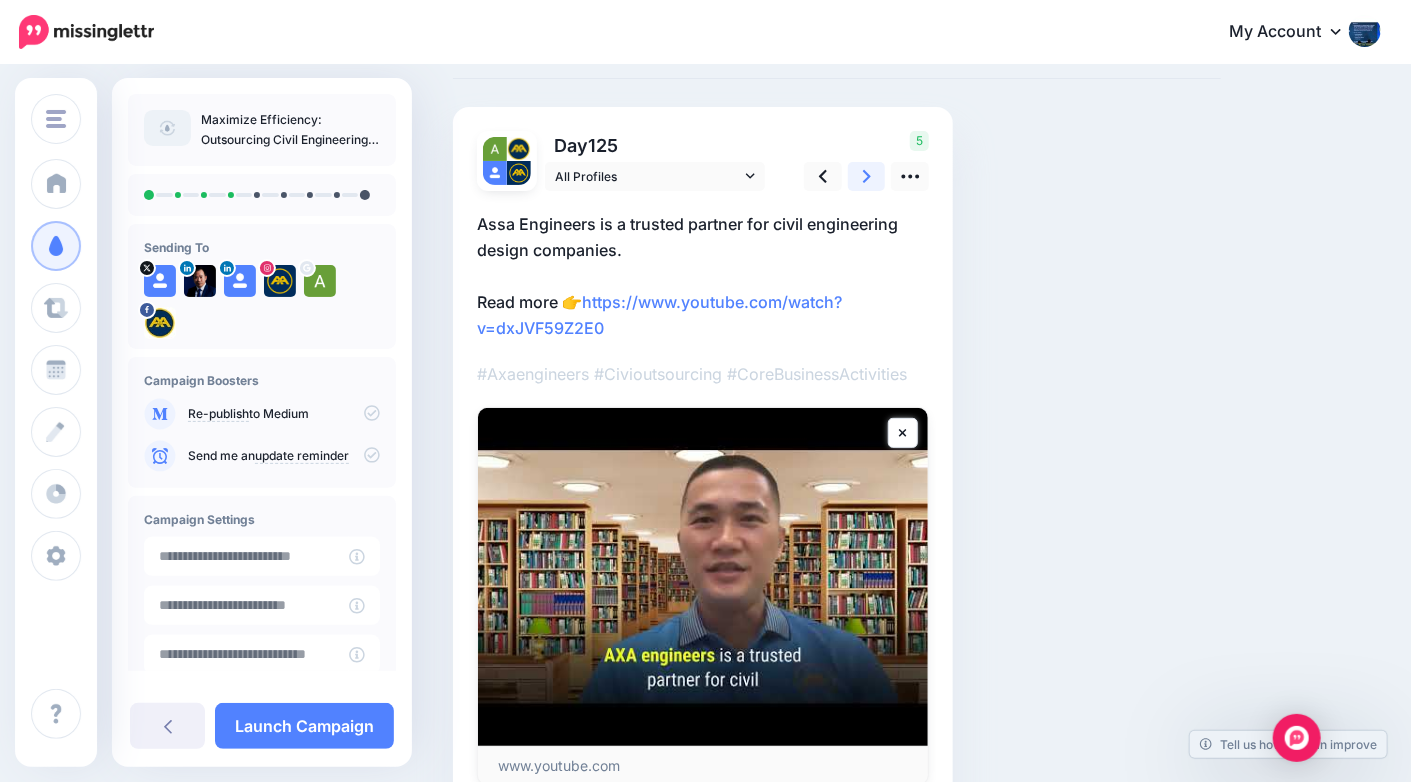 click 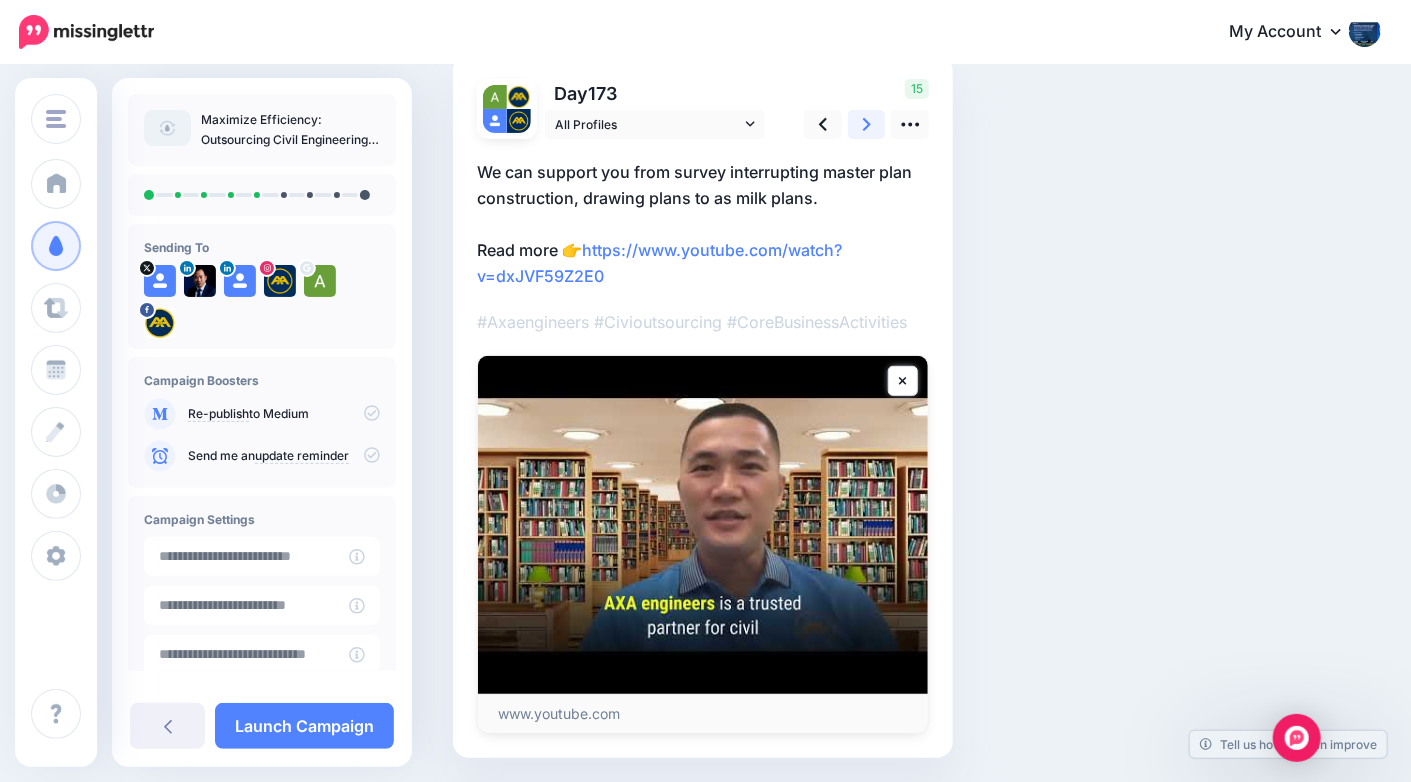 scroll, scrollTop: 155, scrollLeft: 0, axis: vertical 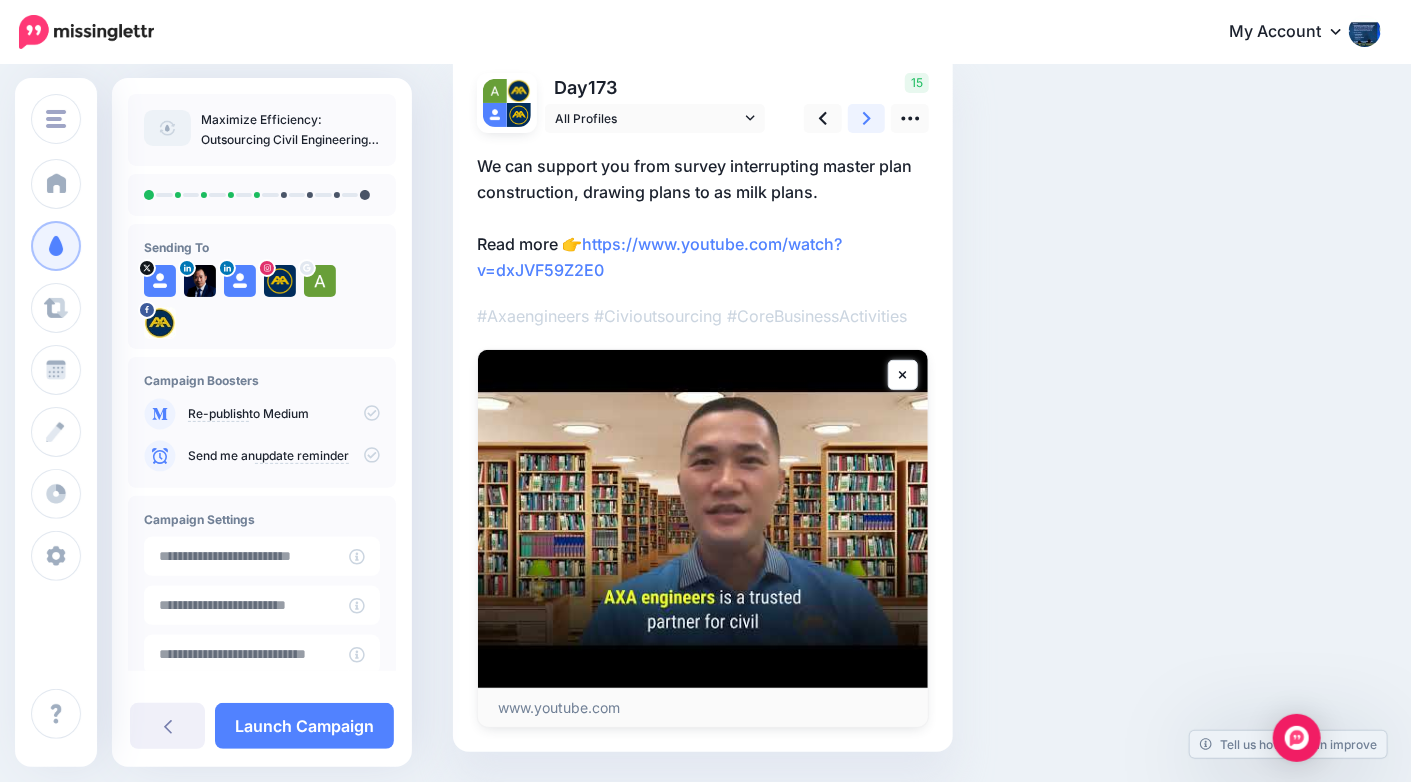 click 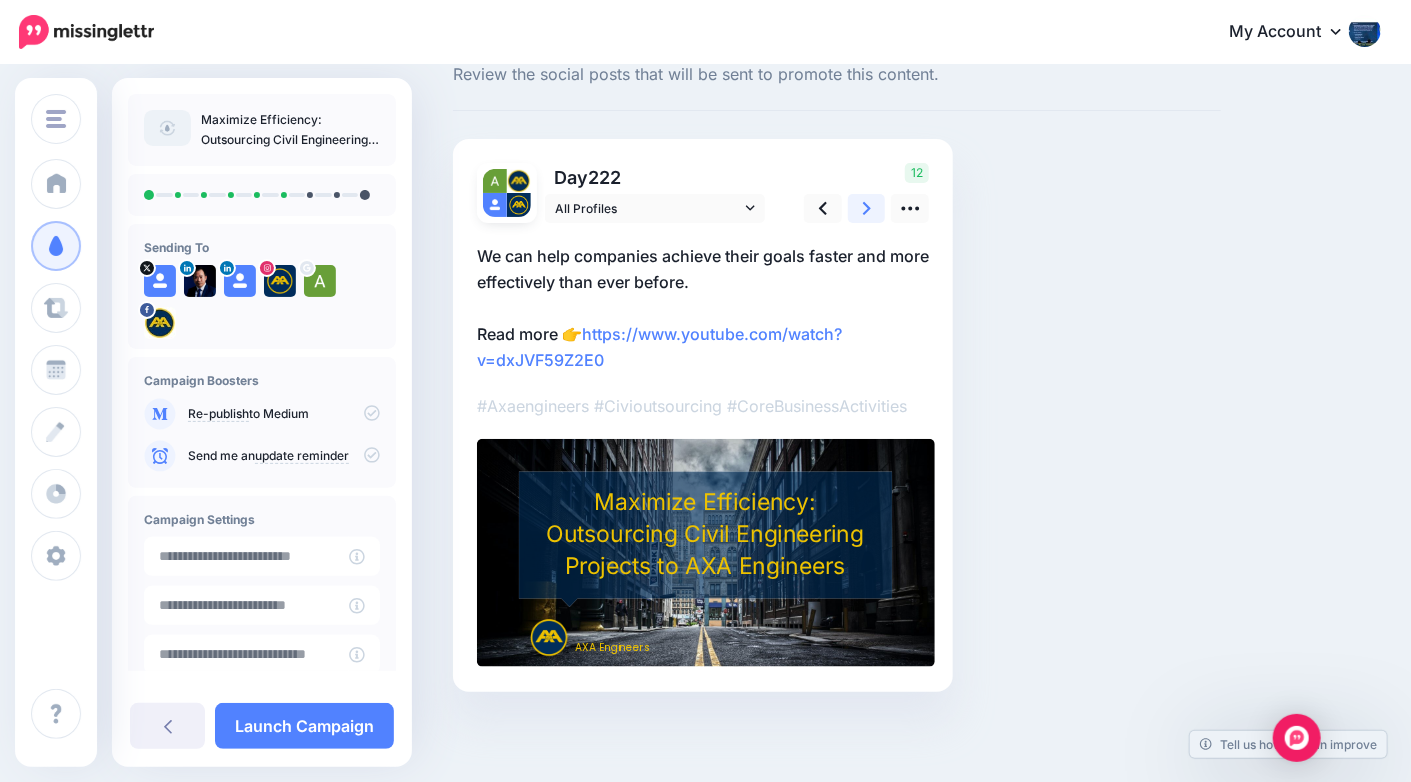 scroll, scrollTop: 64, scrollLeft: 0, axis: vertical 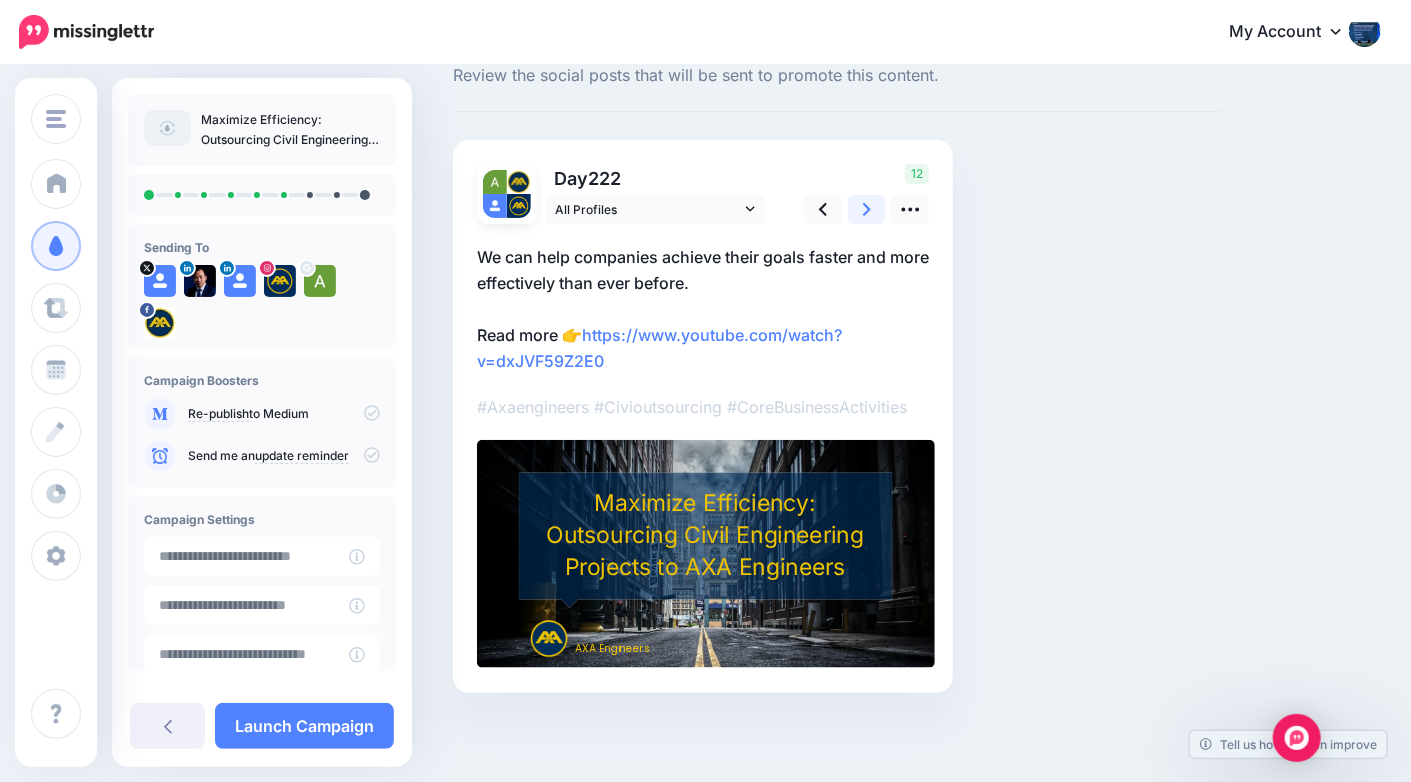 click at bounding box center [867, 209] 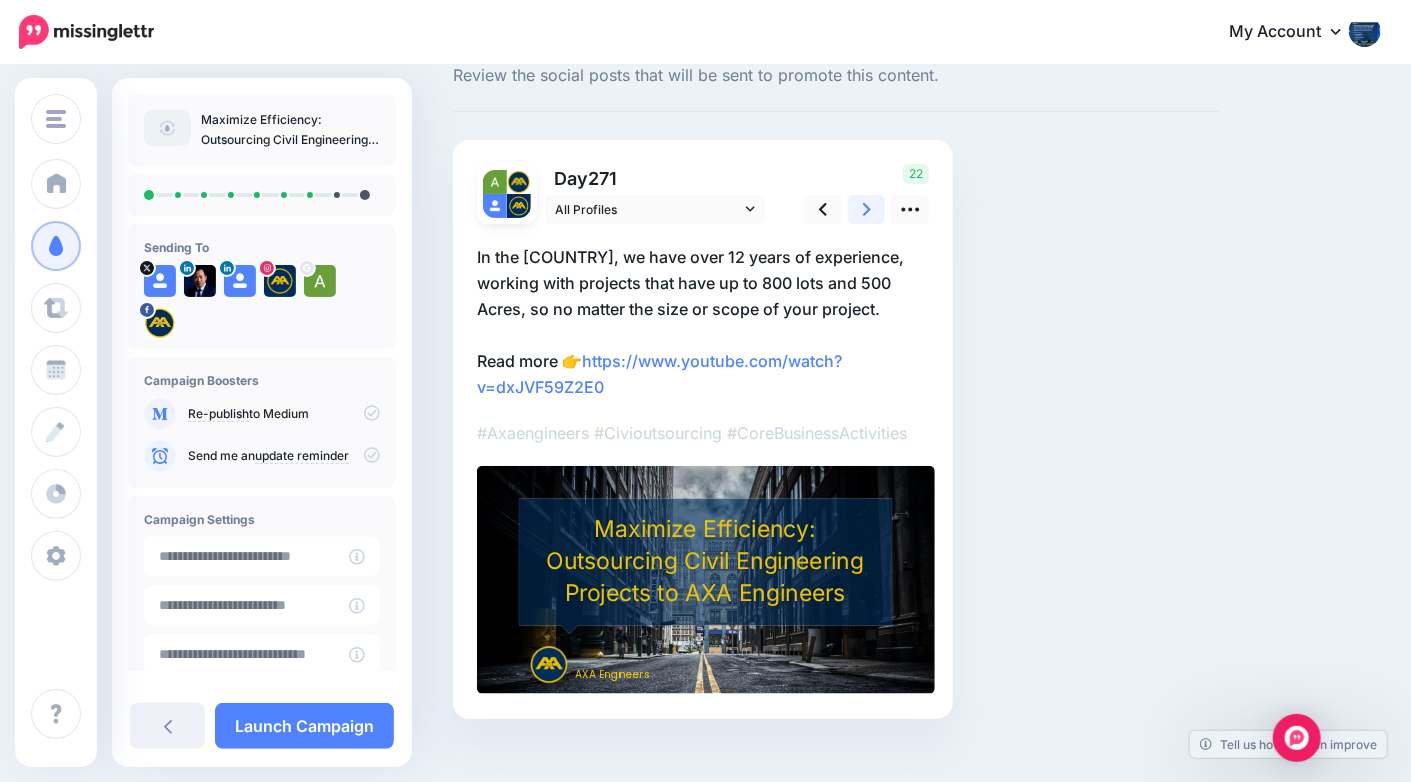 scroll, scrollTop: 90, scrollLeft: 0, axis: vertical 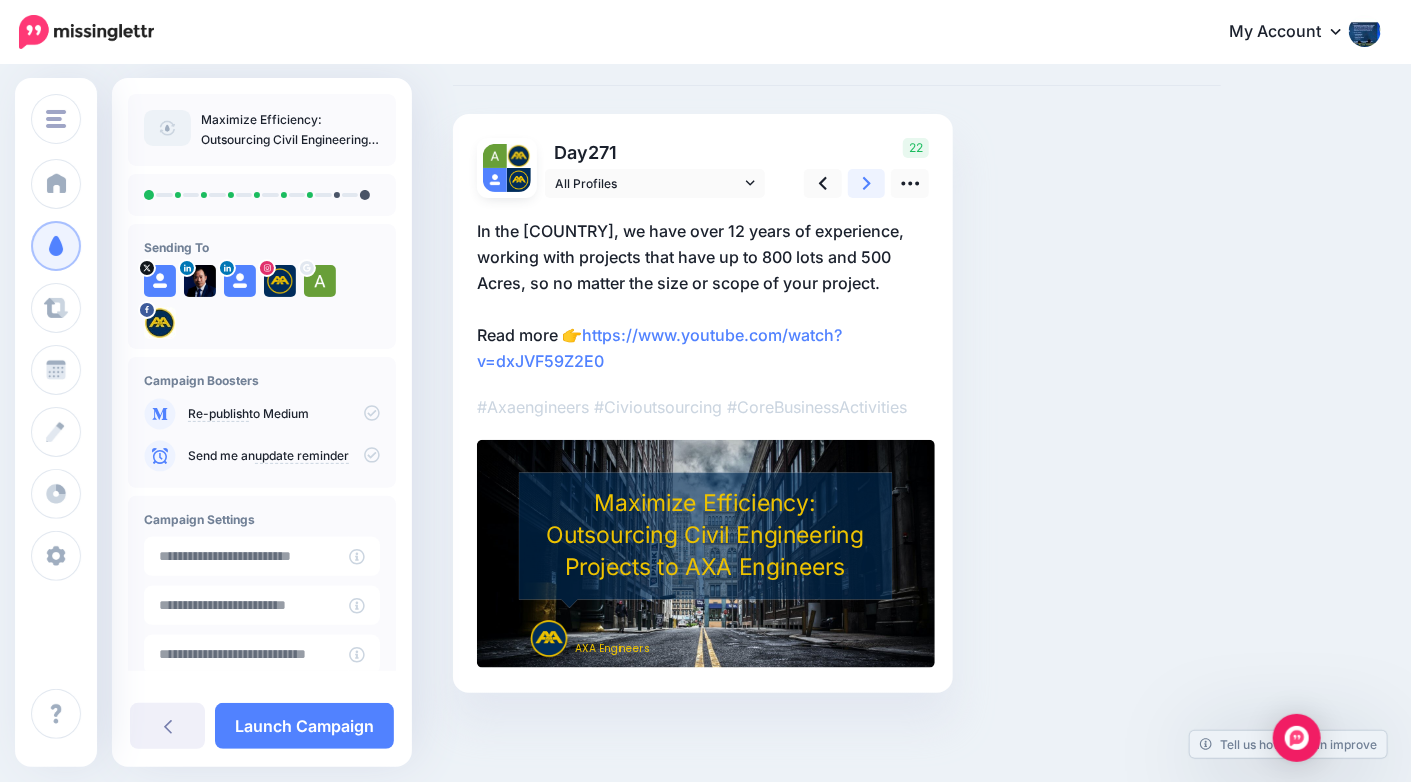 click 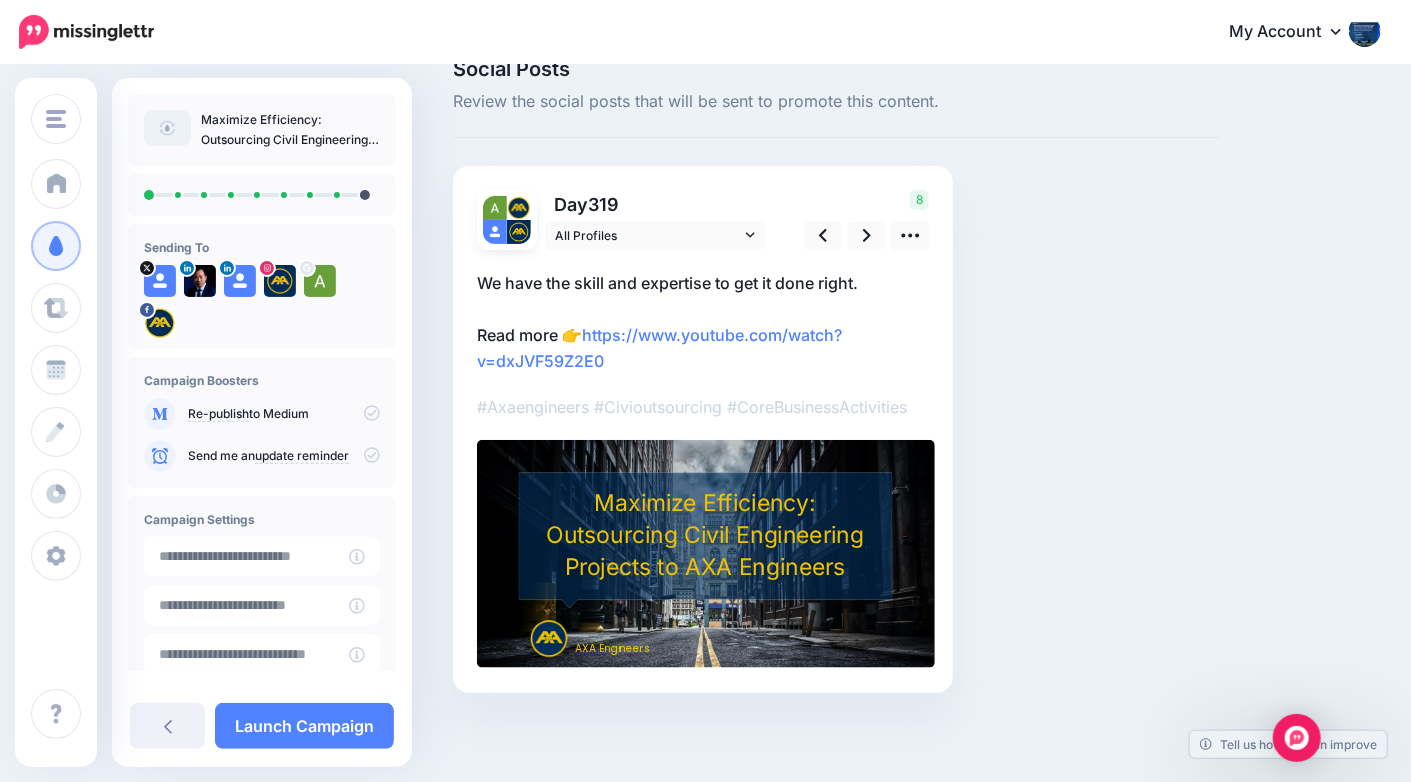 click on "We have the skill and expertise to get it done right. Read more 👉  https://www.youtube.com/watch?v=dxJVF59Z2E0" at bounding box center (703, 322) 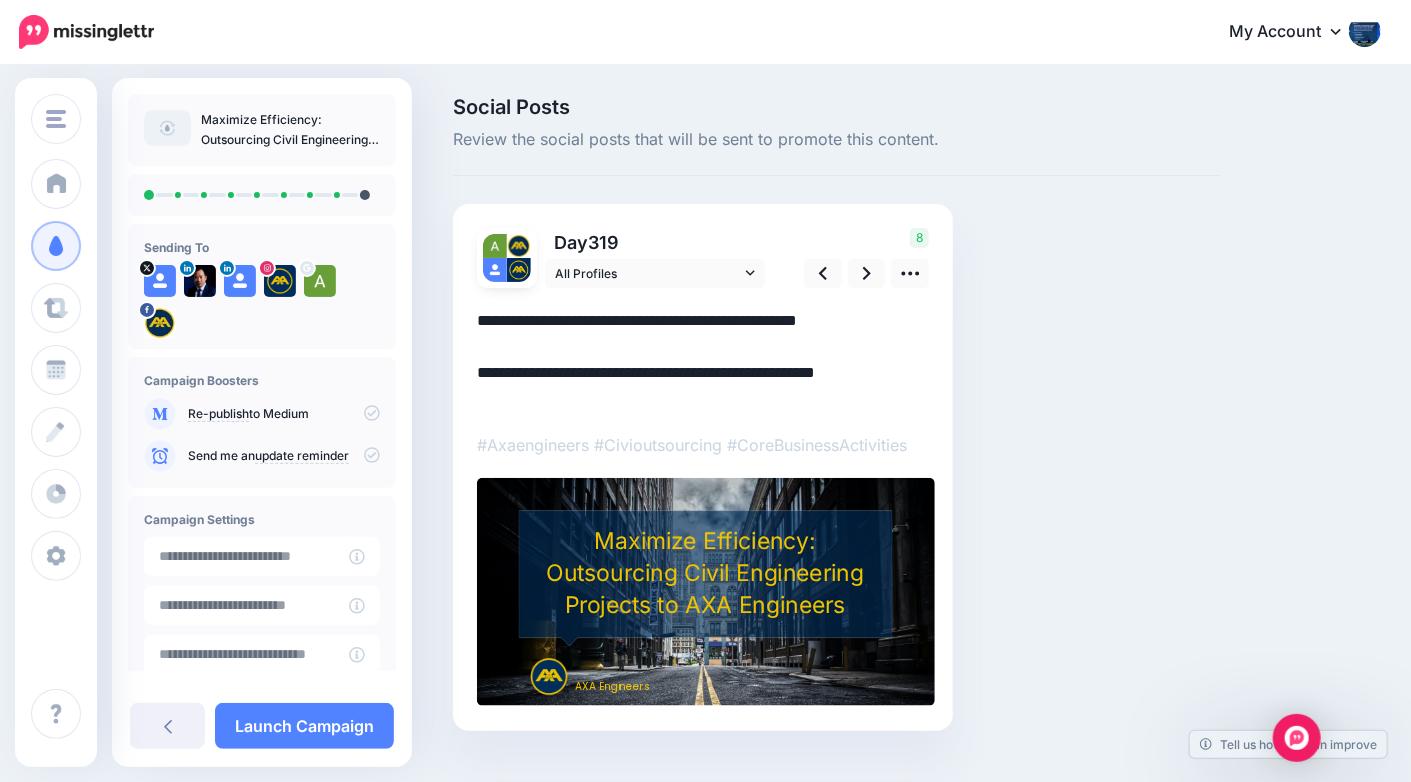 click on "**********" at bounding box center [703, 360] 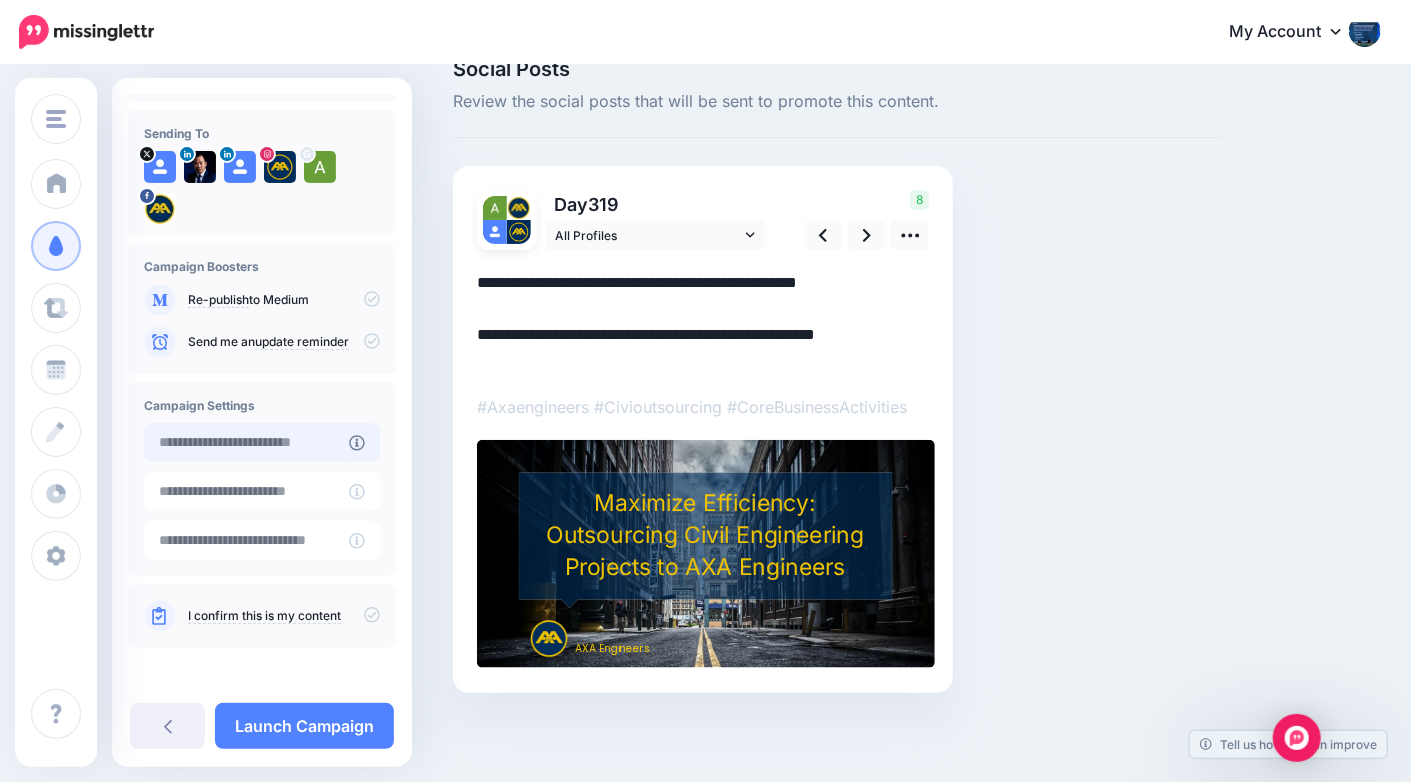 scroll, scrollTop: 0, scrollLeft: 0, axis: both 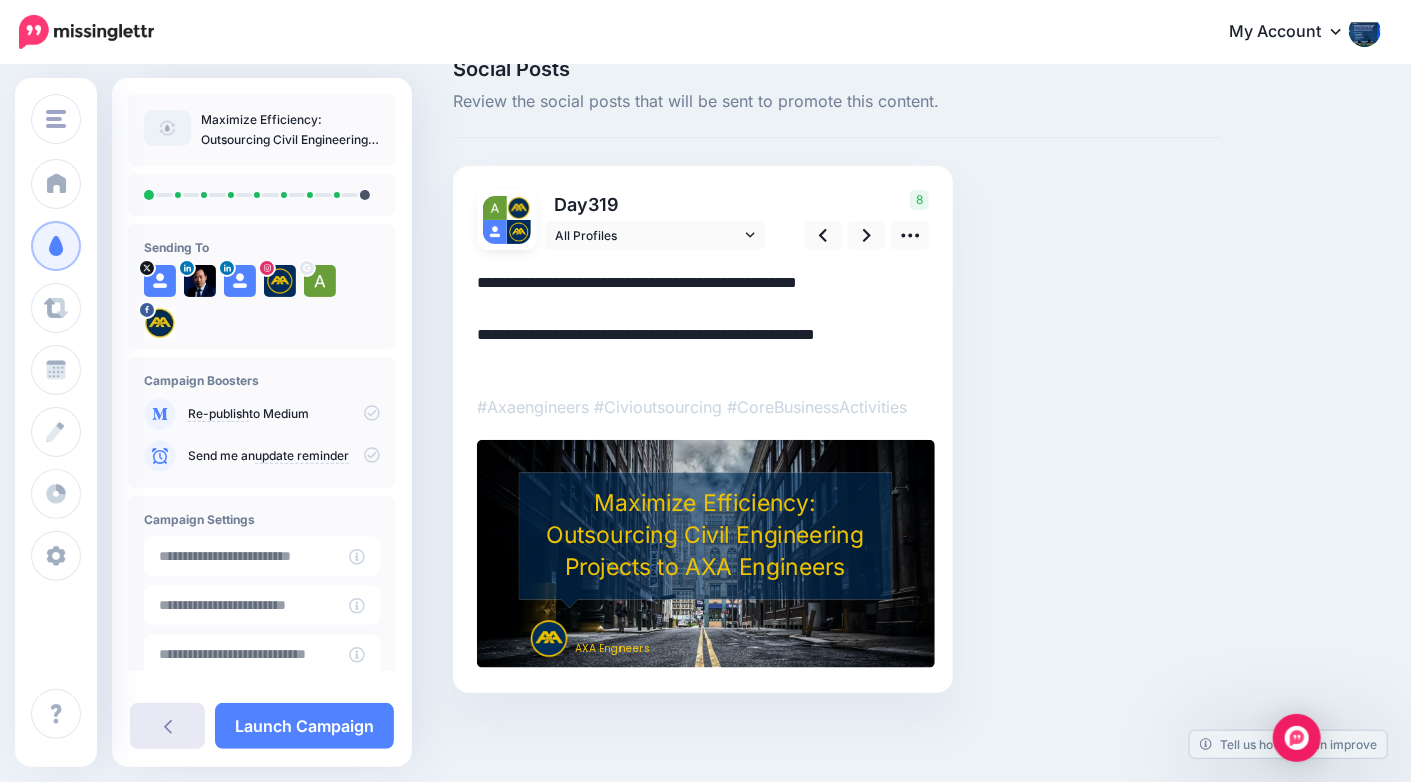 click at bounding box center [167, 726] 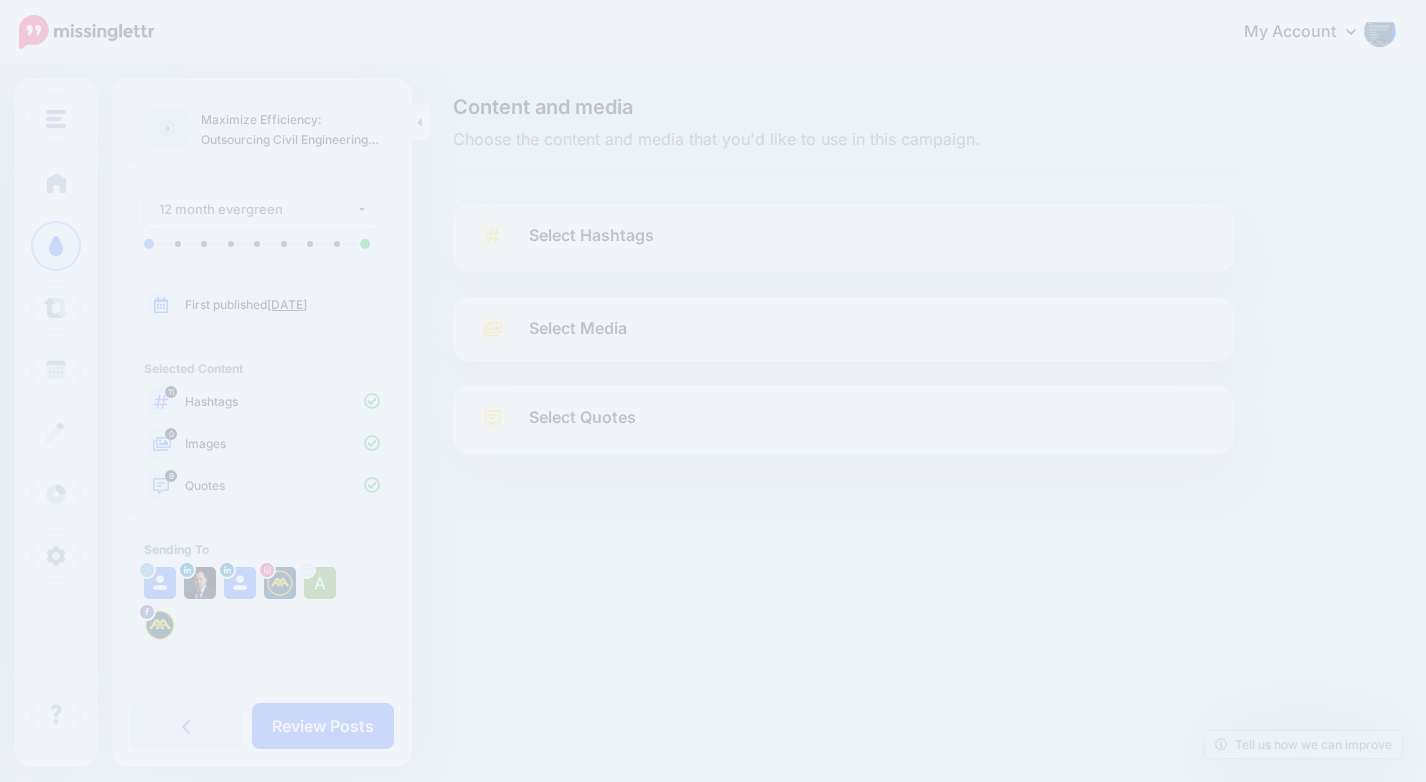 scroll, scrollTop: 0, scrollLeft: 0, axis: both 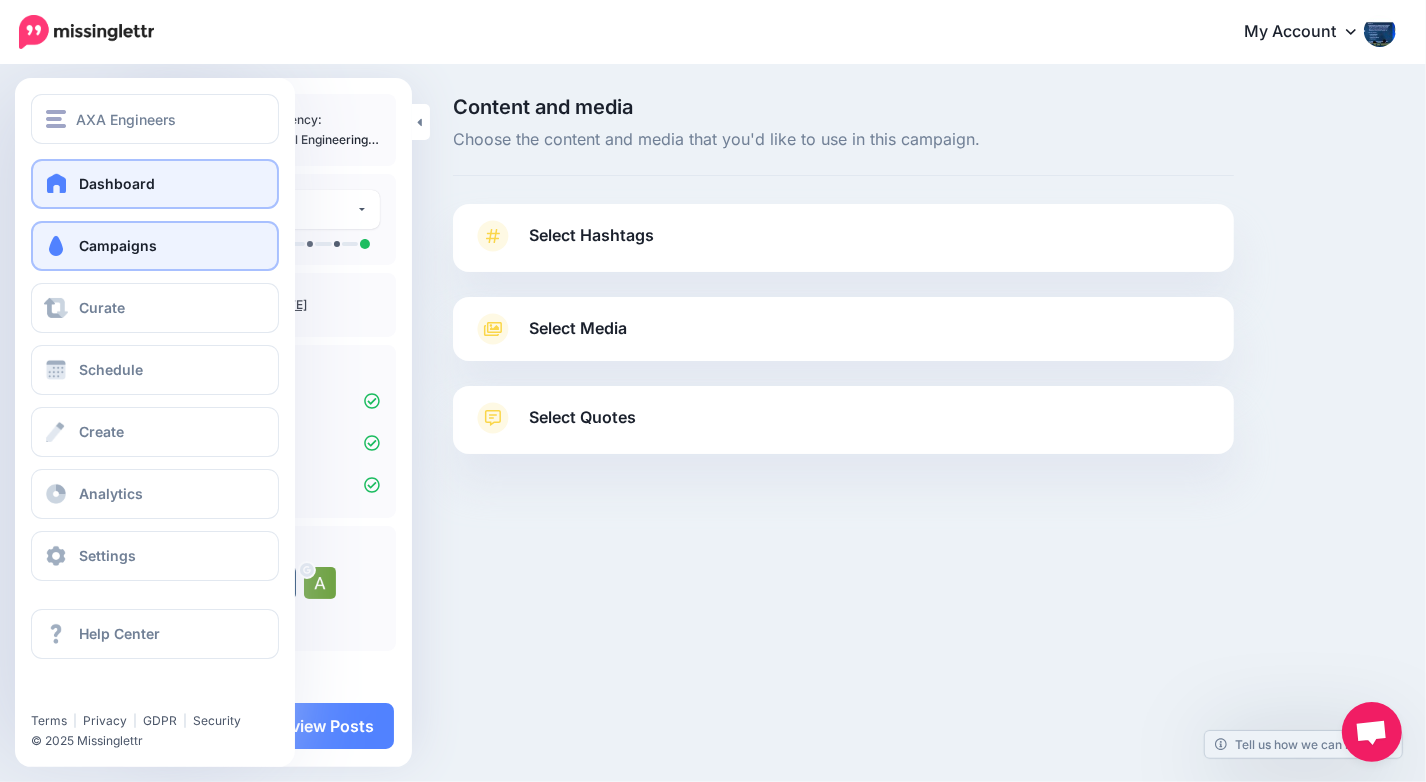 click on "Dashboard" at bounding box center [155, 184] 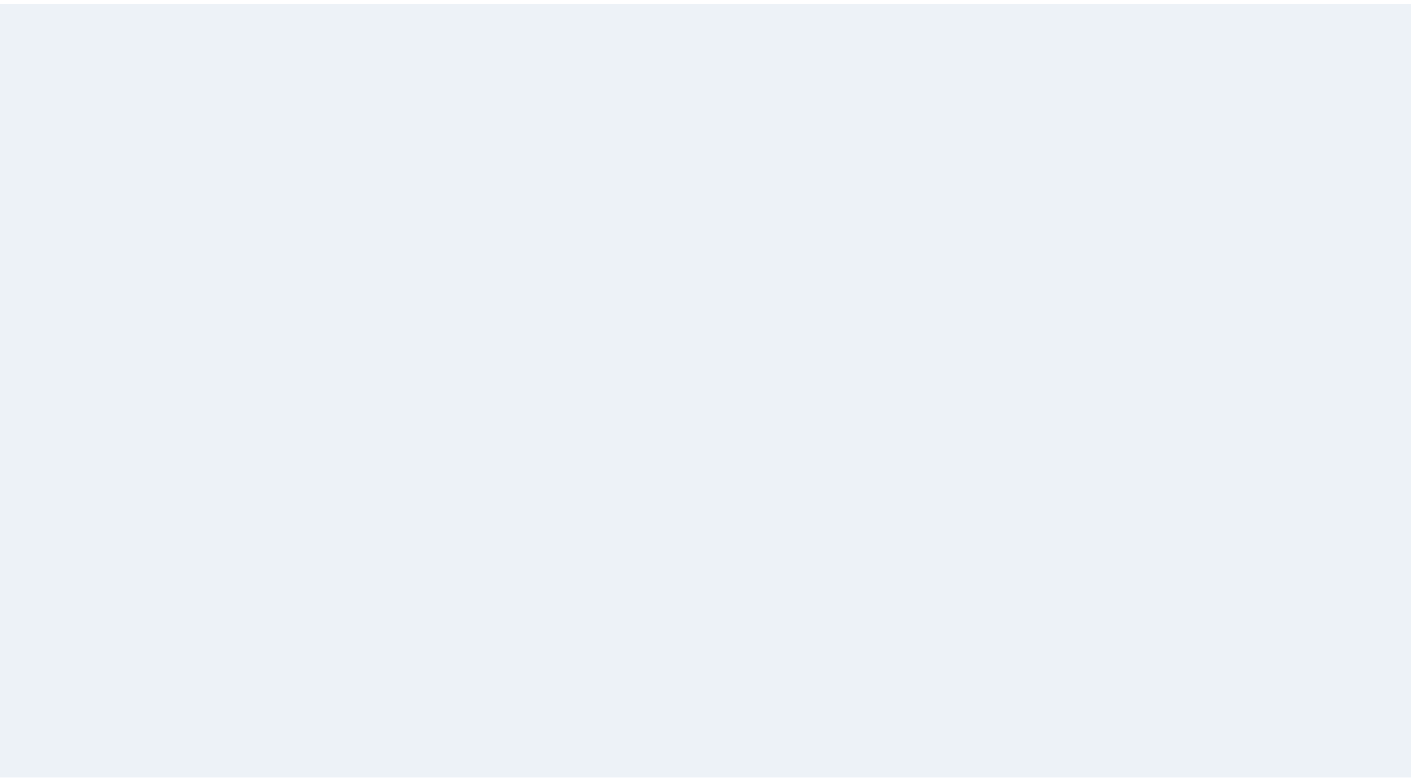 scroll, scrollTop: 0, scrollLeft: 0, axis: both 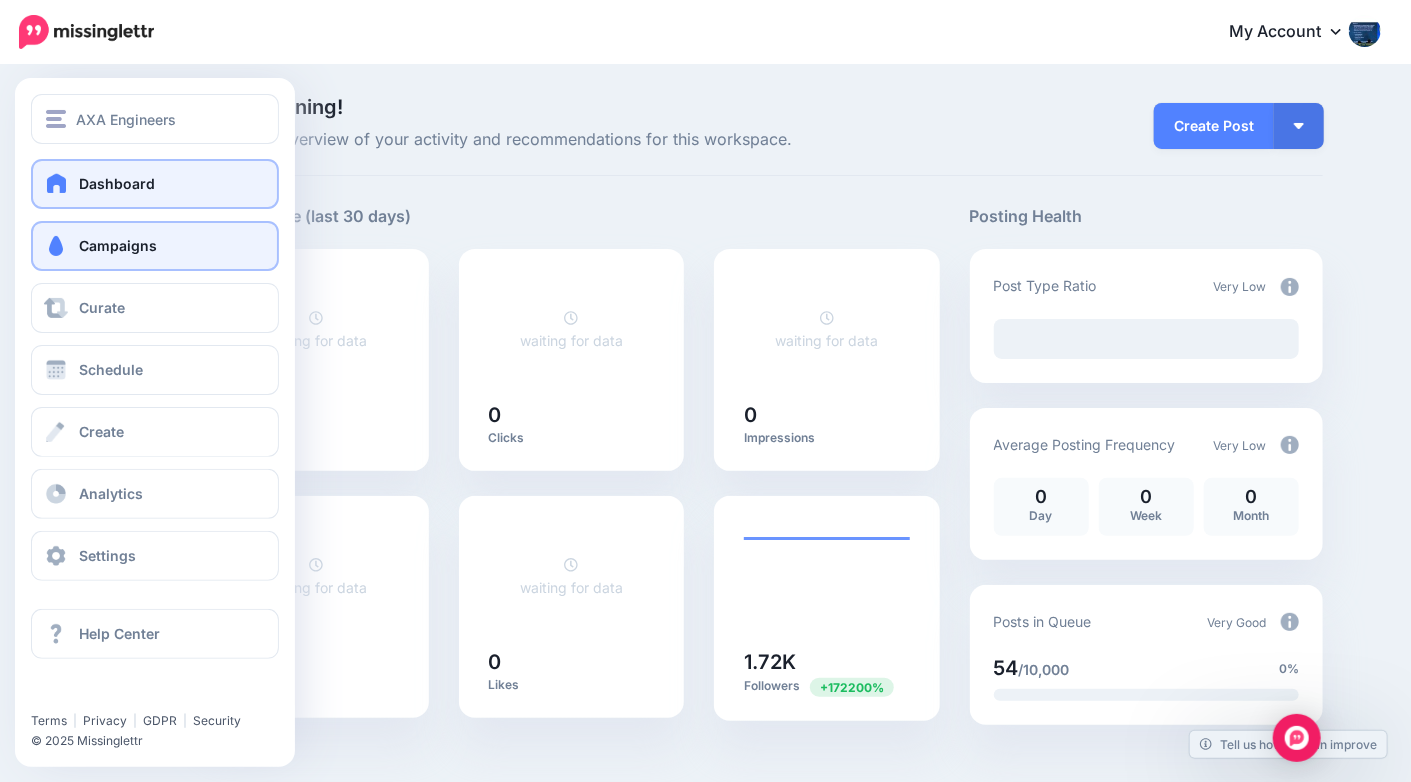 click on "Campaigns" at bounding box center (118, 245) 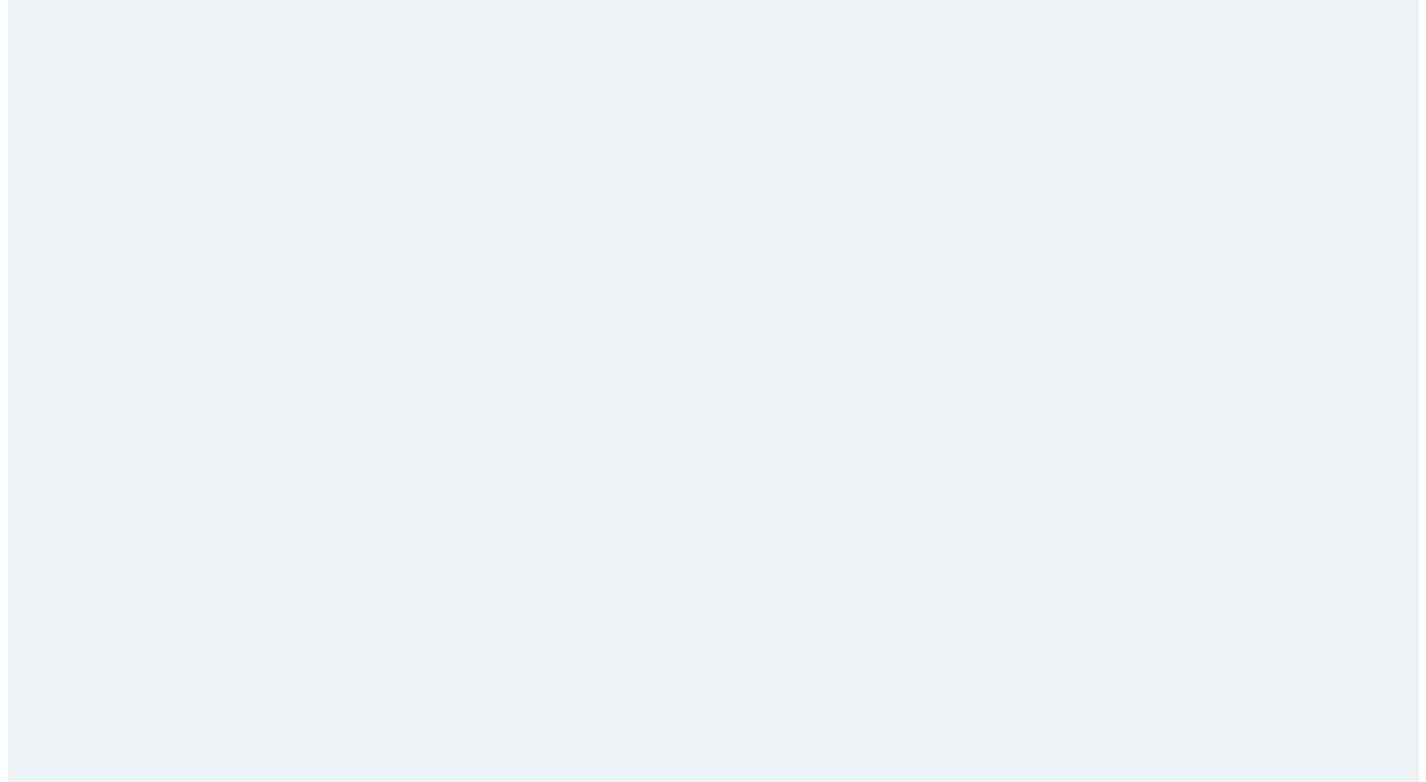 scroll, scrollTop: 0, scrollLeft: 0, axis: both 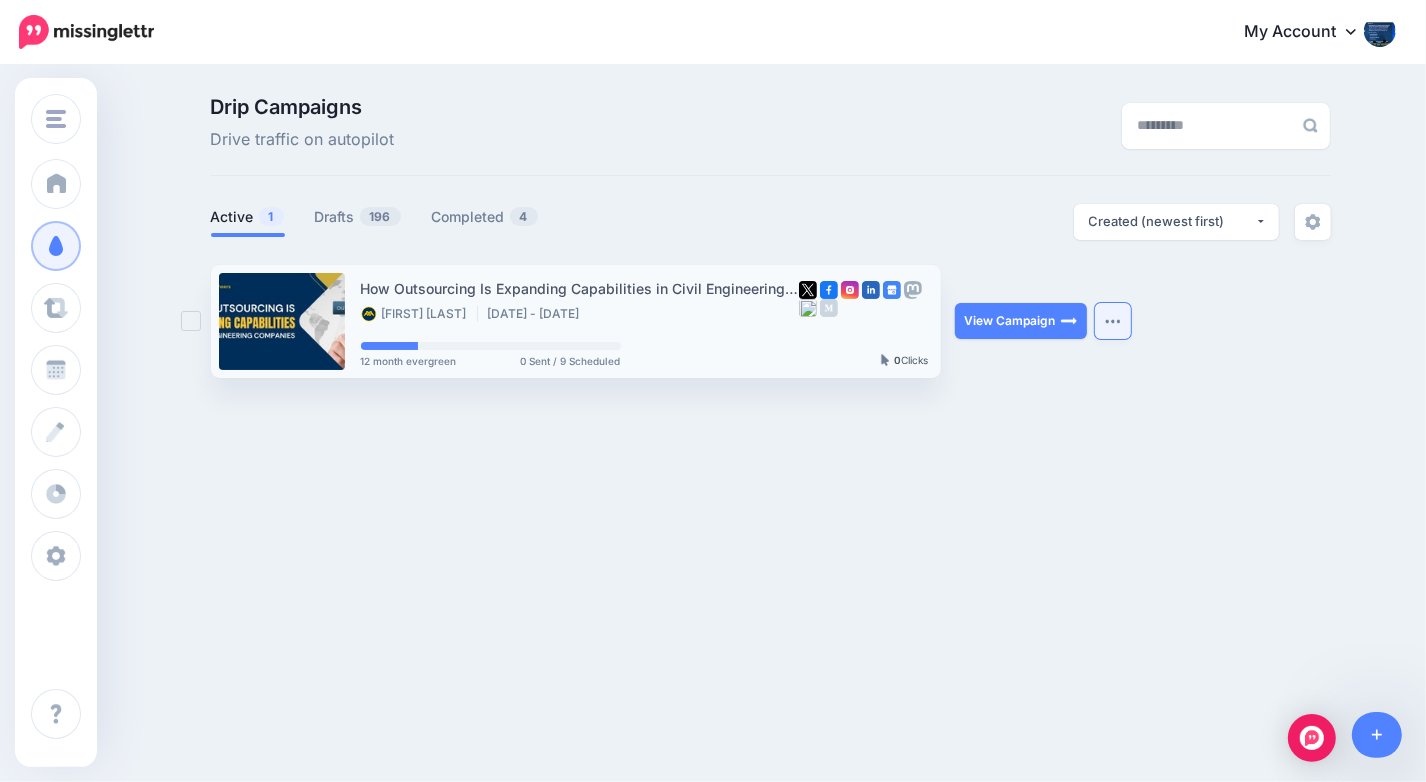 click at bounding box center [1113, 321] 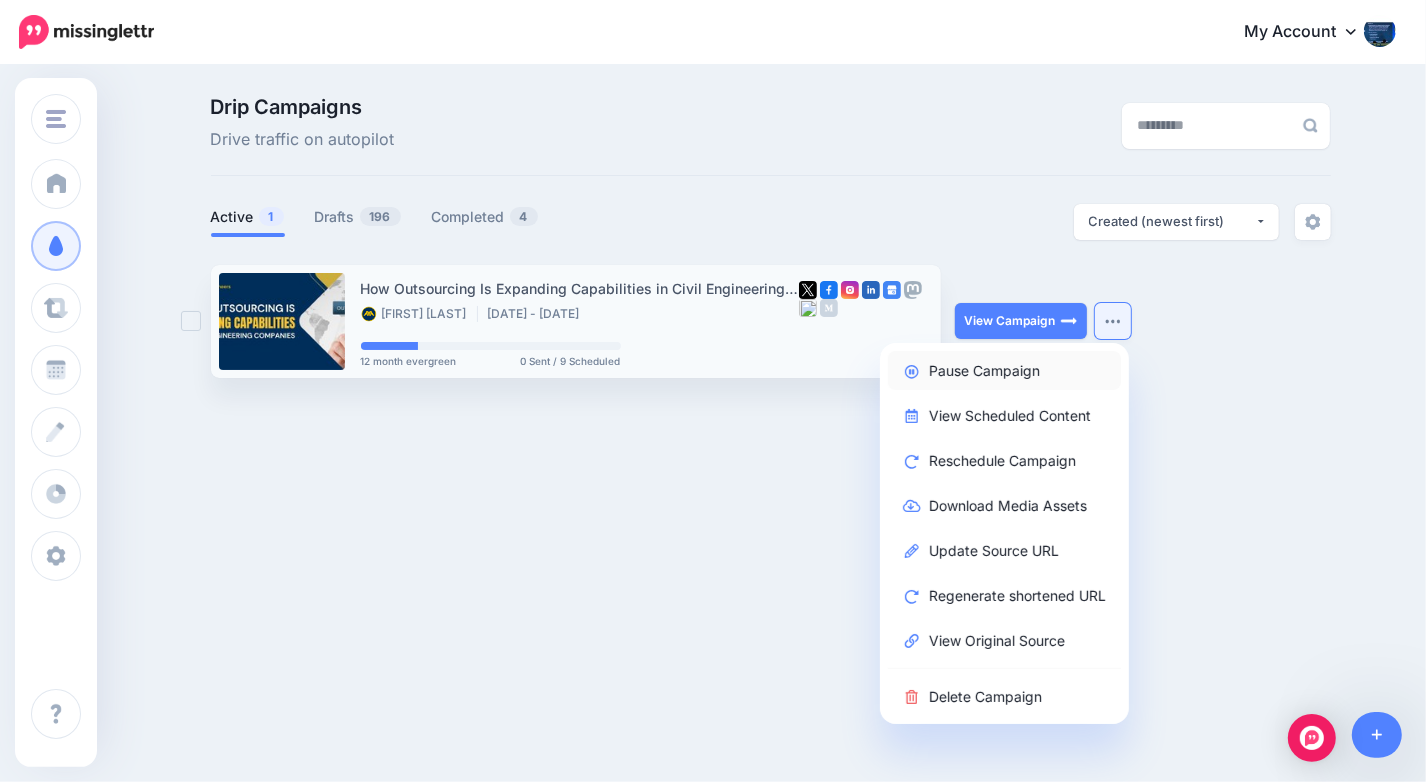 click on "Pause Campaign" at bounding box center (1004, 370) 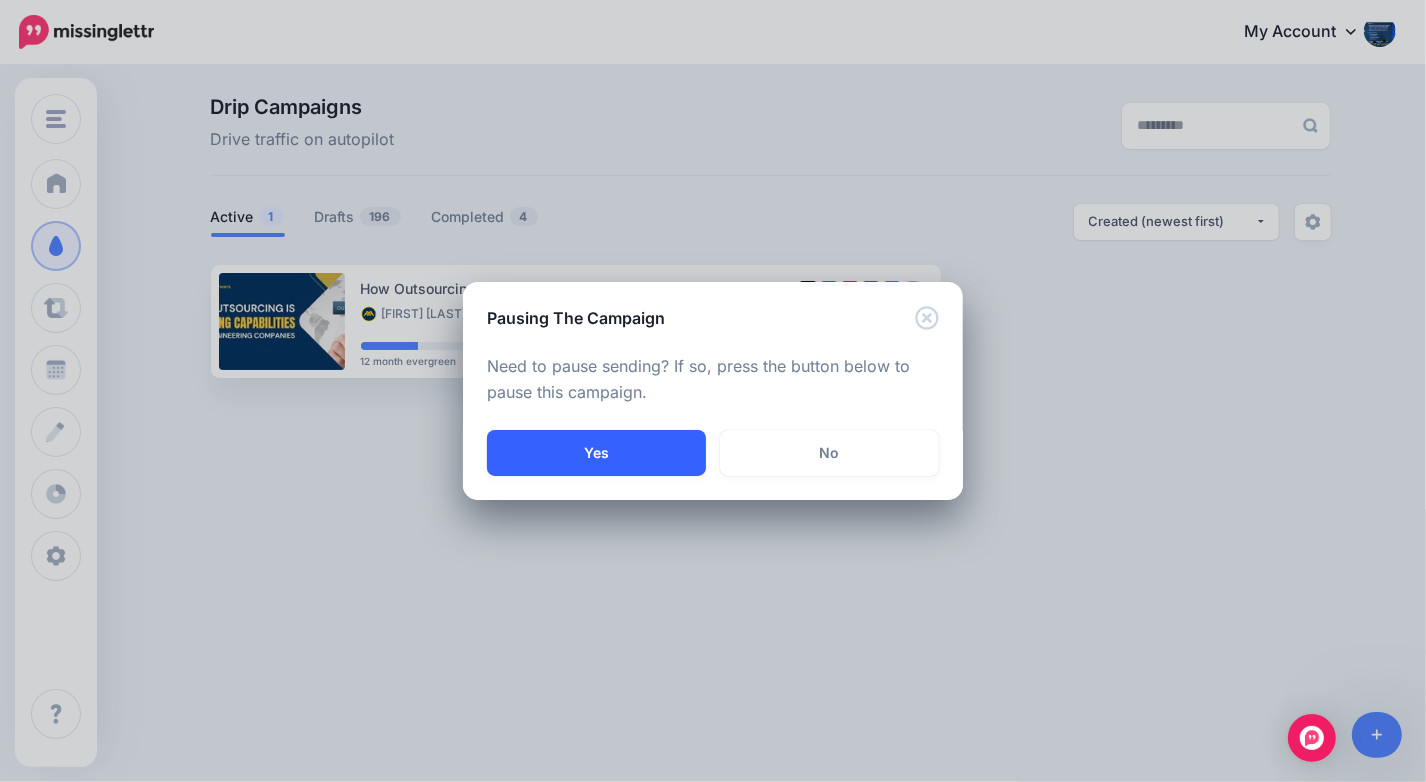 click on "Yes" at bounding box center [596, 453] 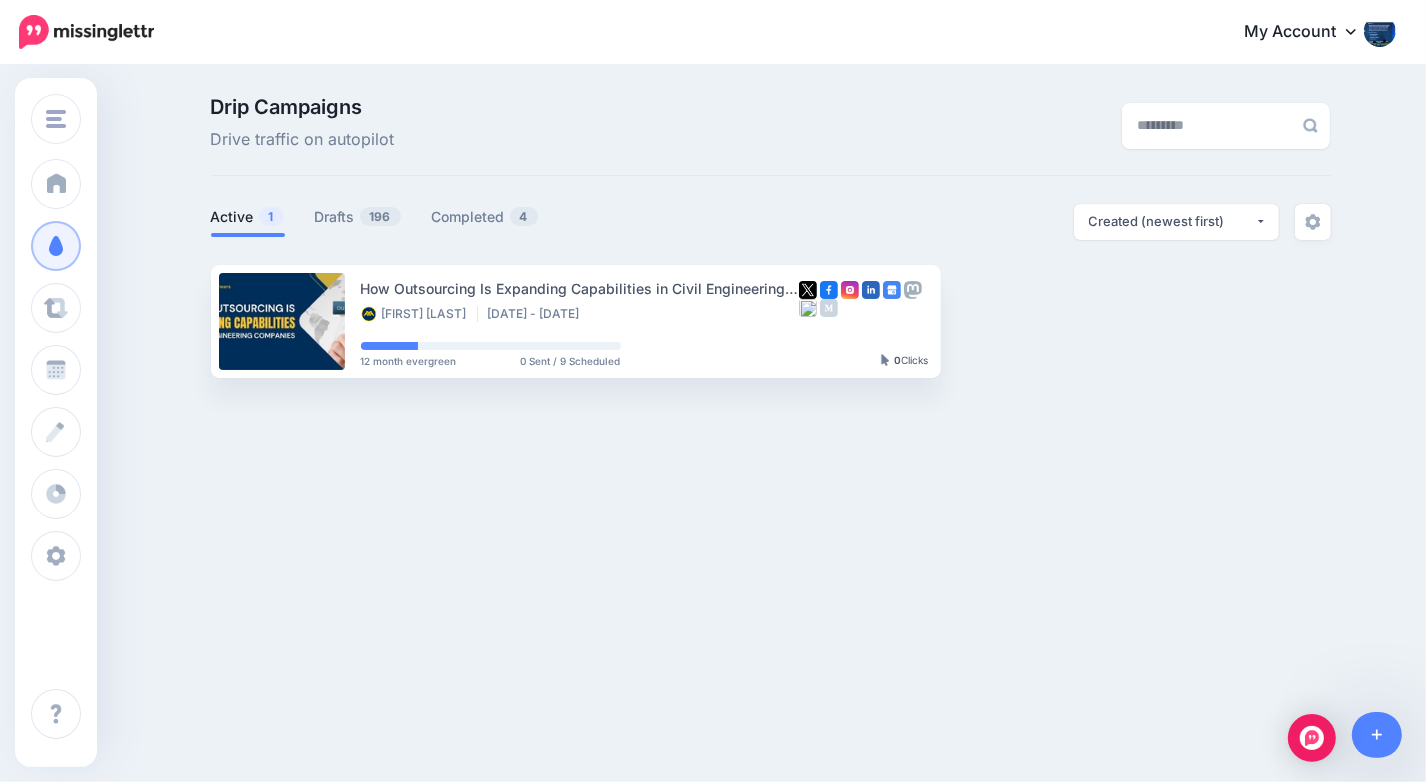 click on "AXA Engineers
AXA Engineers
AXA Engineers-Tuyển dụng
Add Workspace
Dashboard
Campaigns
Curate
Schedule |" at bounding box center (713, 323) 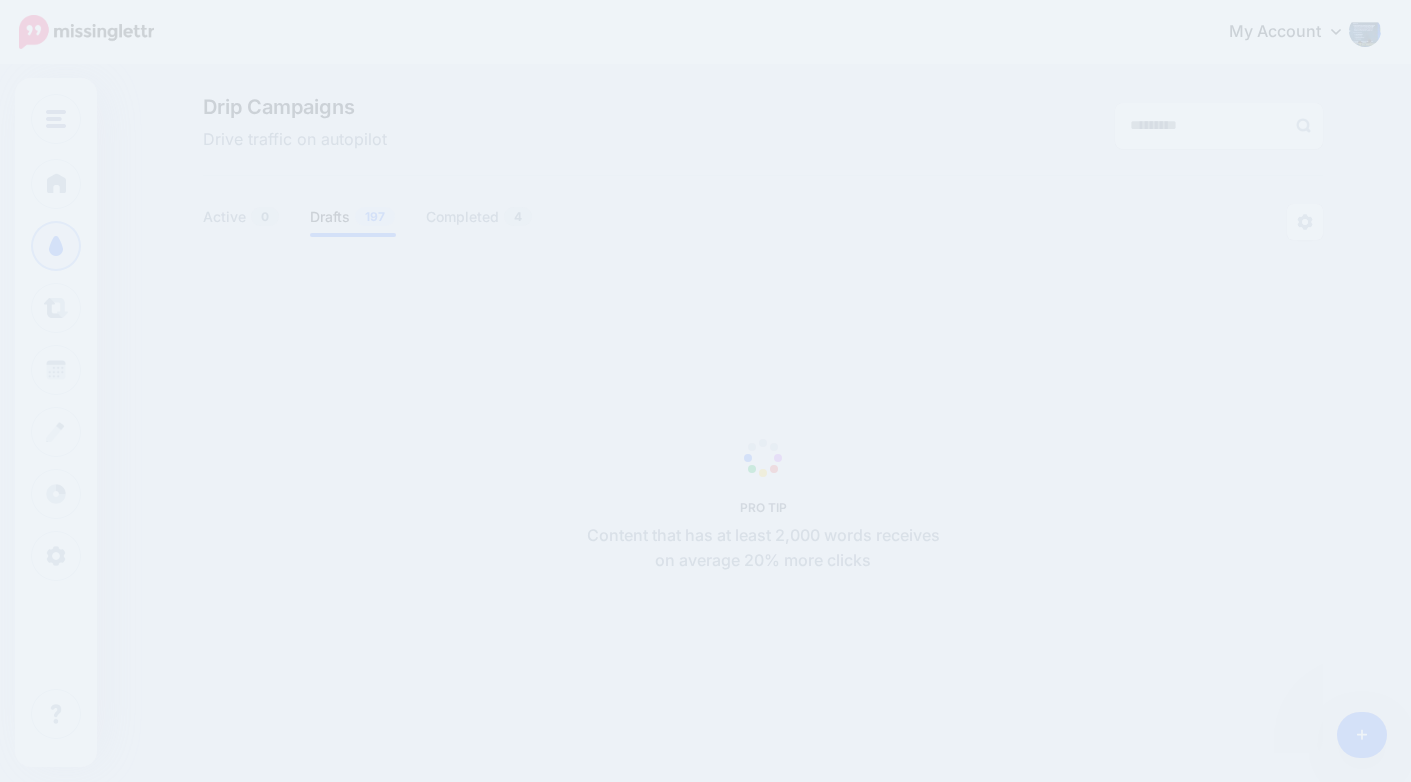 scroll, scrollTop: 0, scrollLeft: 0, axis: both 